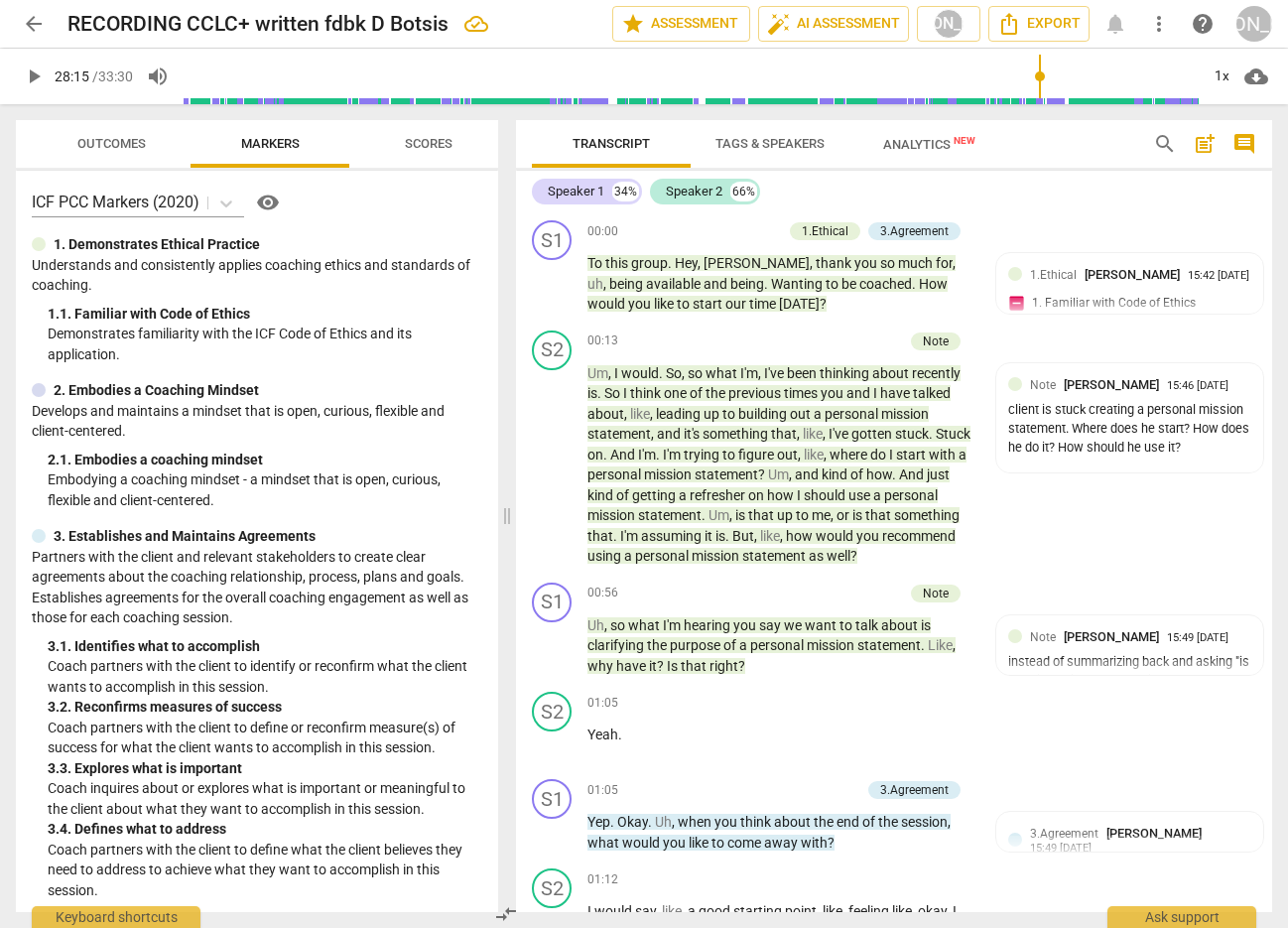scroll, scrollTop: 0, scrollLeft: 0, axis: both 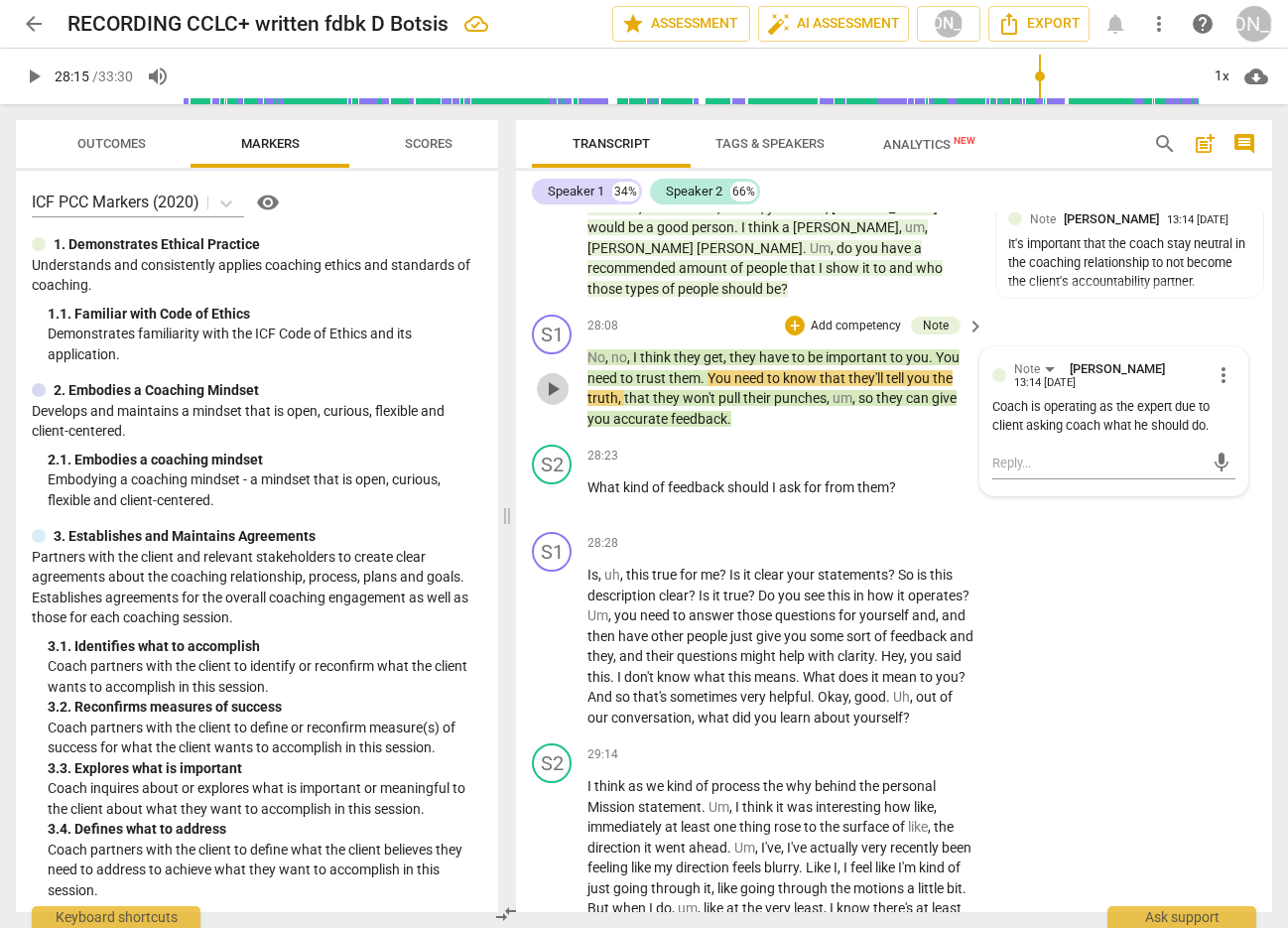 click on "play_arrow" at bounding box center (553, 389) 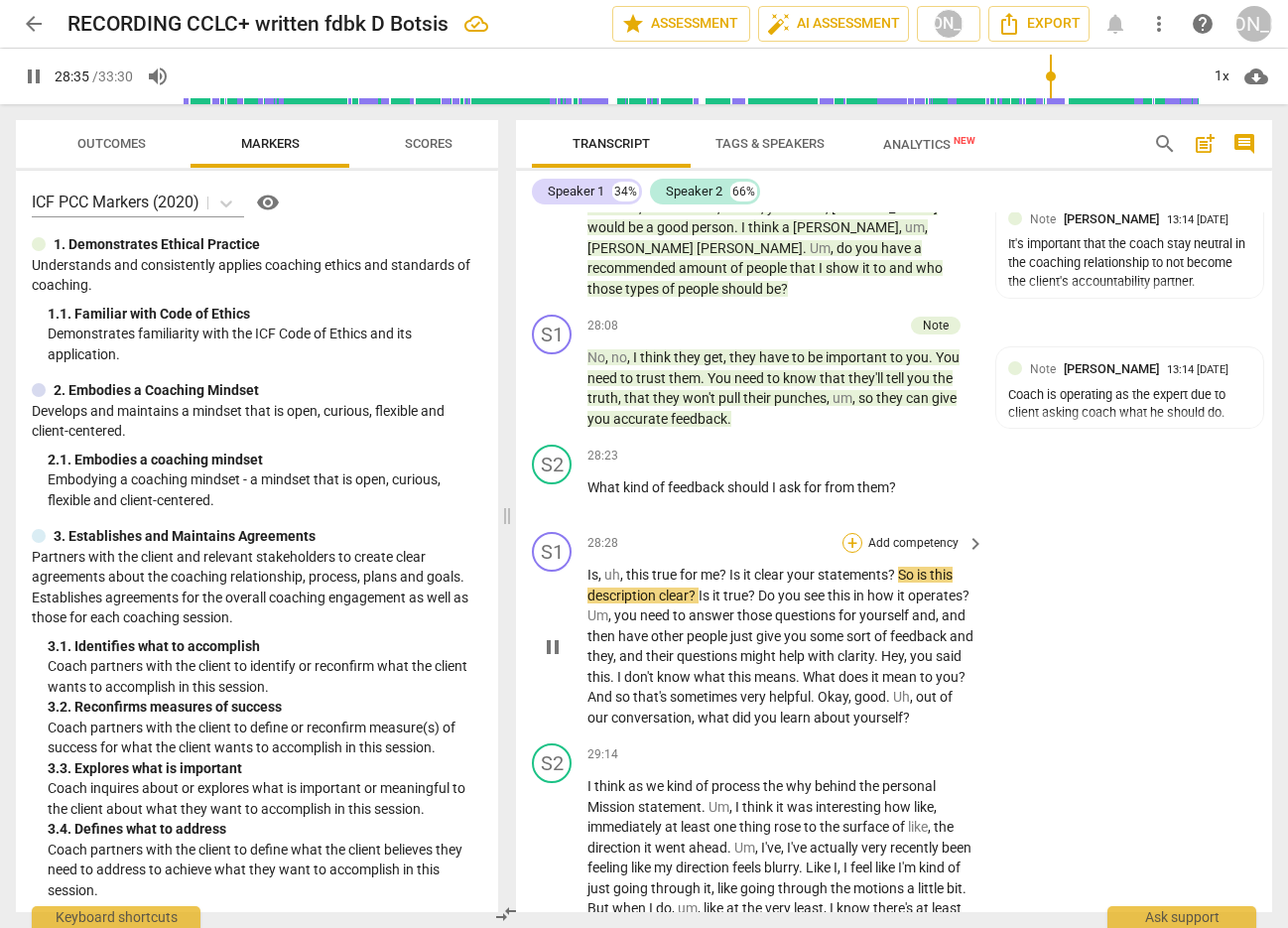 click on "+" at bounding box center (852, 543) 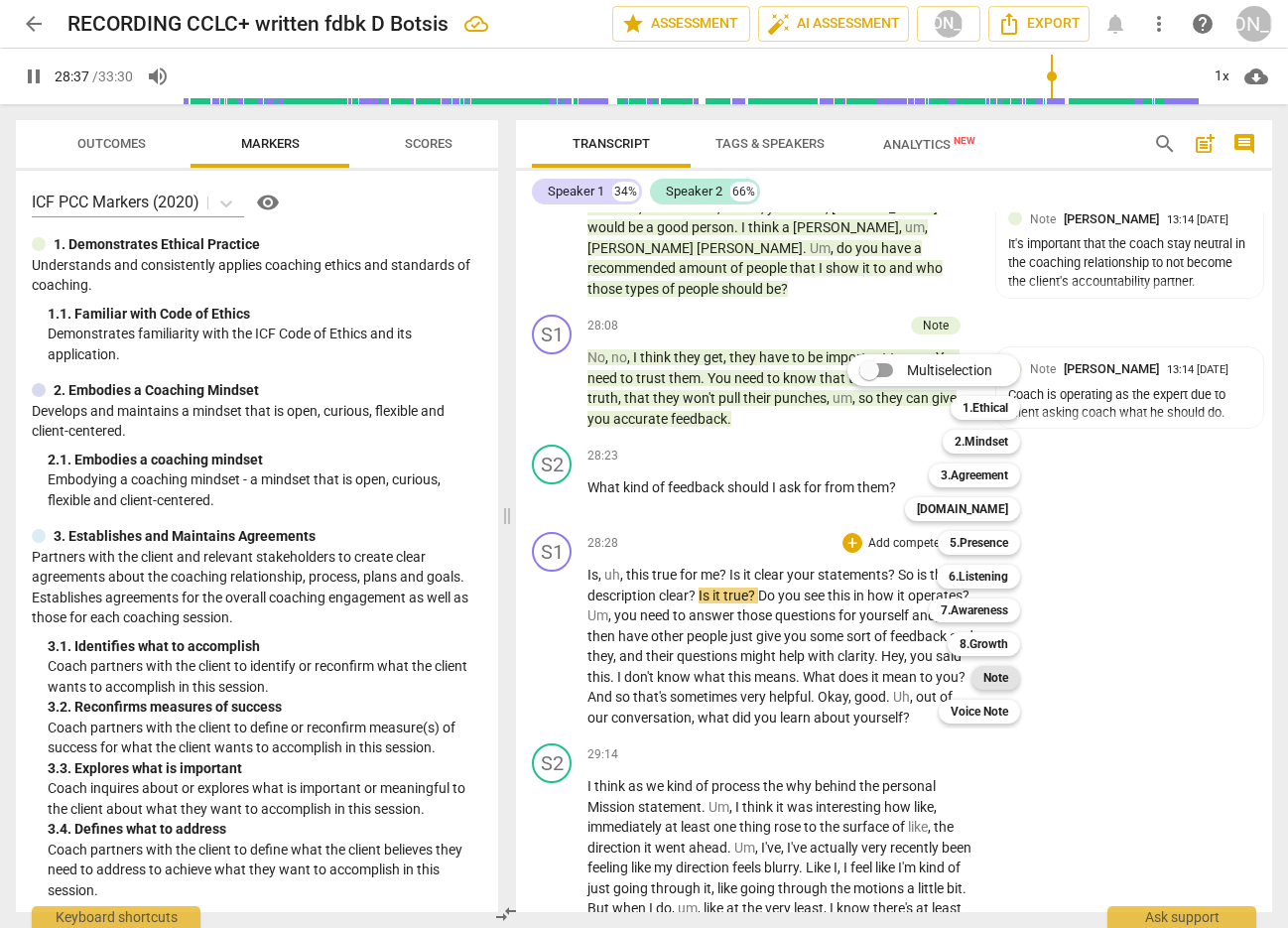 click on "Note" at bounding box center (995, 678) 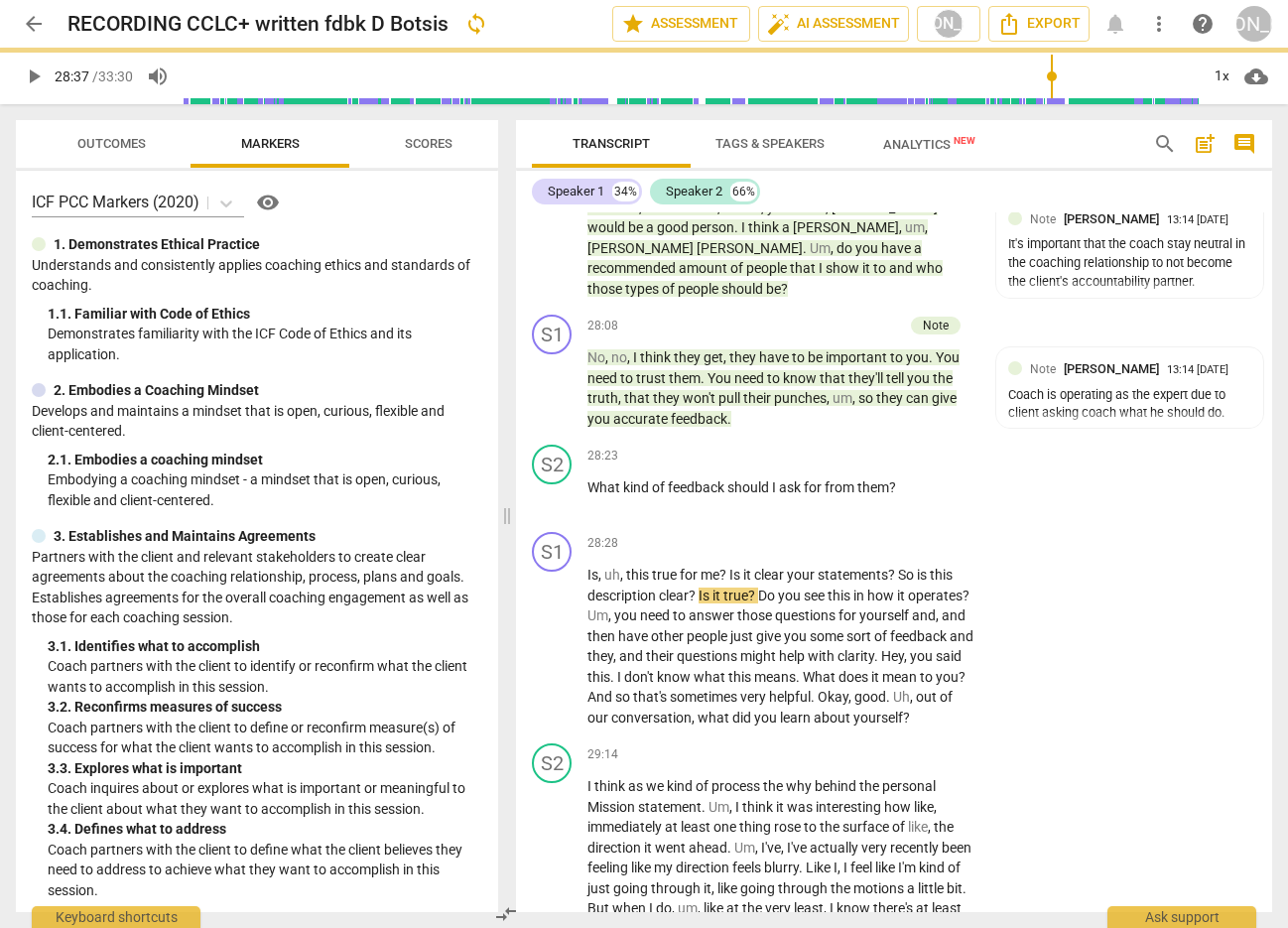 type on "1718" 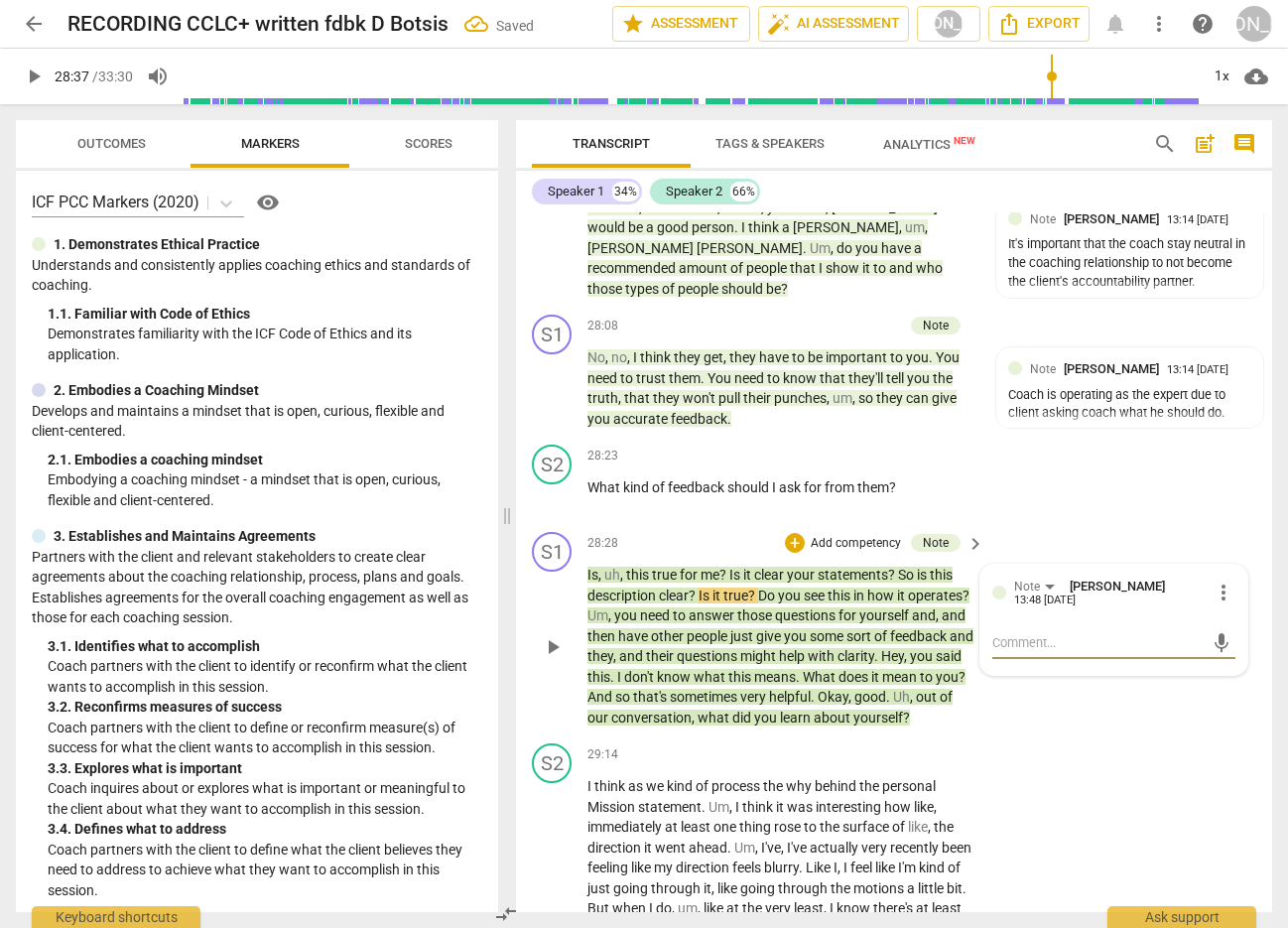 click at bounding box center [1097, 642] 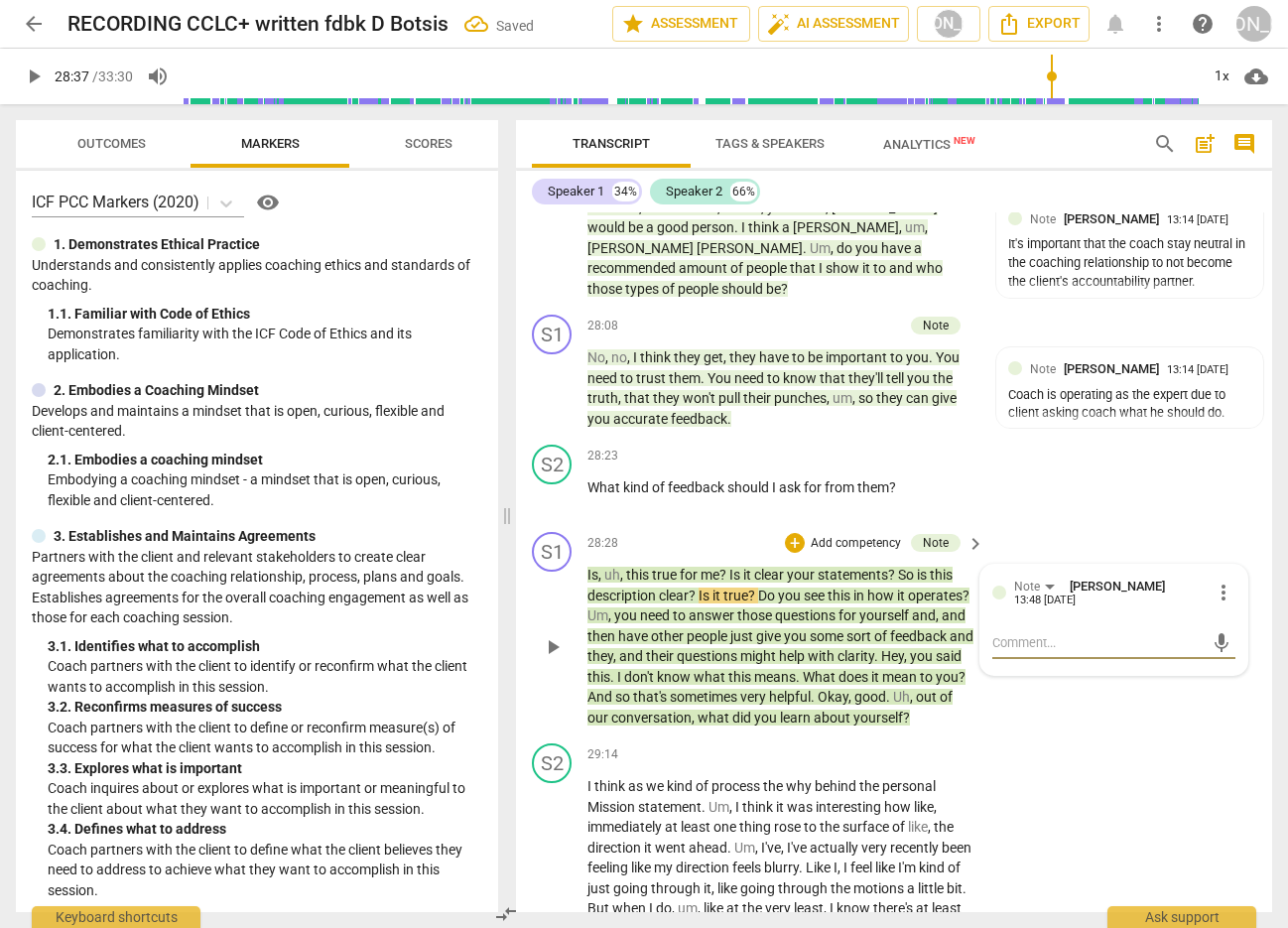 type on "C" 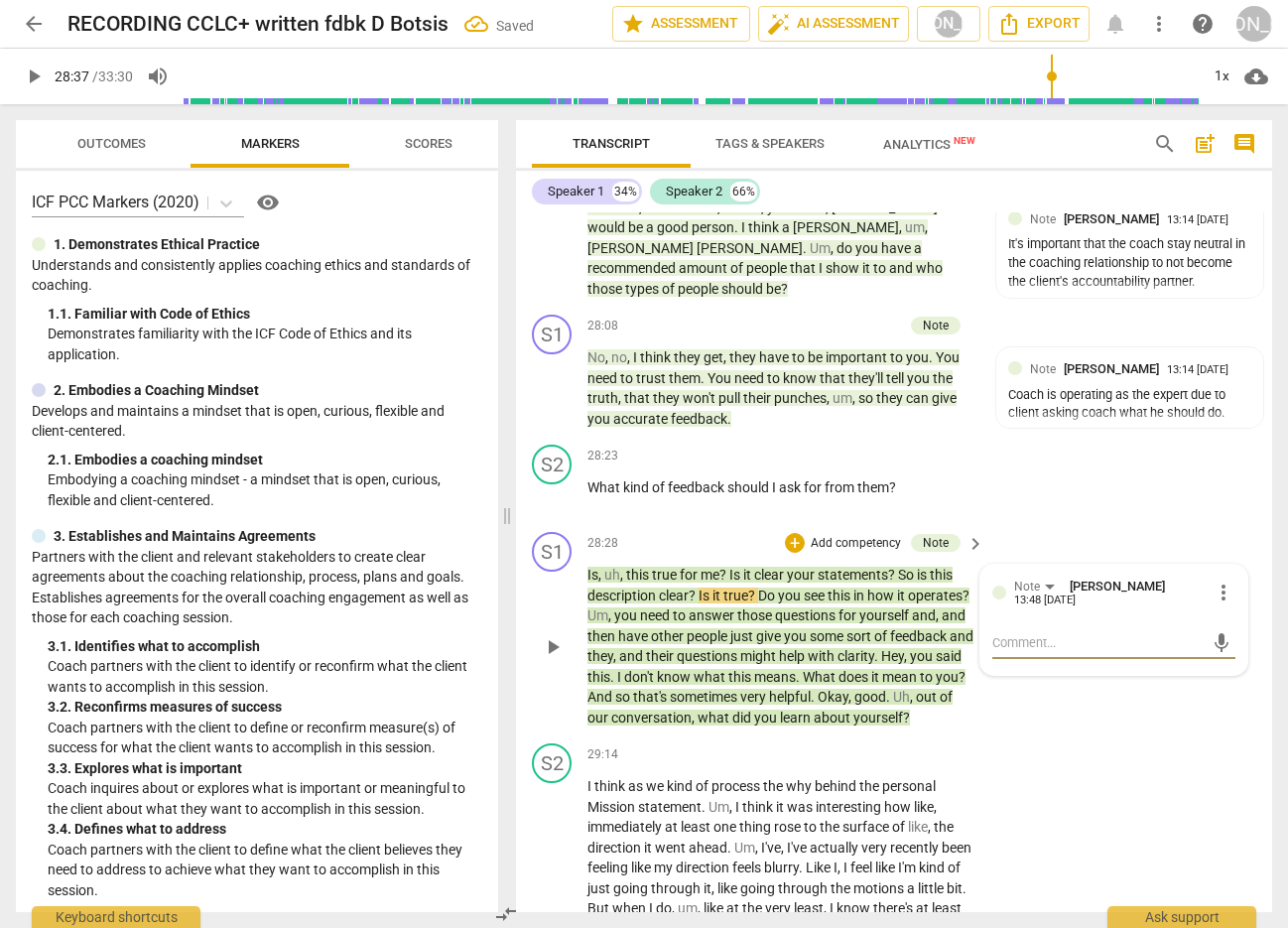 type on "C" 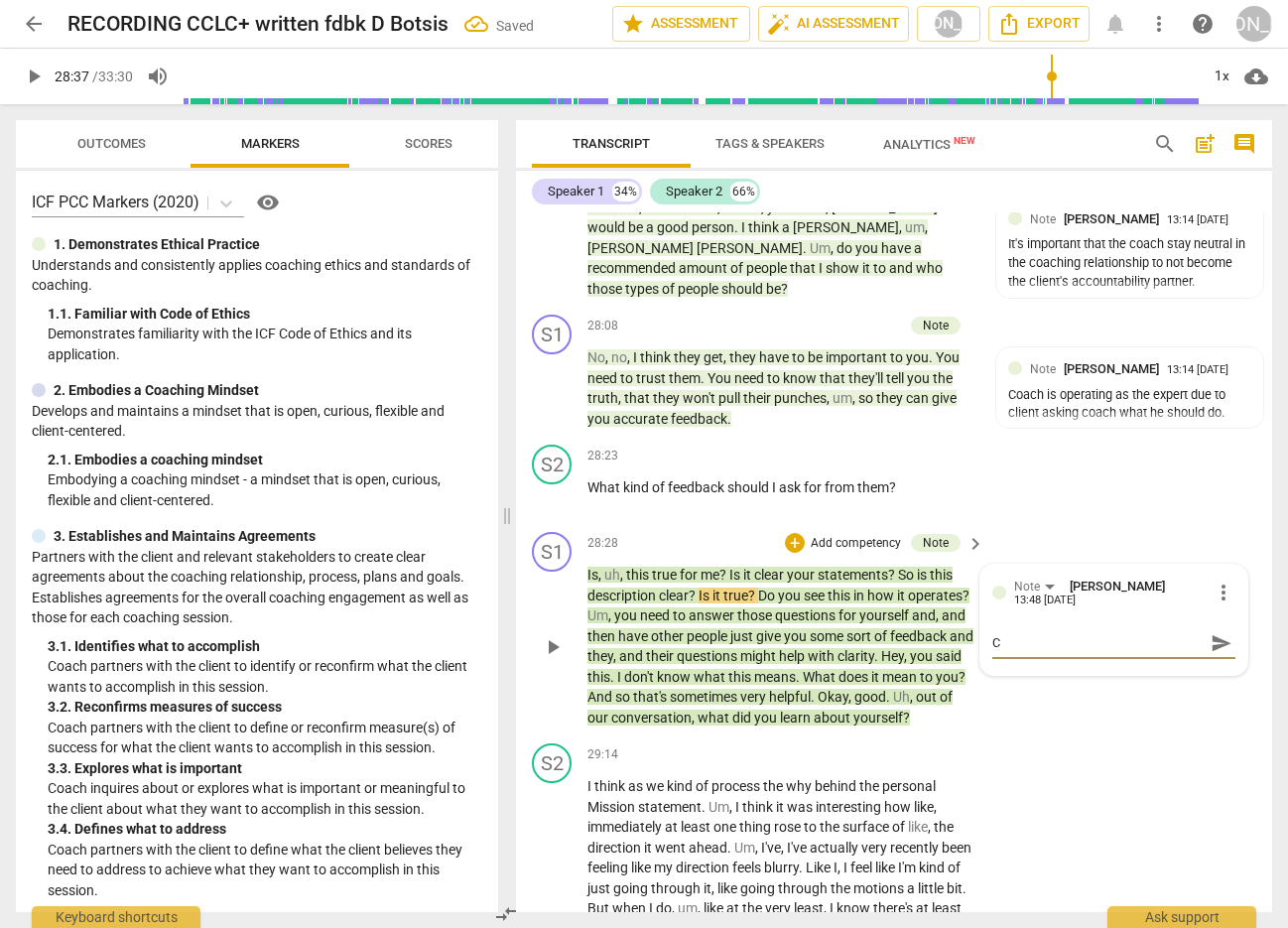 type on "Co" 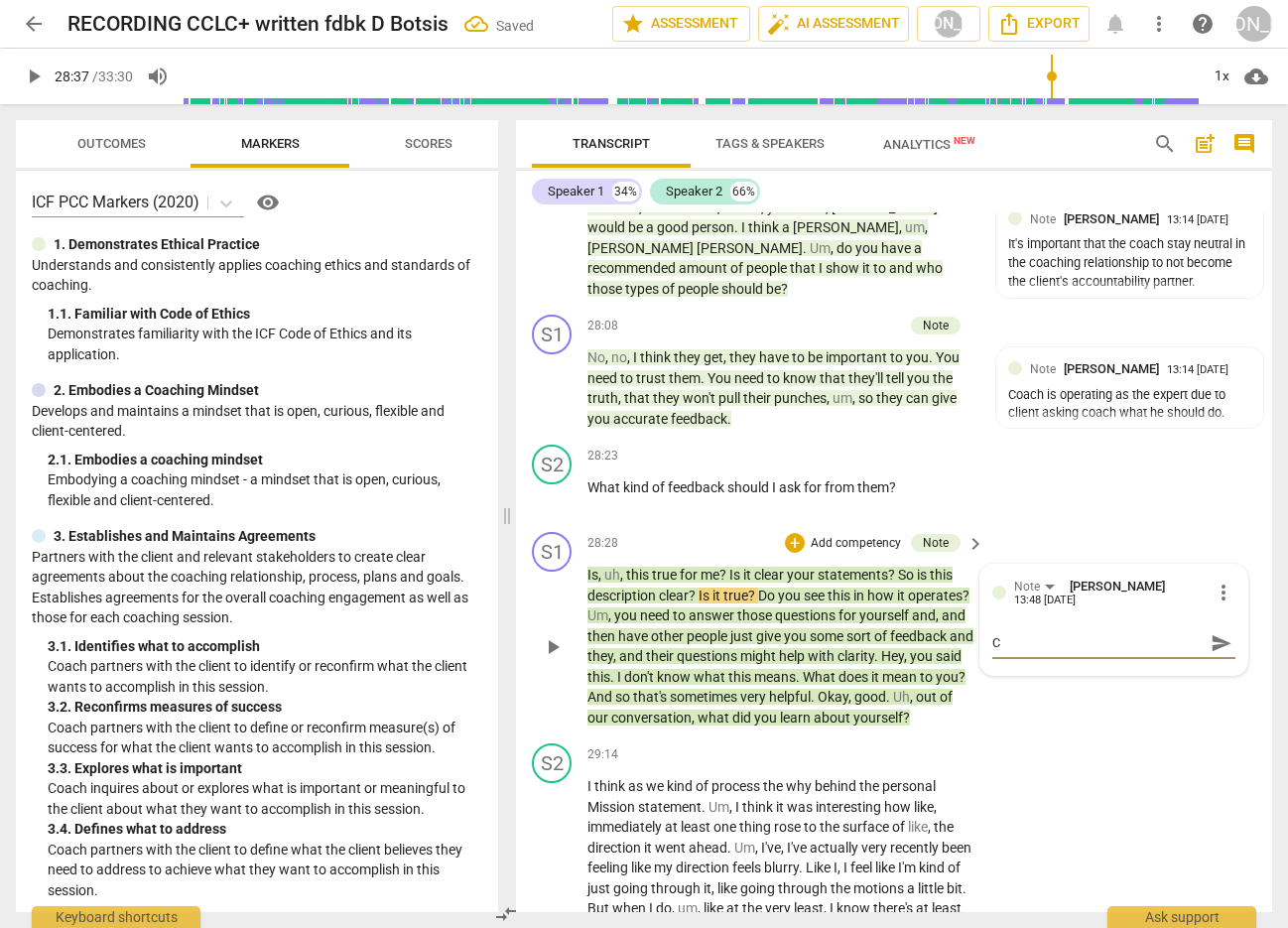 type on "Co" 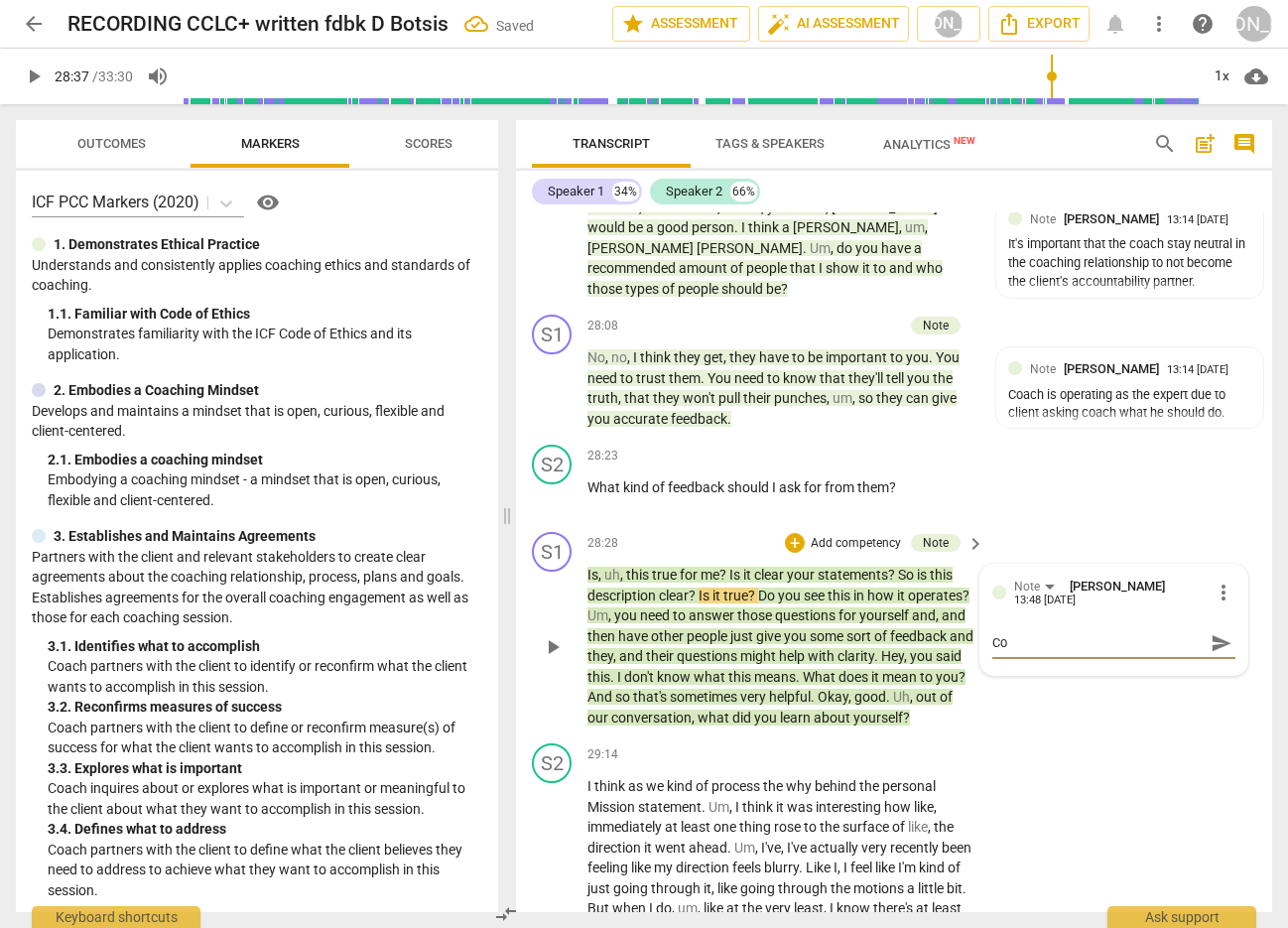 type on "Coa" 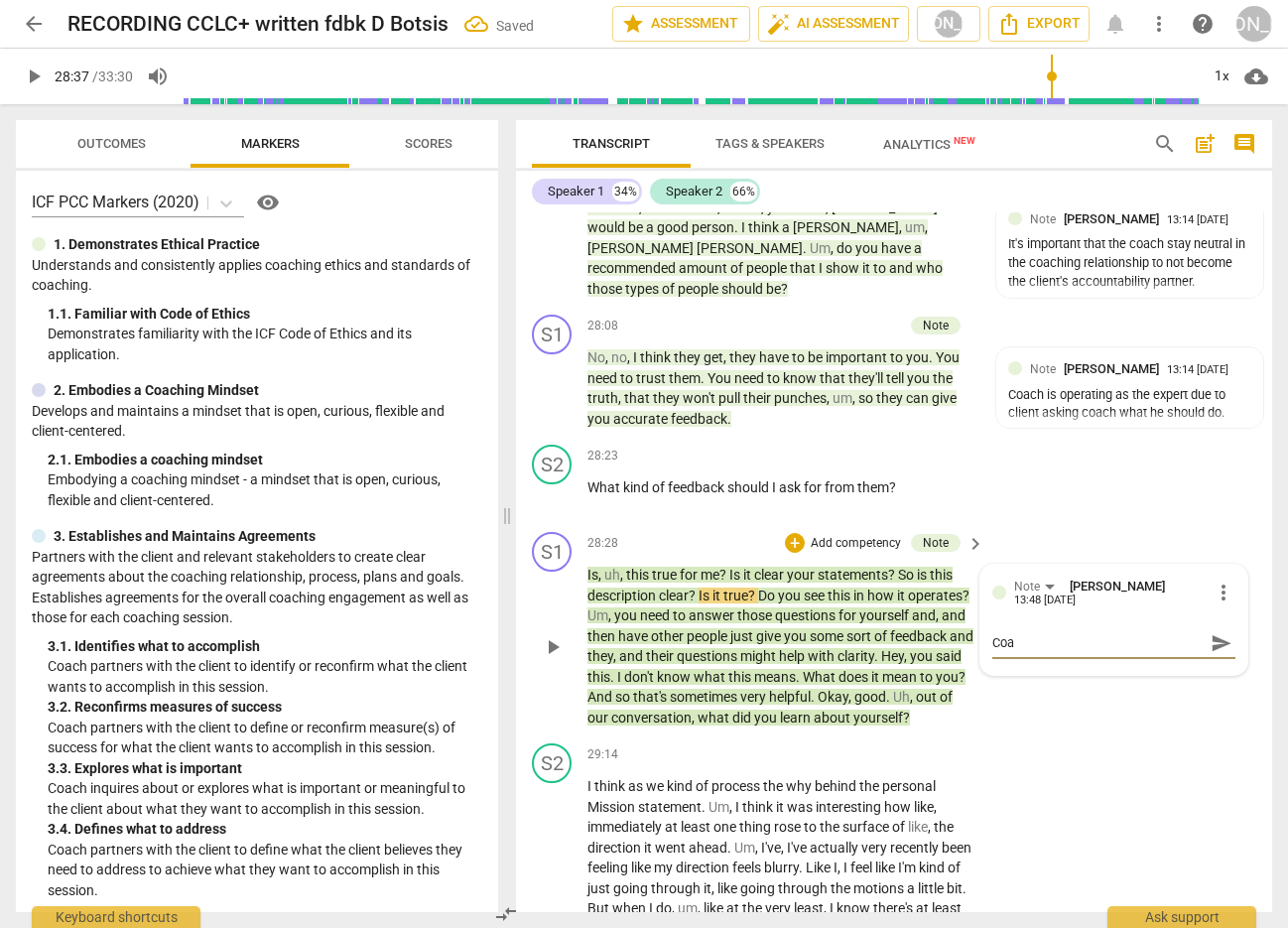 type on "Coac" 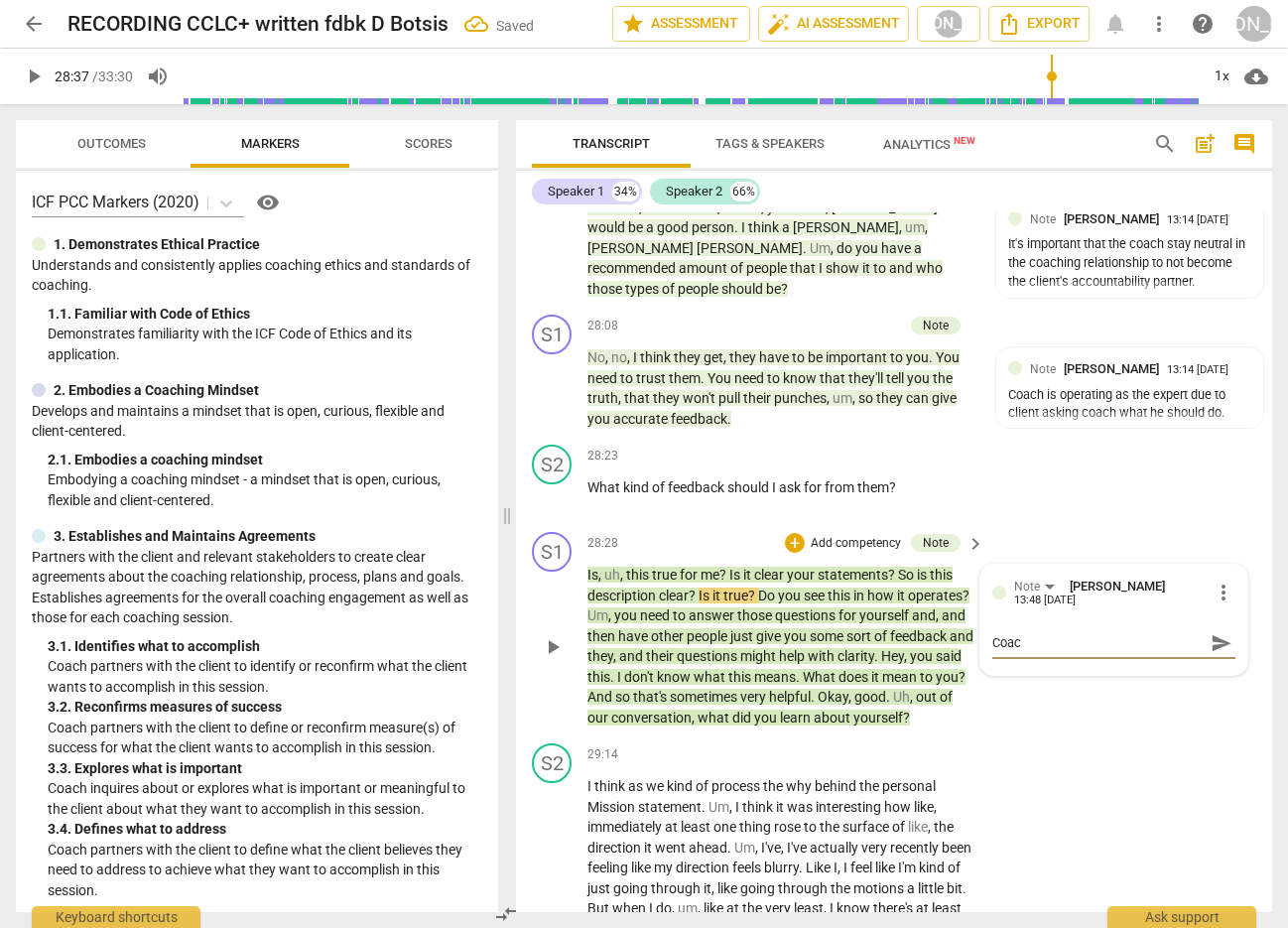 type on "Coach" 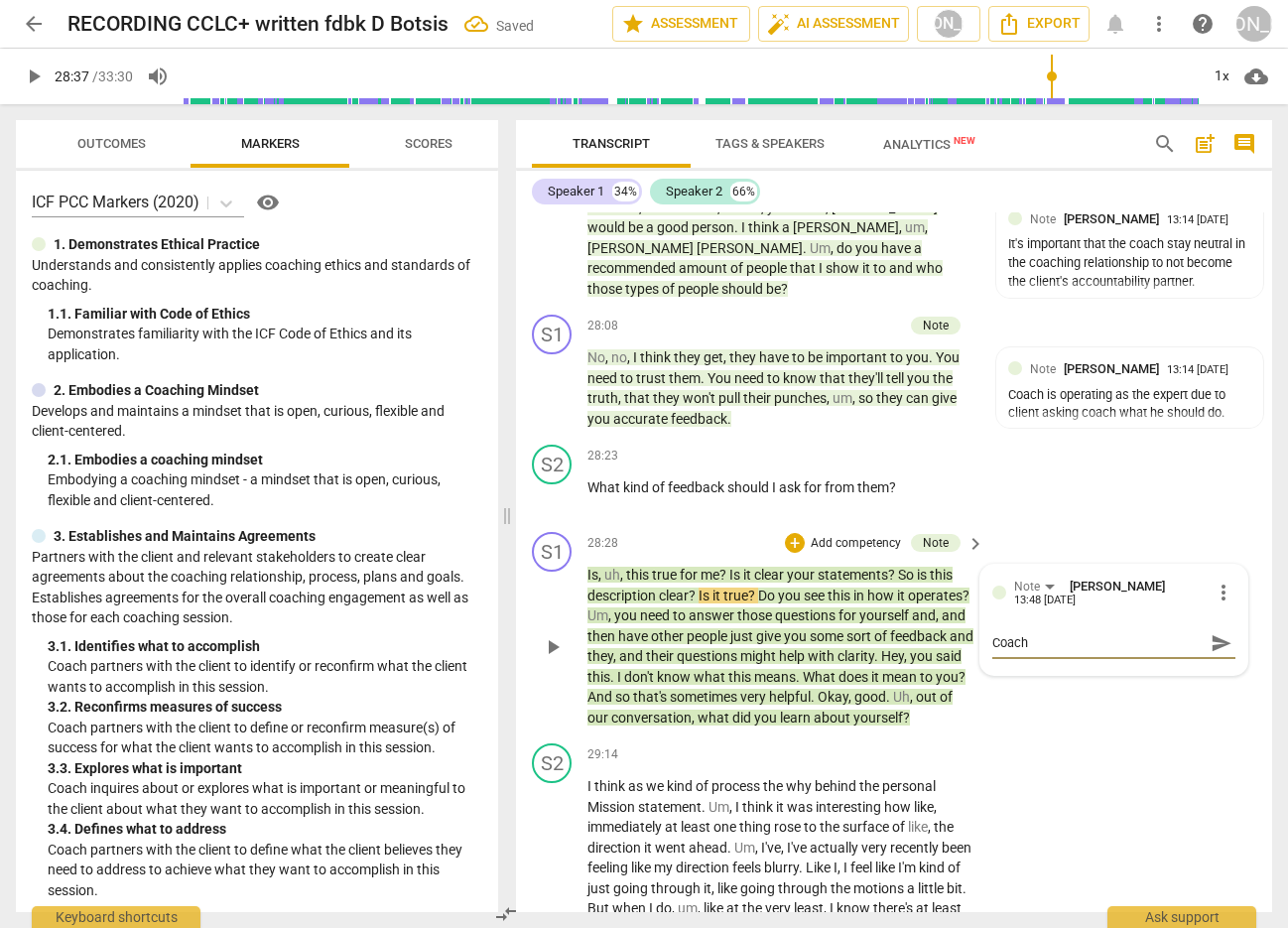 type on "Coach" 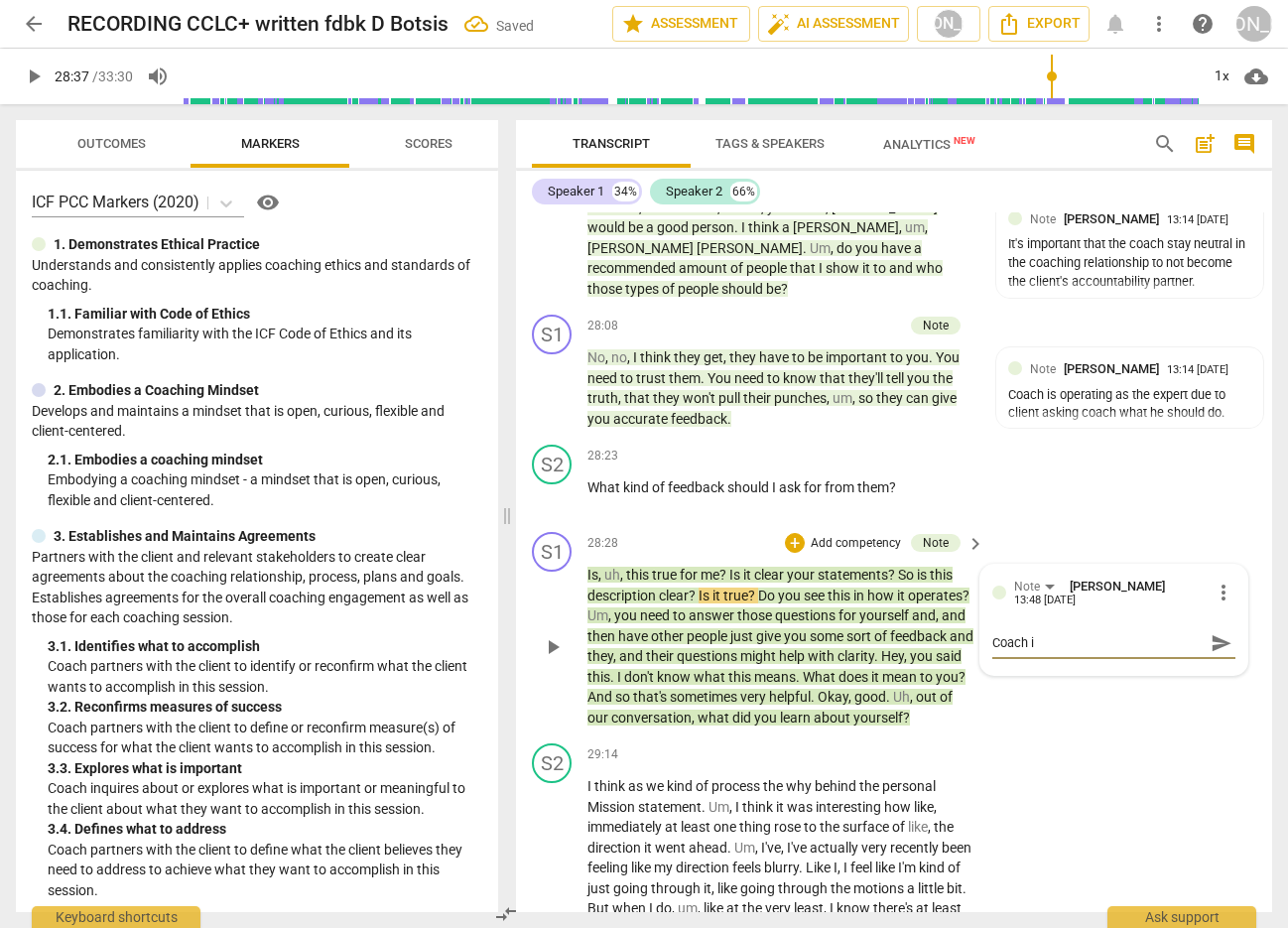 type on "Coach is" 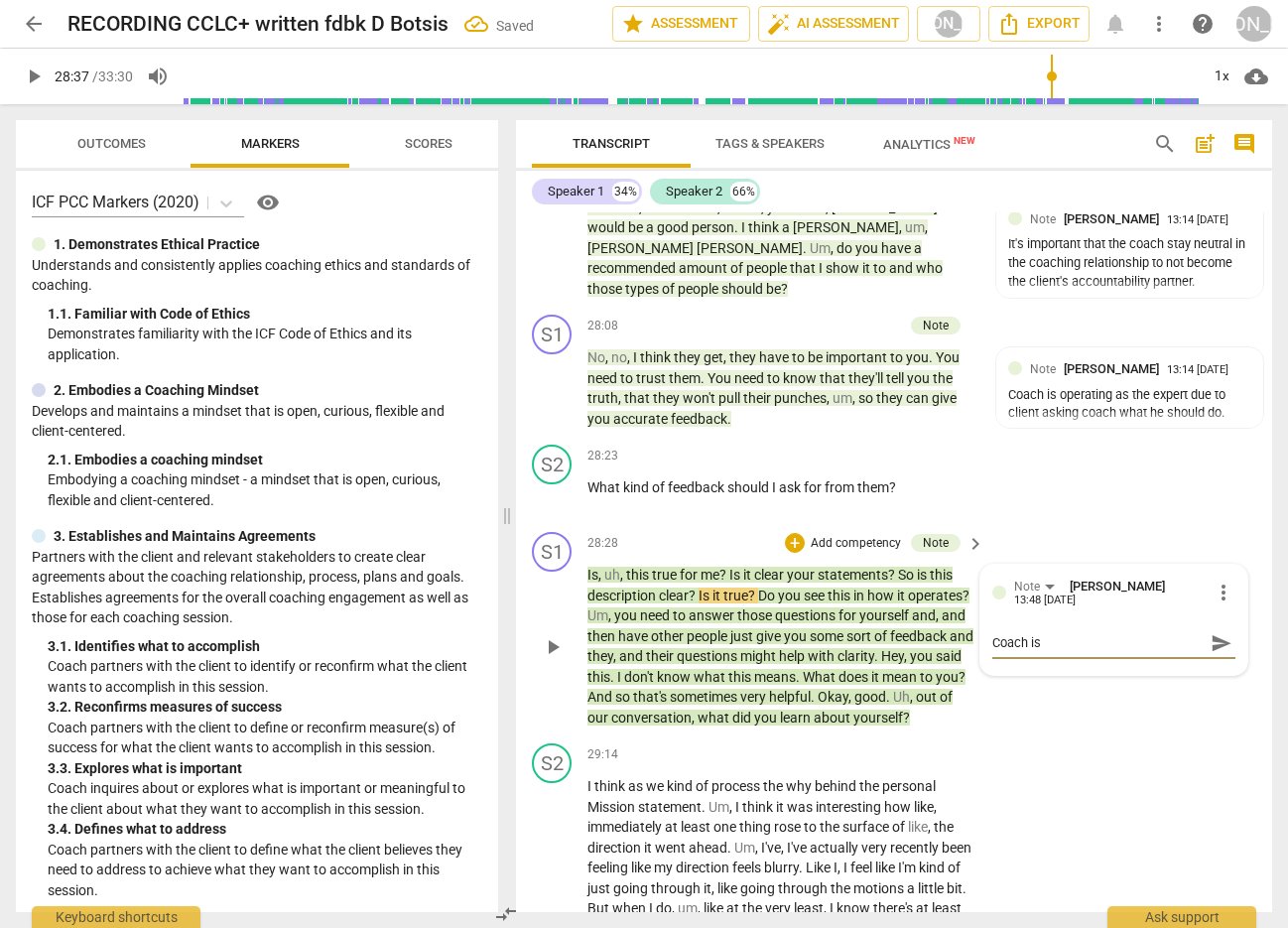 type on "Coach is" 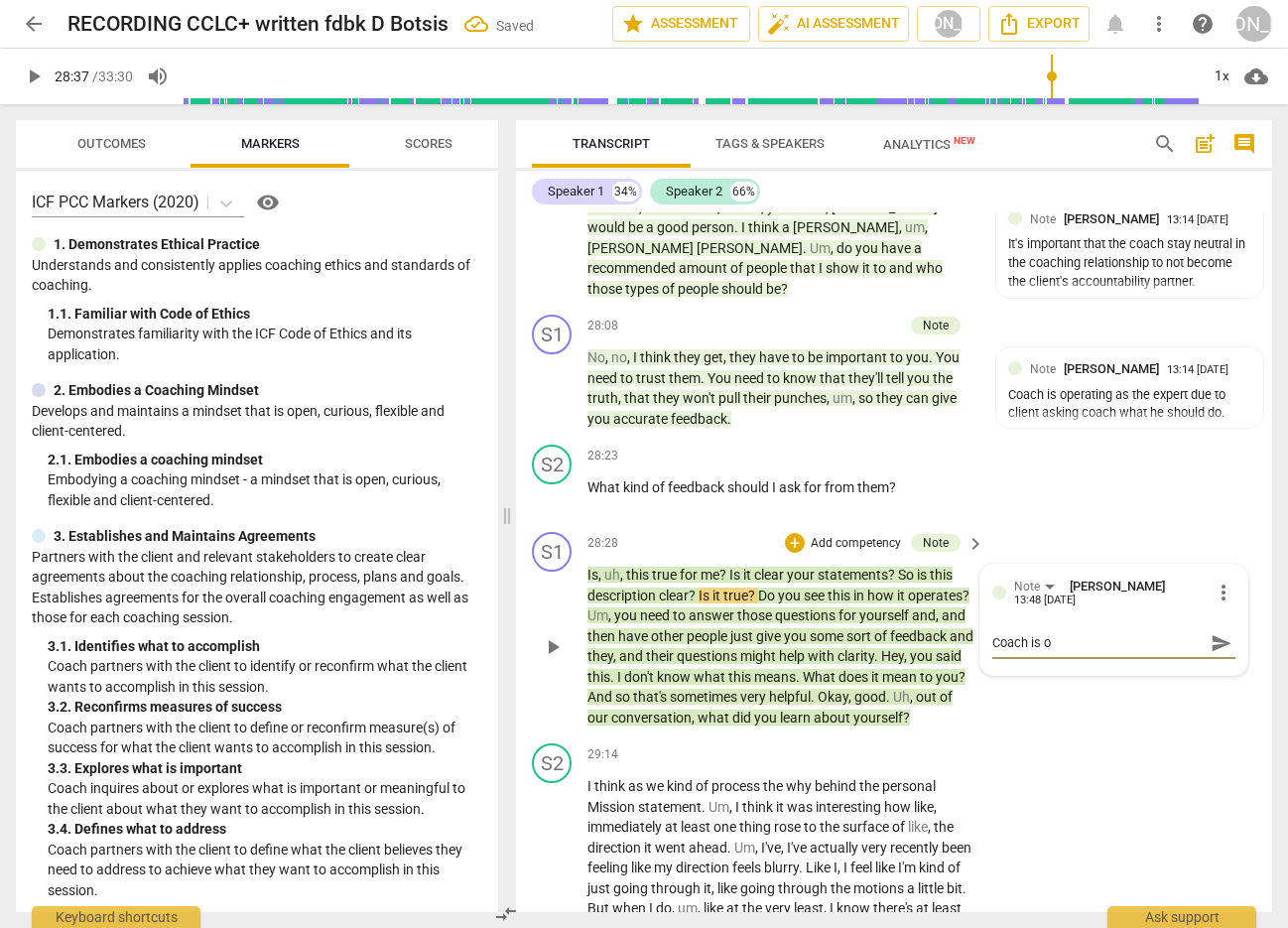 type on "Coach is op" 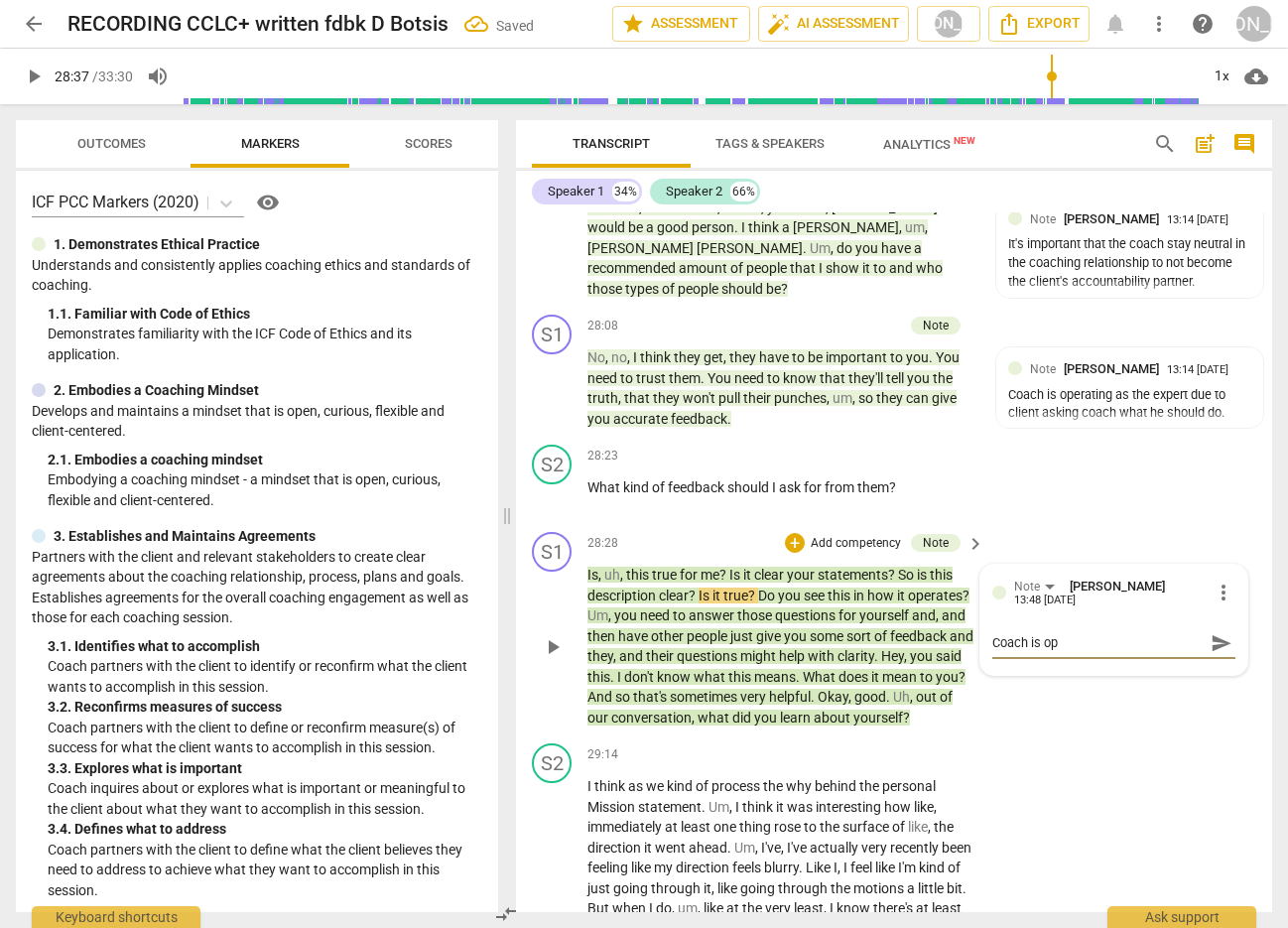 type on "Coach is ope" 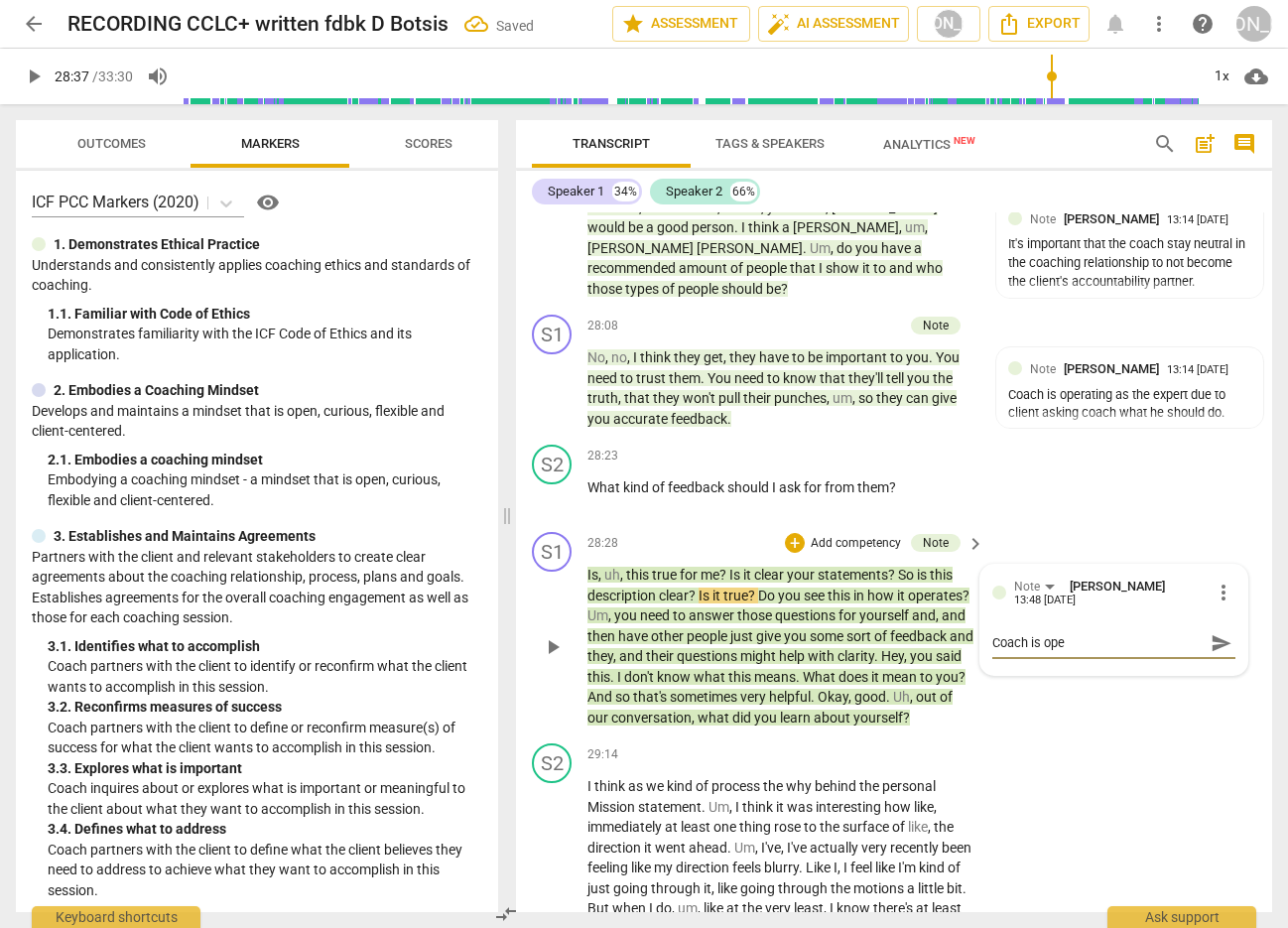 type on "Coach is oper" 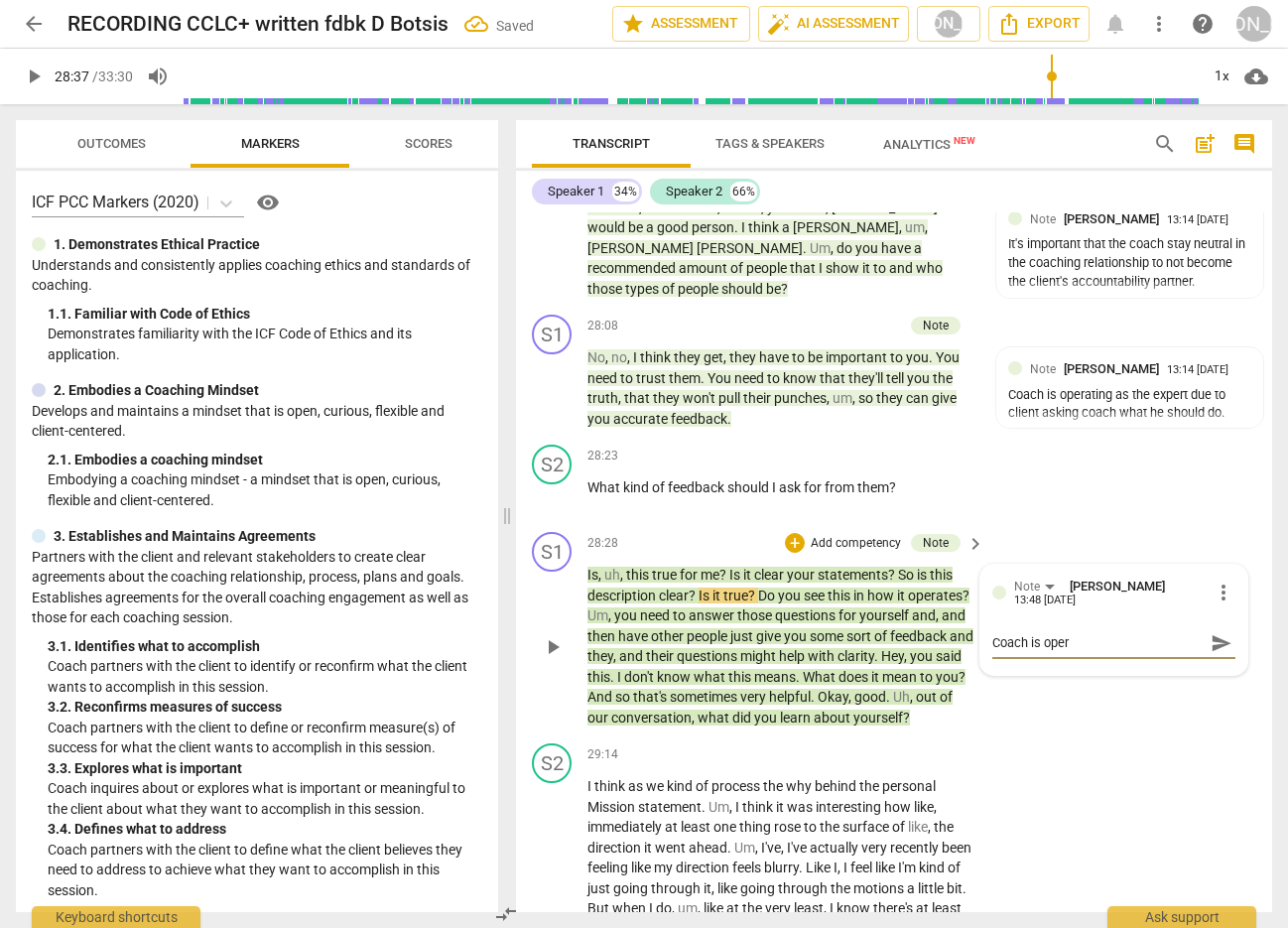 type on "Coach is opera" 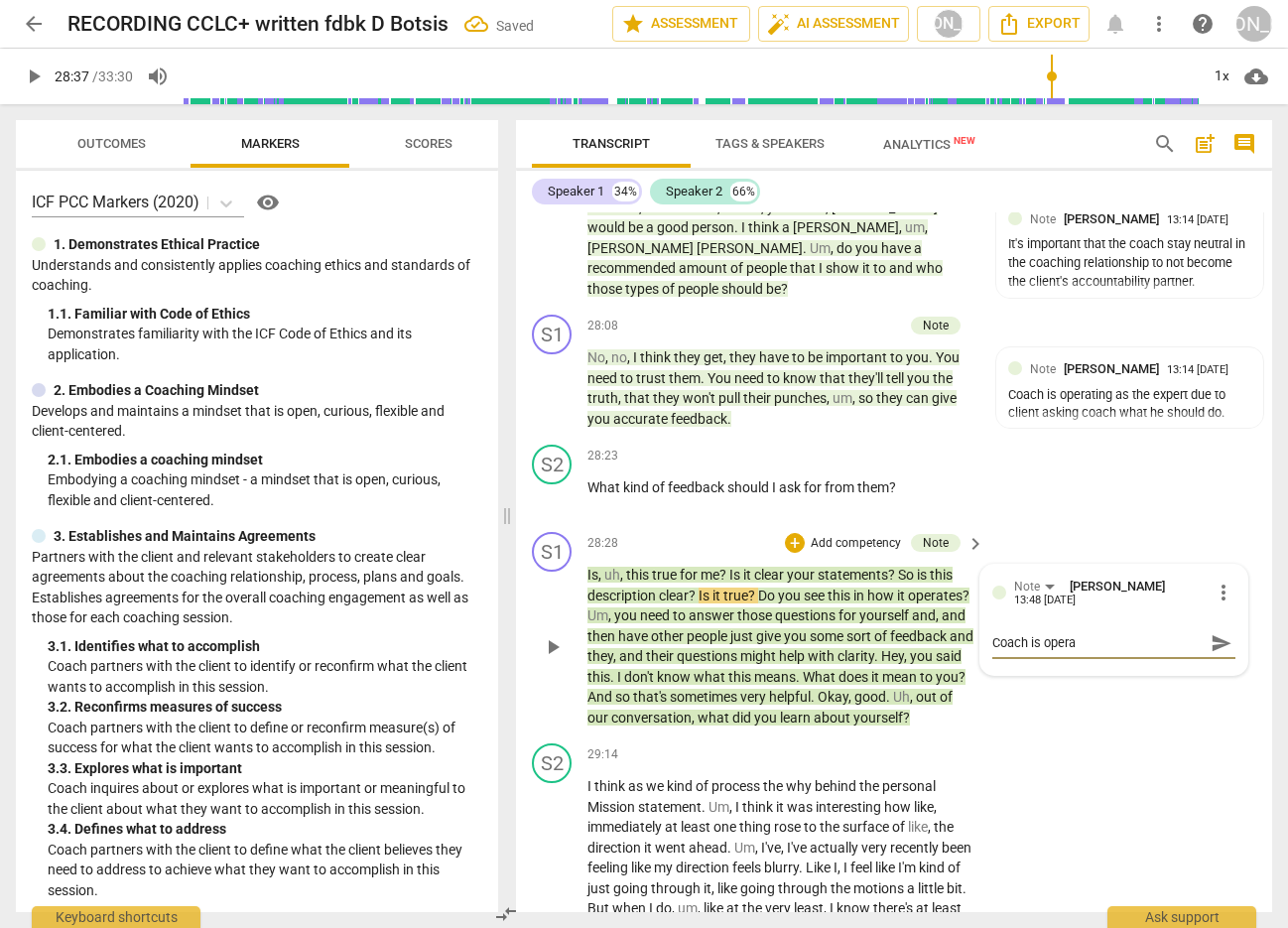 type on "Coach is operat" 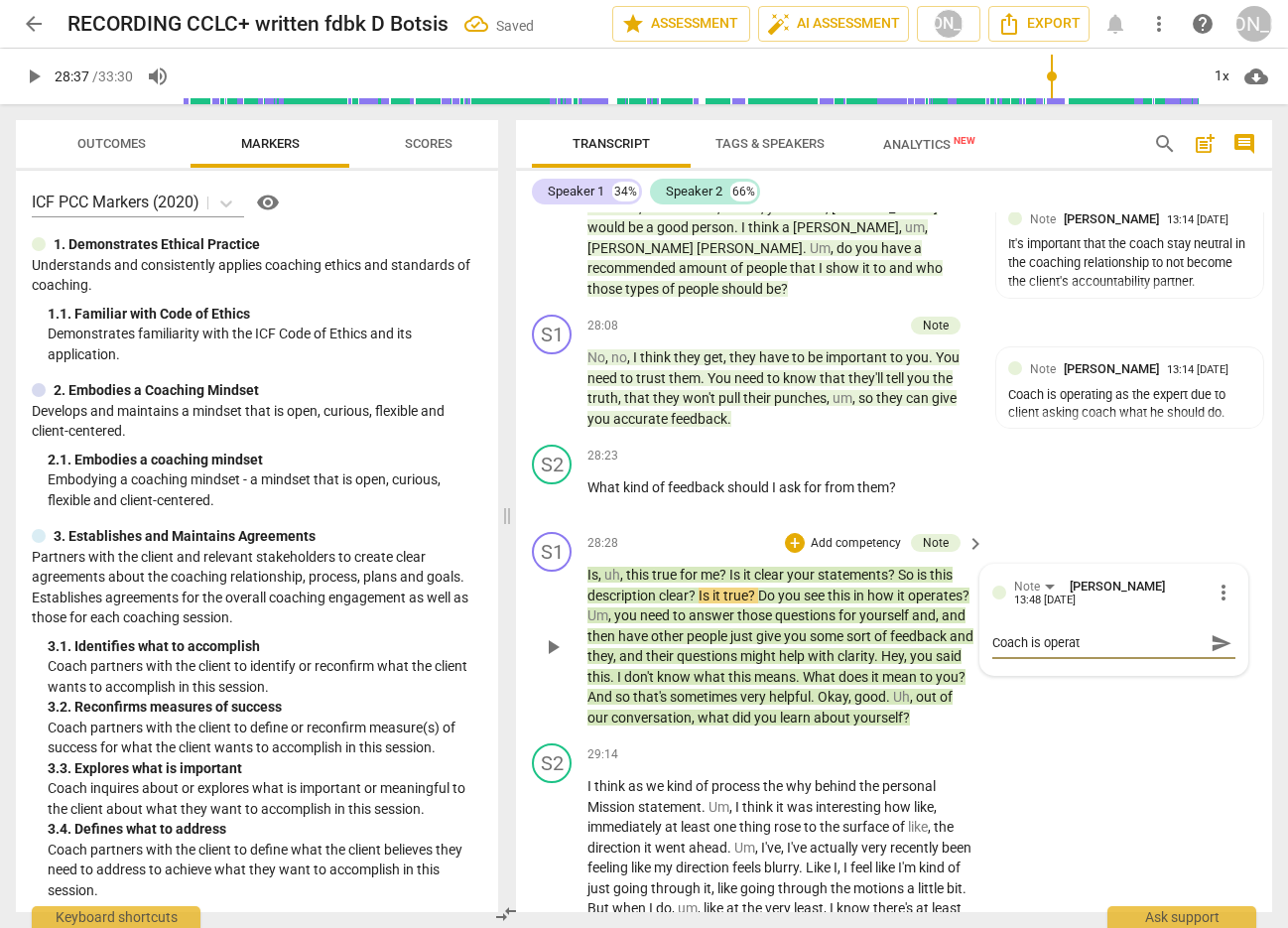 type on "Coach is operati" 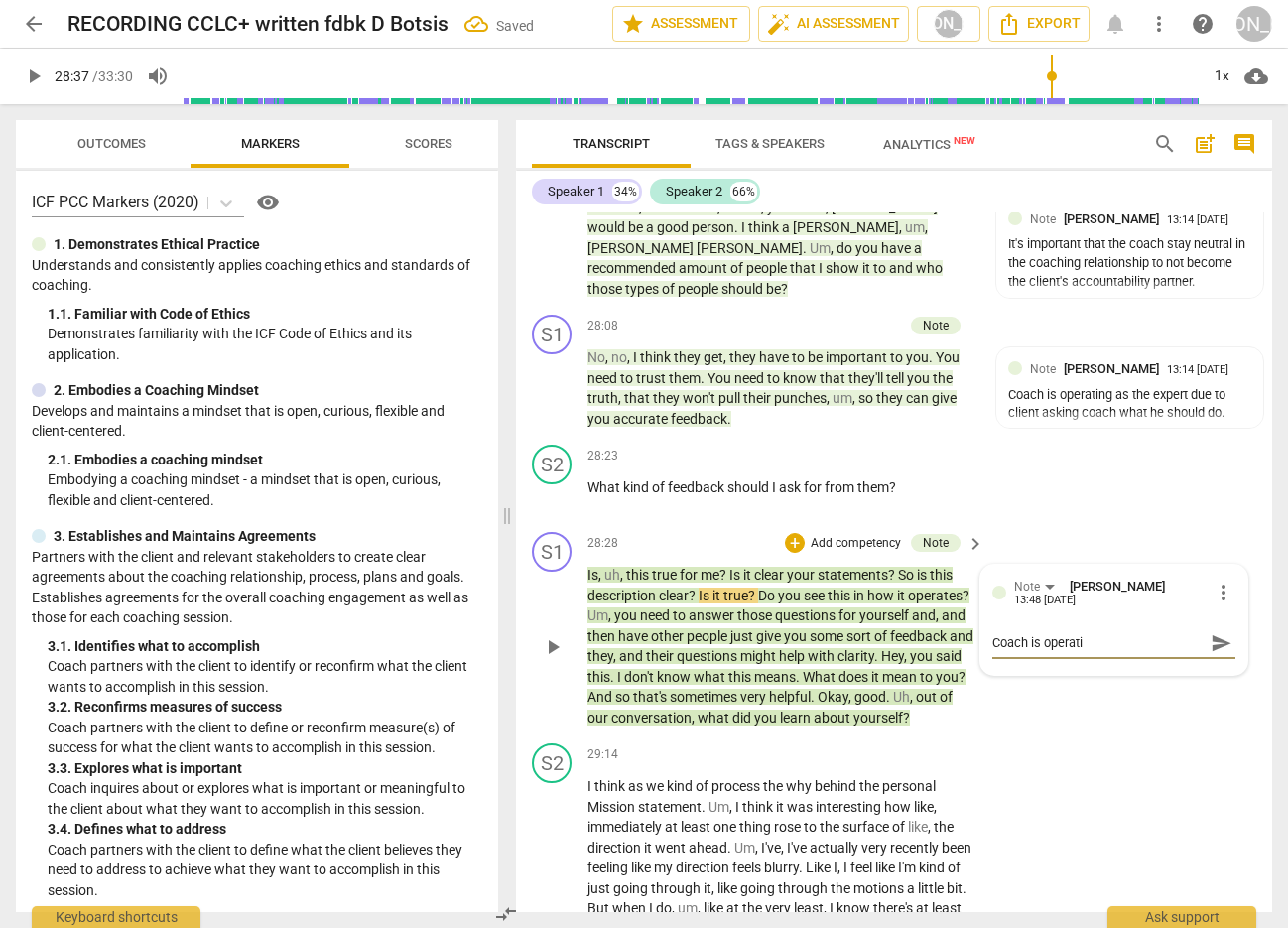 type on "Coach is operatin" 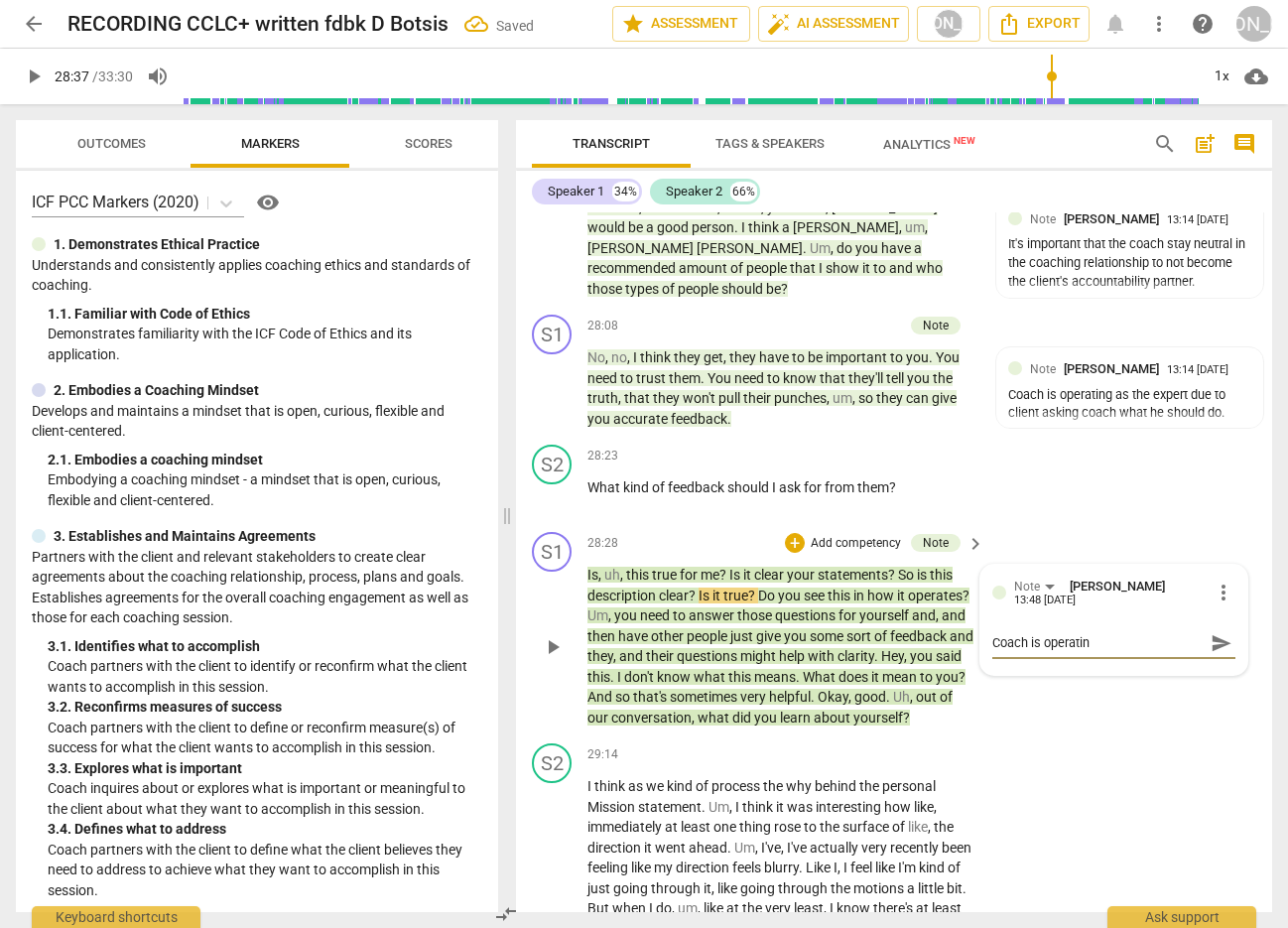 type on "Coach is operating" 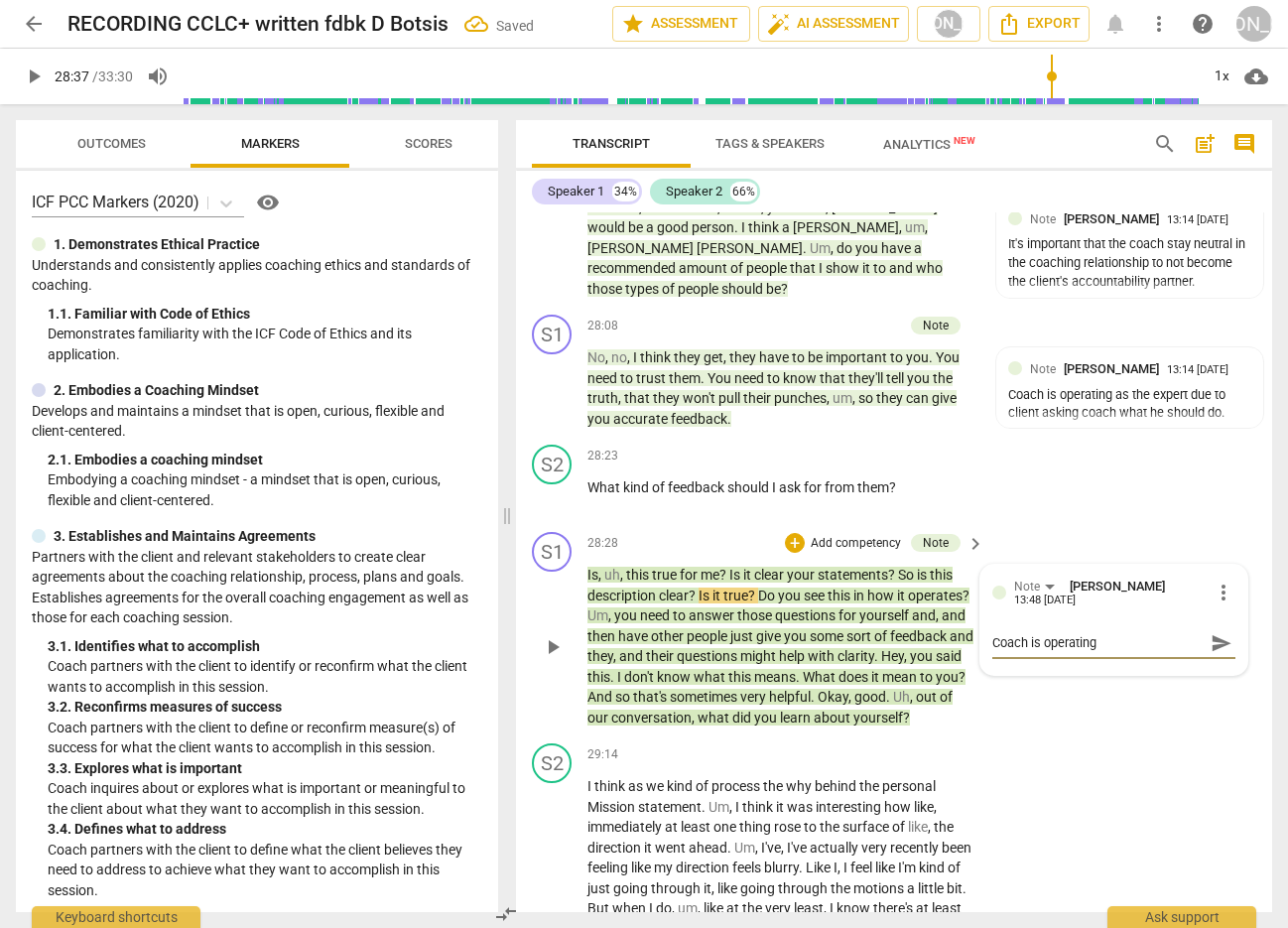 type on "Coach is operating" 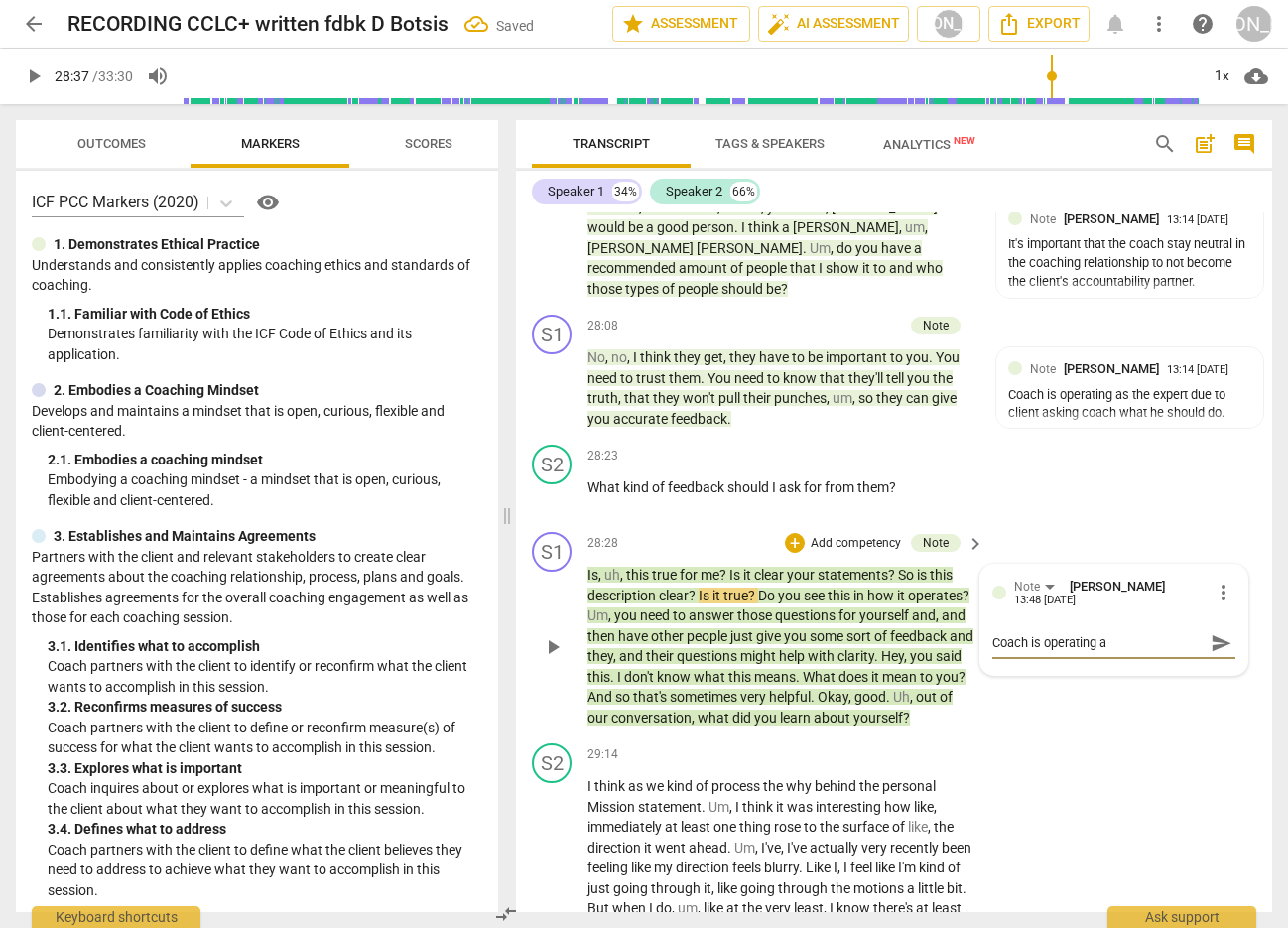 type on "Coach is operating as" 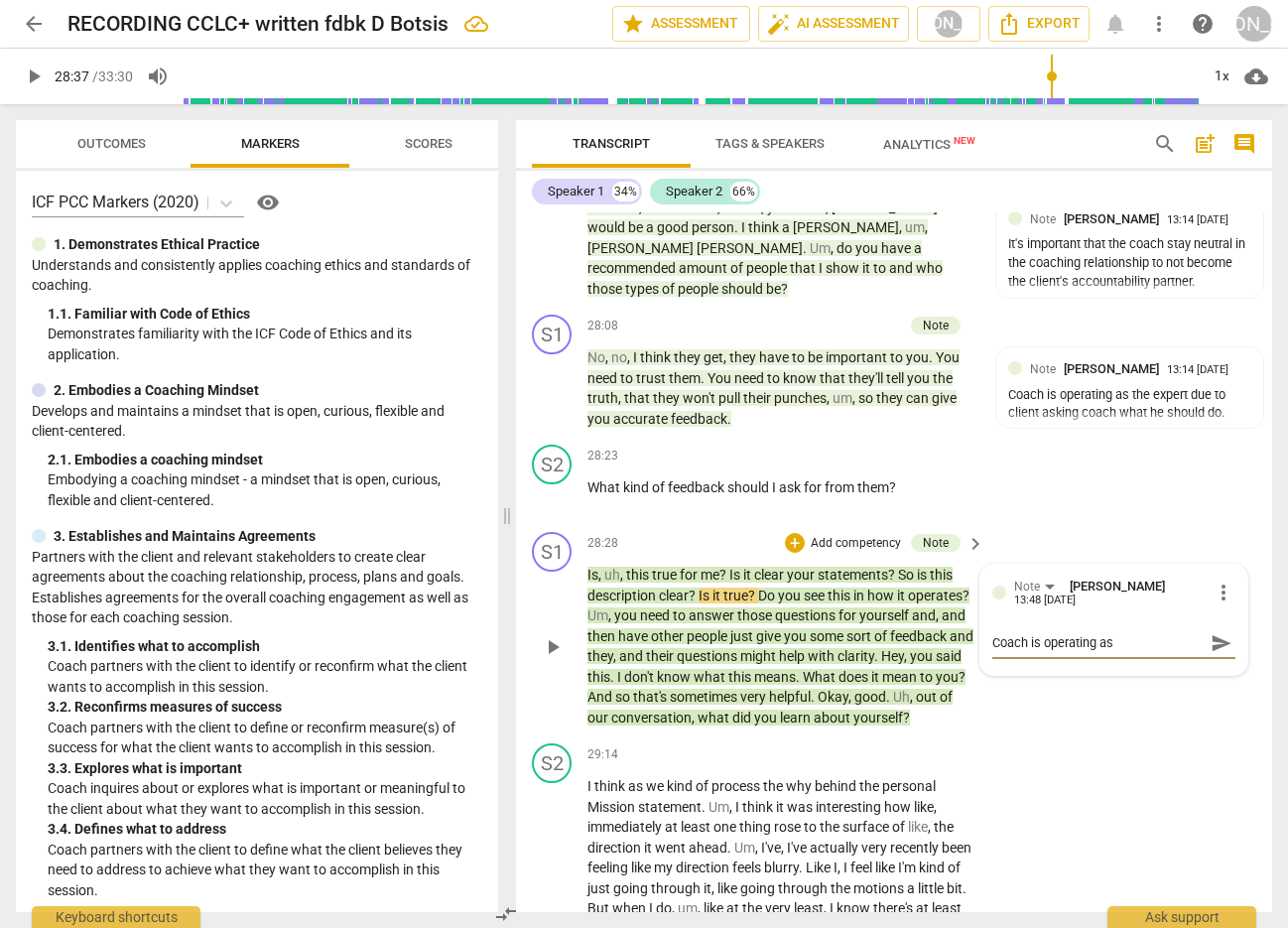 type on "Coach is operating as" 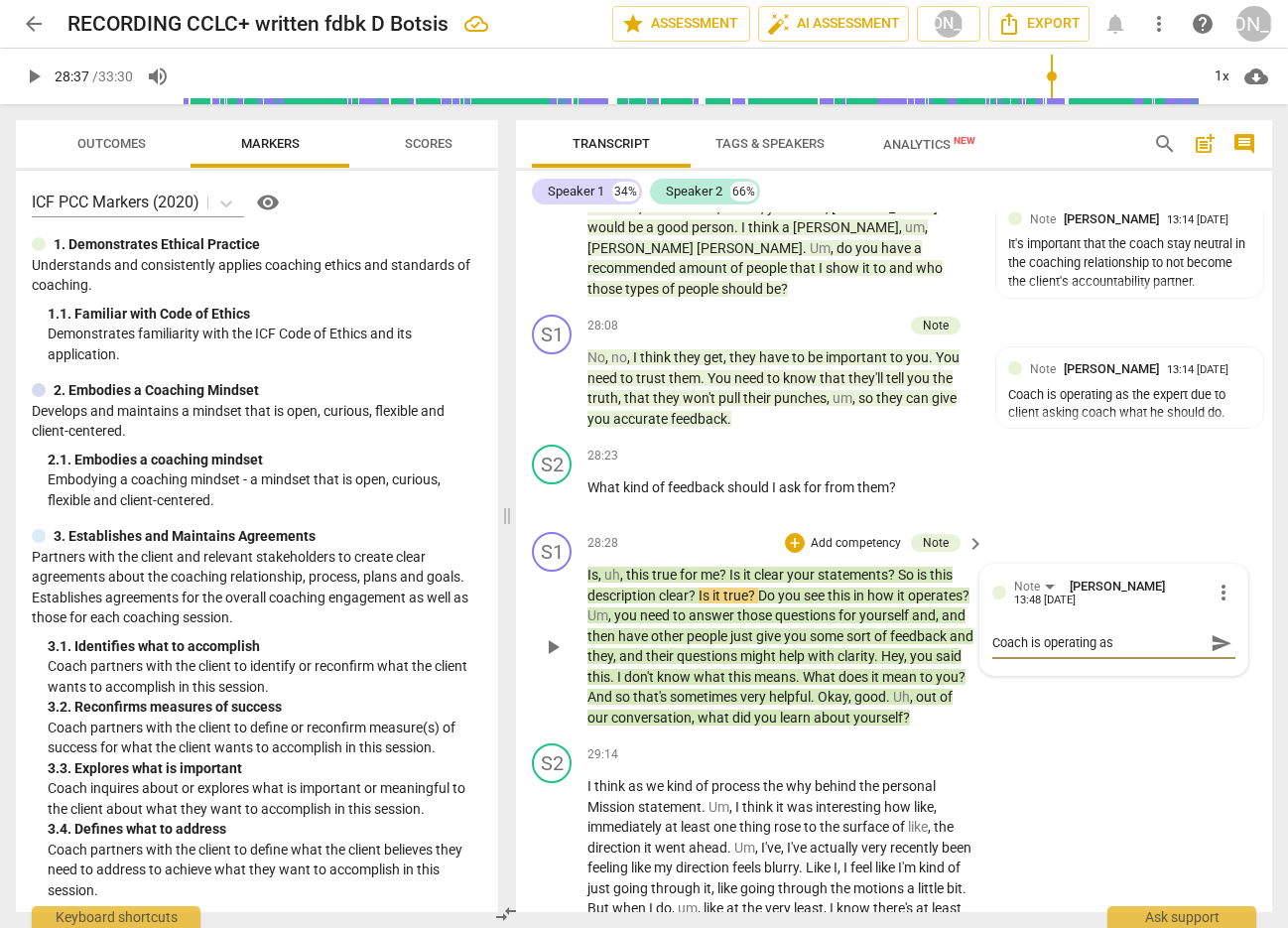 type on "Coach is operating as t" 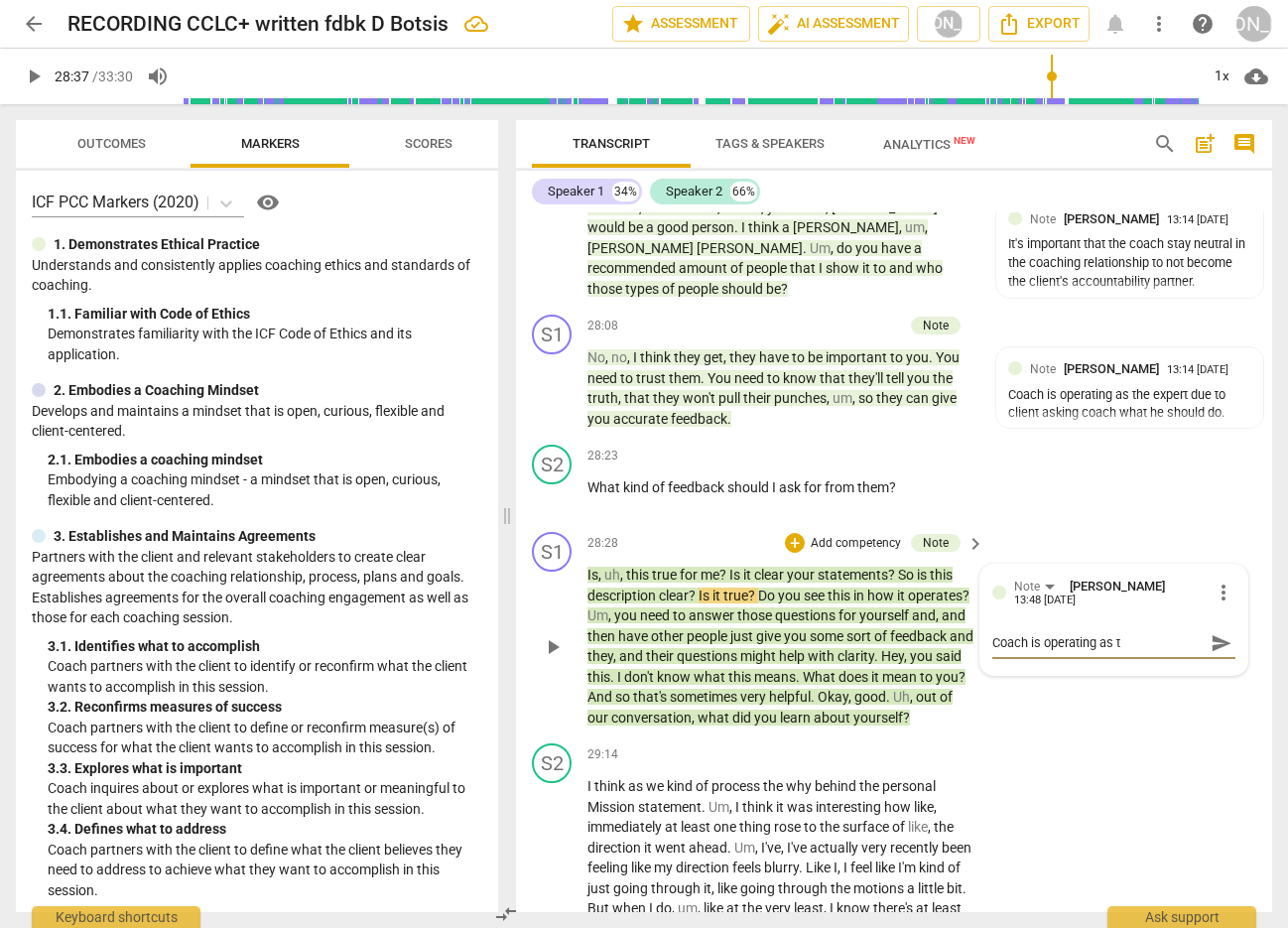 type on "Coach is operating as th" 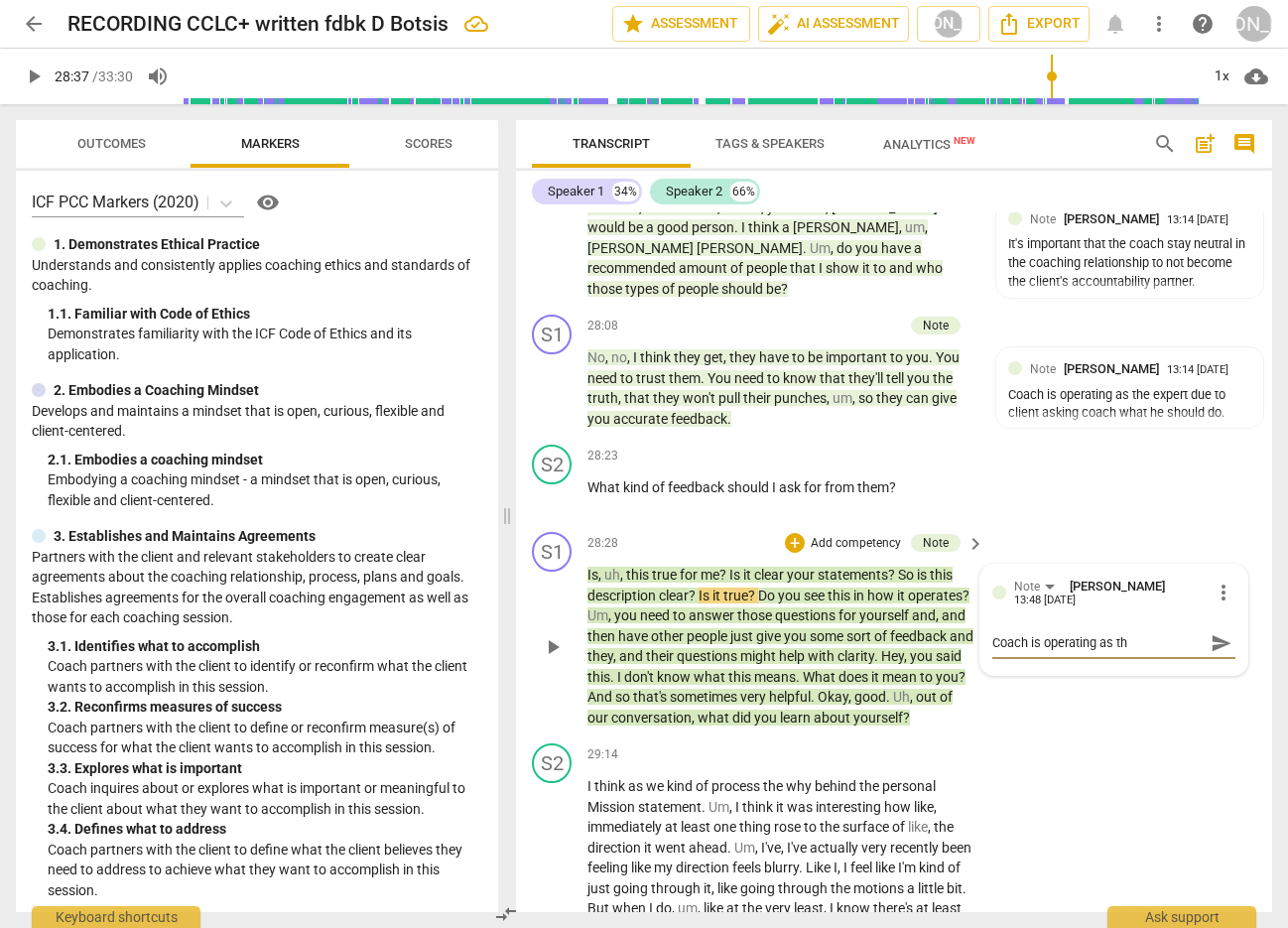 type on "Coach is operating as the" 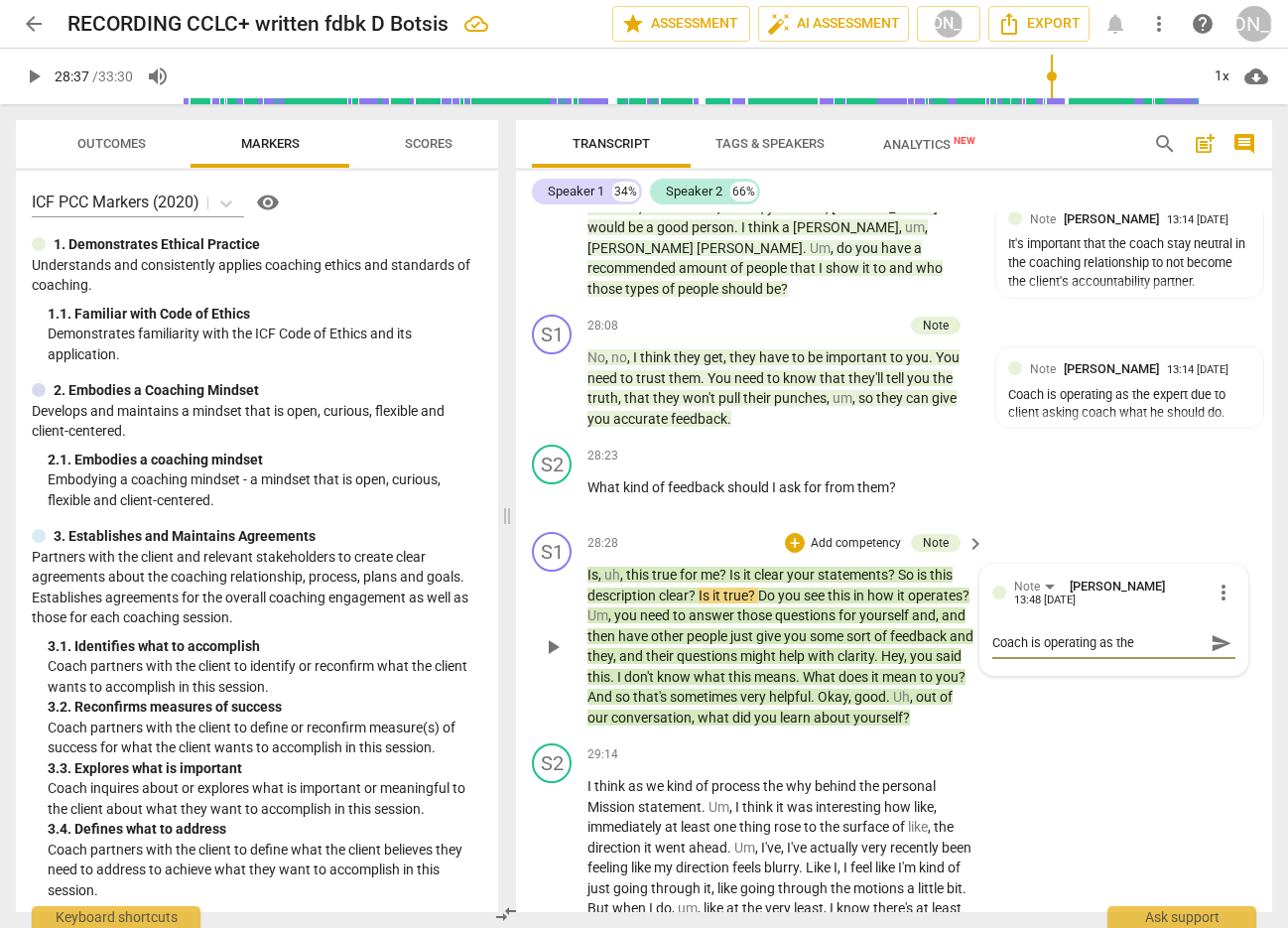 type on "Coach is operating as the" 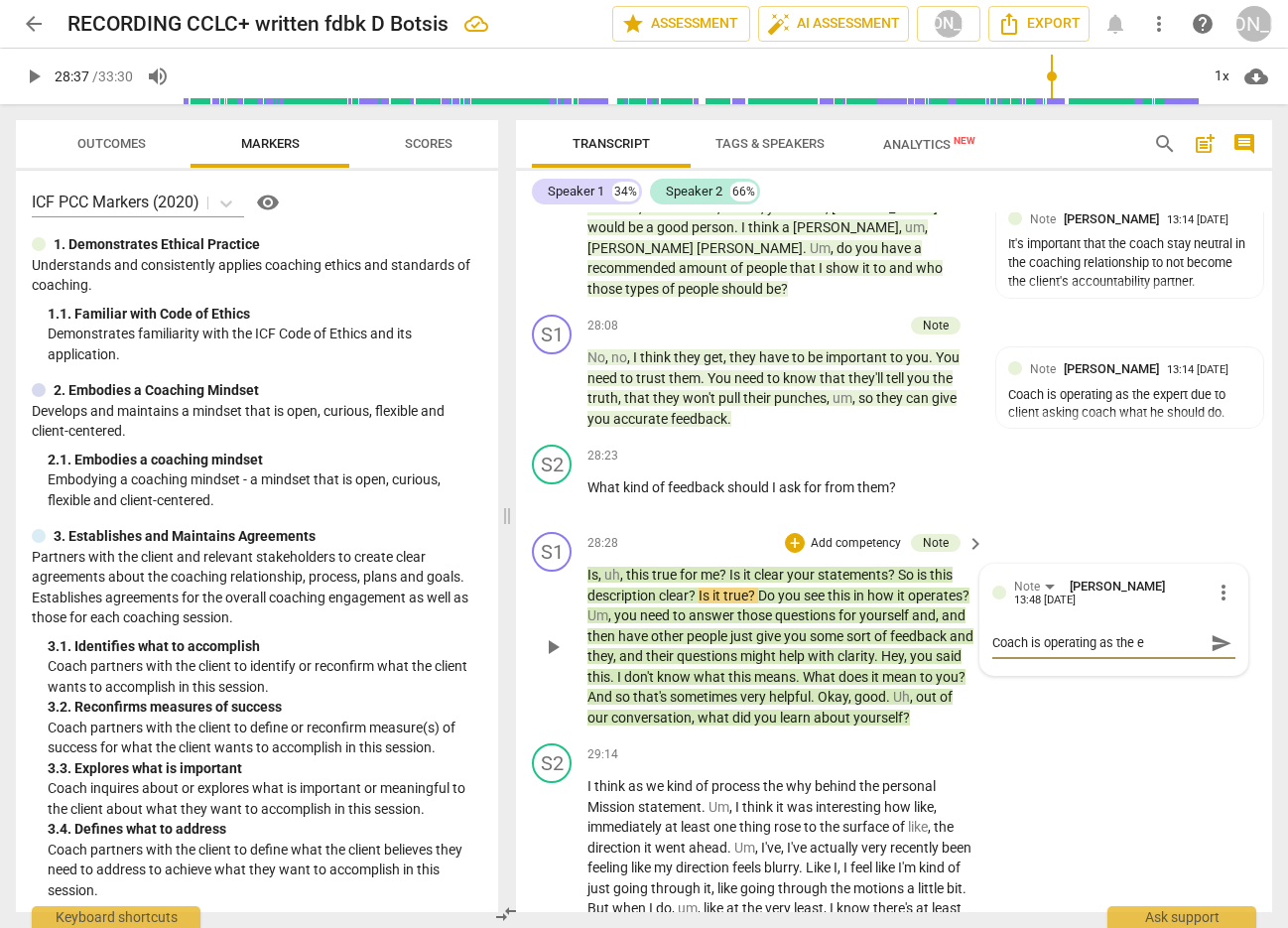 type on "Coach is operating as the ex" 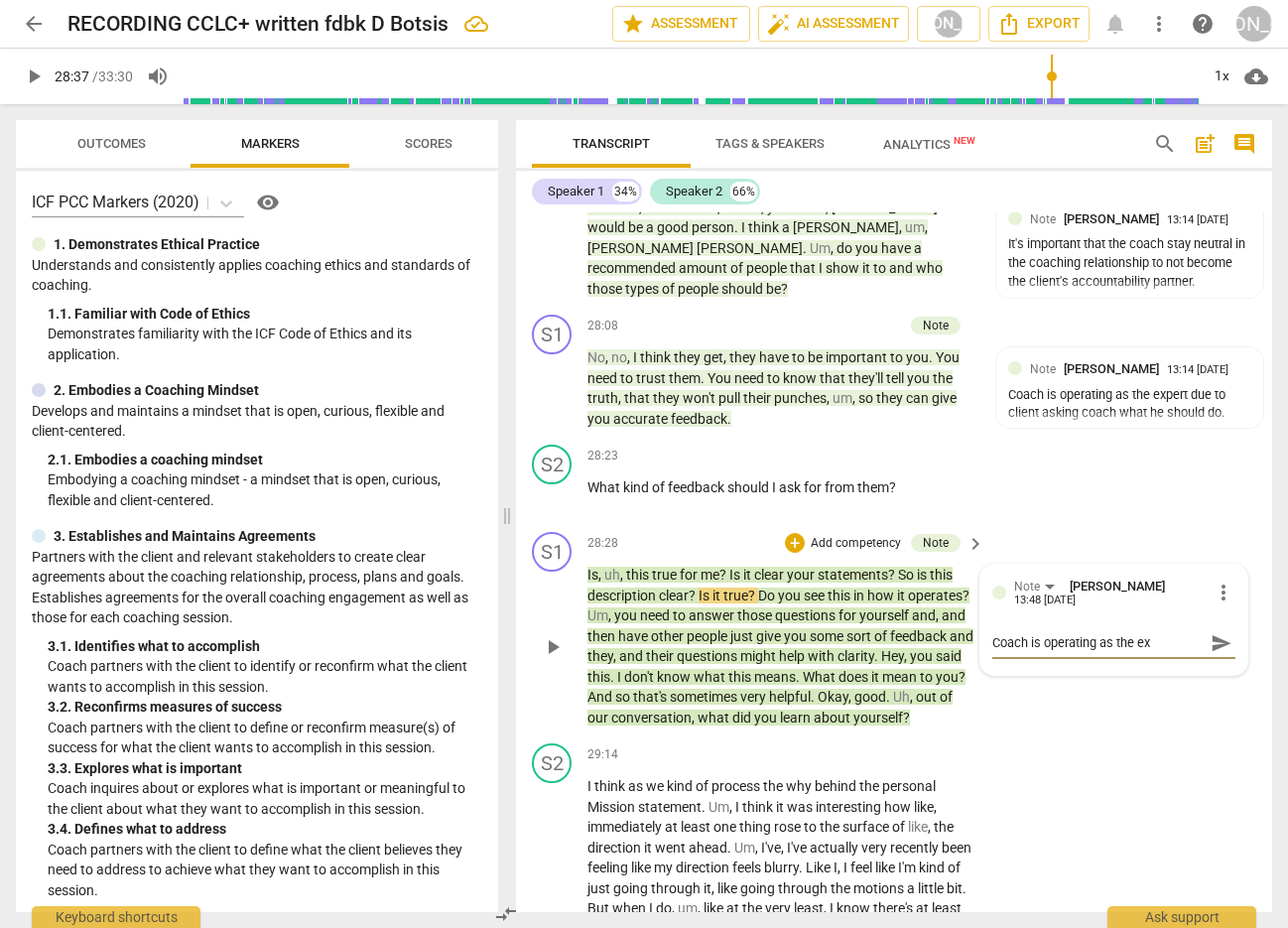 type on "Coach is operating as the exp" 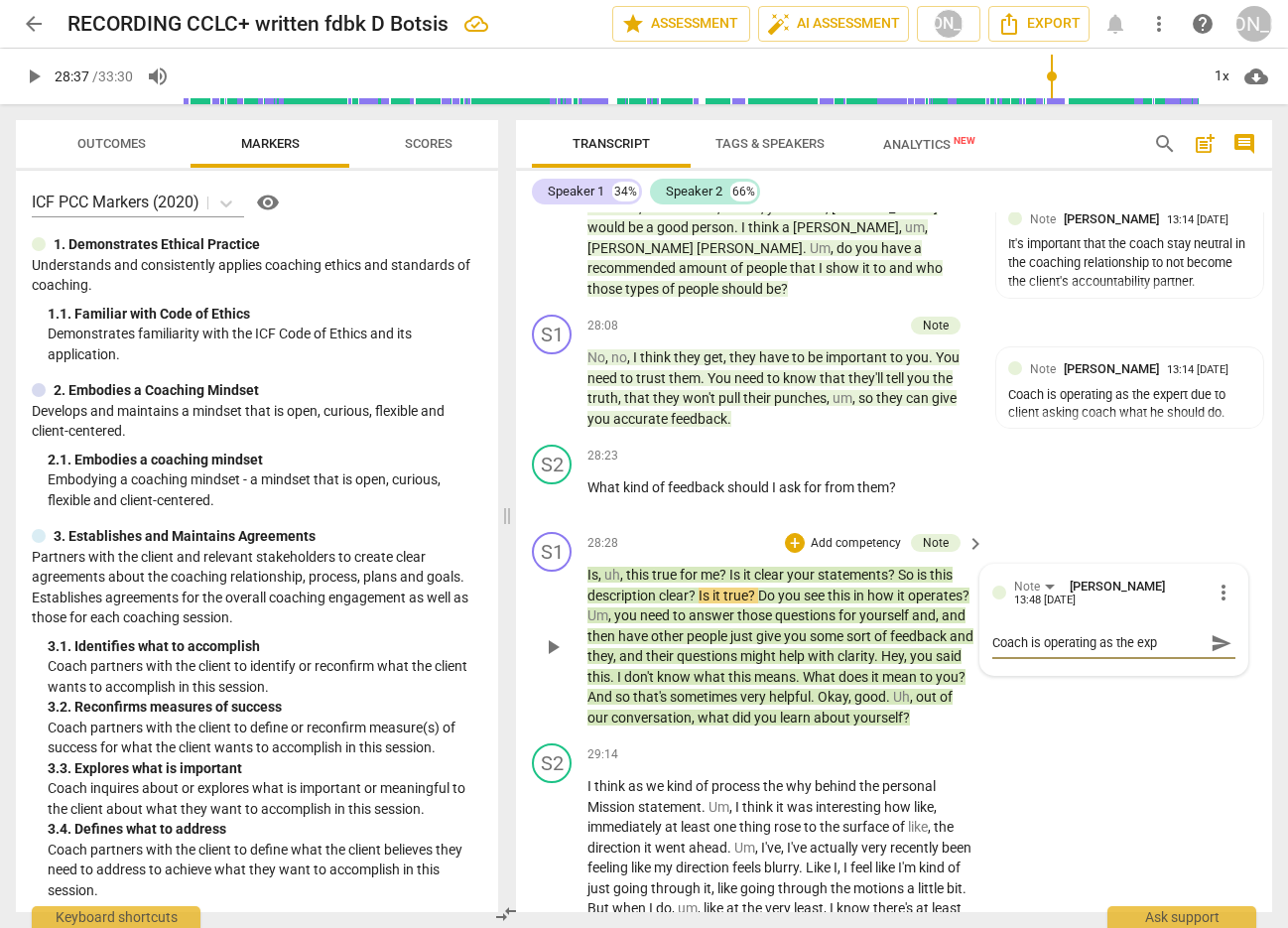 type on "Coach is operating as the expe" 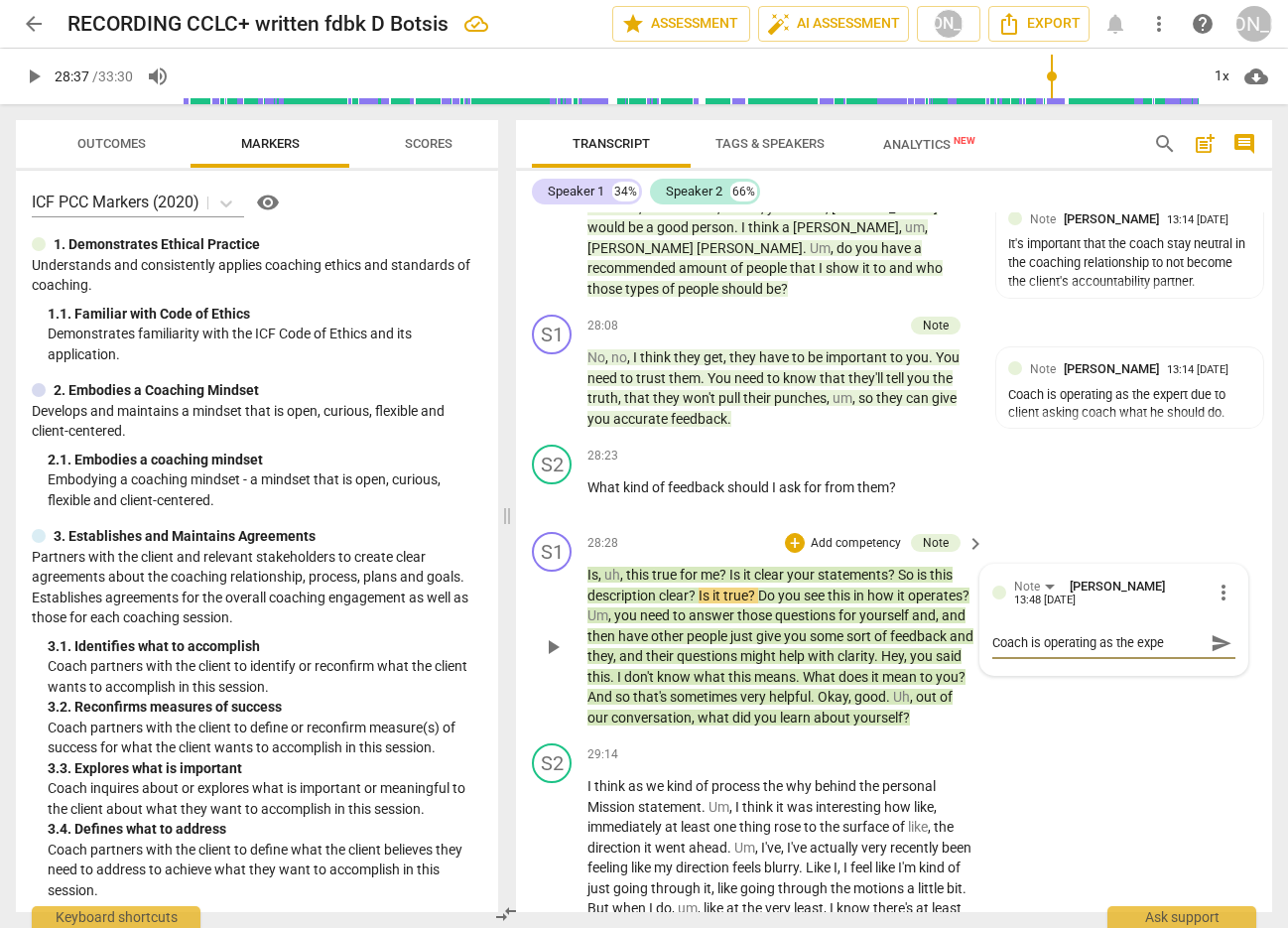 type on "Coach is operating as the exper" 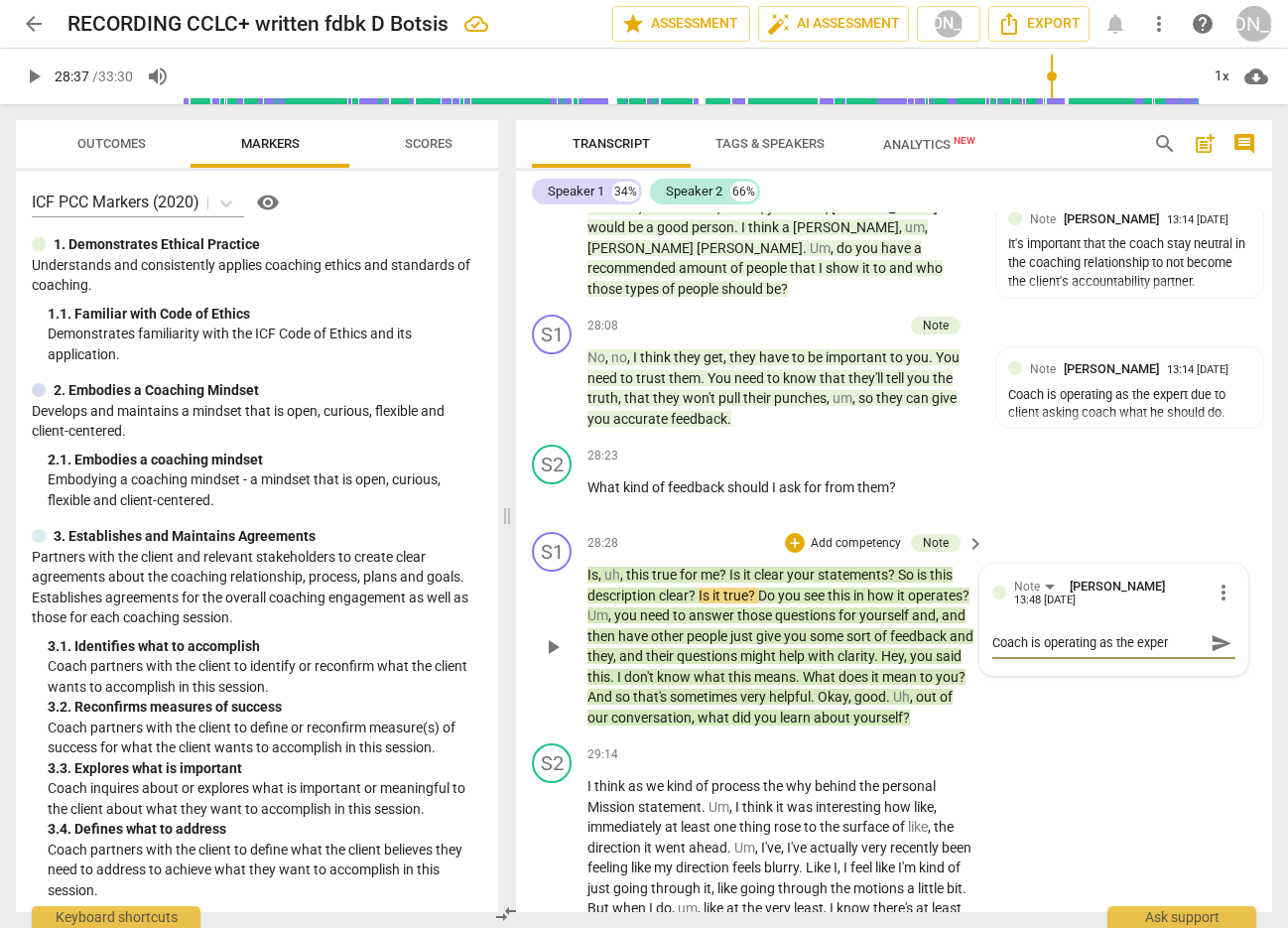 type on "Coach is operating as the expert" 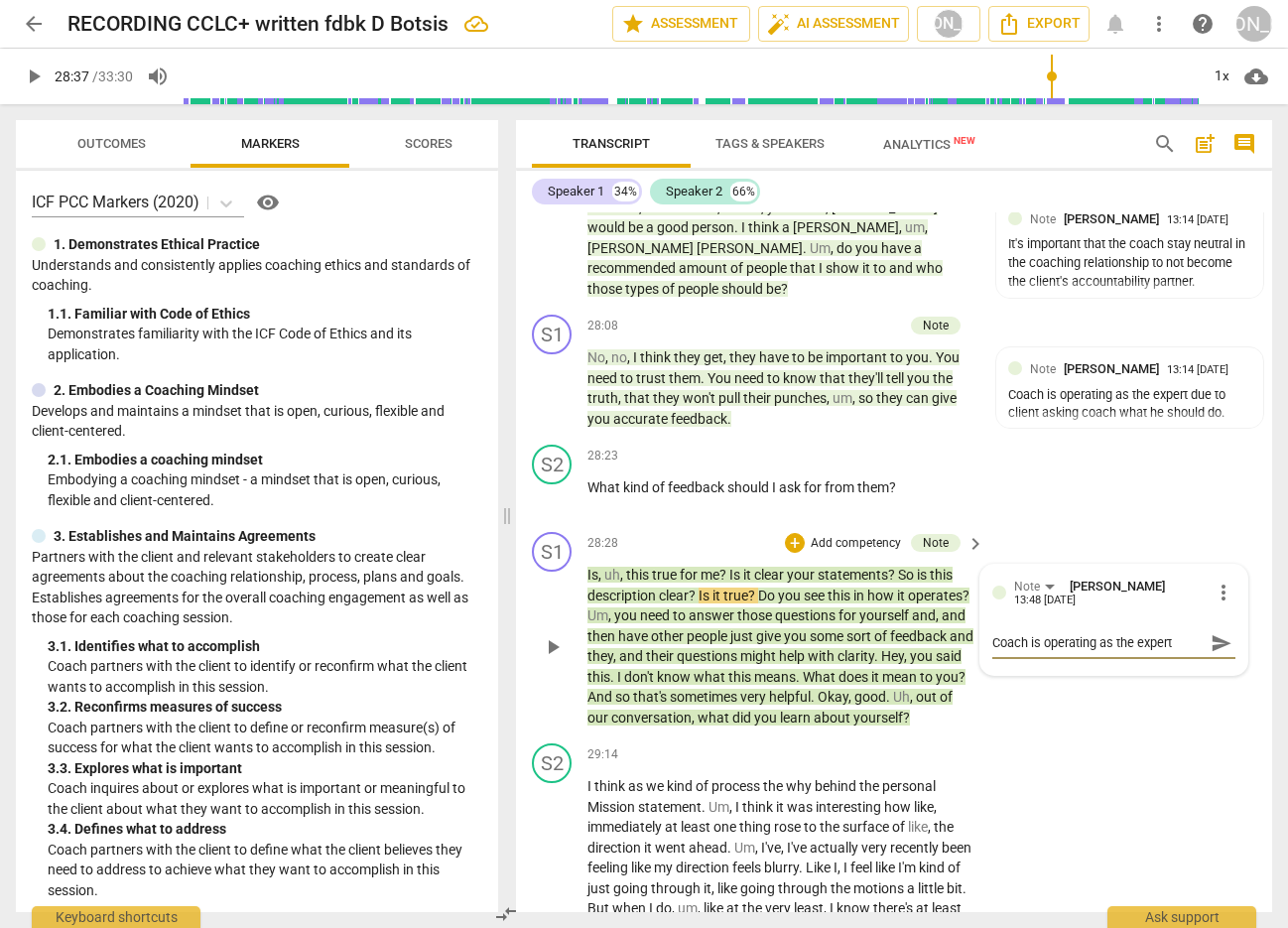 type on "Coach is operating as the expert" 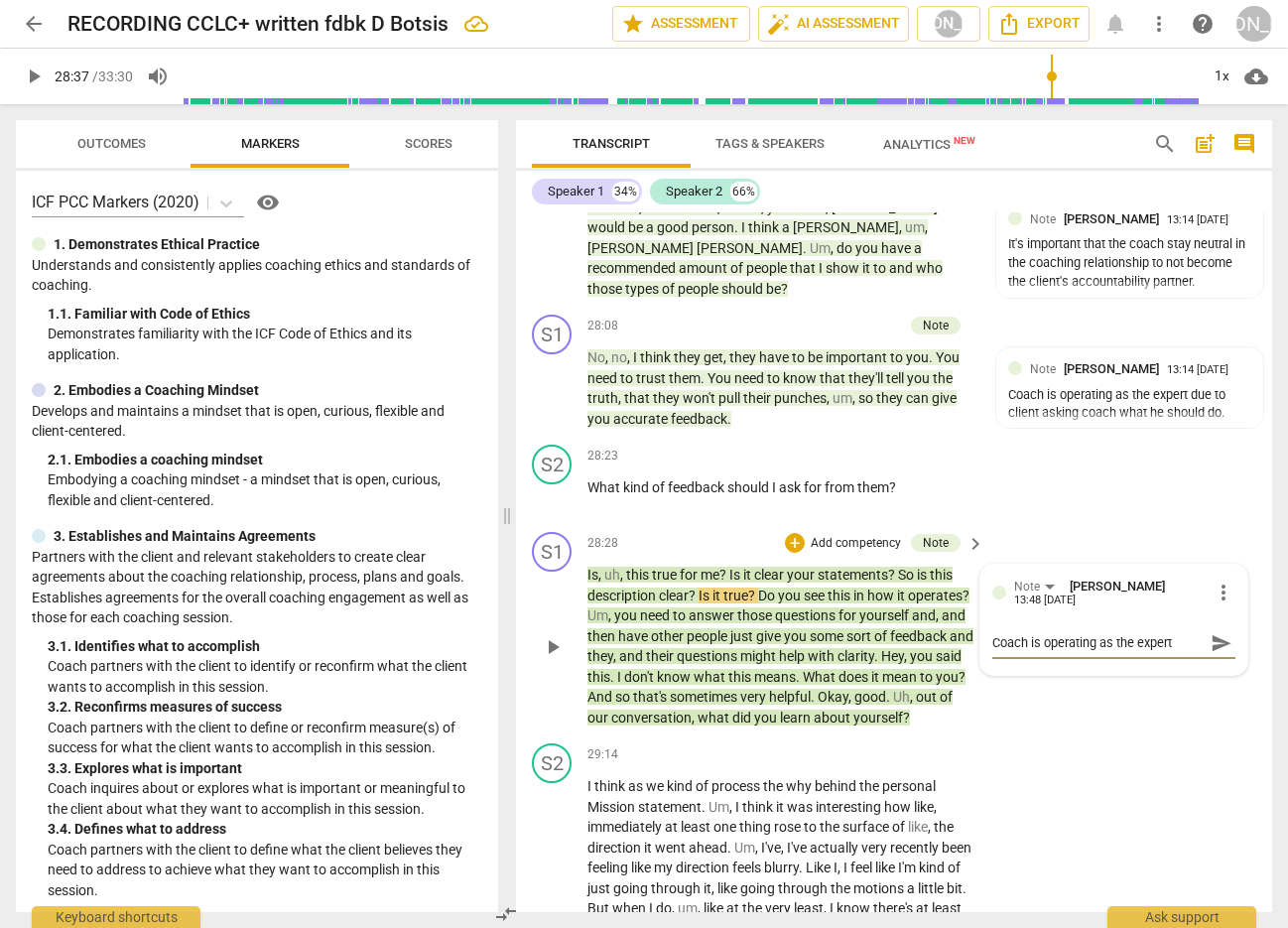type on "Coach is operating as the expert" 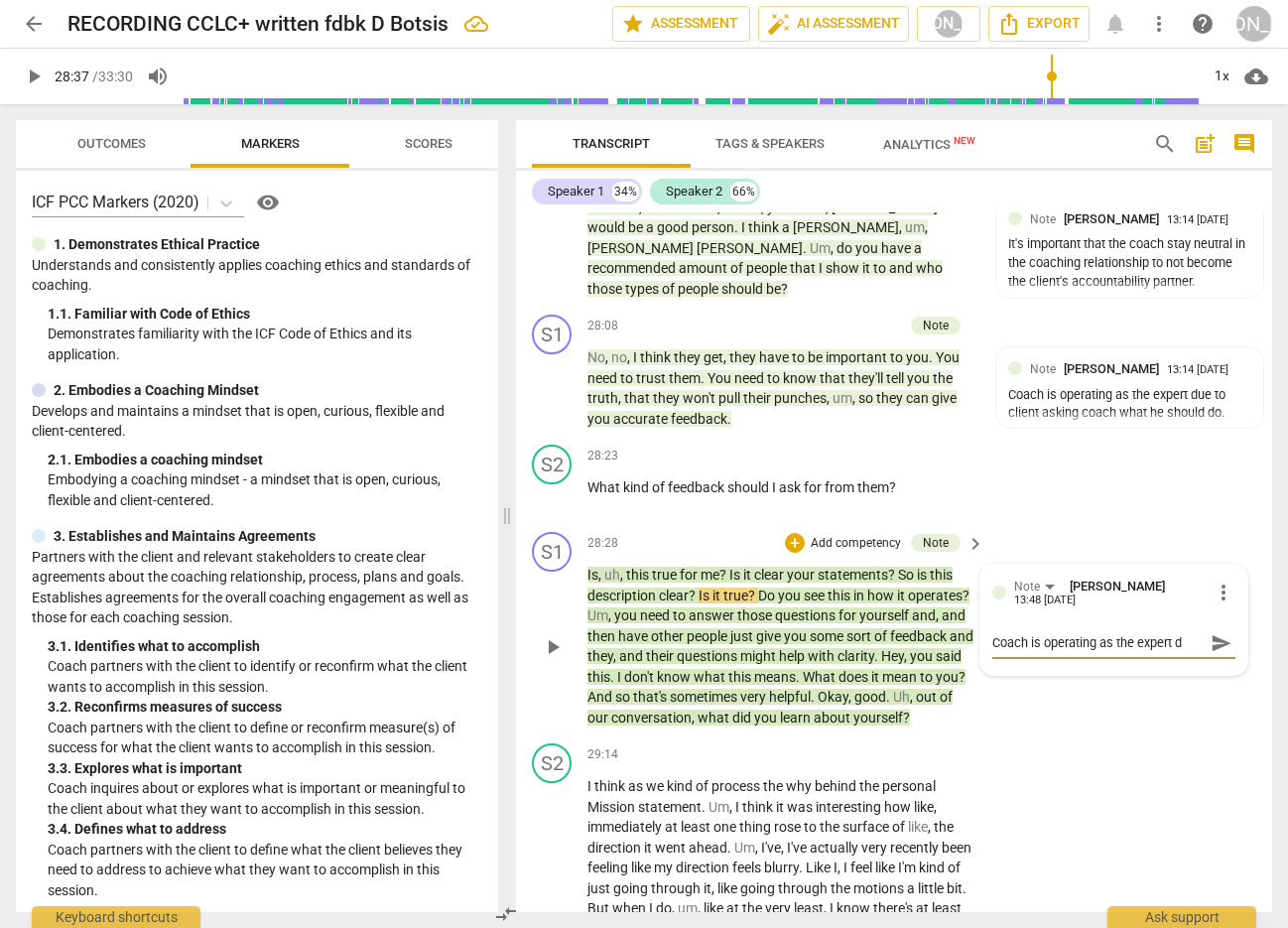 type on "Coach is operating as the expert du" 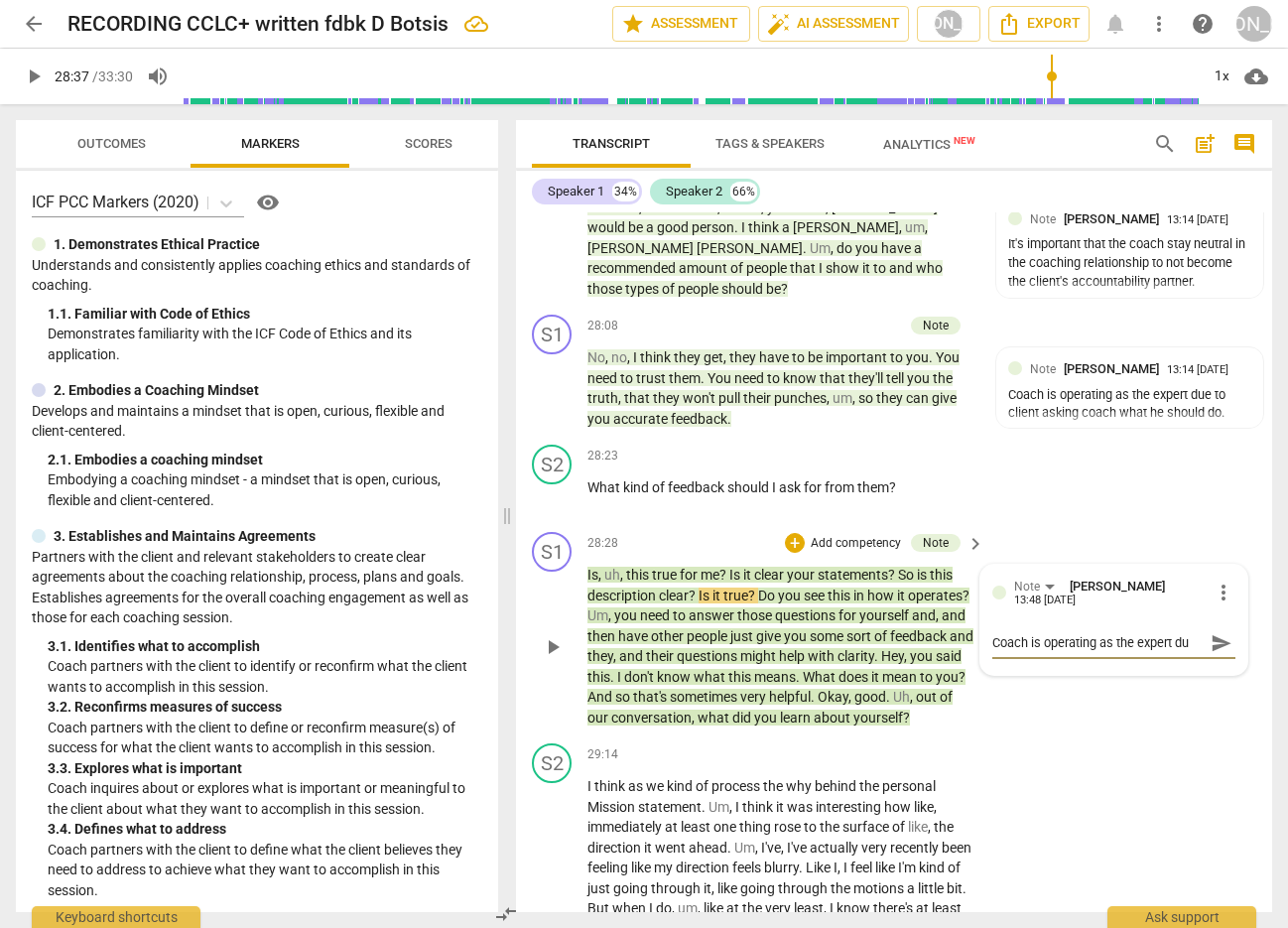 type on "Coach is operating as the expert due" 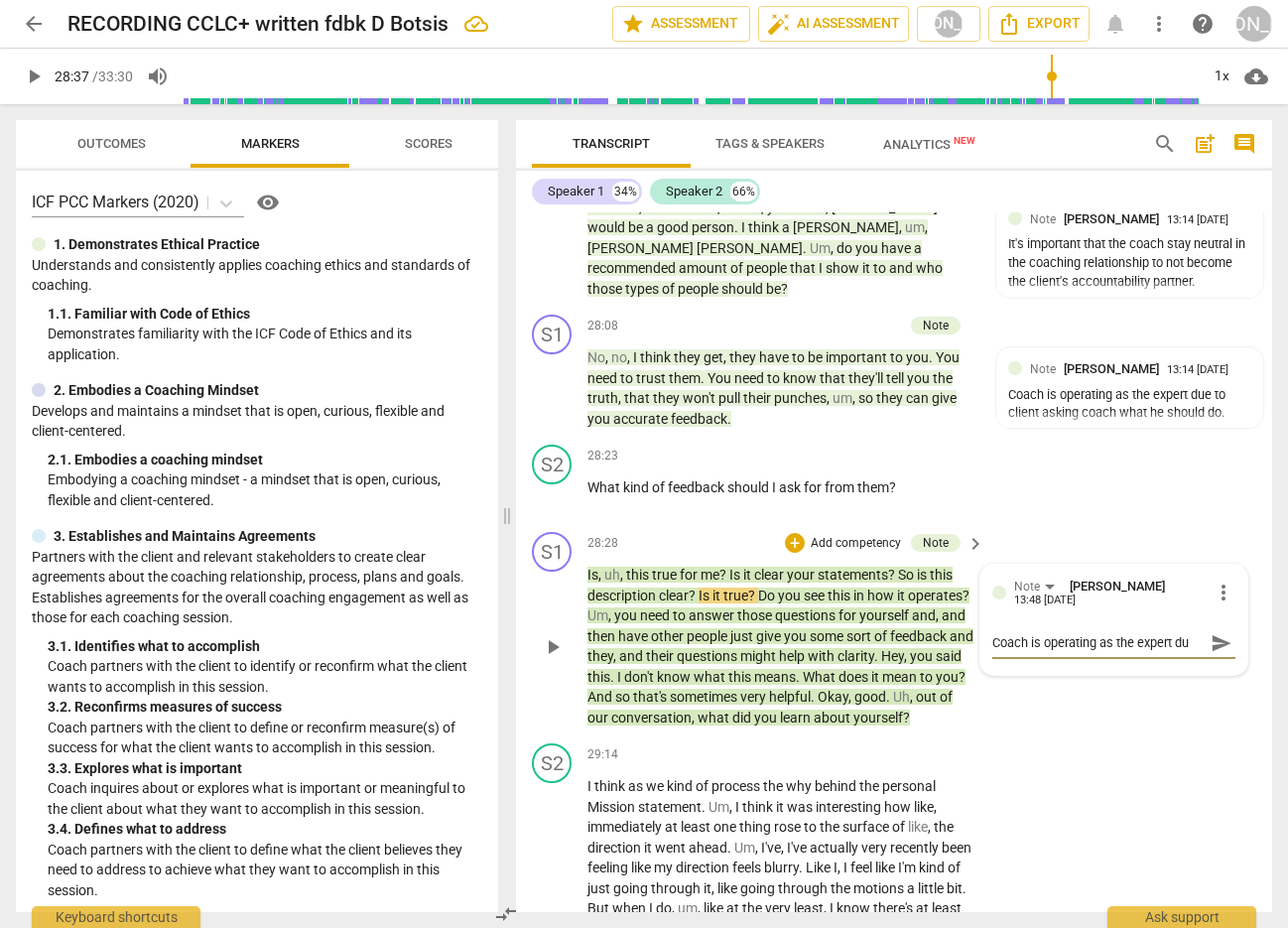 type on "Coach is operating as the expert due" 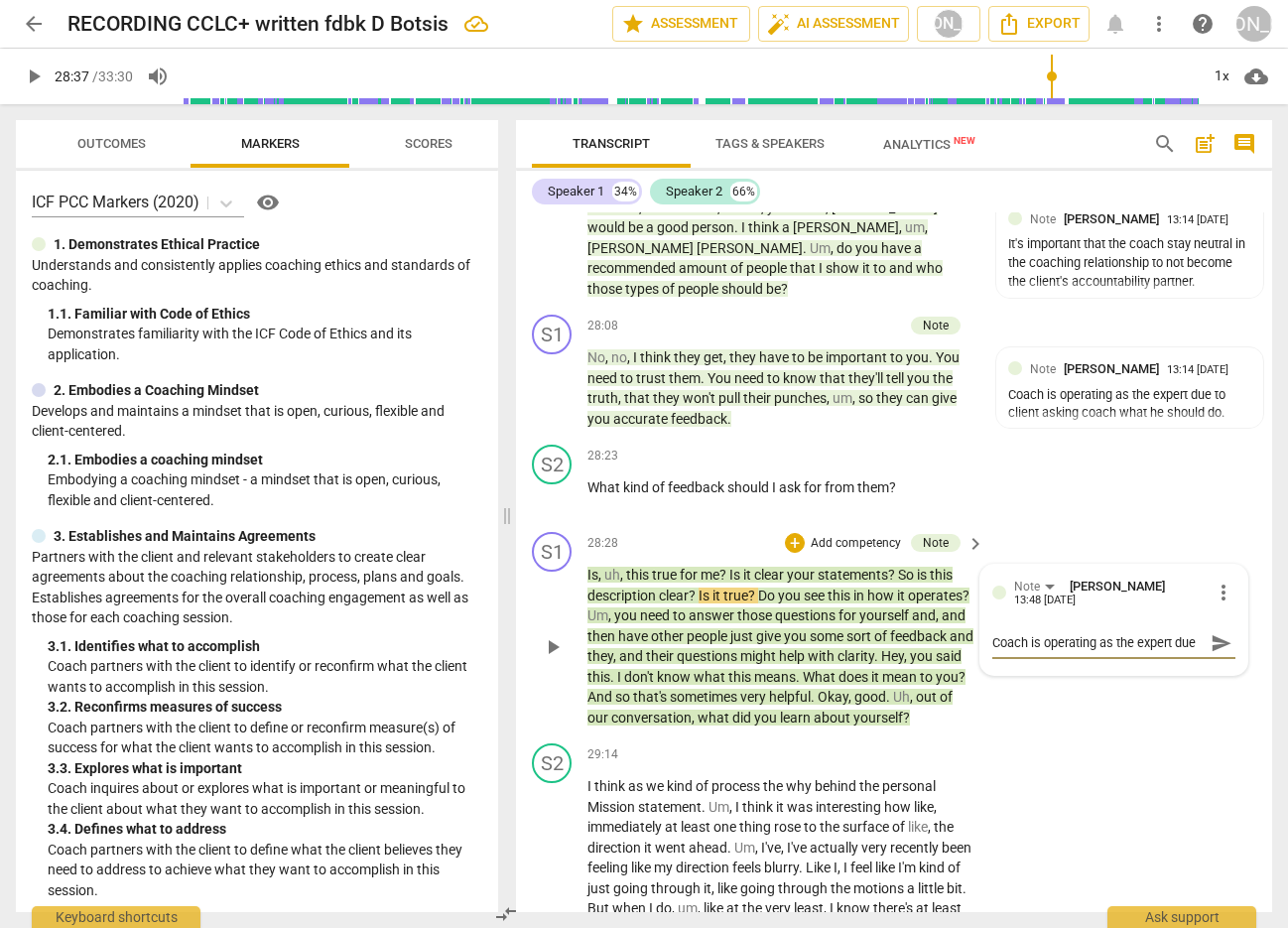 type on "Coach is operating as the expert due" 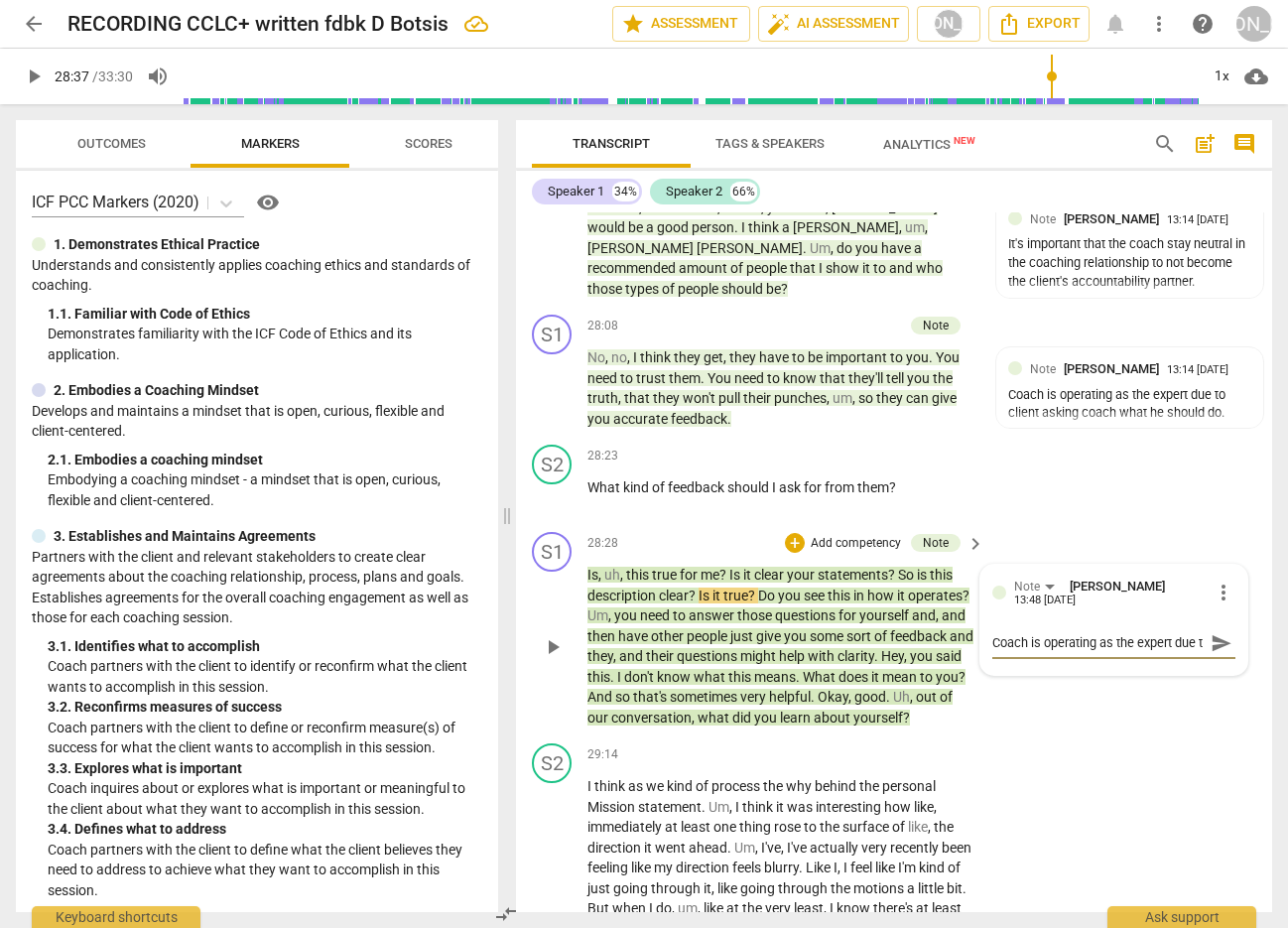 scroll, scrollTop: 17, scrollLeft: 0, axis: vertical 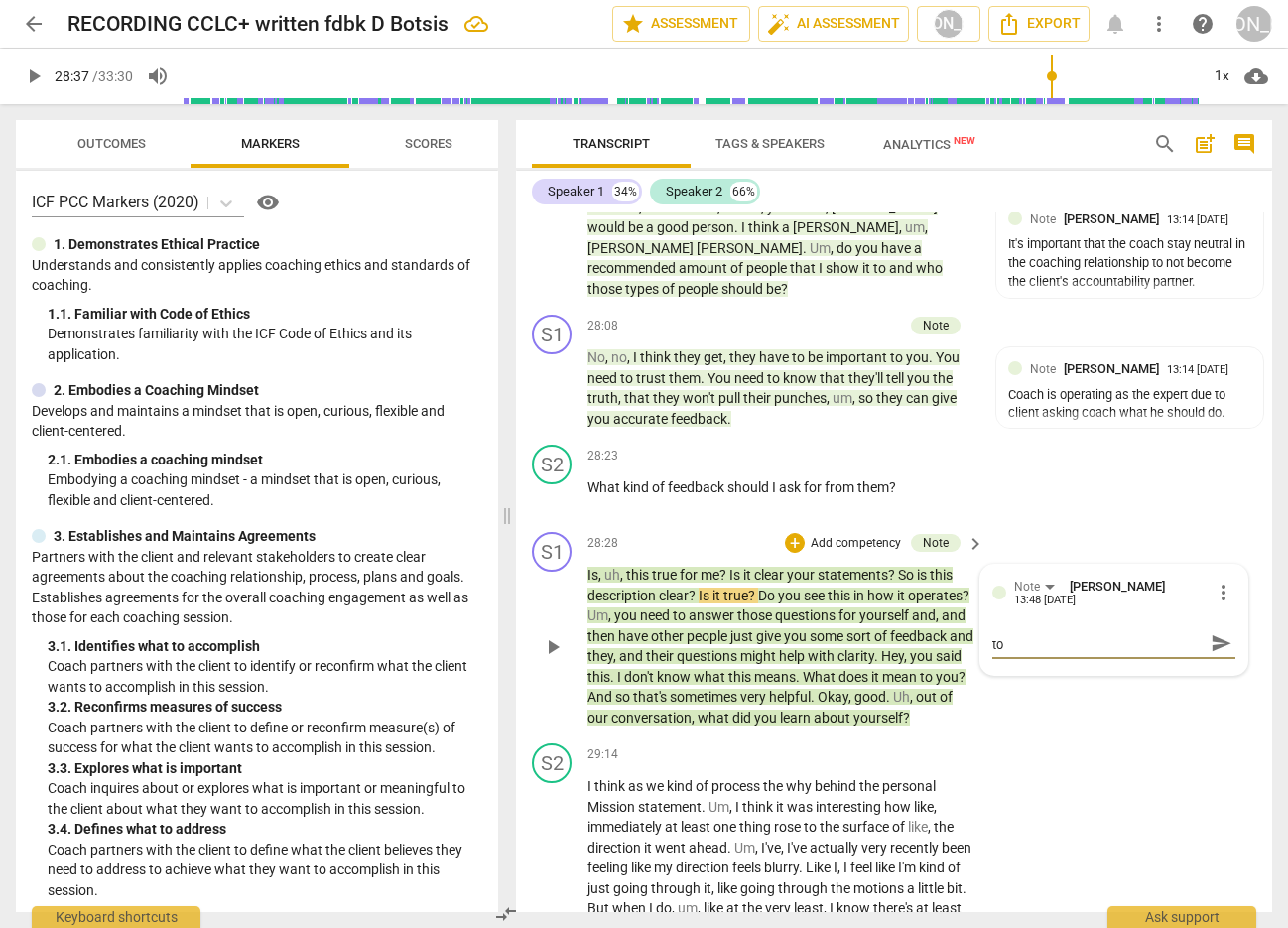 type on "Coach is operating as the expert due to" 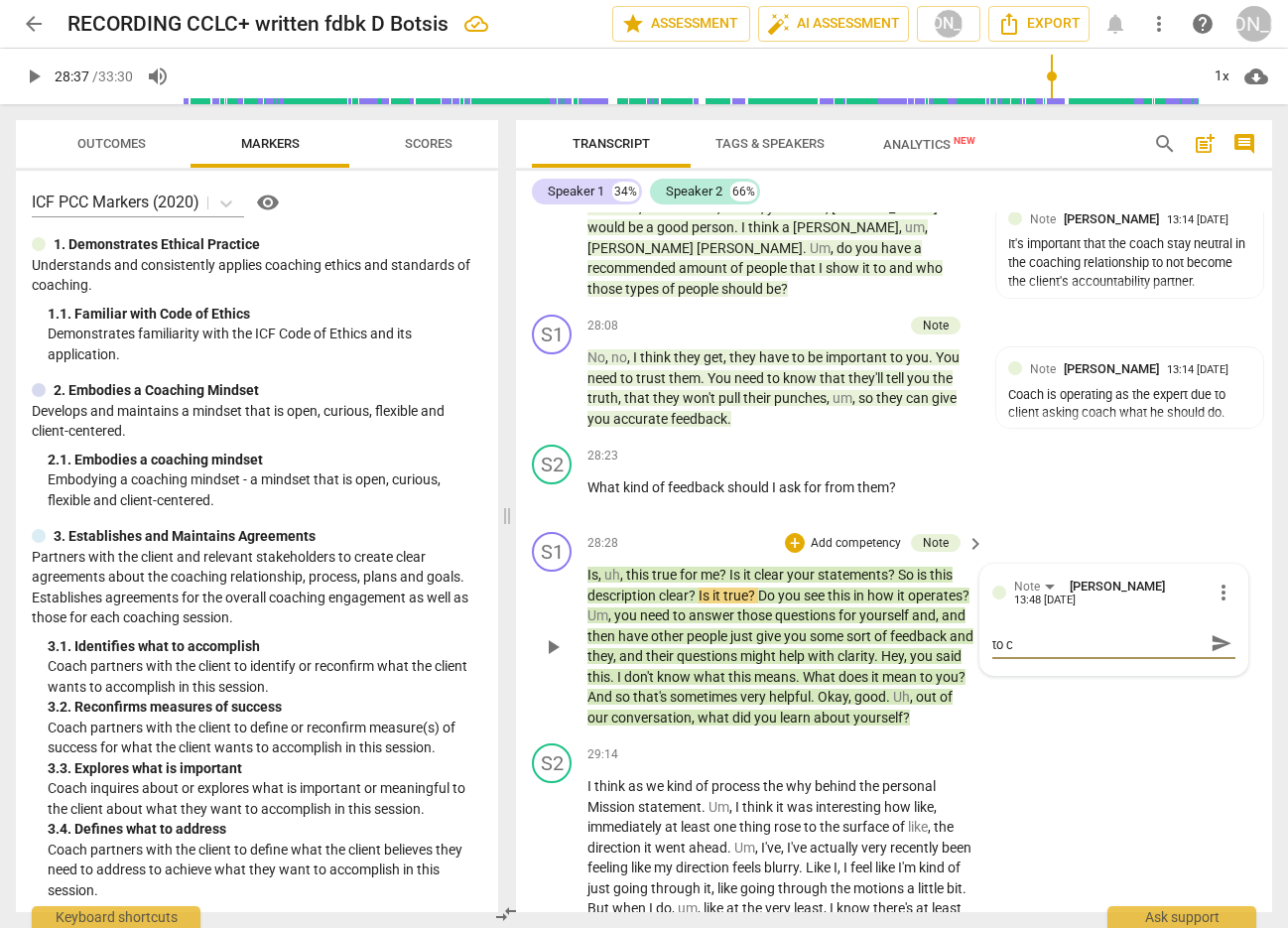 type on "Coach is operating as the expert due to cl" 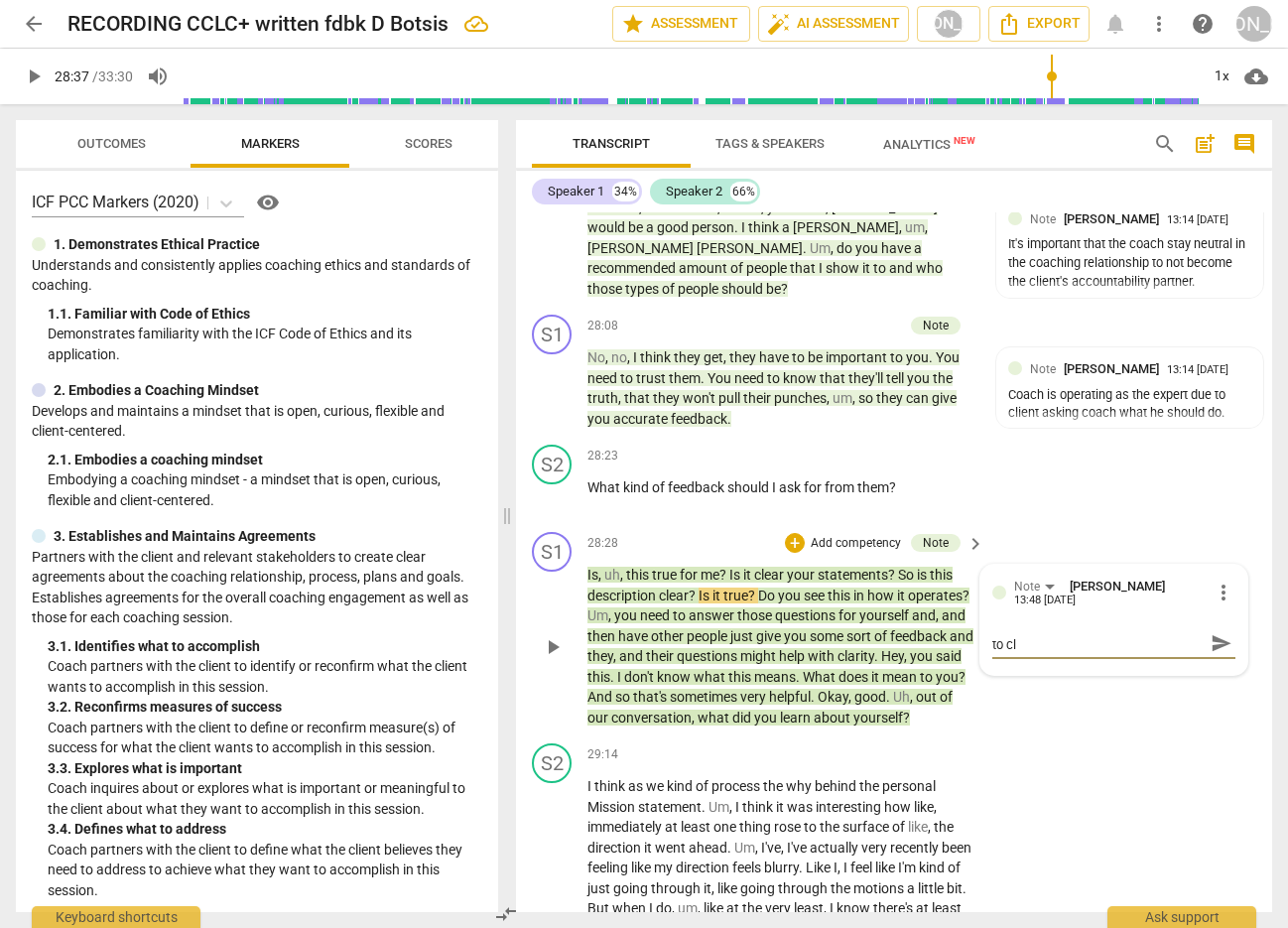type on "Coach is operating as the expert due to cli" 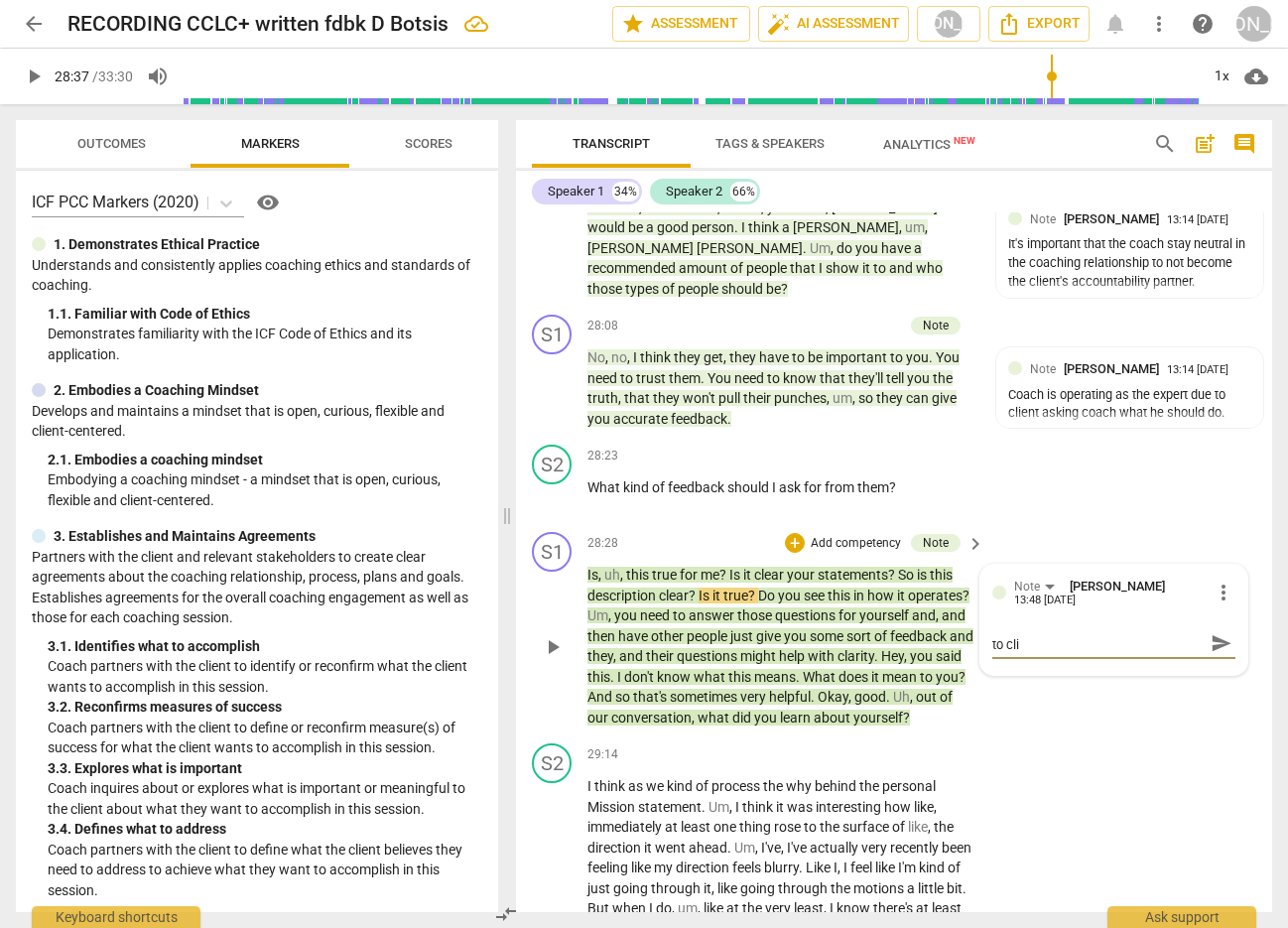 type on "Coach is operating as the expert due to clie" 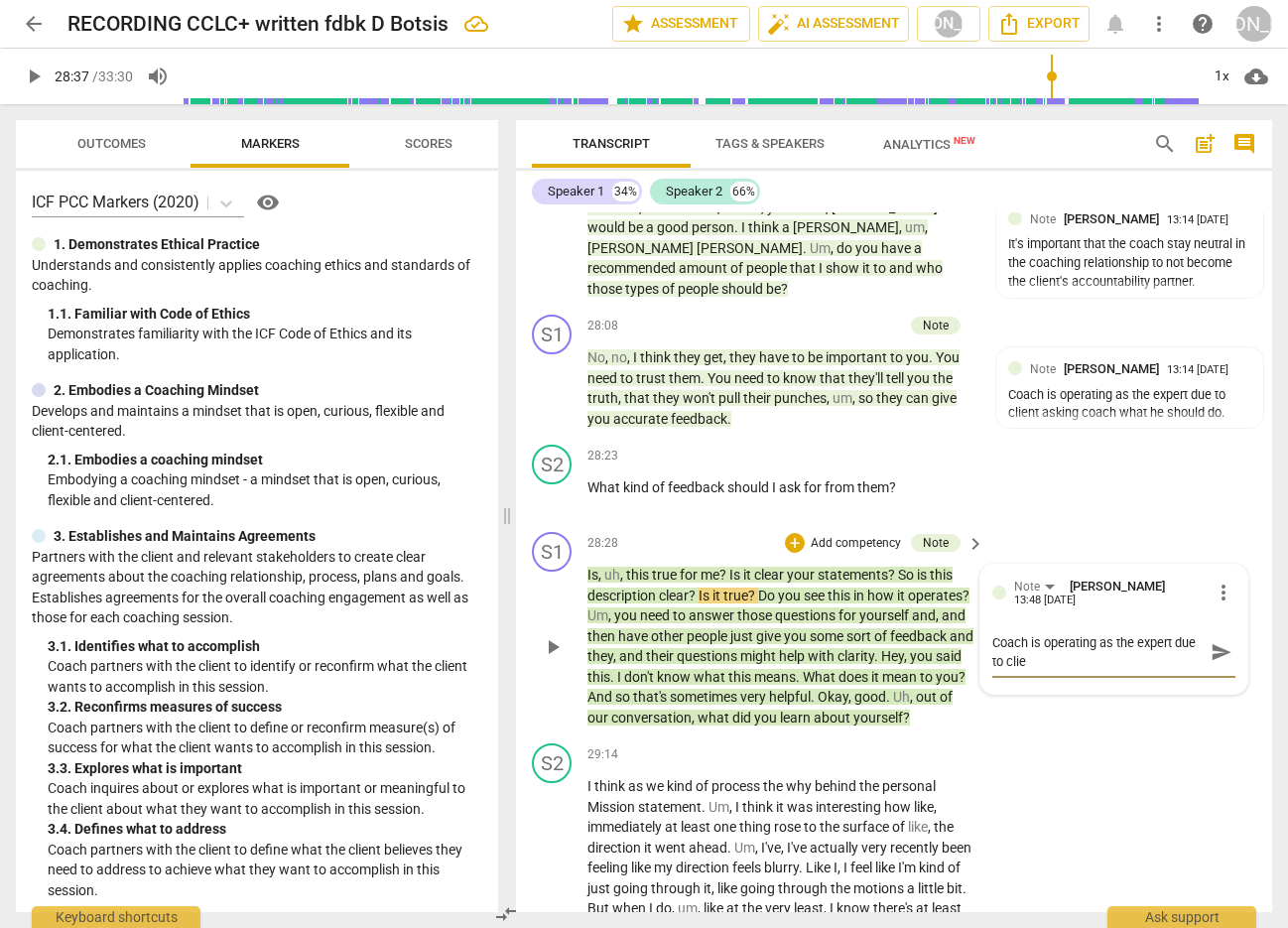 scroll, scrollTop: 0, scrollLeft: 0, axis: both 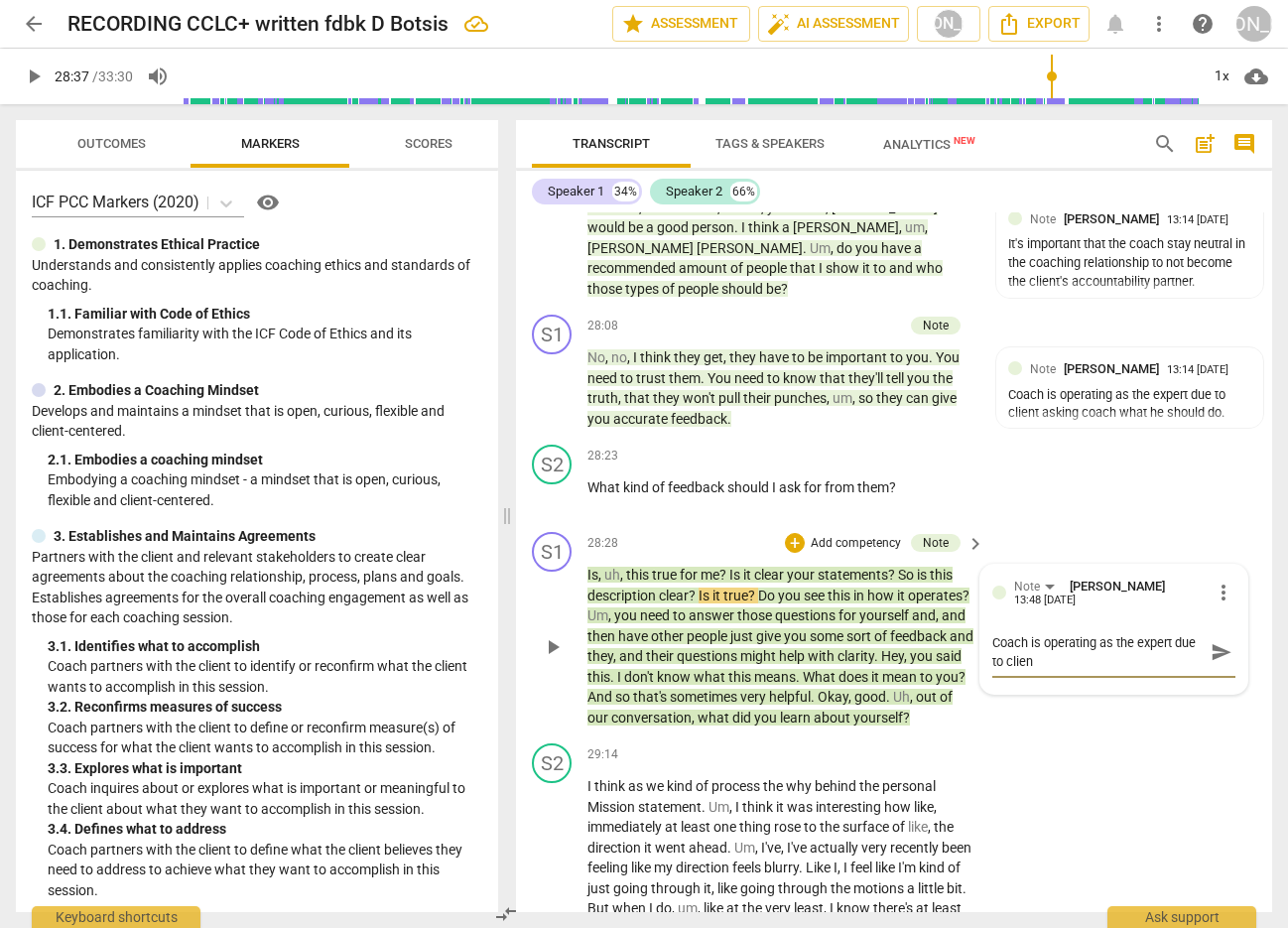 type on "Coach is operating as the expert due to client" 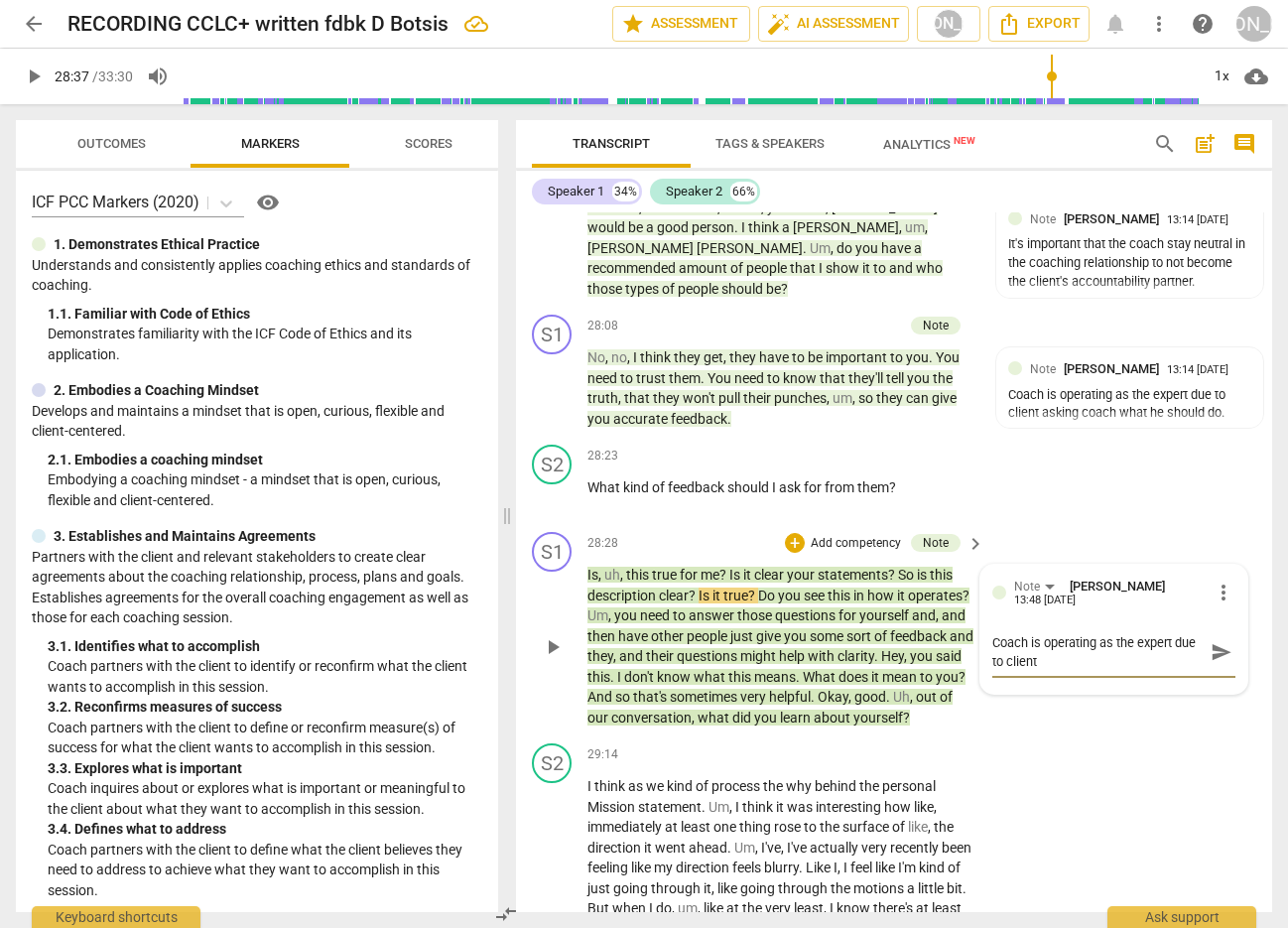 type on "Coach is operating as the expert due to client" 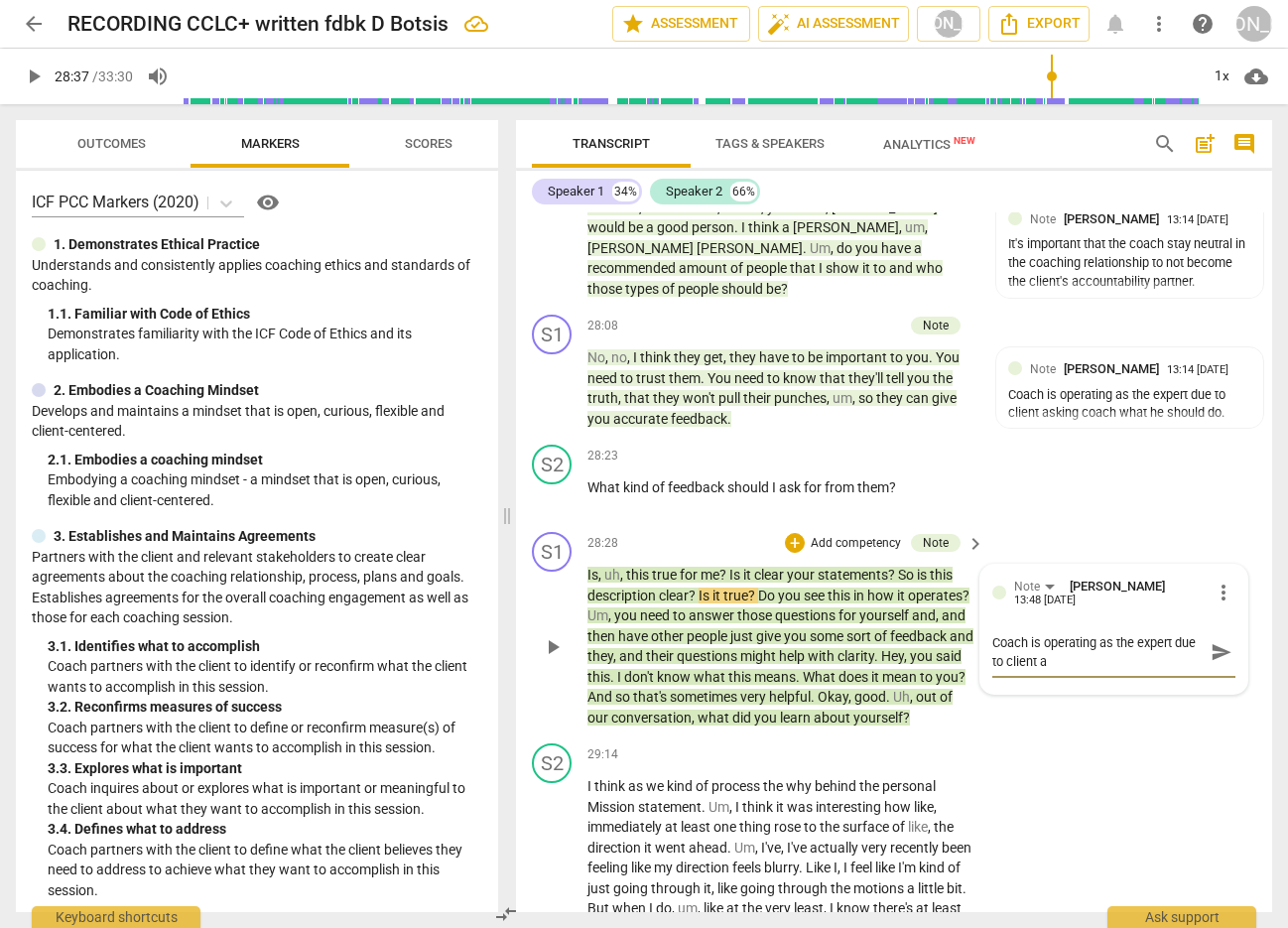type on "Coach is operating as the expert due to client as" 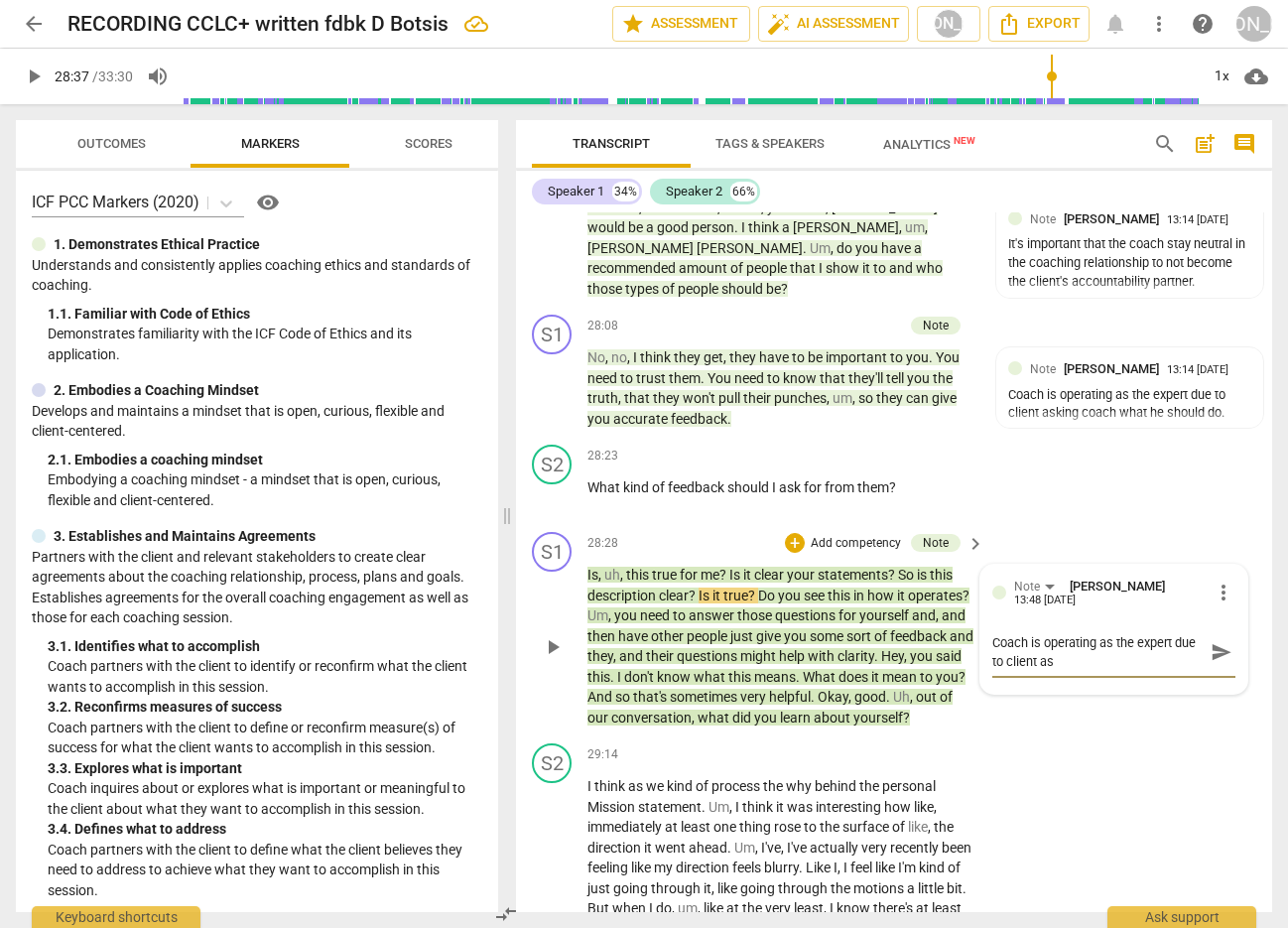 type on "Coach is operating as the expert due to client ask" 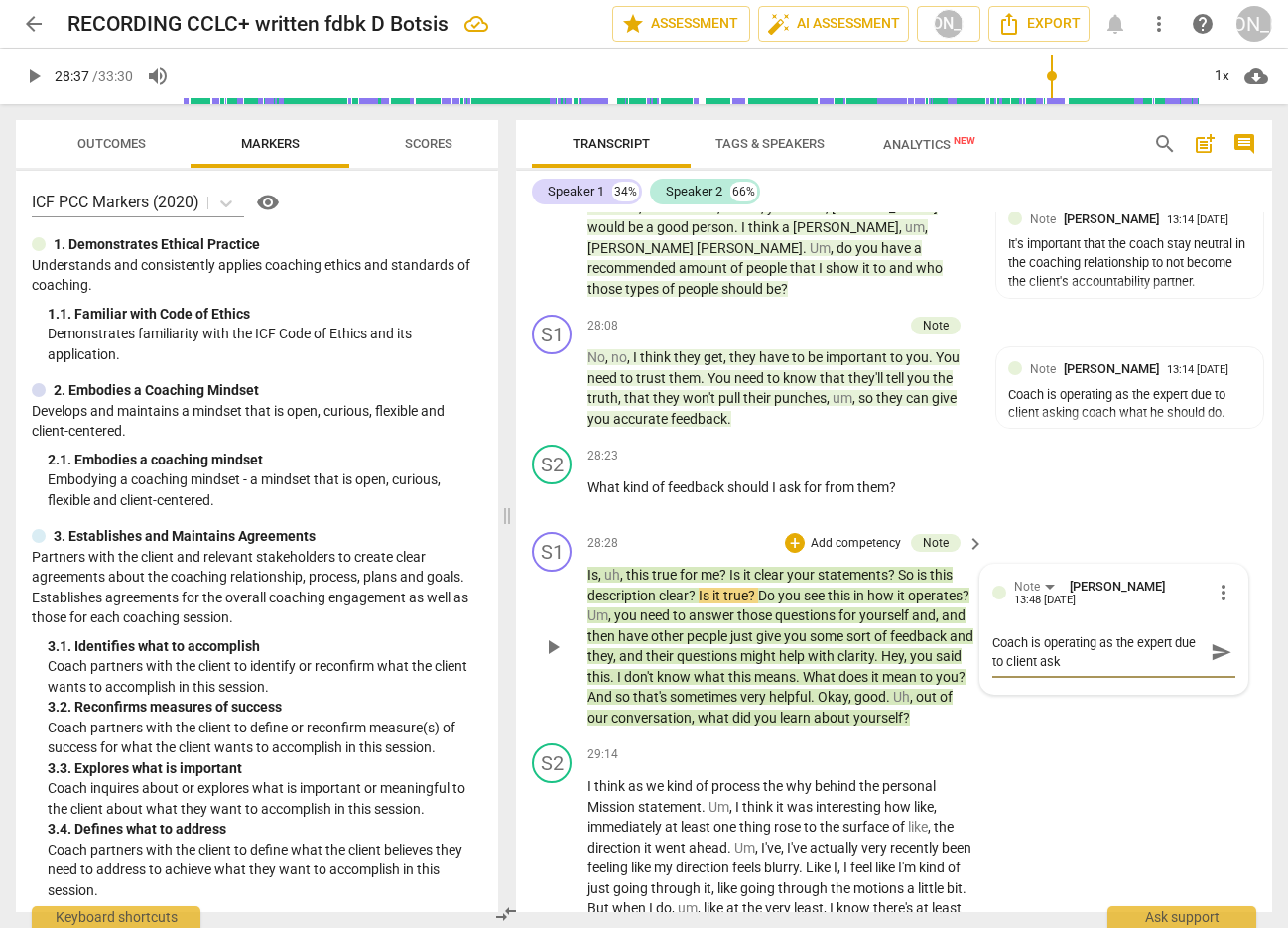 type on "Coach is operating as the expert due to client aski" 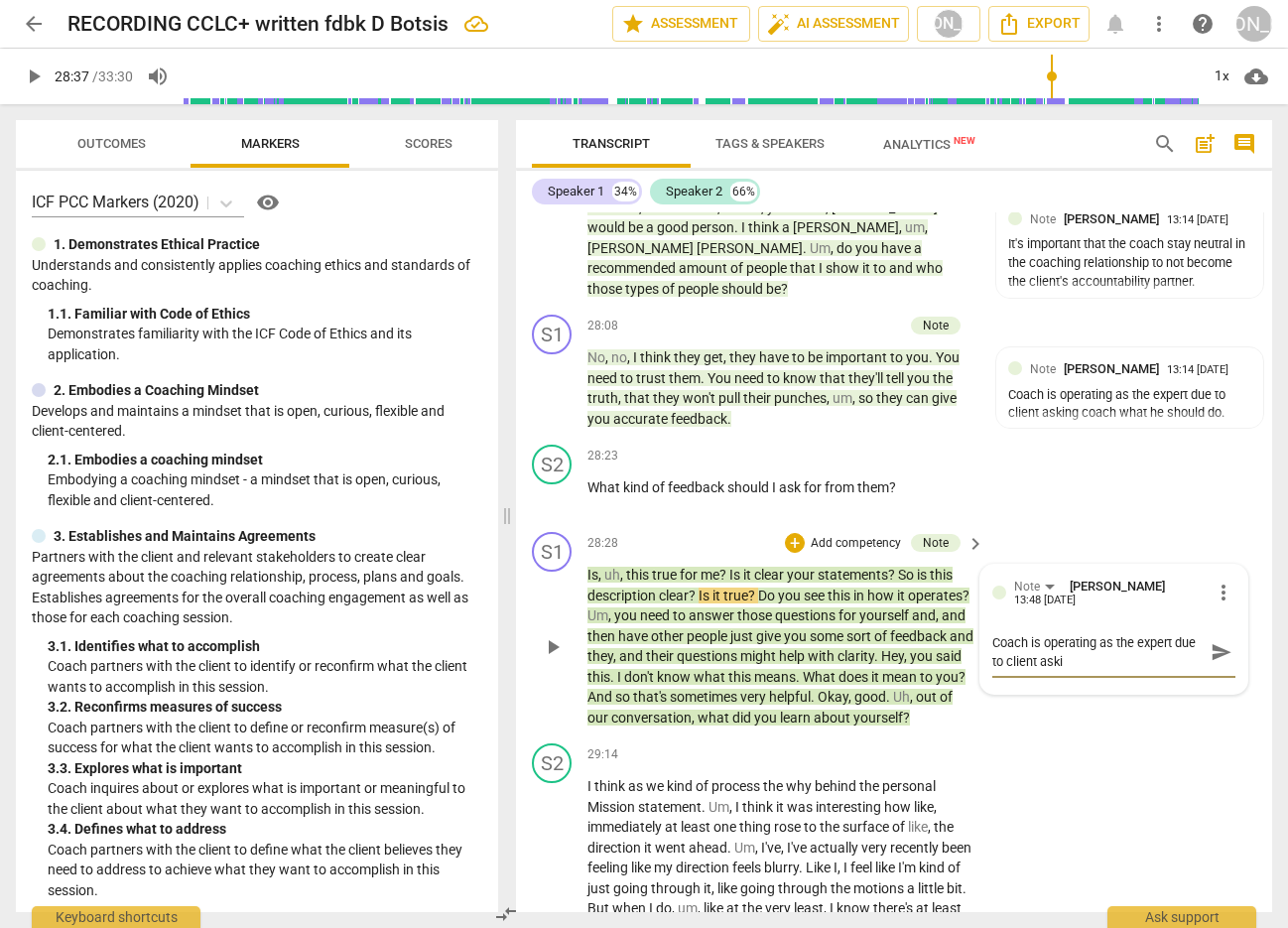 type on "Coach is operating as the expert due to client askin" 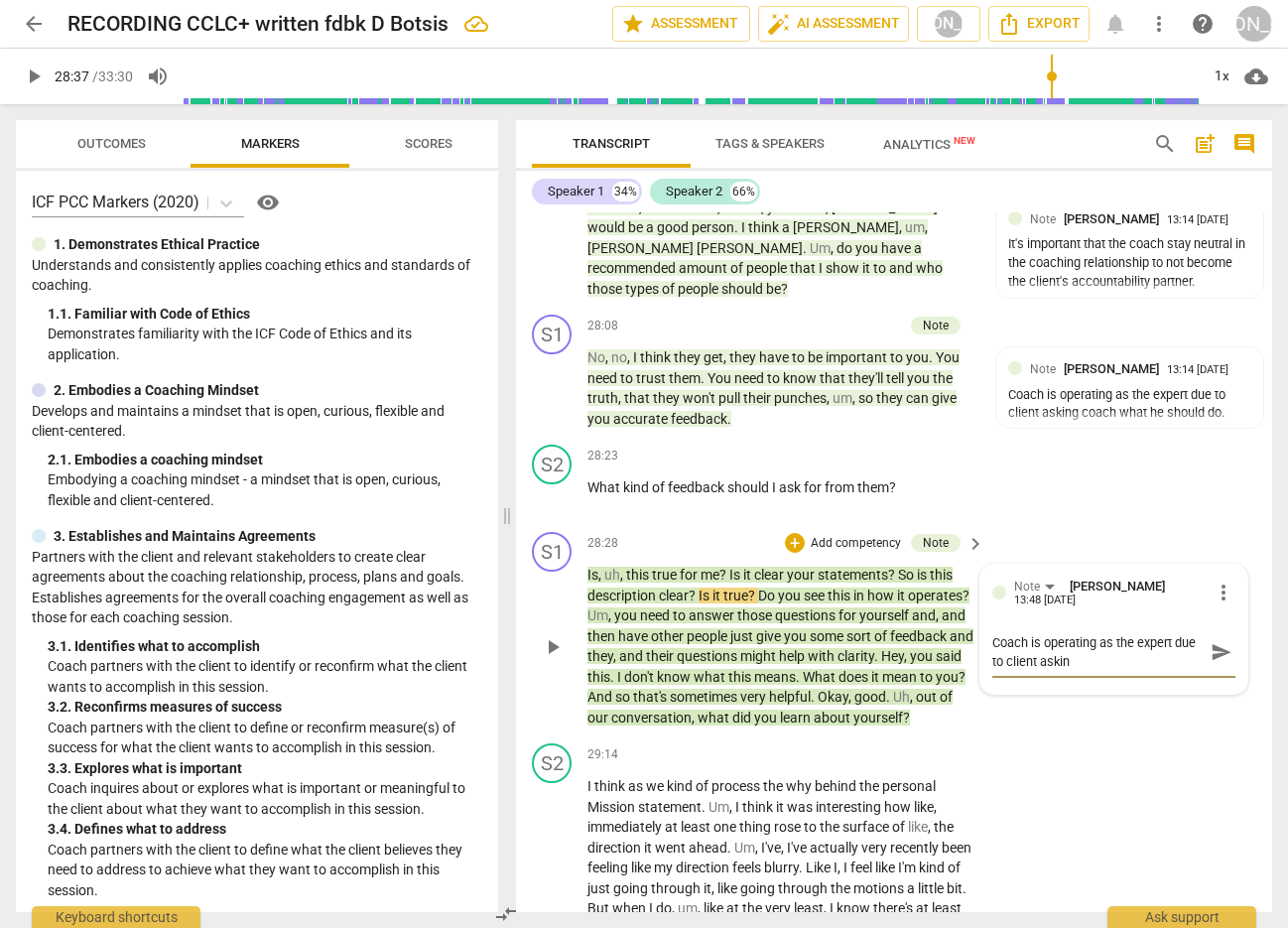 type on "Coach is operating as the expert due to client asking" 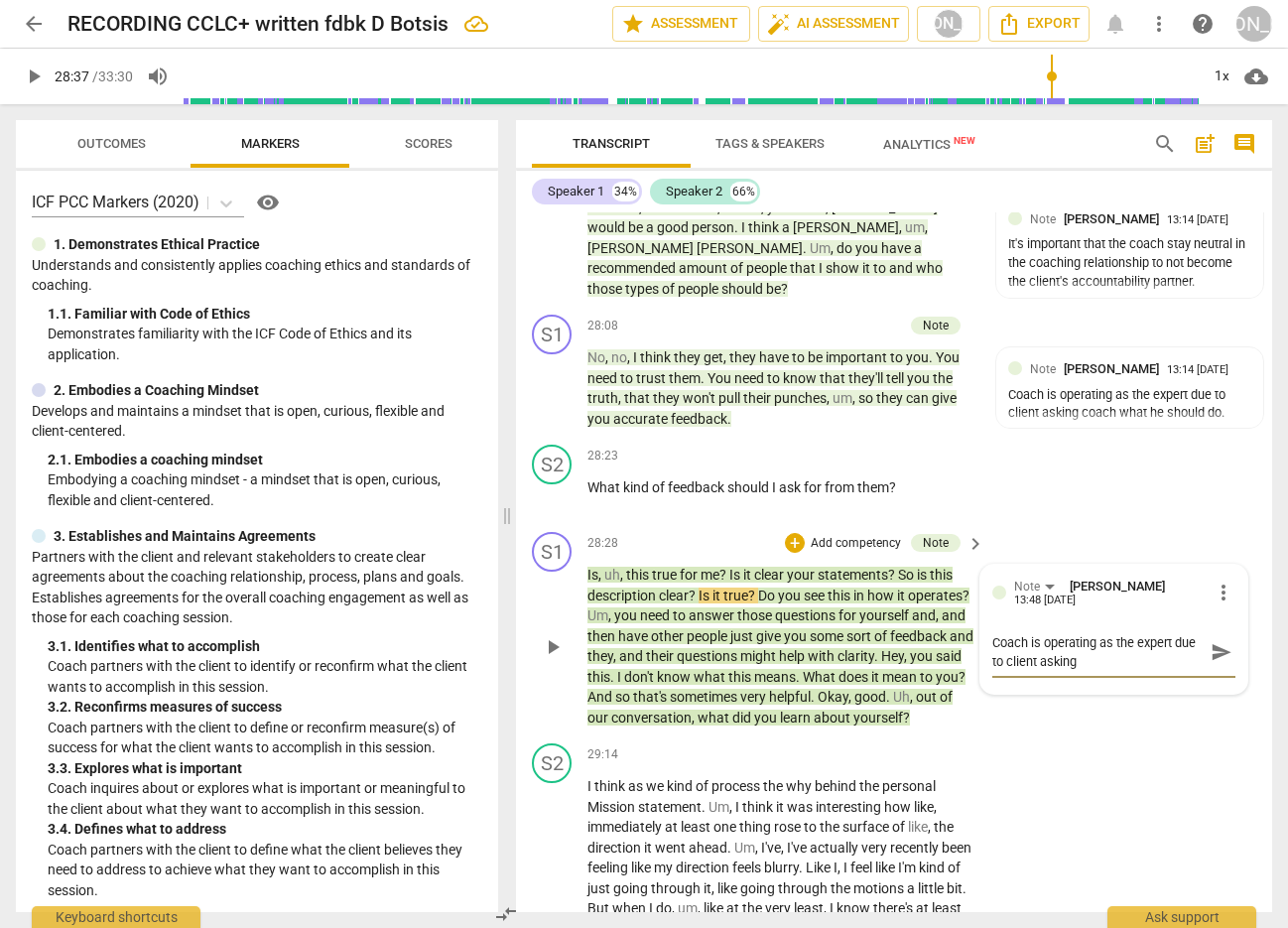 type on "Coach is operating as the expert due to client asking" 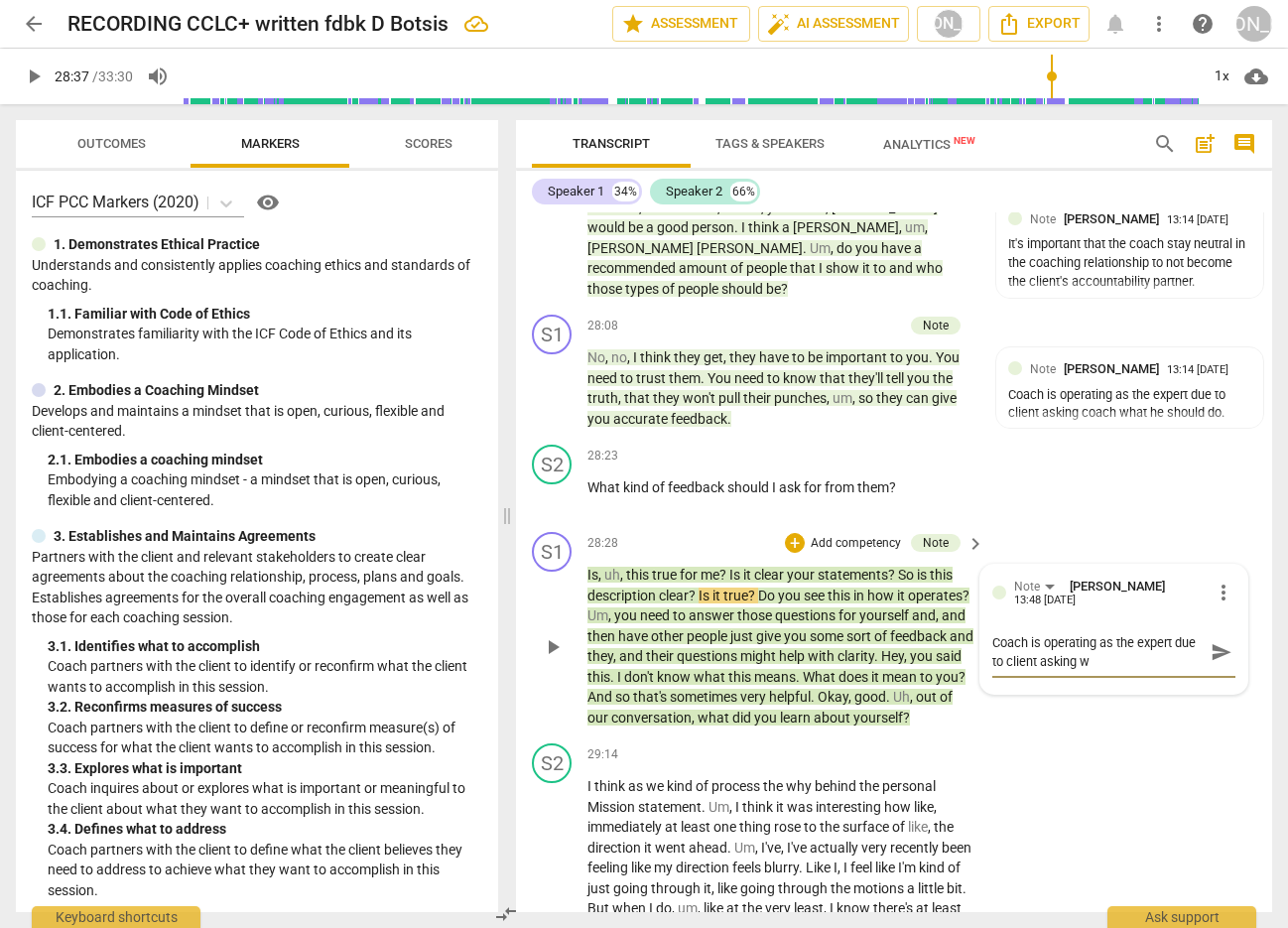type on "Coach is operating as the expert due to client asking wh" 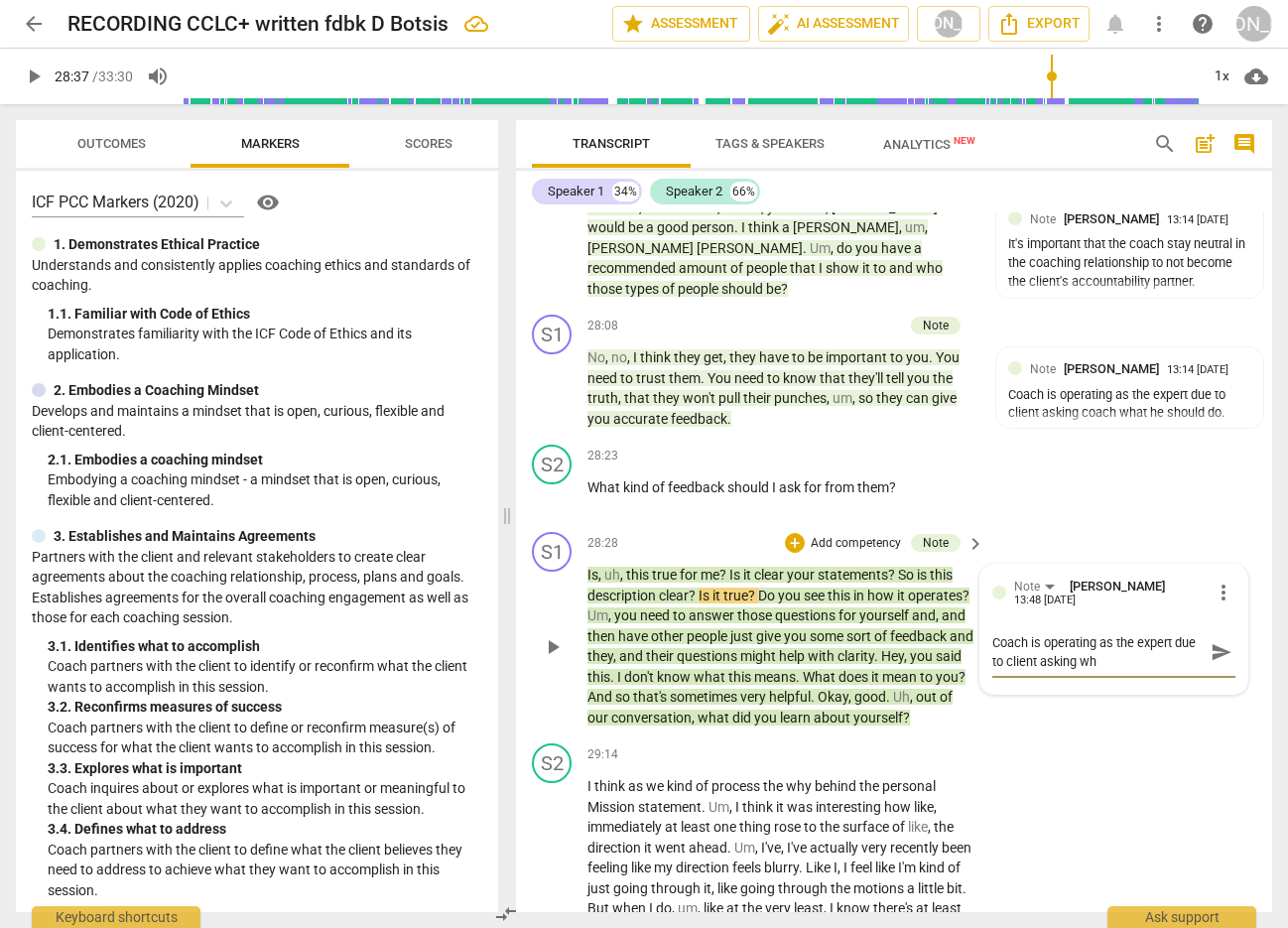 type on "Coach is operating as the expert due to client asking wha" 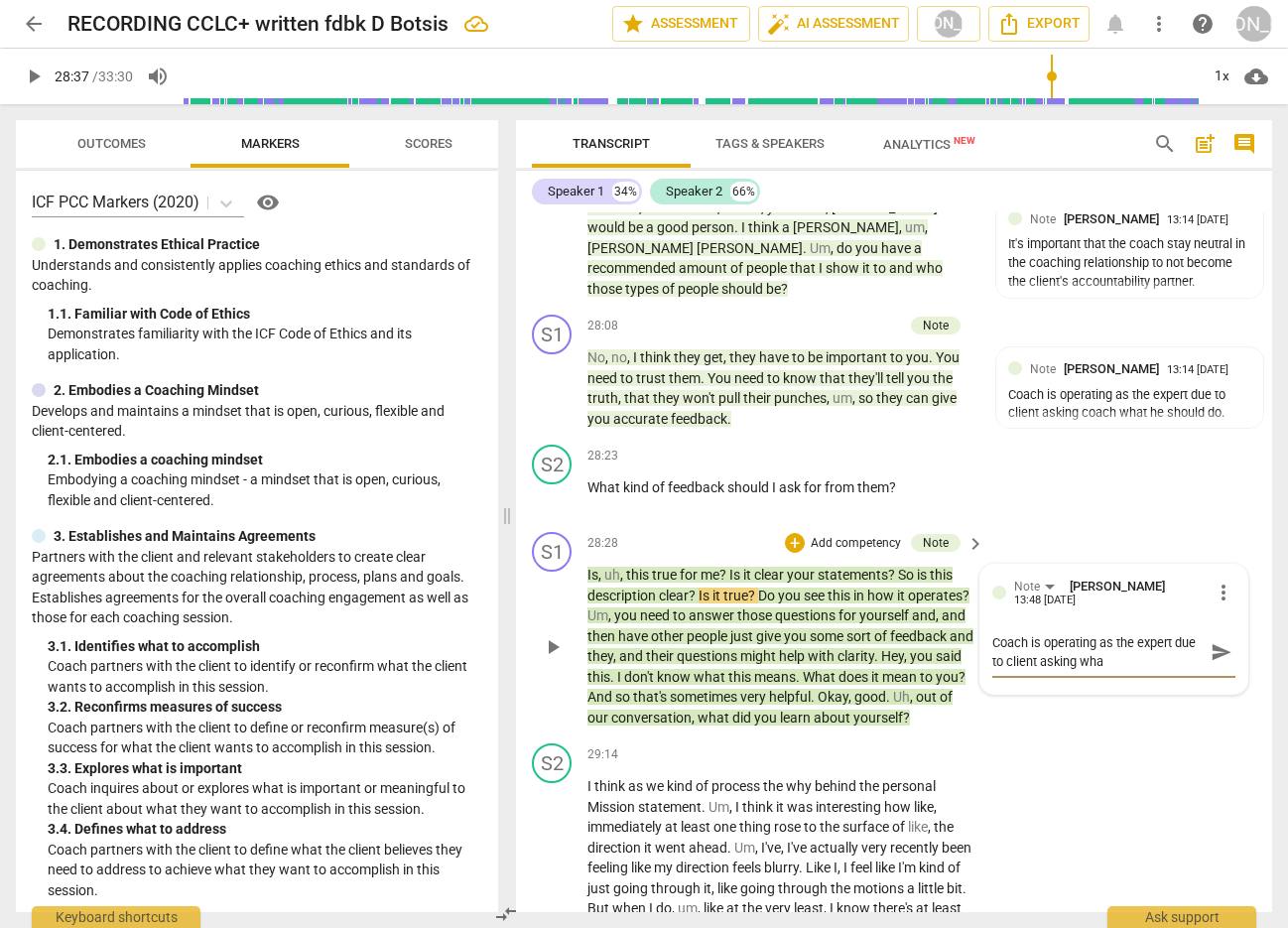 type on "Coach is operating as the expert due to client asking what" 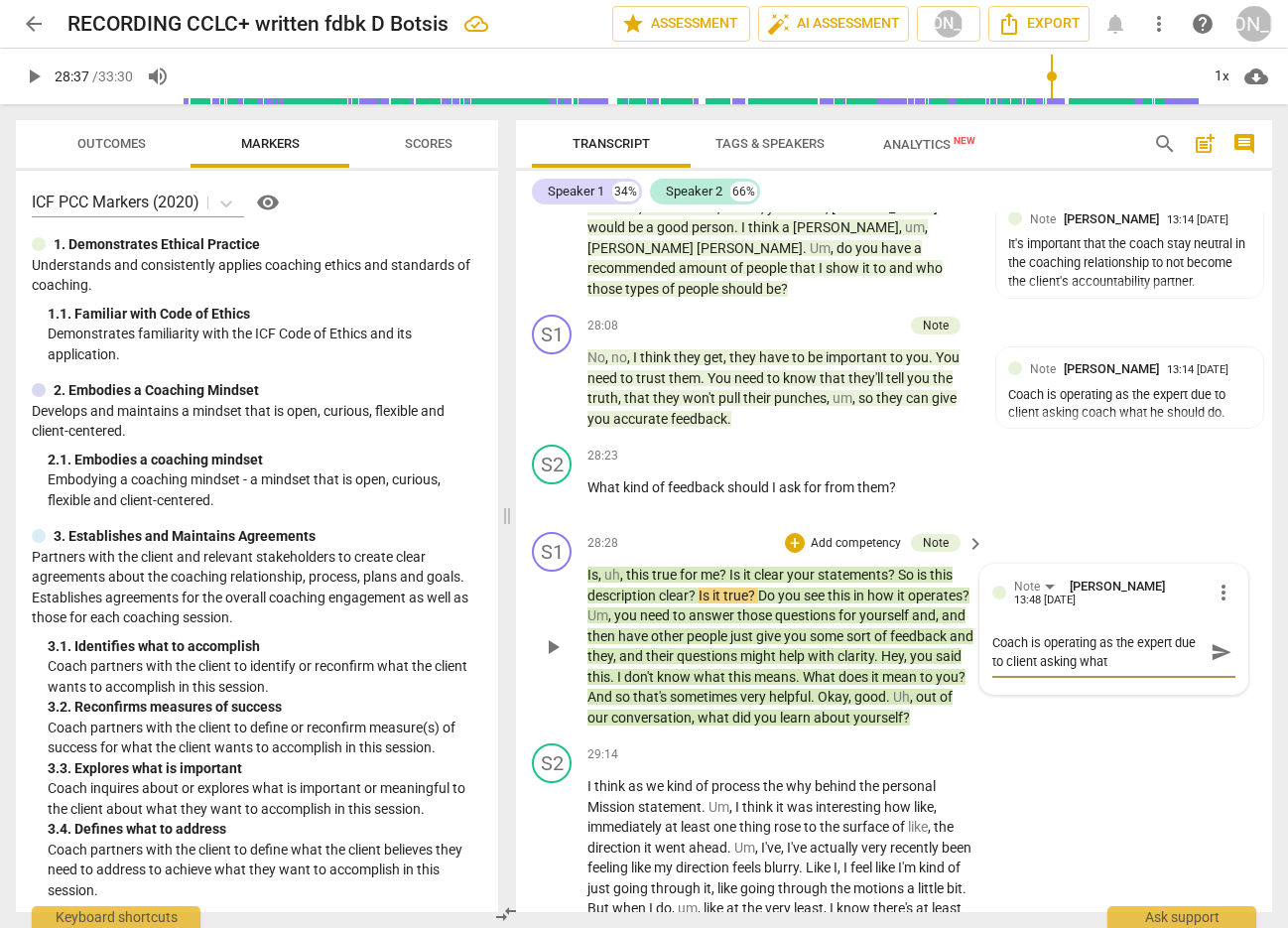 type on "Coach is operating as the expert due to client asking what" 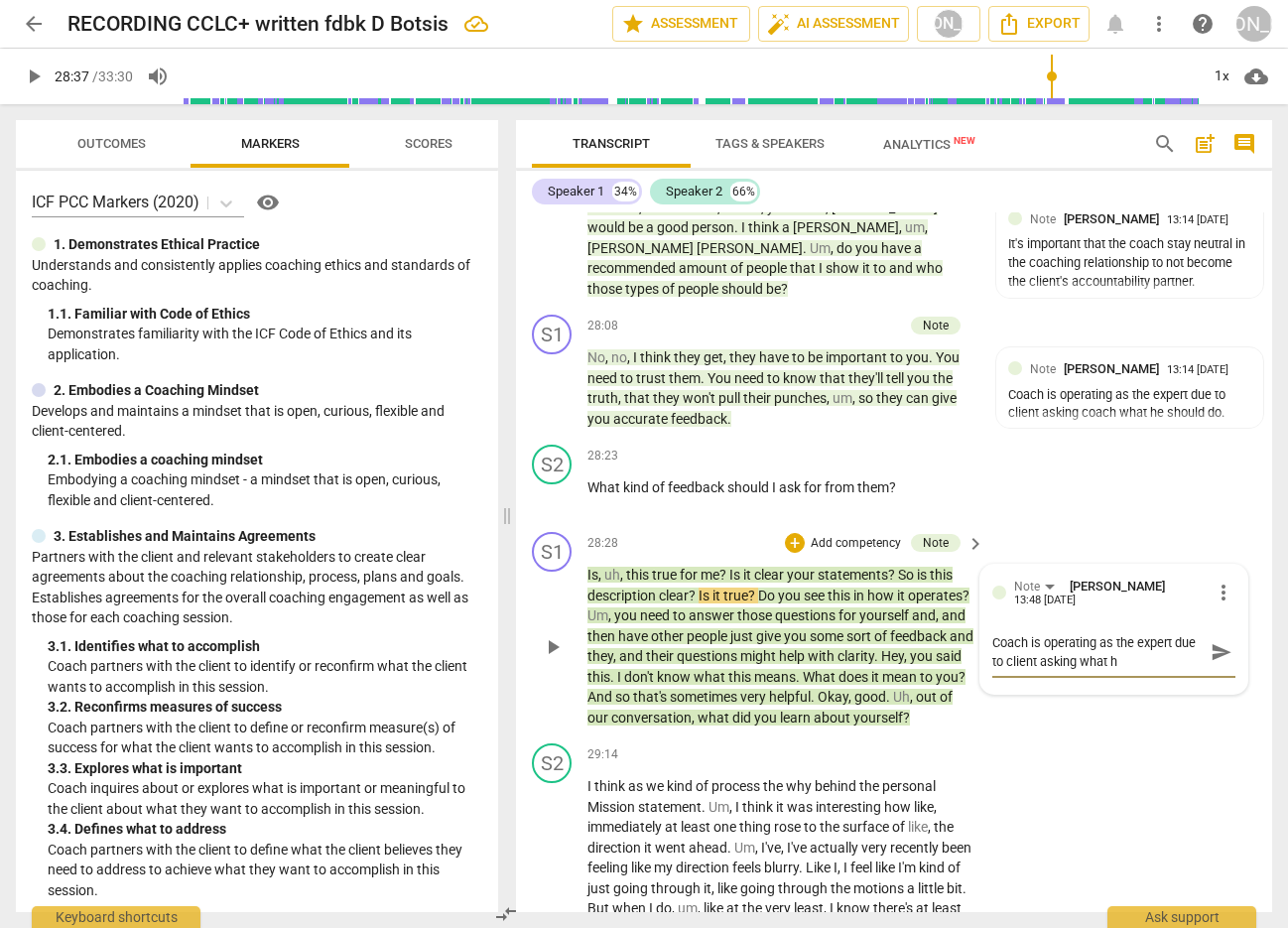type on "Coach is operating as the expert due to client asking what he" 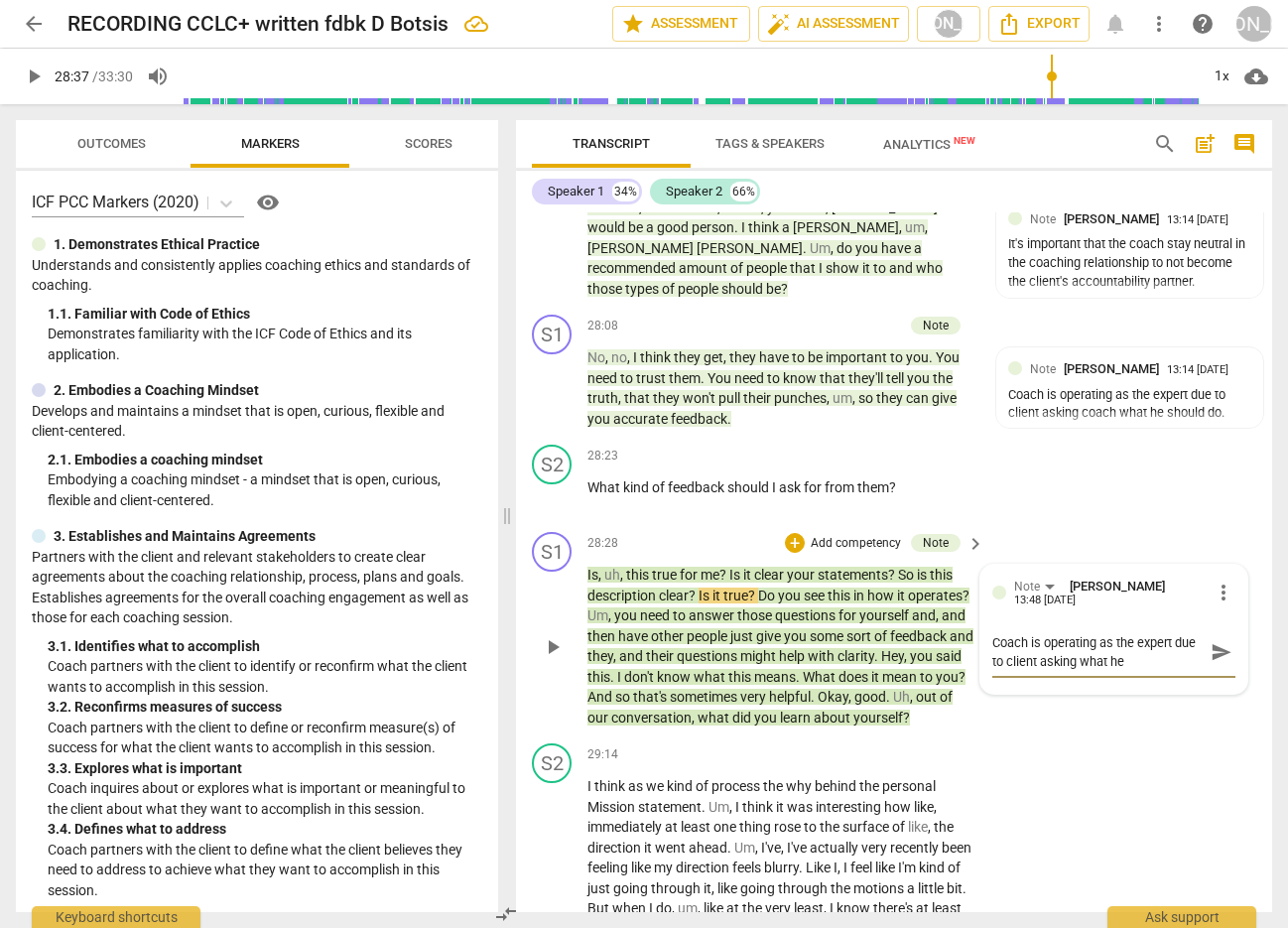 type on "Coach is operating as the expert due to client asking what he" 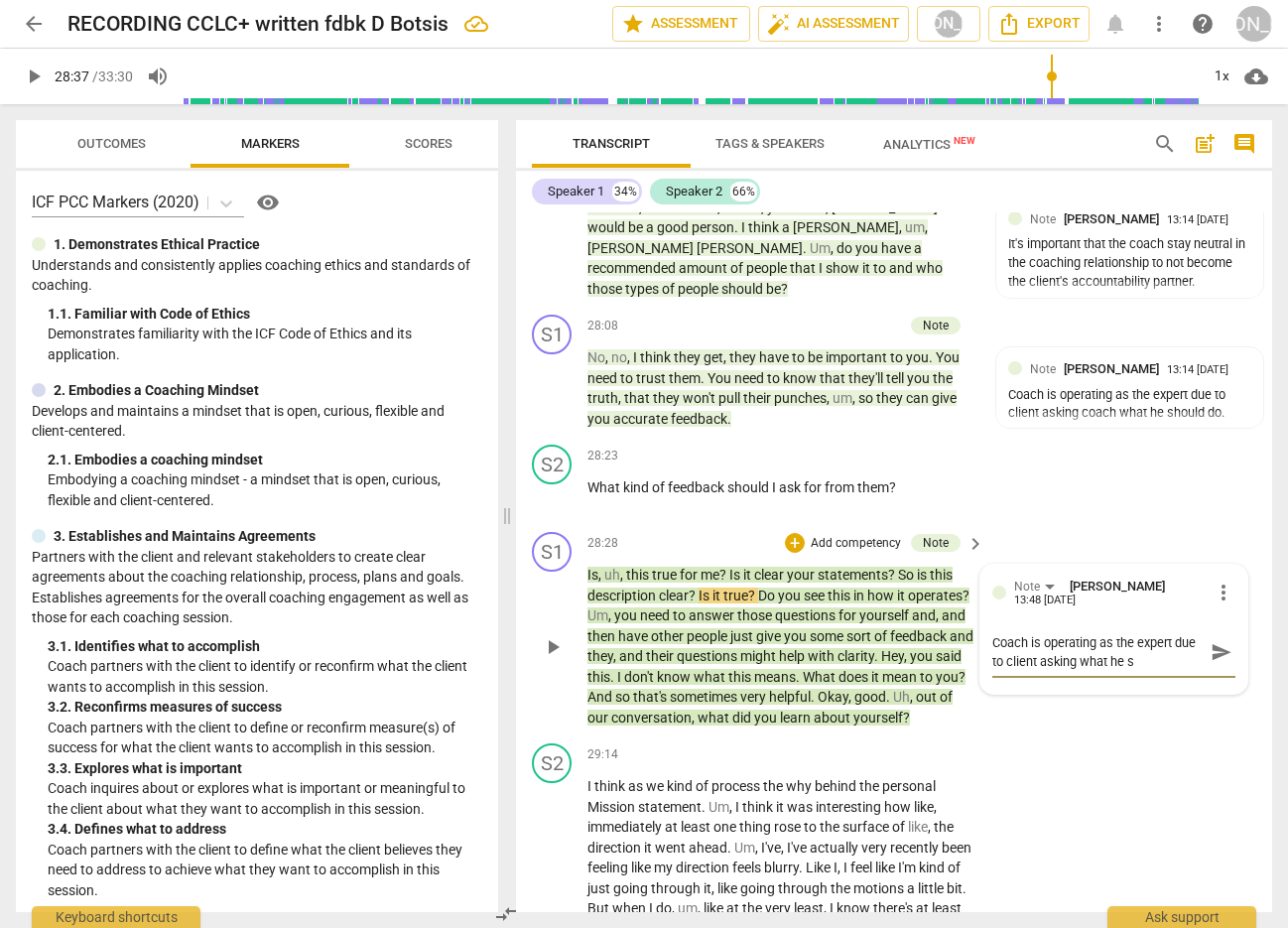 type on "Coach is operating as the expert due to client asking what he sh" 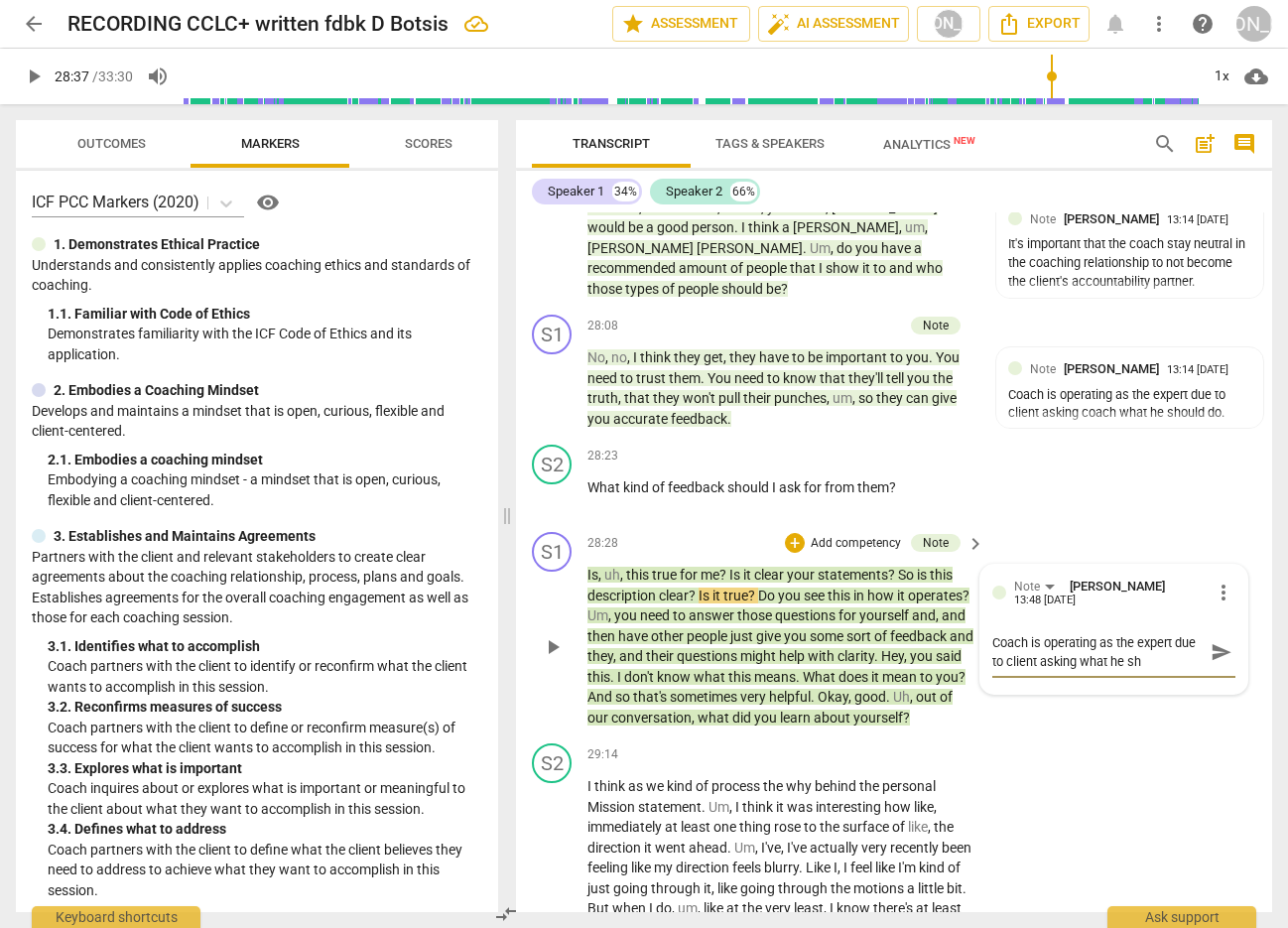 type on "Coach is operating as the expert due to client asking what he sho" 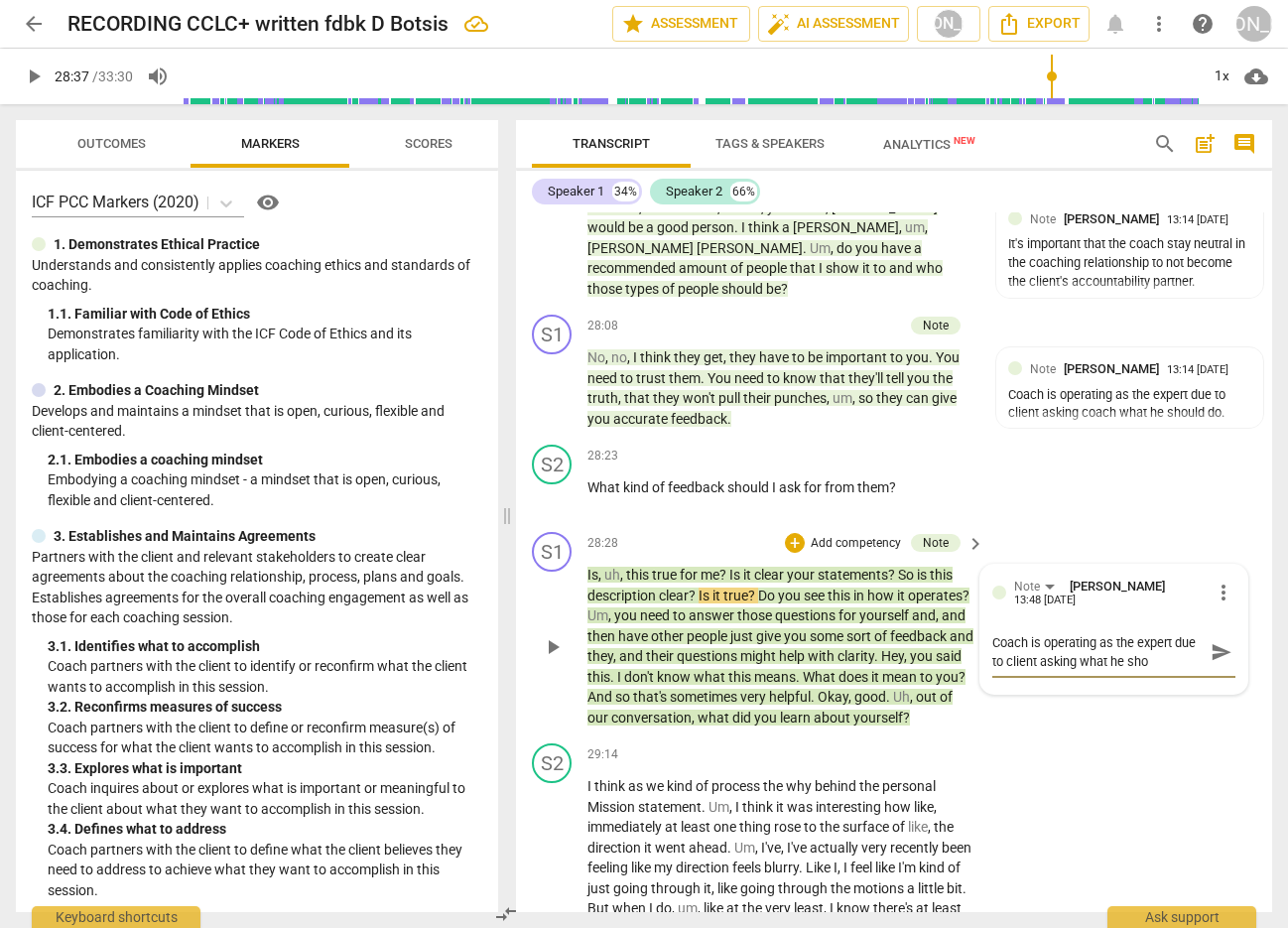 type on "Coach is operating as the expert due to client asking what he shou" 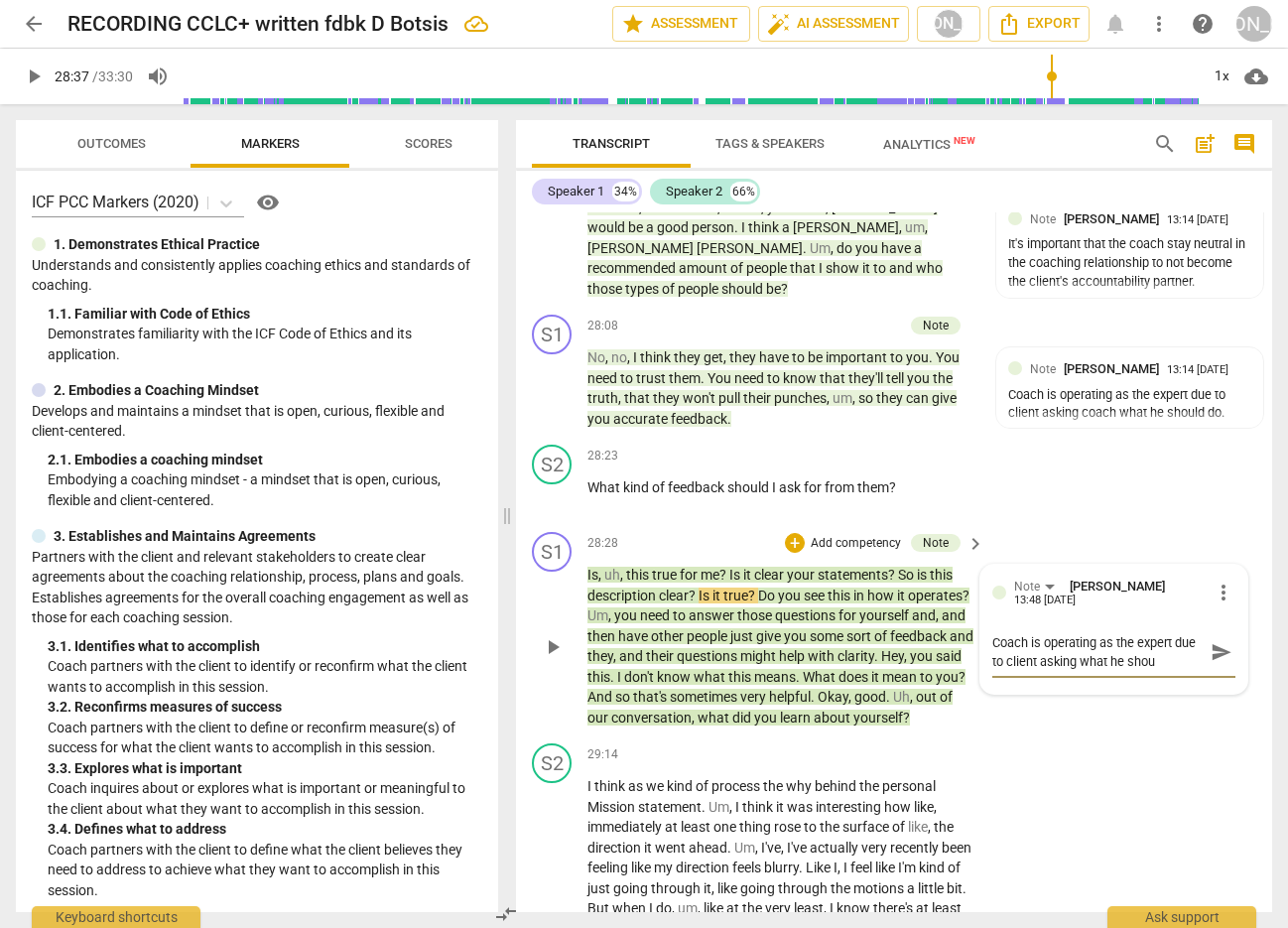 type on "Coach is operating as the expert due to client asking what he shoul" 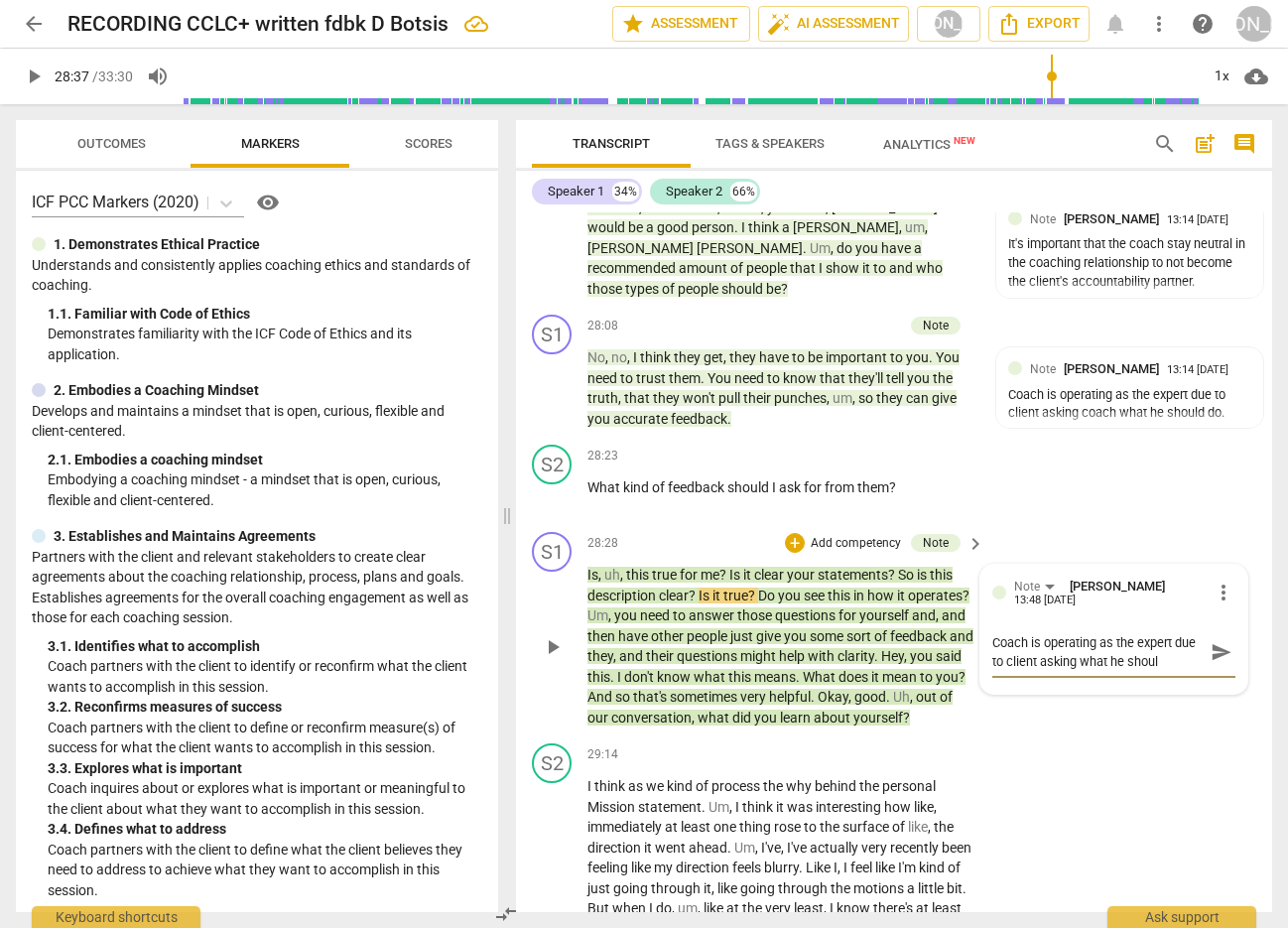 type on "Coach is operating as the expert due to client asking what he should" 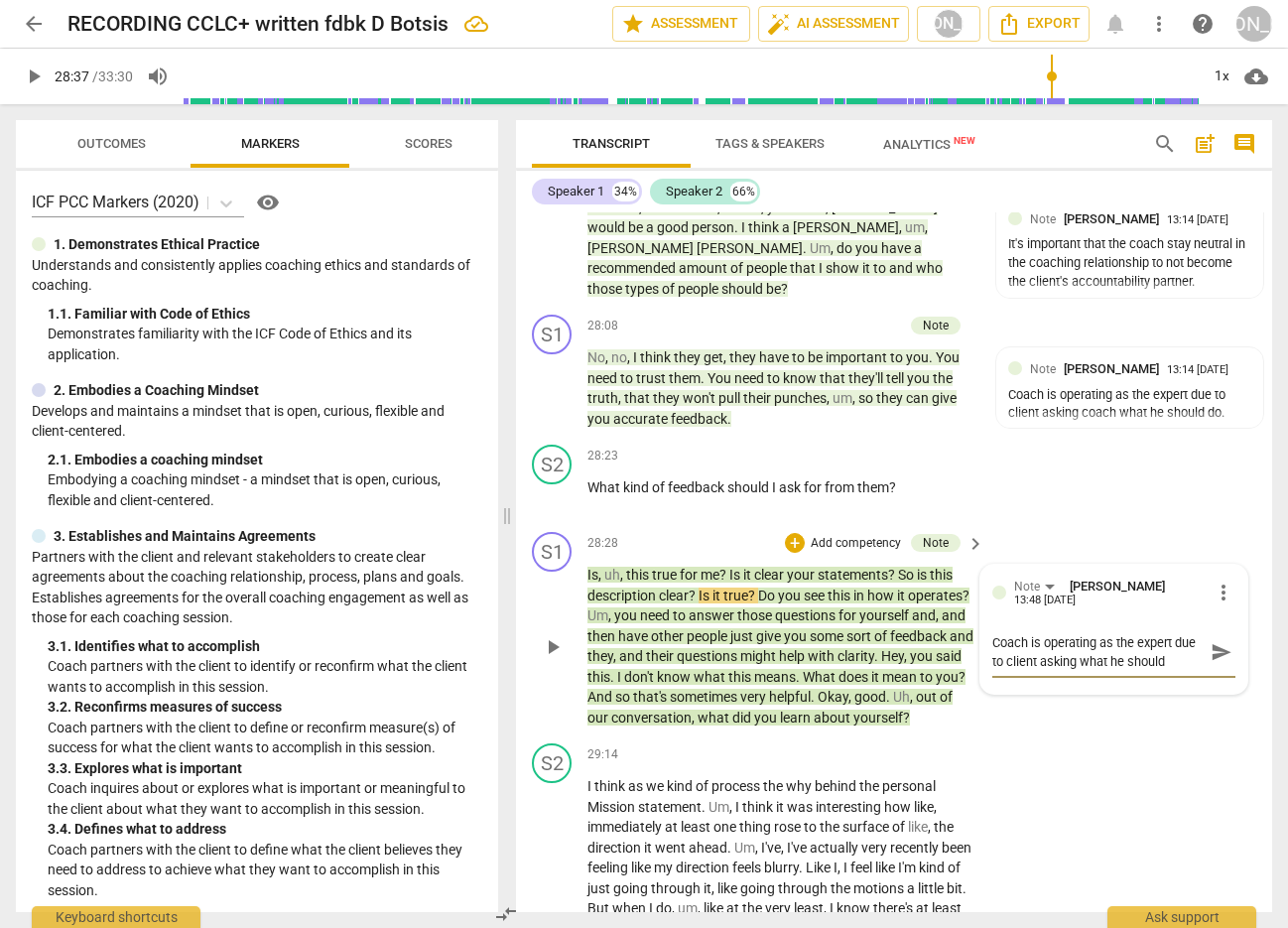 type on "Coach is operating as the expert due to client asking what he should" 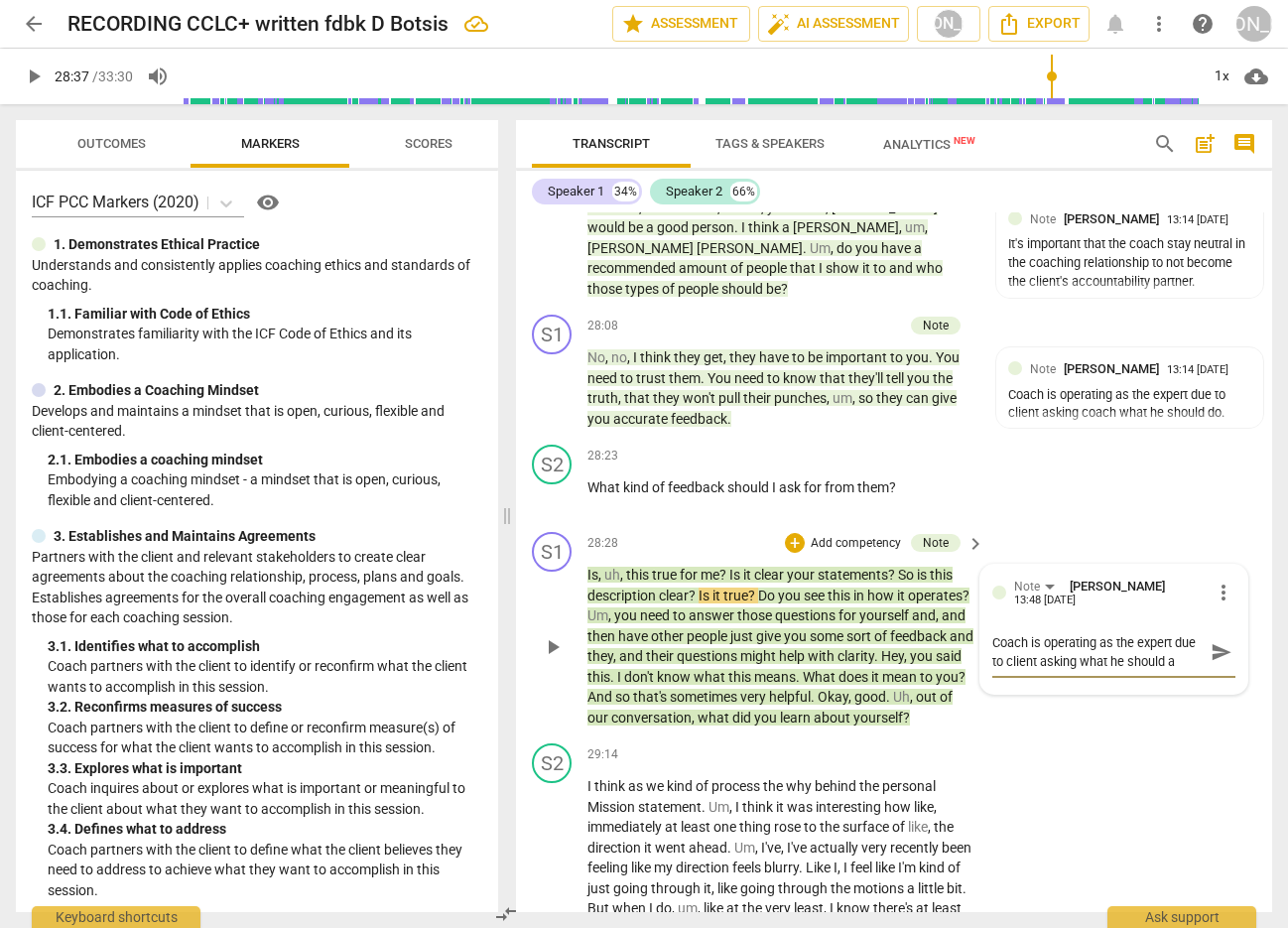 type on "Coach is operating as the expert due to client asking what he should as" 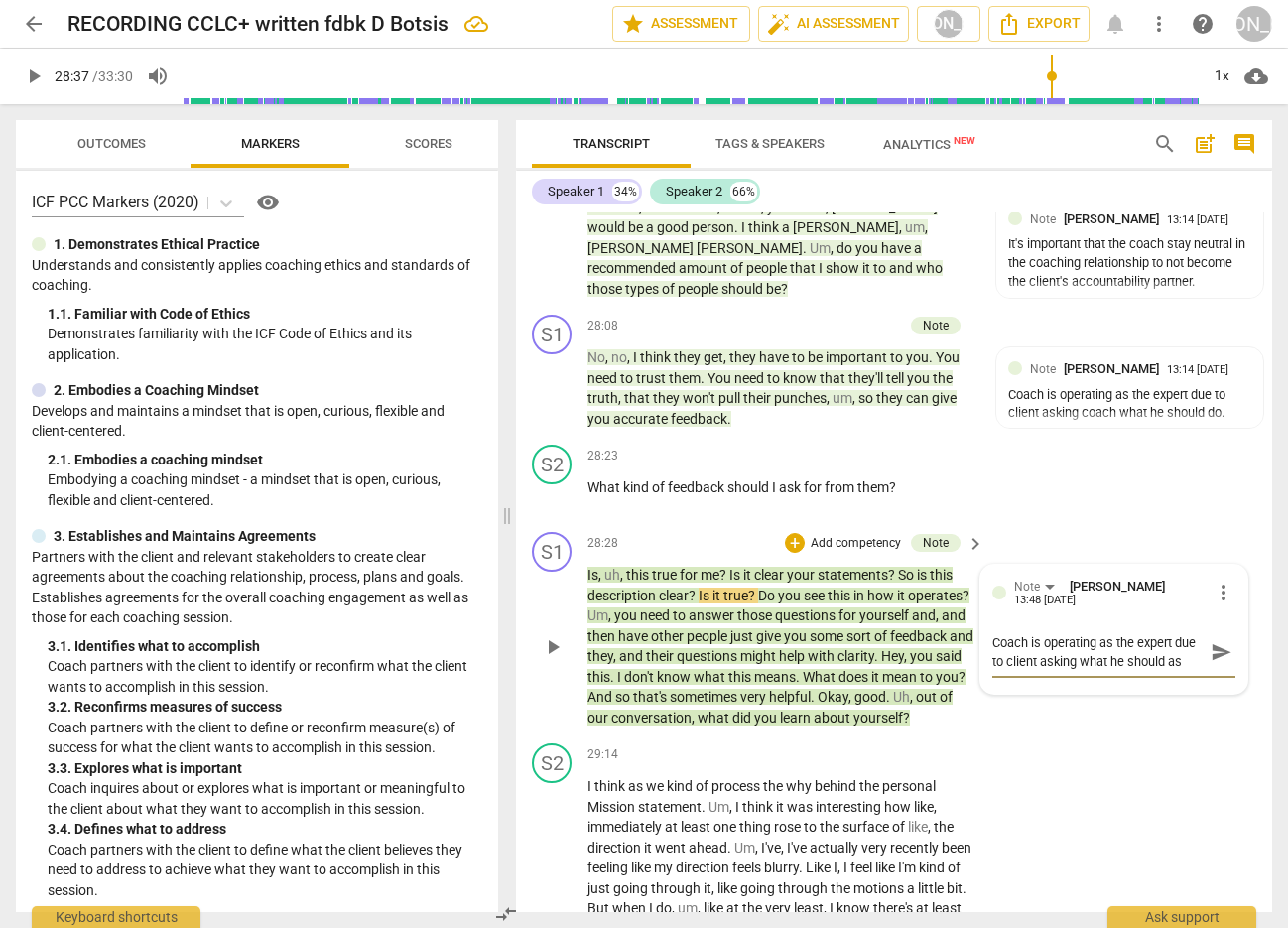 type on "Coach is operating as the expert due to client asking what he should ask" 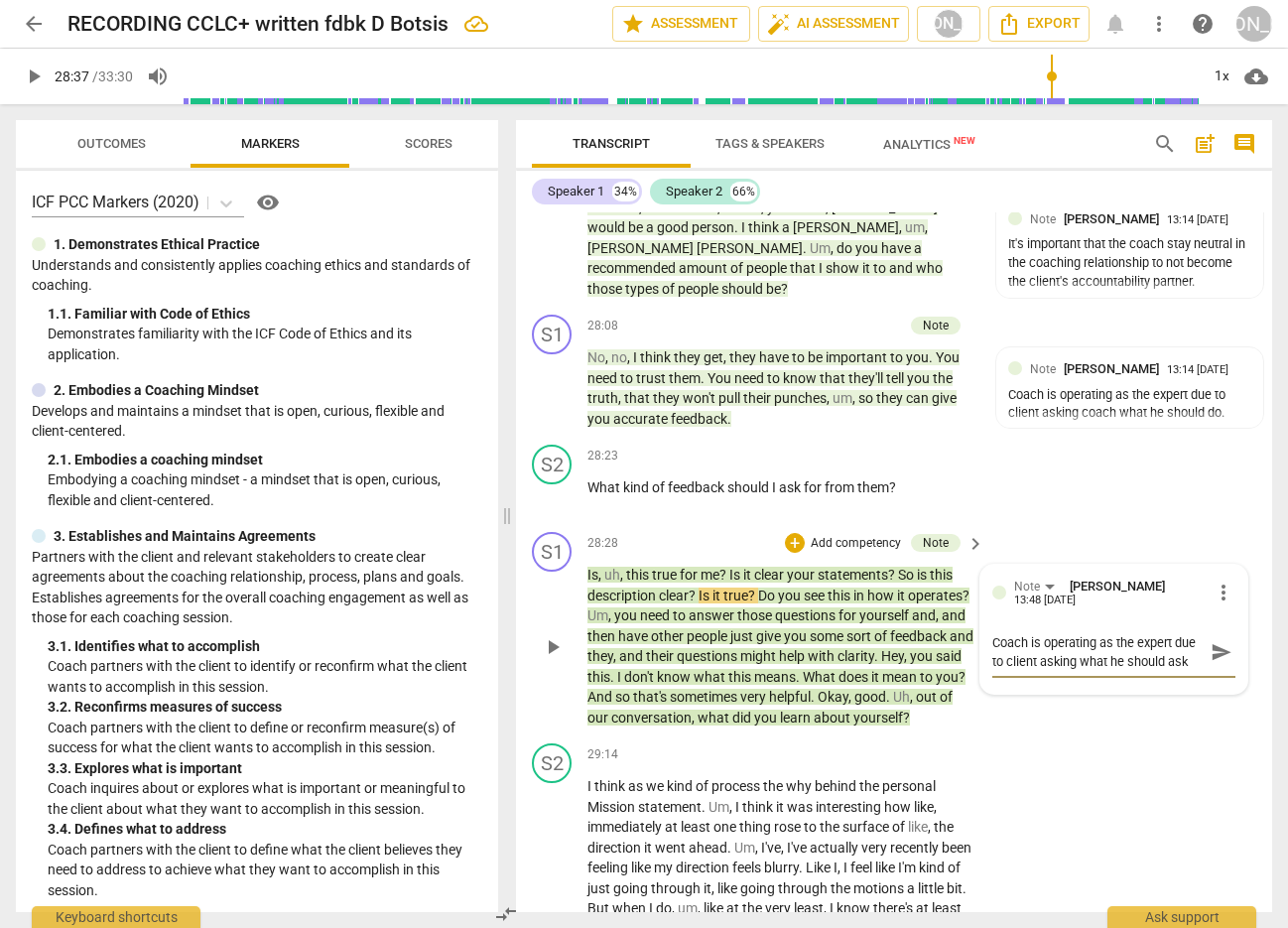 type on "Coach is operating as the expert due to client asking what he should ask" 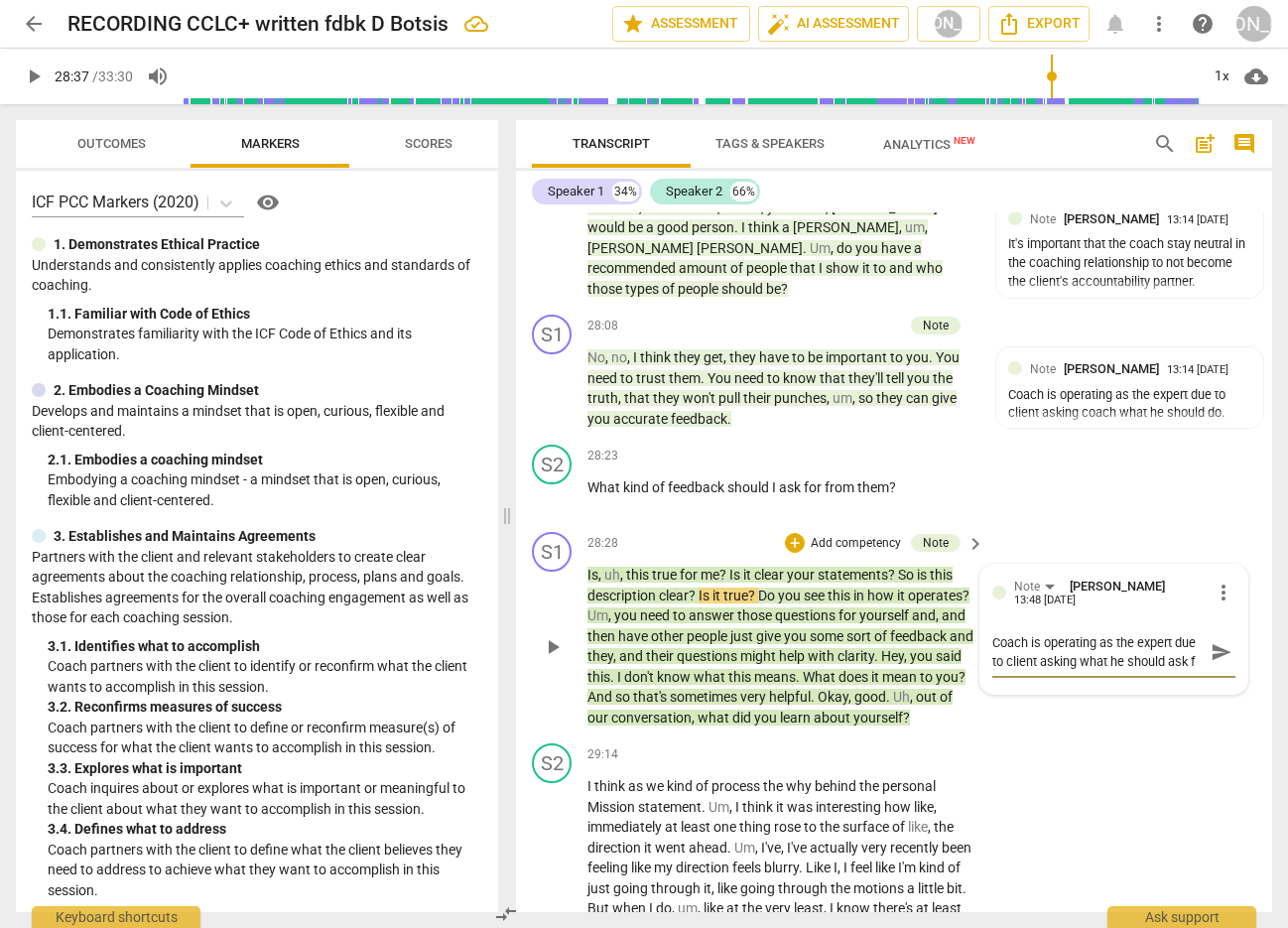 type on "Coach is operating as the expert due to client asking what he should ask fr" 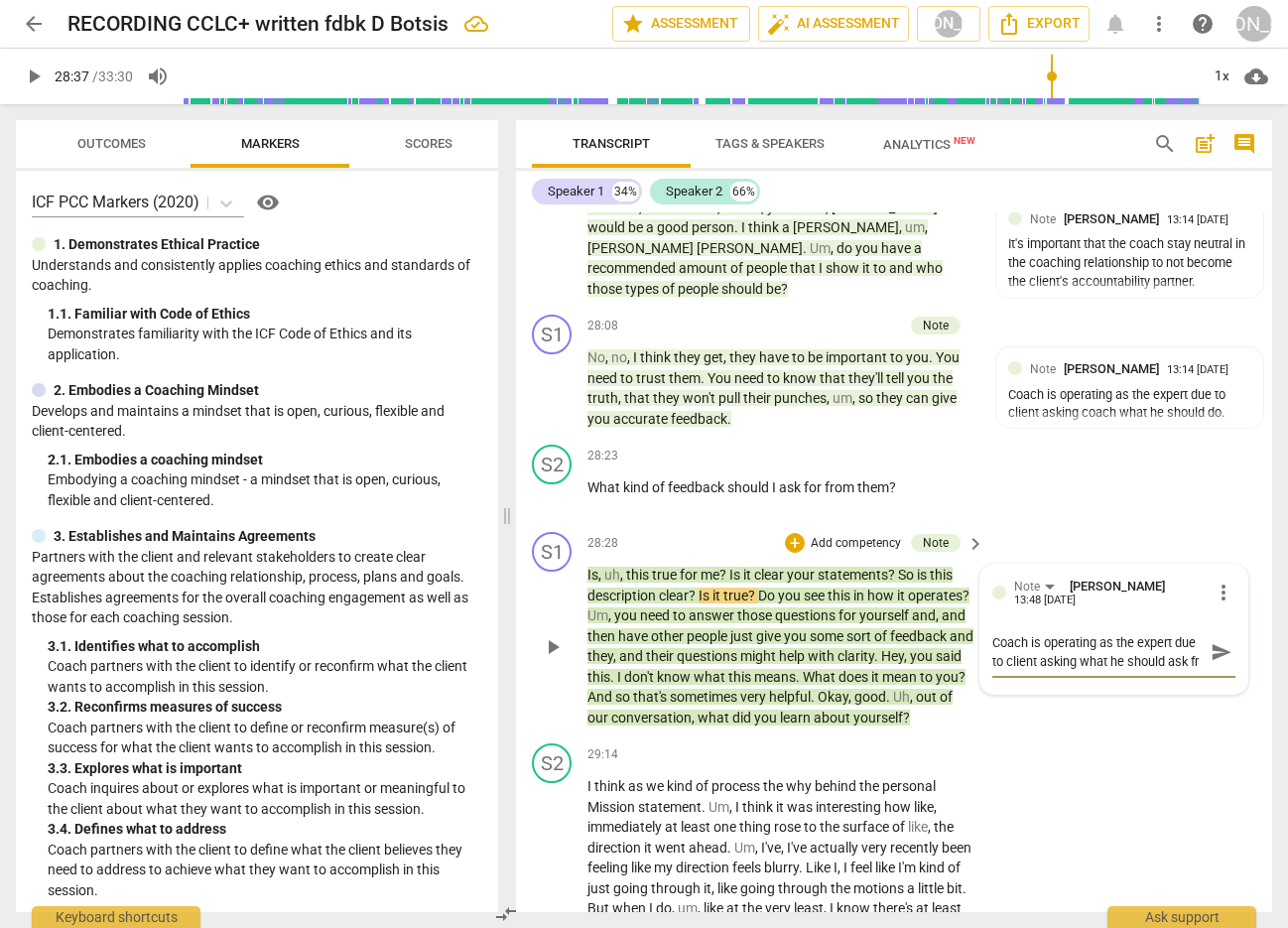 type on "Coach is operating as the expert due to client asking what he should ask fro" 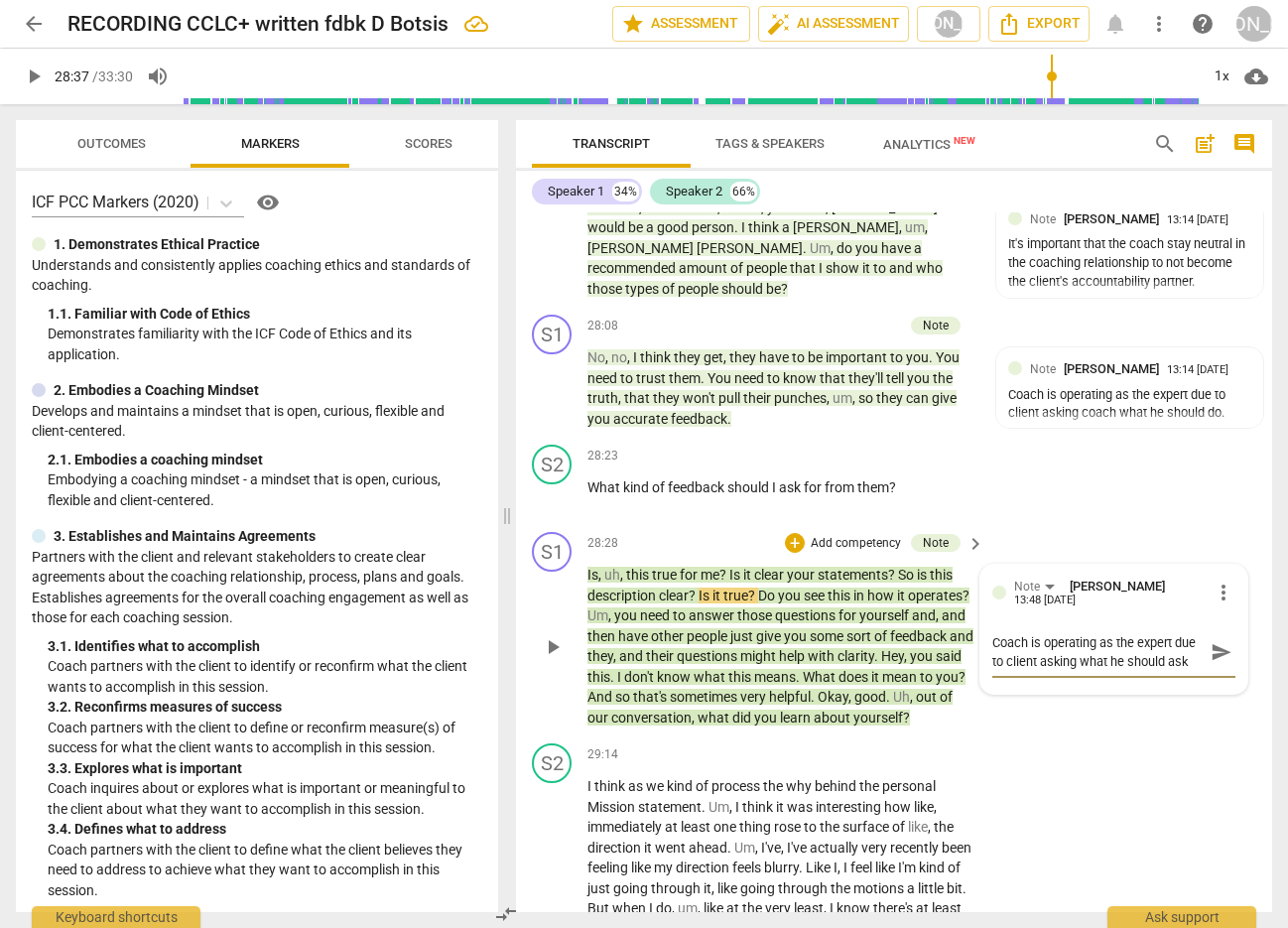 scroll, scrollTop: 17, scrollLeft: 0, axis: vertical 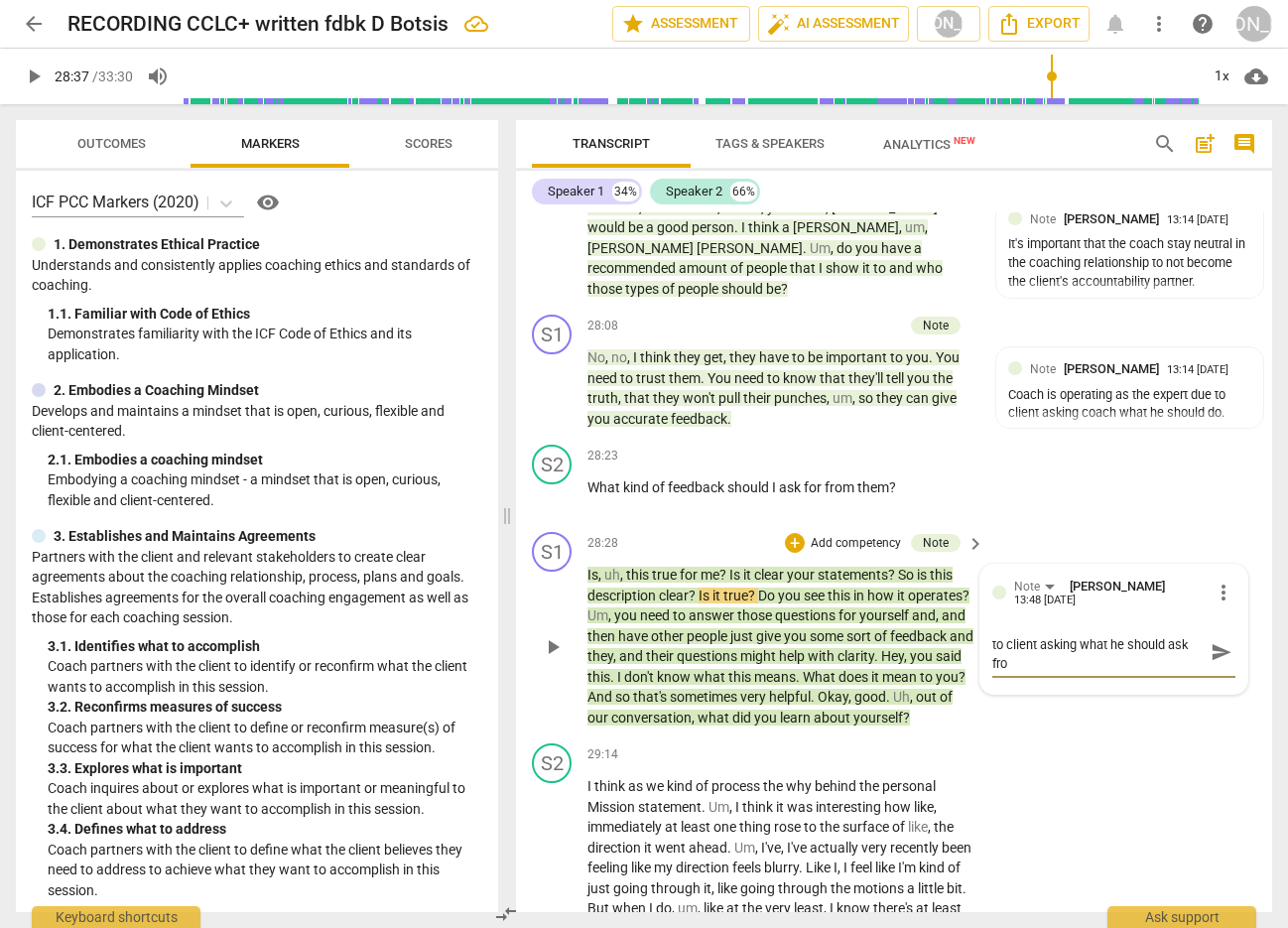 type on "Coach is operating as the expert due to client asking what he should ask from" 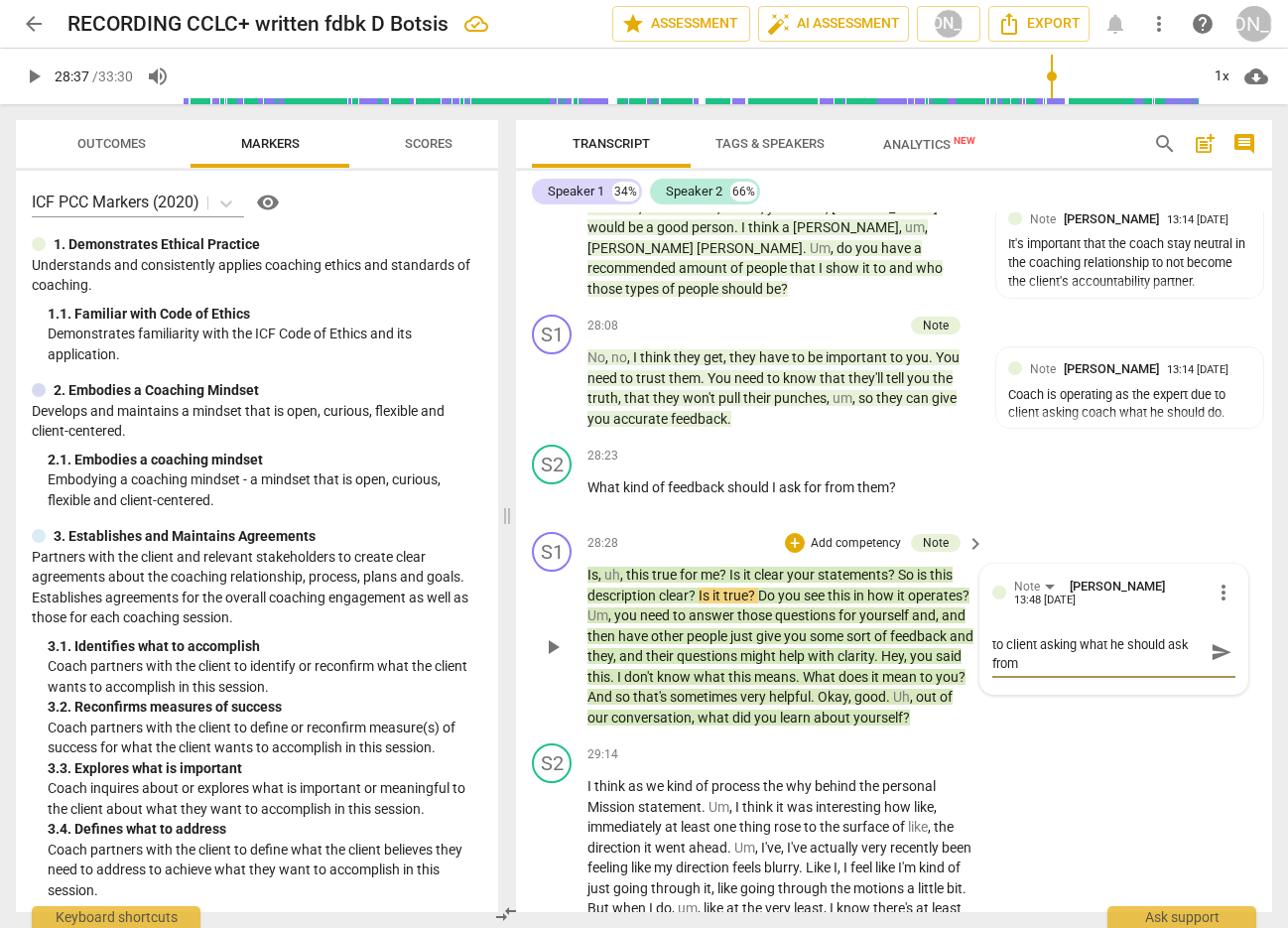 type on "Coach is operating as the expert due to client asking what he should ask from" 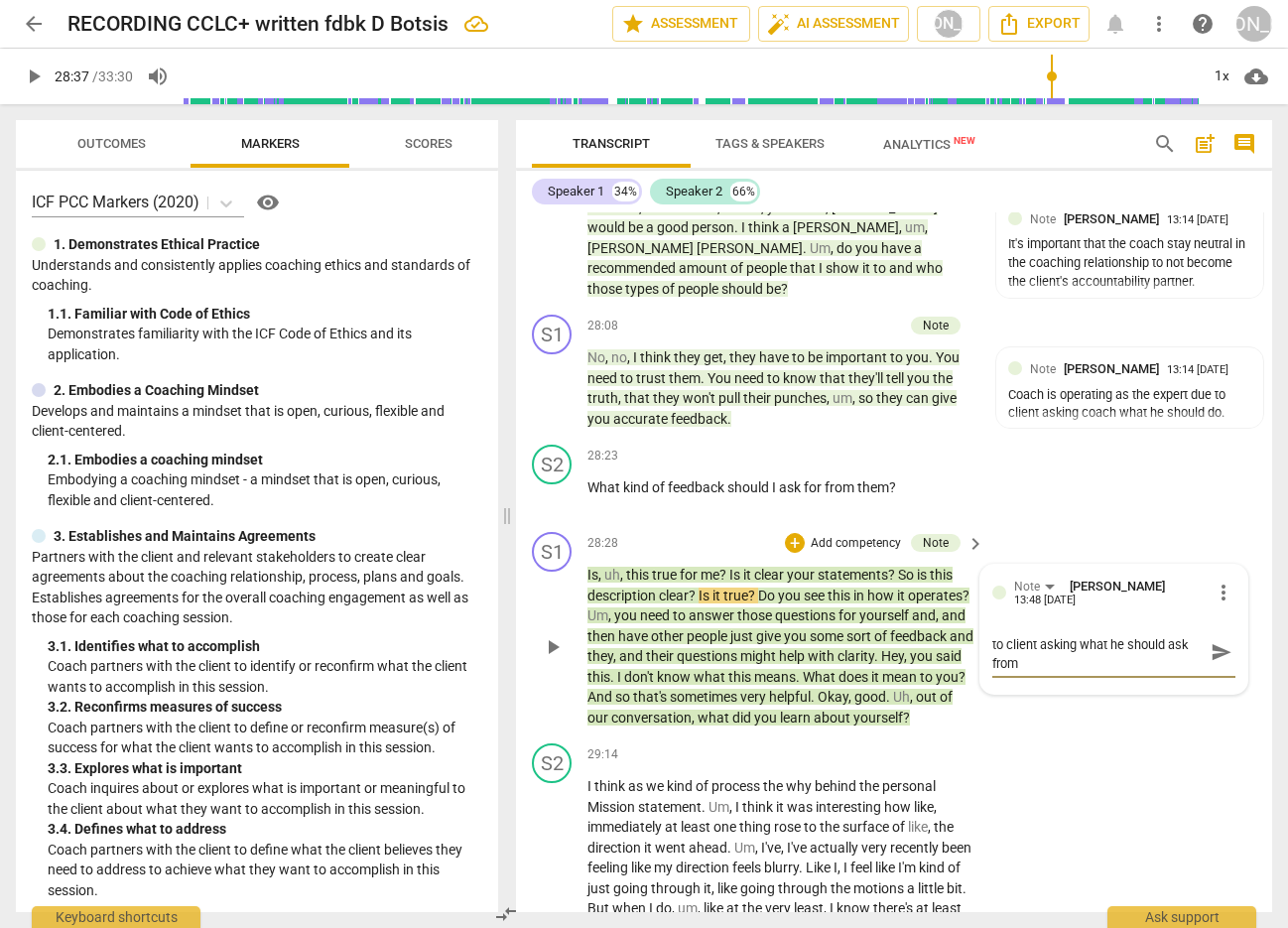 type on "Coach is operating as the expert due to client asking what he should ask from p" 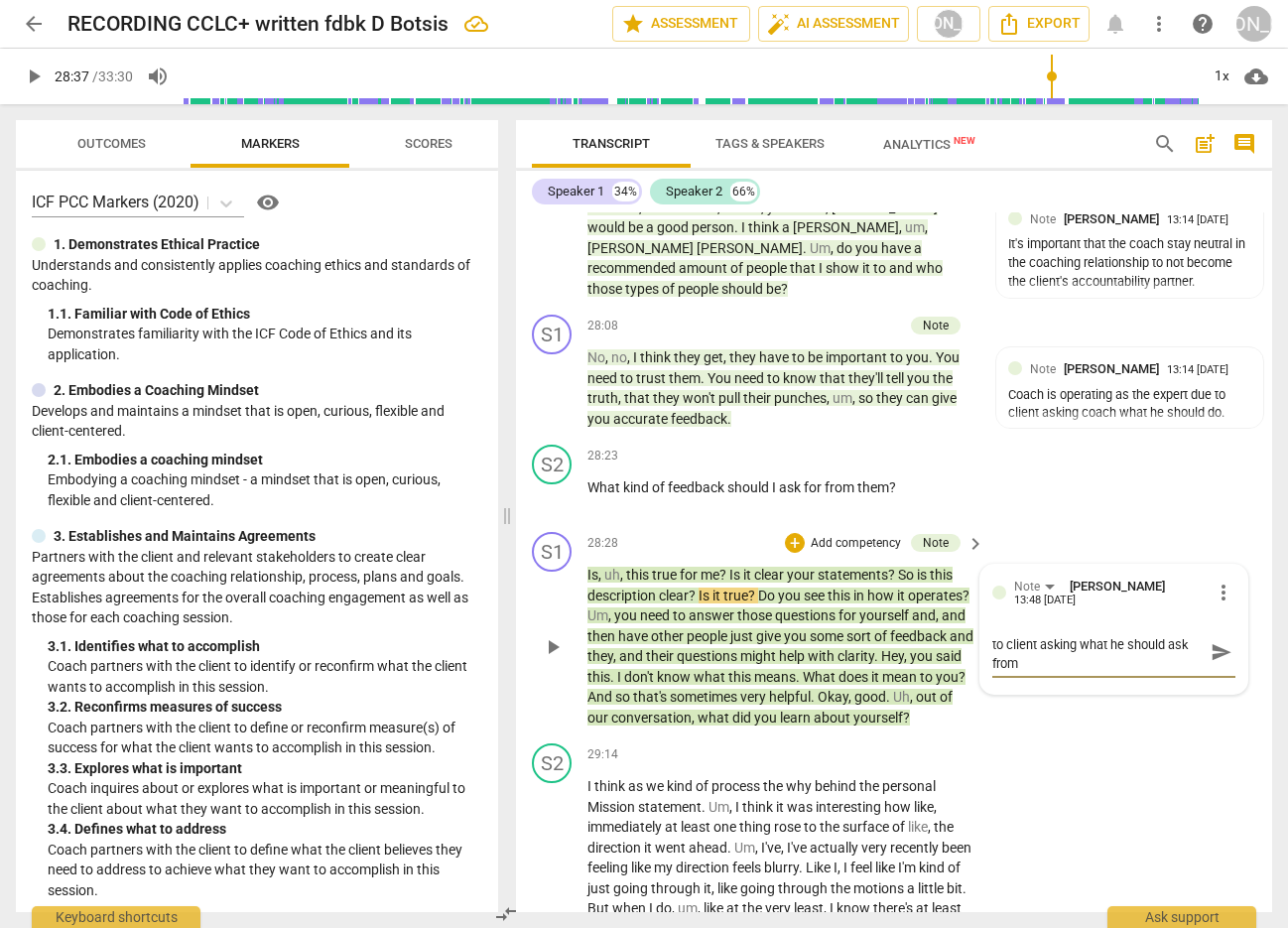 type on "Coach is operating as the expert due to client asking what he should ask from p" 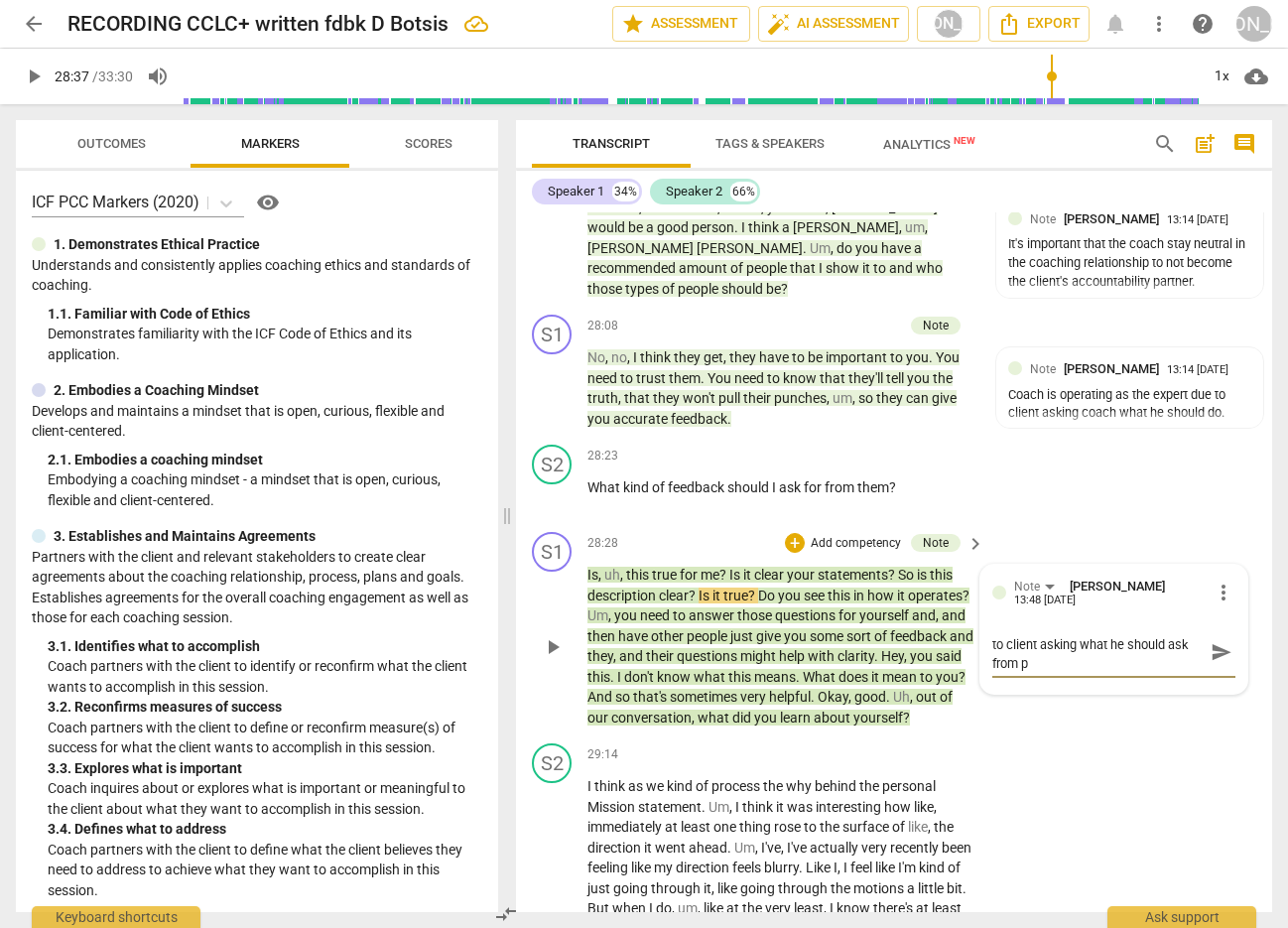 type on "Coach is operating as the expert due to client asking what he should ask from pe" 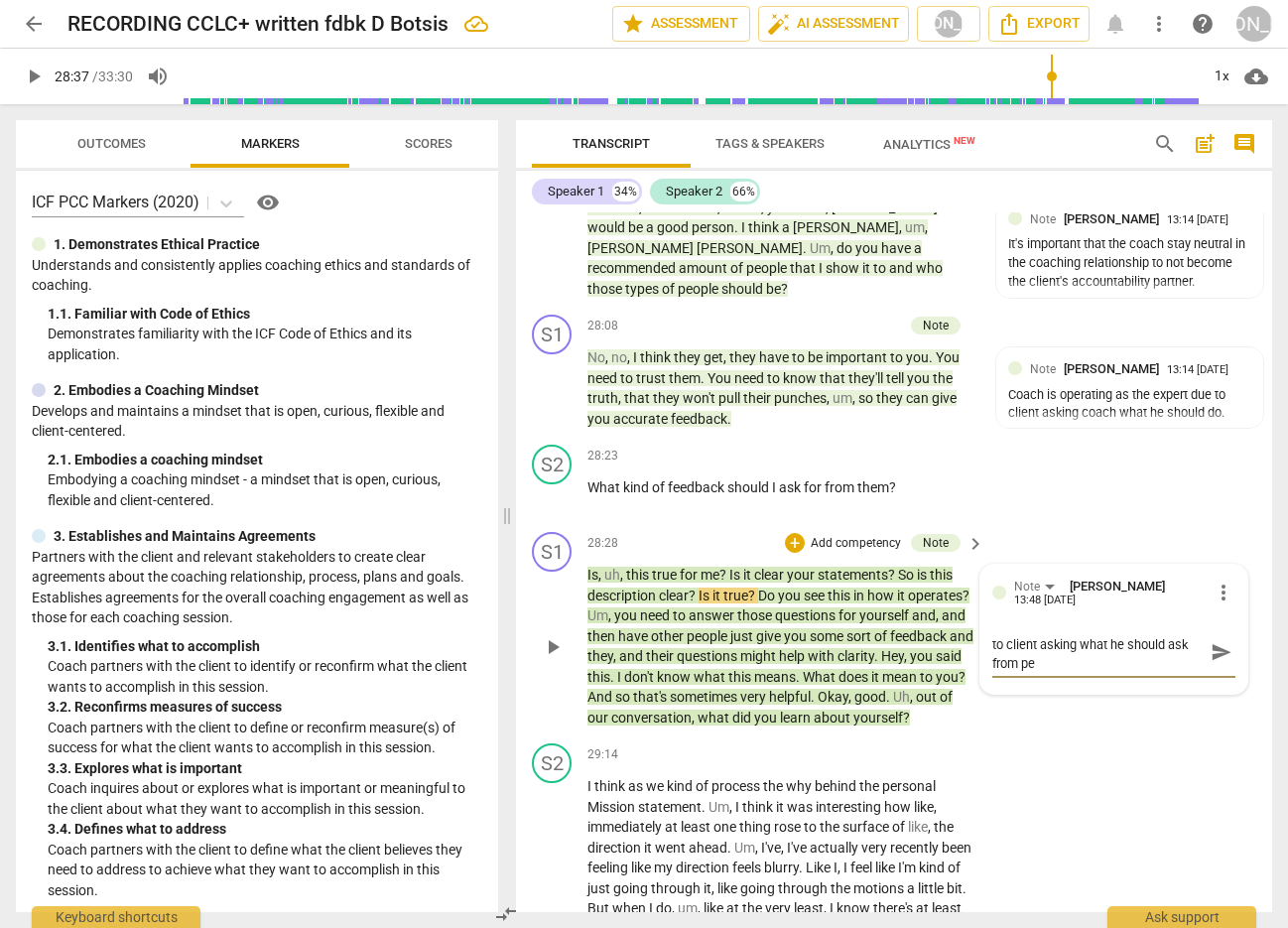 type on "Coach is operating as the expert due to client asking what he should ask from peo" 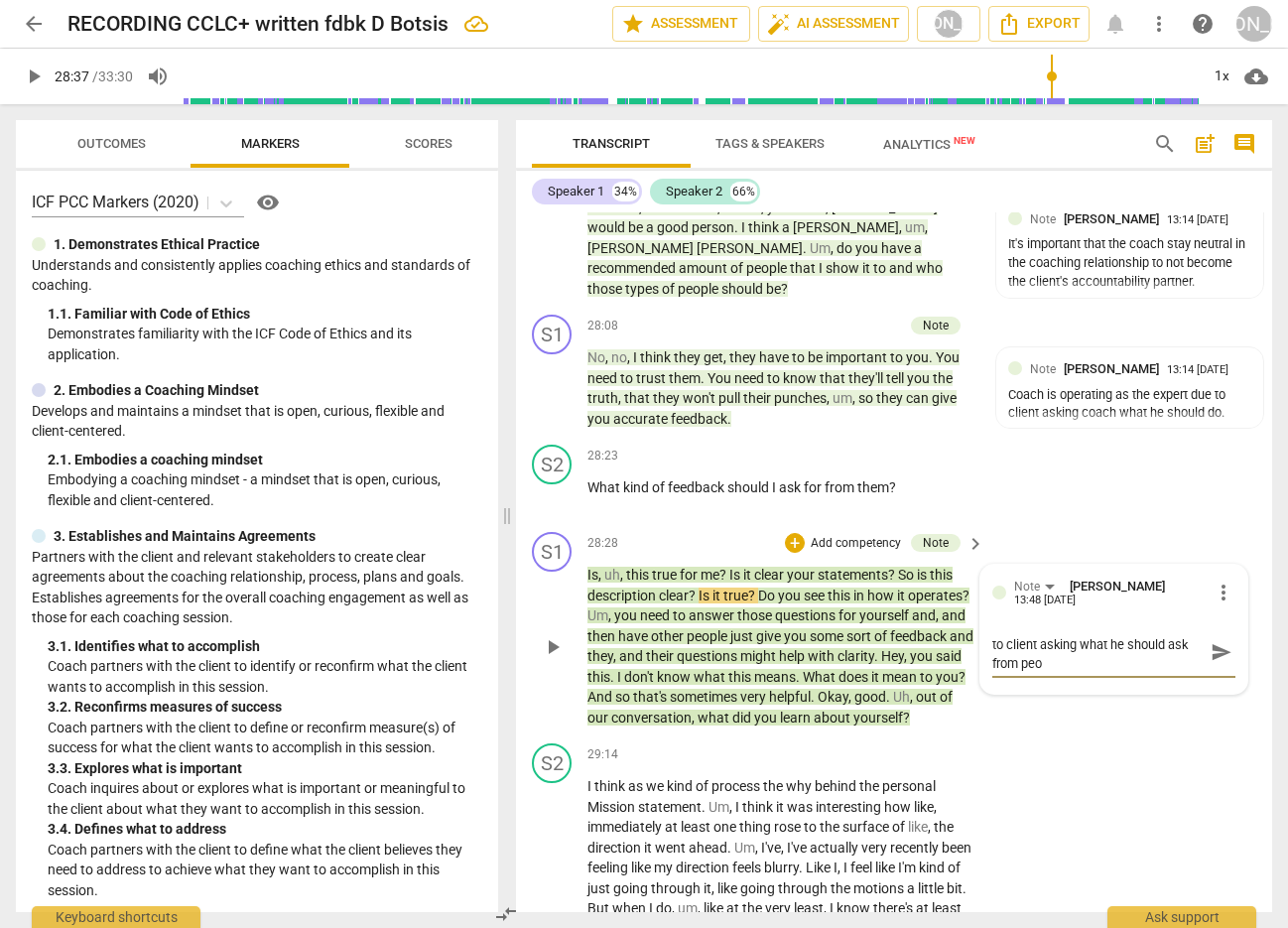 type on "Coach is operating as the expert due to client asking what he should ask from peop" 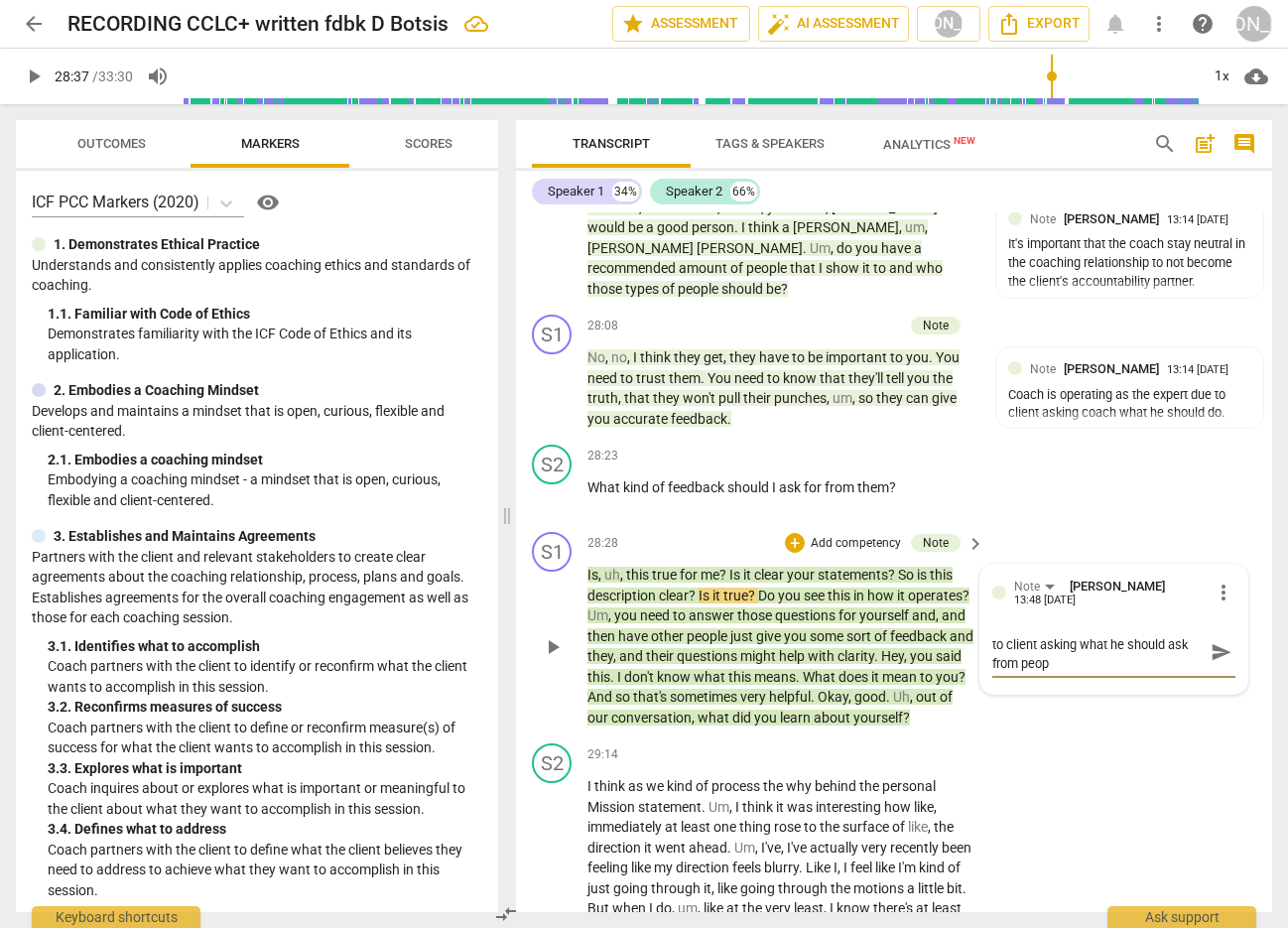 scroll, scrollTop: 0, scrollLeft: 0, axis: both 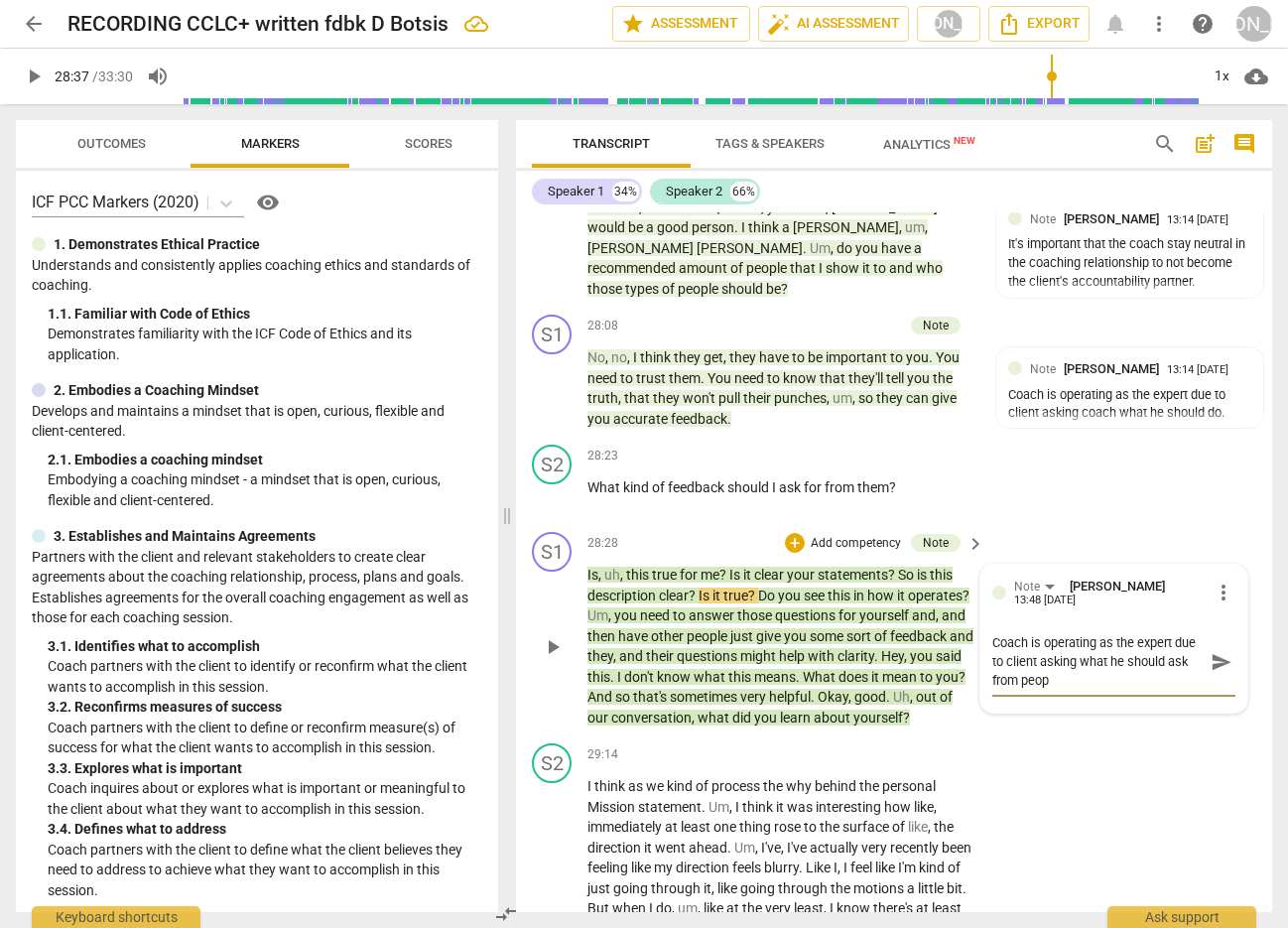 type on "Coach is operating as the expert due to client asking what he should ask from peopl" 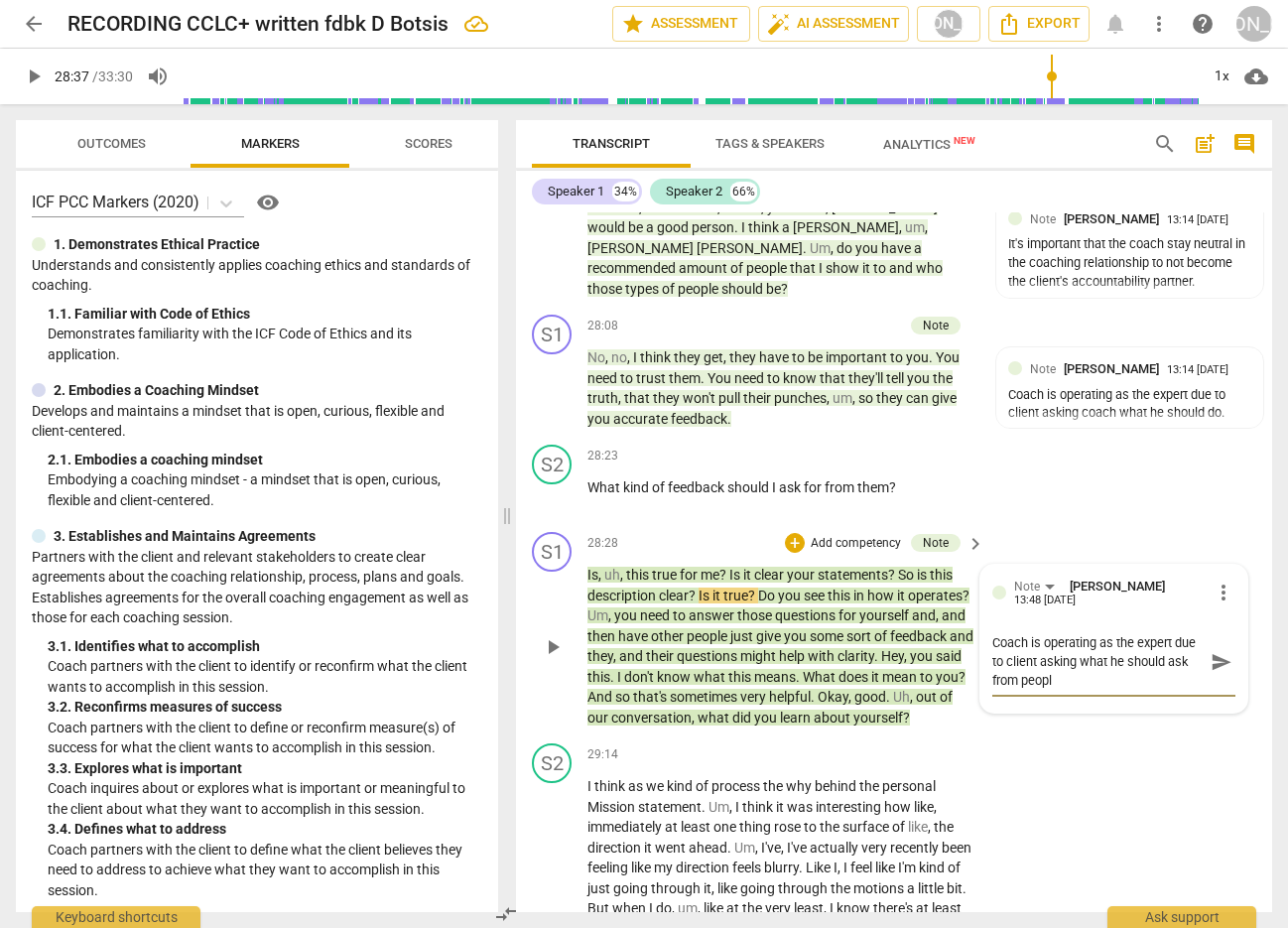 type on "Coach is operating as the expert due to client asking what he should ask from people" 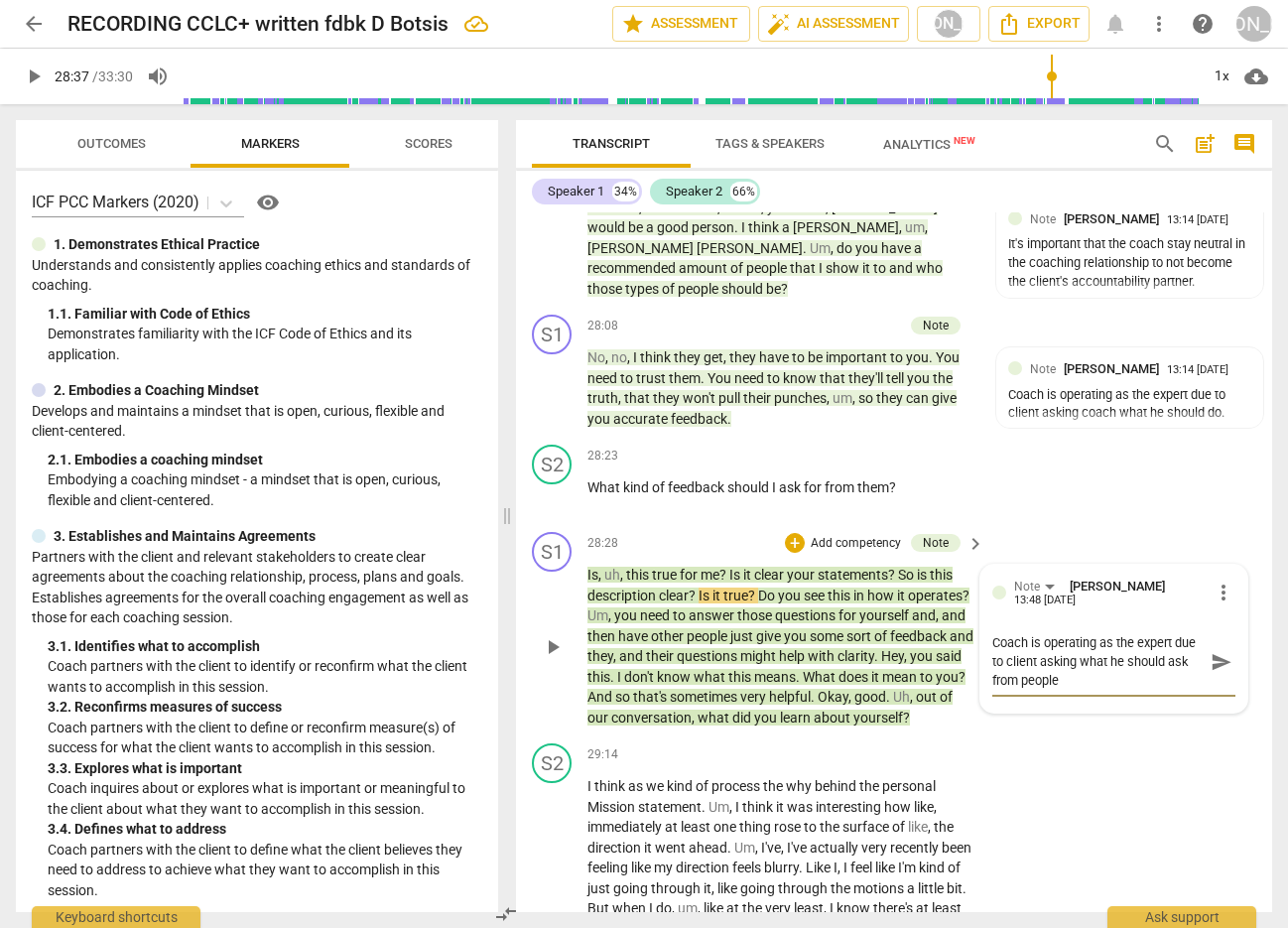 type on "Coach is operating as the expert due to client asking what he should ask from people." 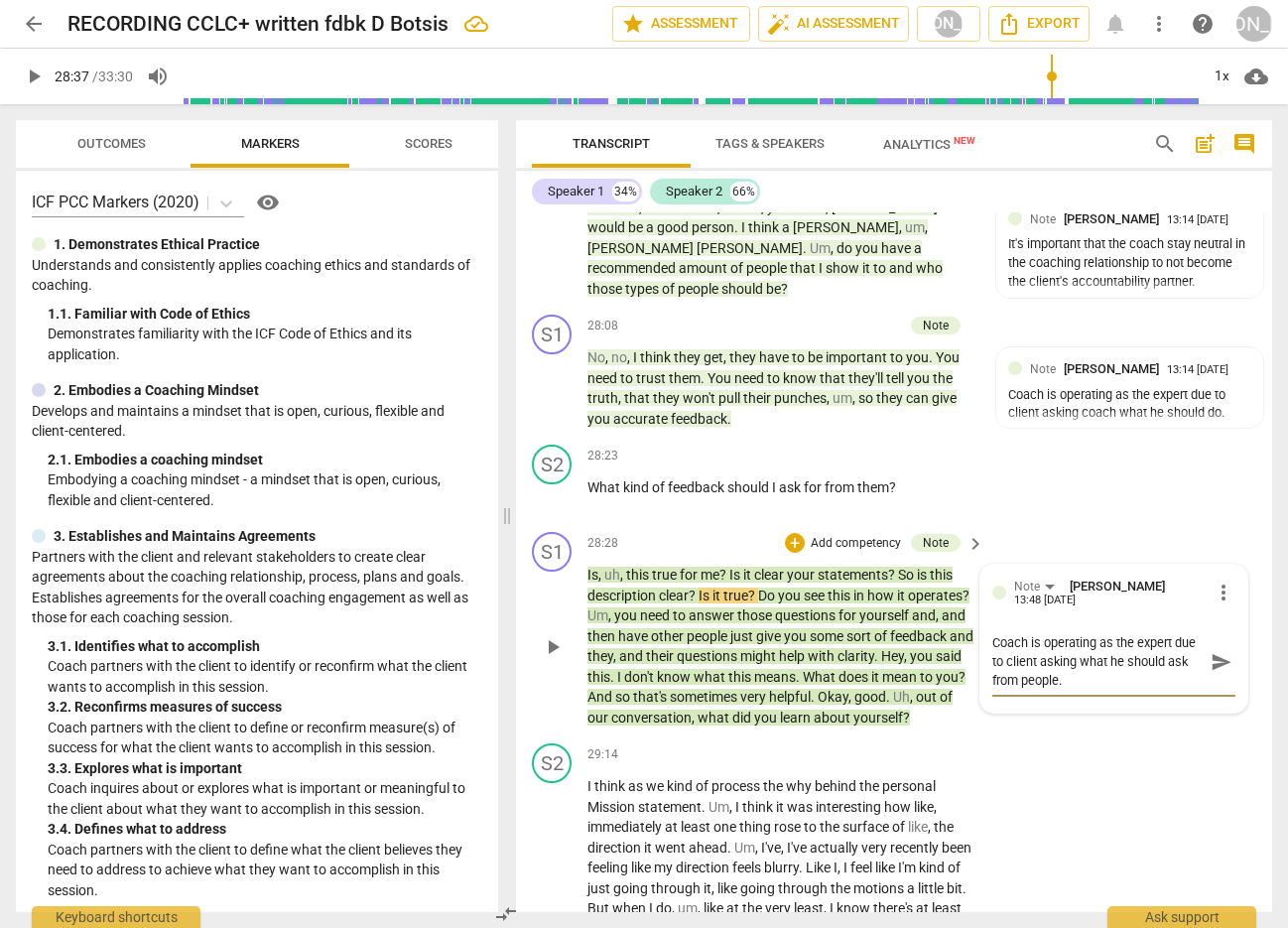 type on "Coach is operating as the expert due to client asking what he should ask from people." 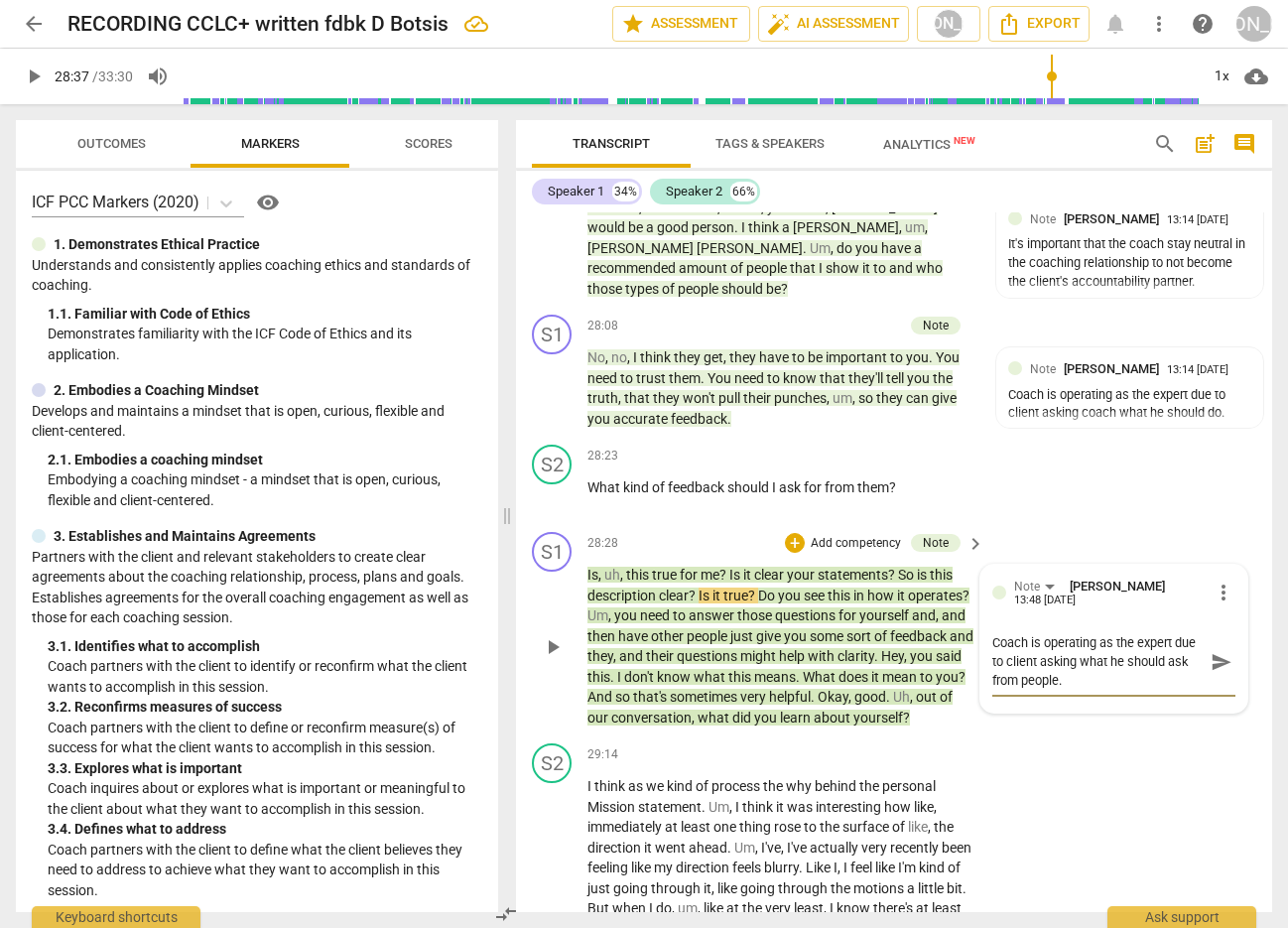 type on "Coach is operating as the expert due to client asking what he should ask from people. T" 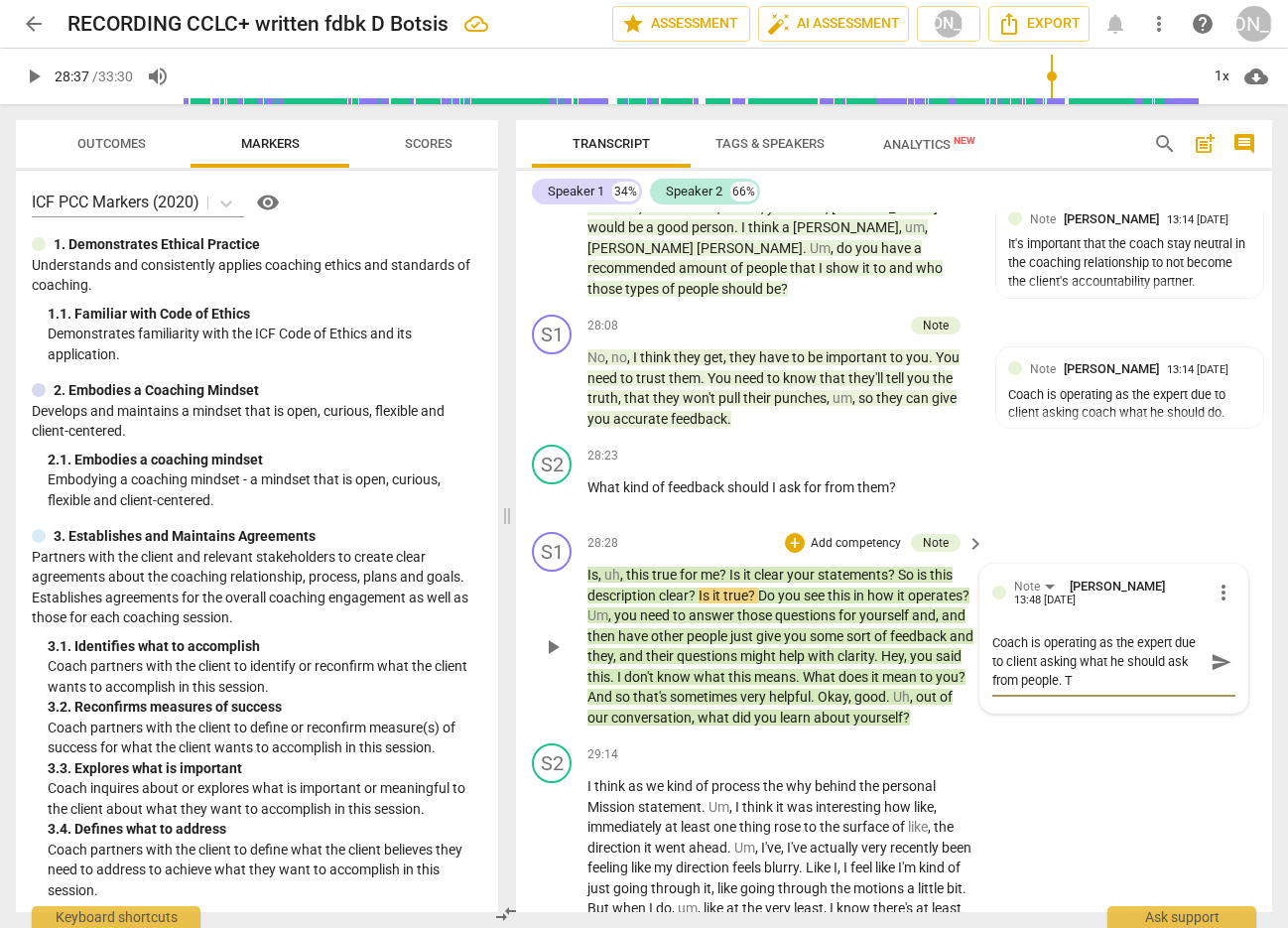 type on "Coach is operating as the expert due to client asking what he should ask from people. Th" 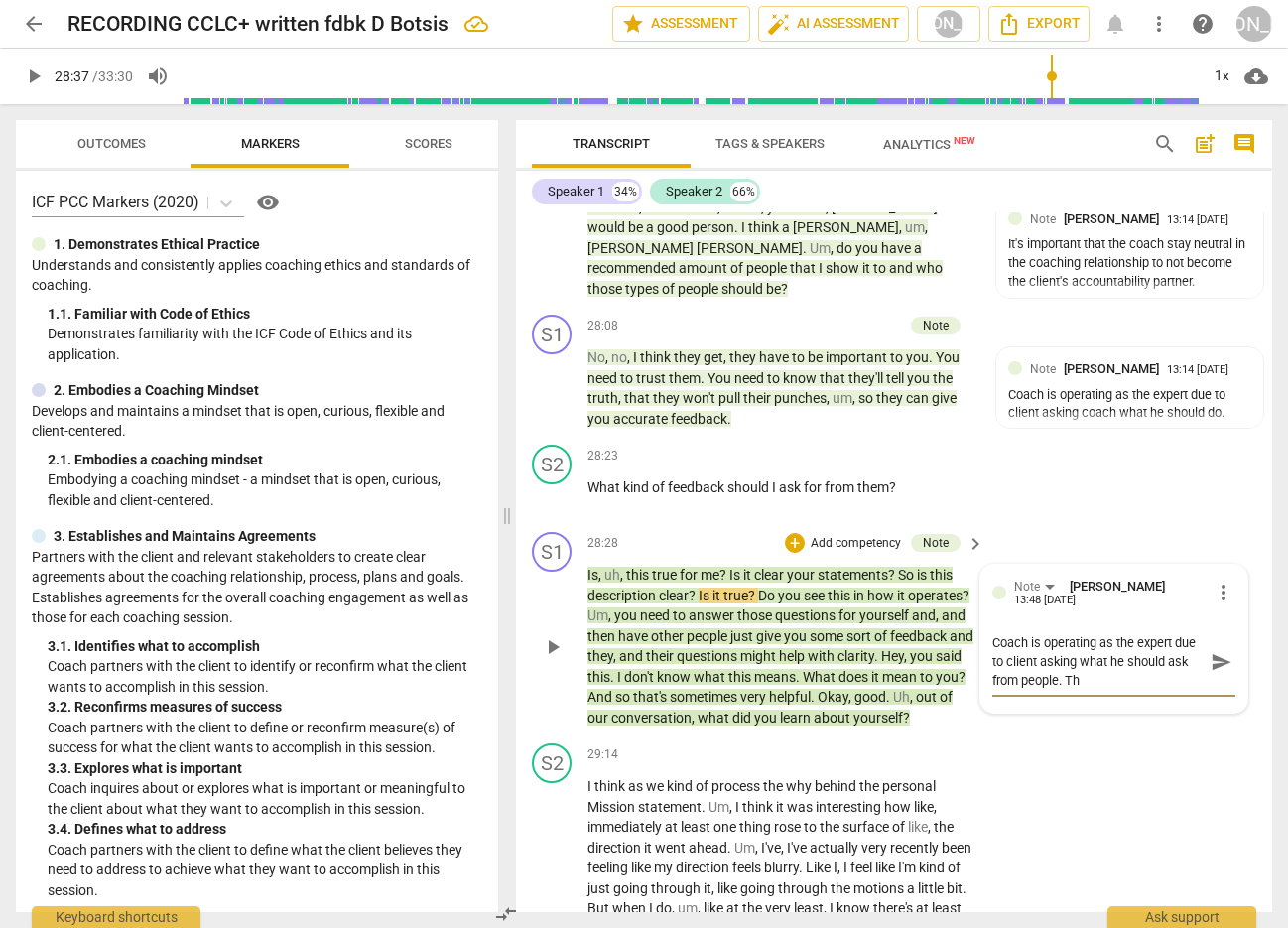 type on "Coach is operating as the expert due to client asking what he should ask from people. Thi" 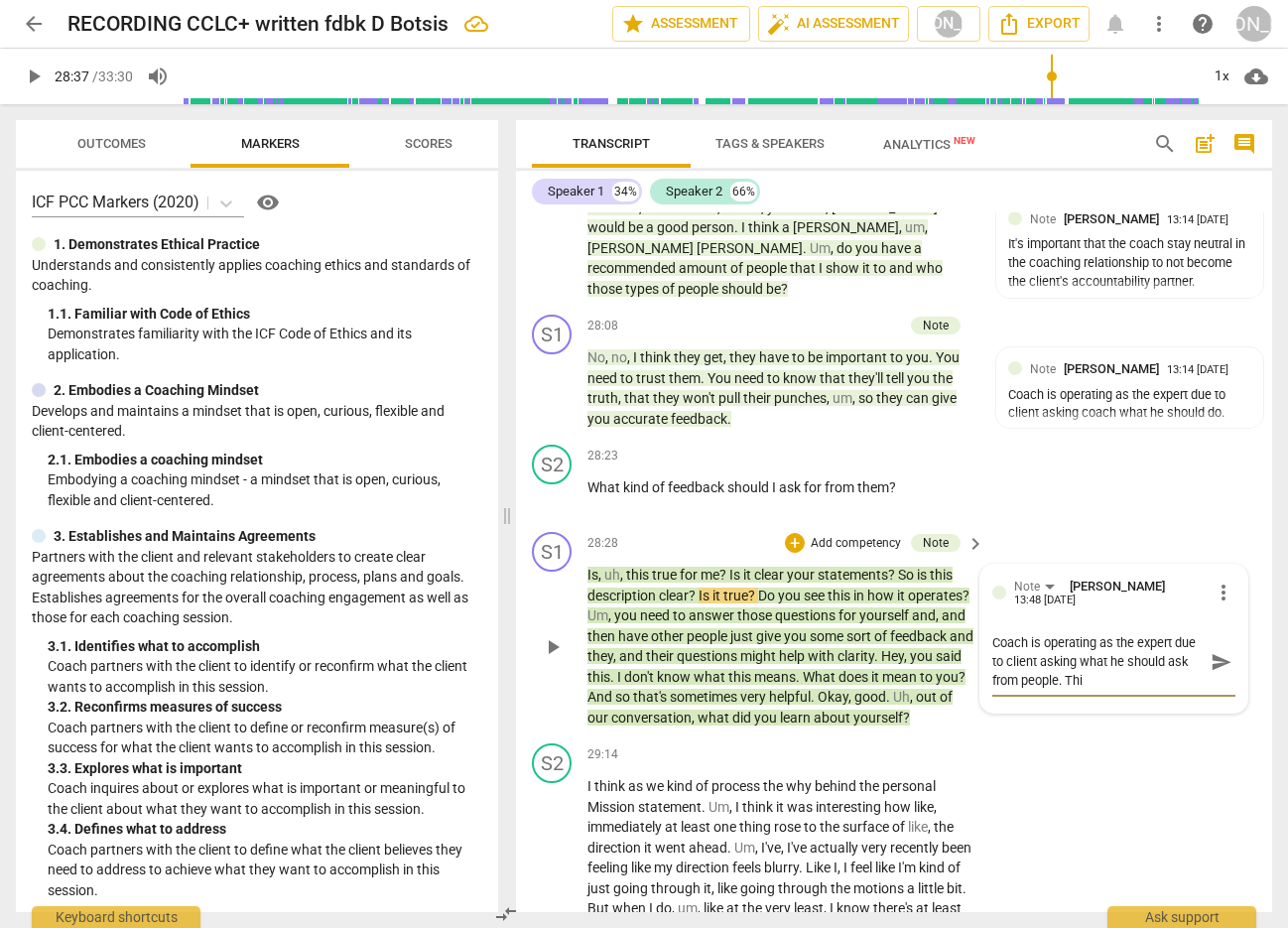type on "Coach is operating as the expert due to client asking what he should ask from people. This" 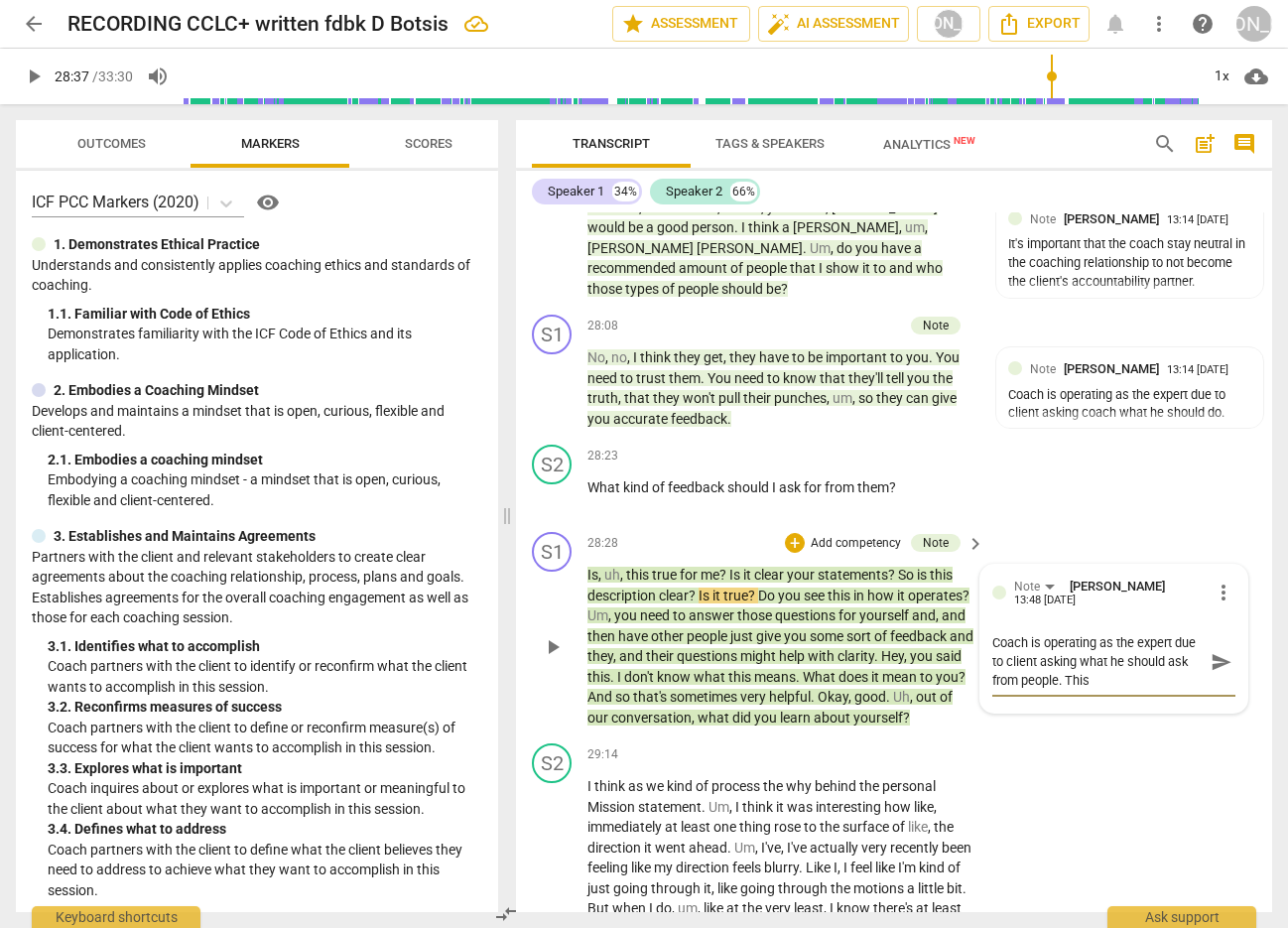 type on "Coach is operating as the expert due to client asking what he should ask from people. This" 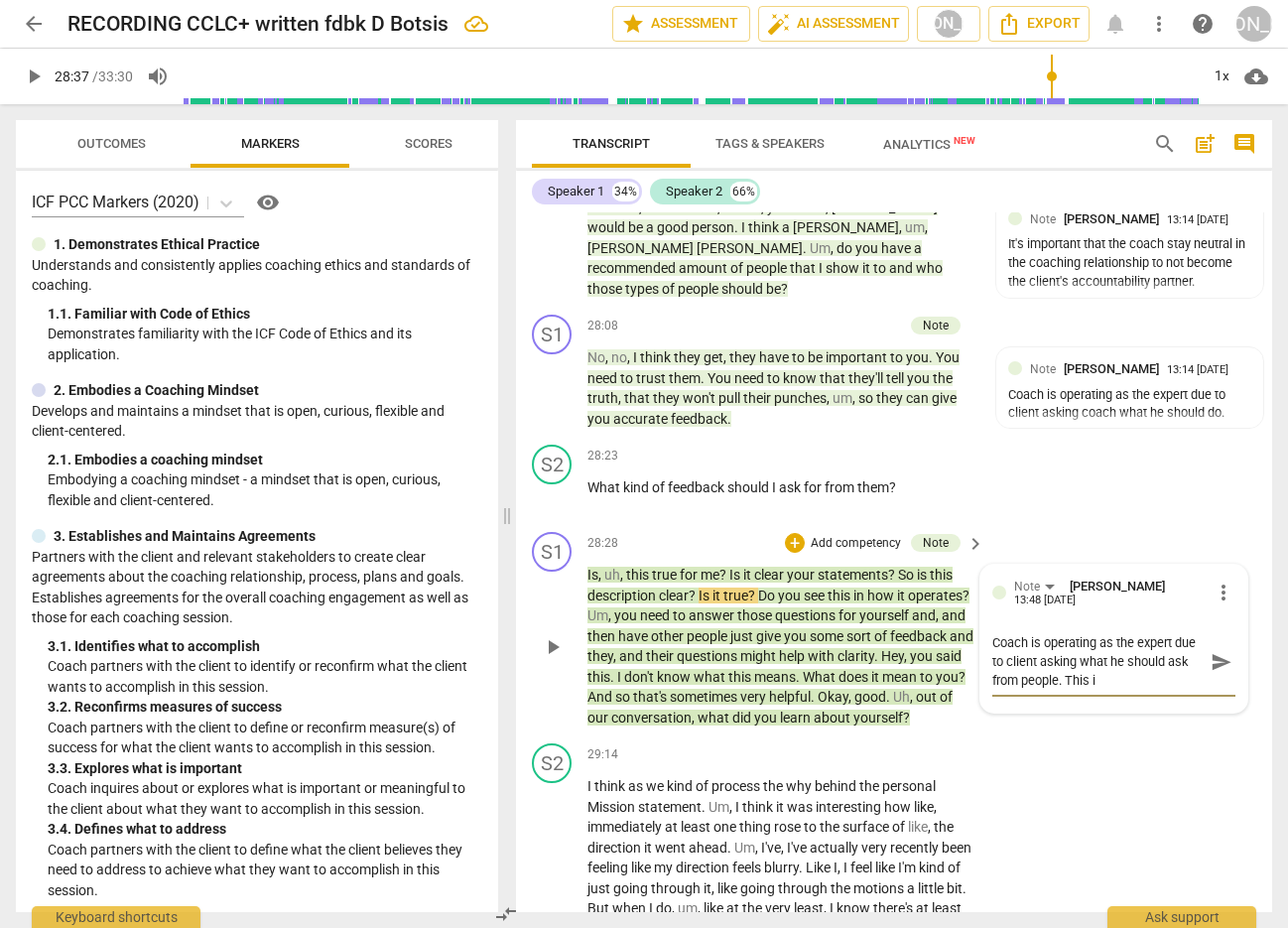 type on "Coach is operating as the expert due to client asking what he should ask from people. This is" 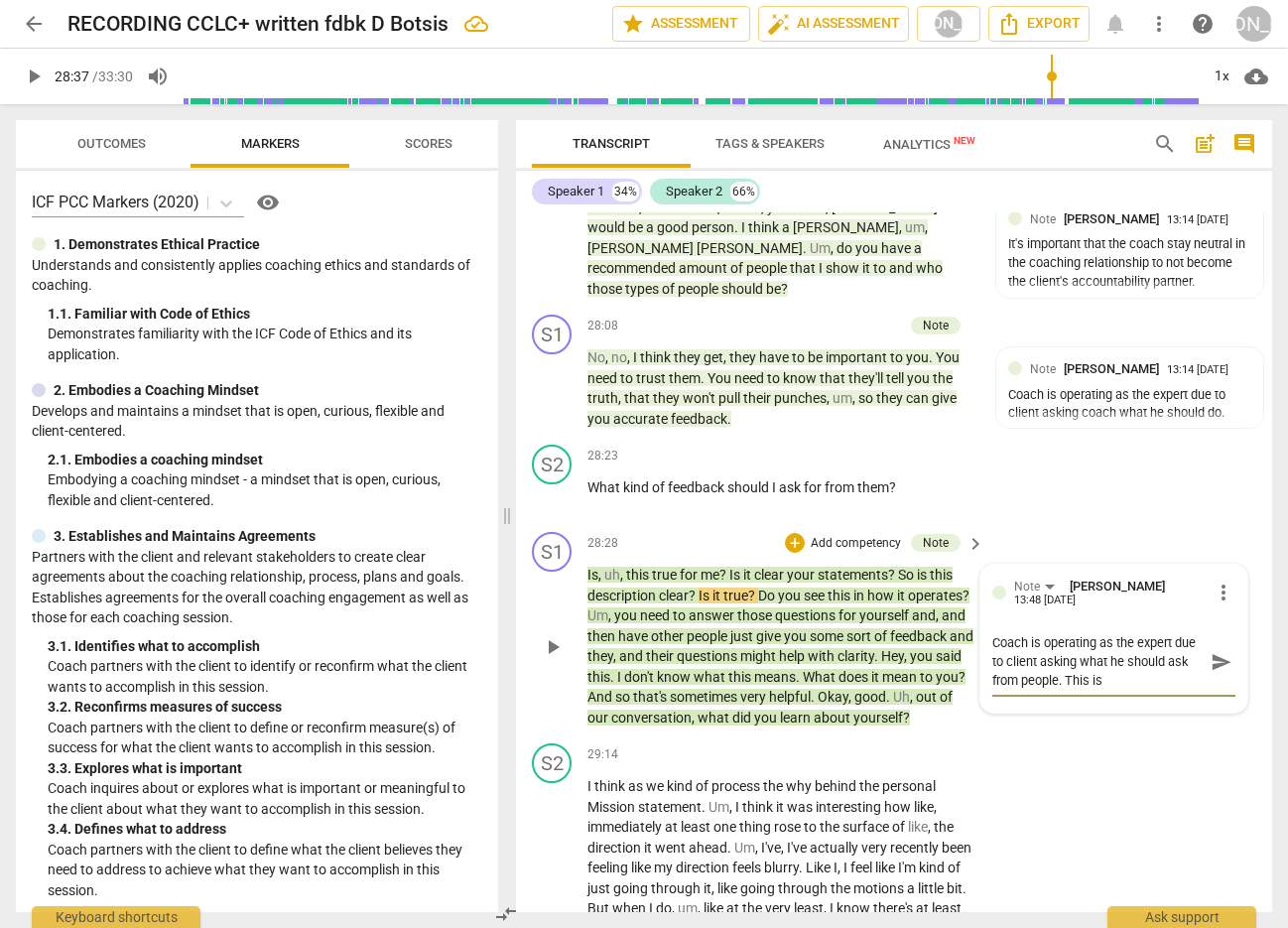 type on "Coach is operating as the expert due to client asking what he should ask from people. This is" 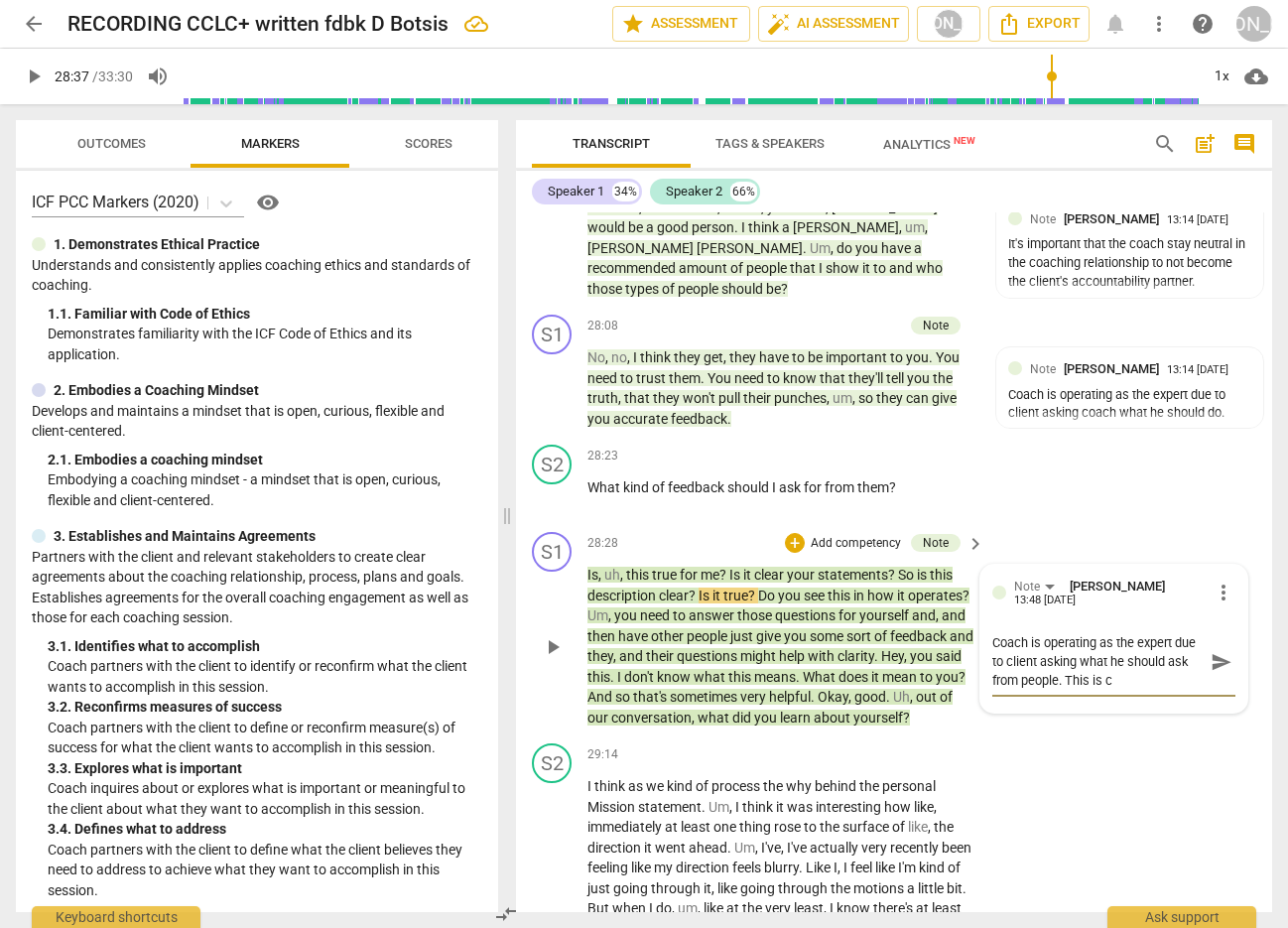 type on "Coach is operating as the expert due to client asking what he should ask from people. This is co" 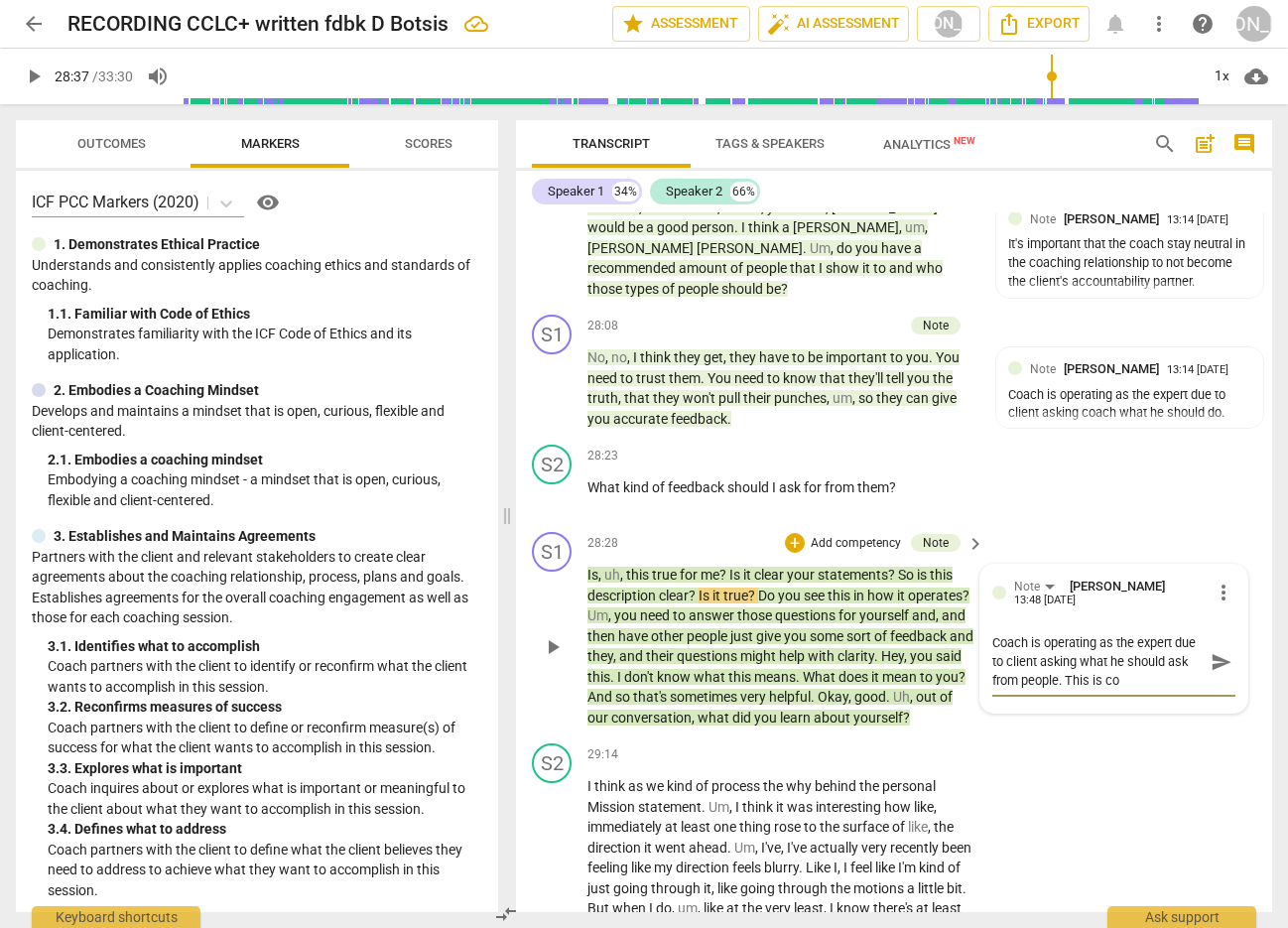 type on "Coach is operating as the expert due to client asking what he should ask from people. This is coa" 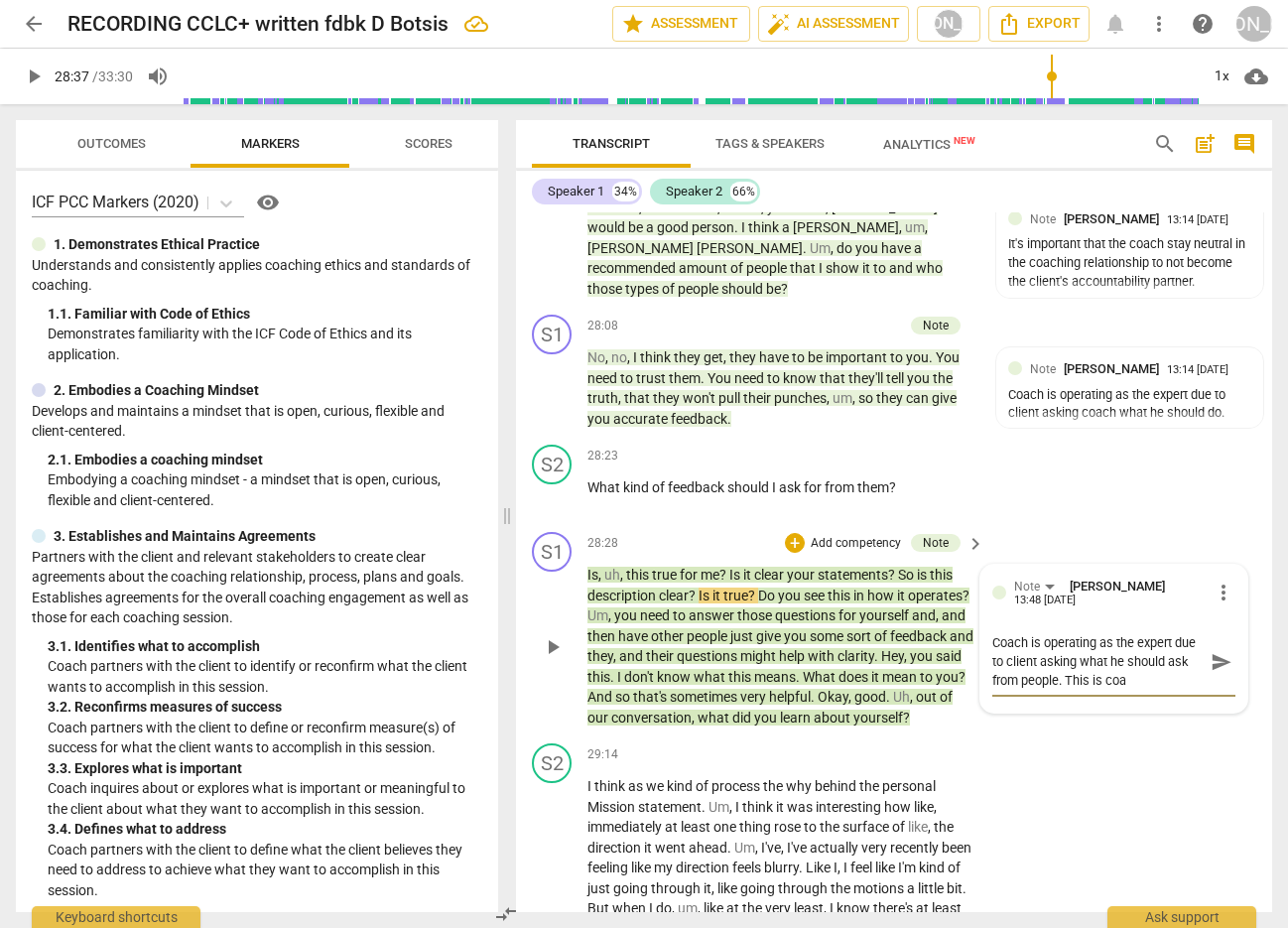 type on "Coach is operating as the expert due to client asking what he should ask from people. This is coac" 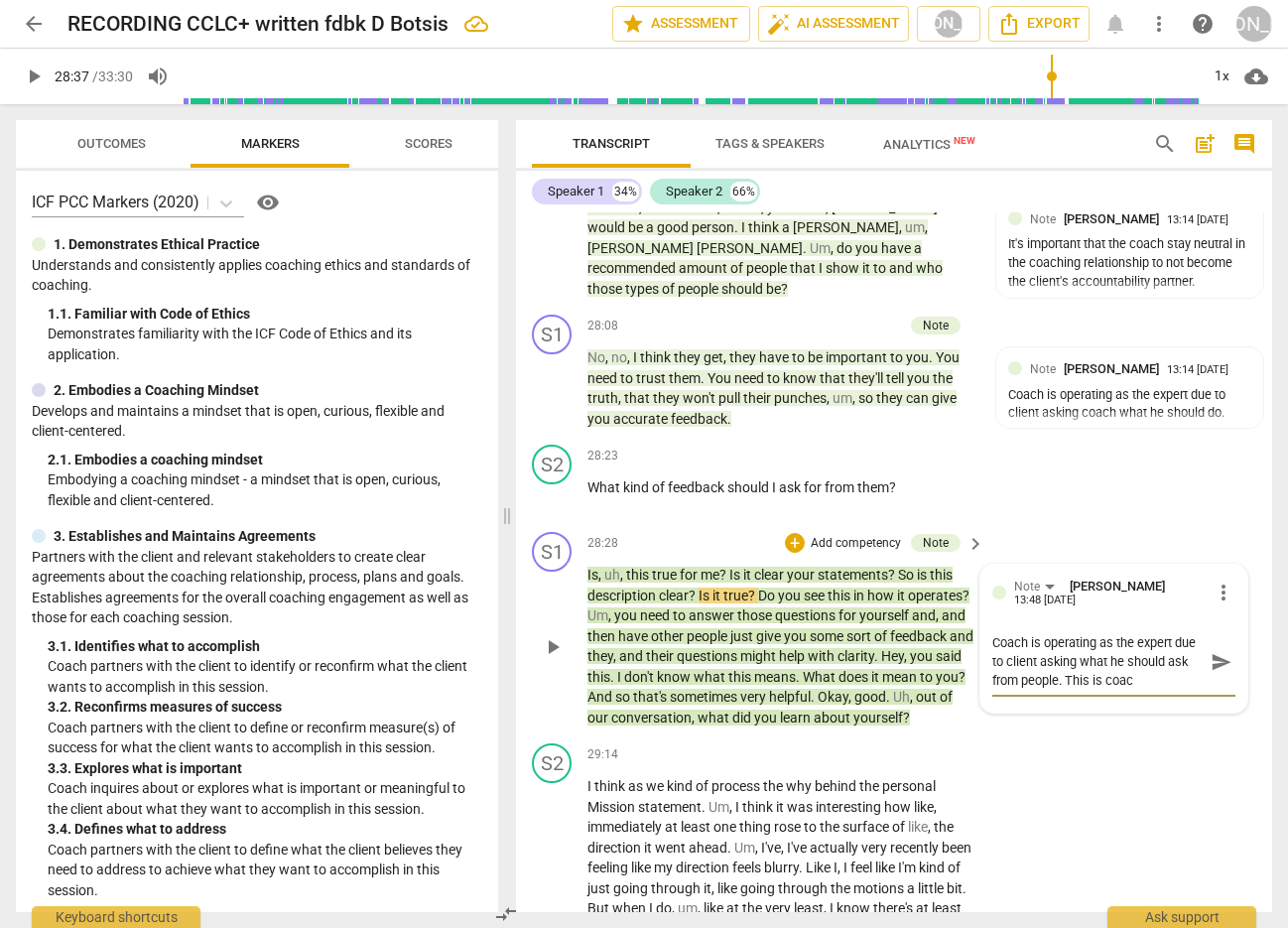 type on "Coach is operating as the expert due to client asking what he should ask from people. This is coach" 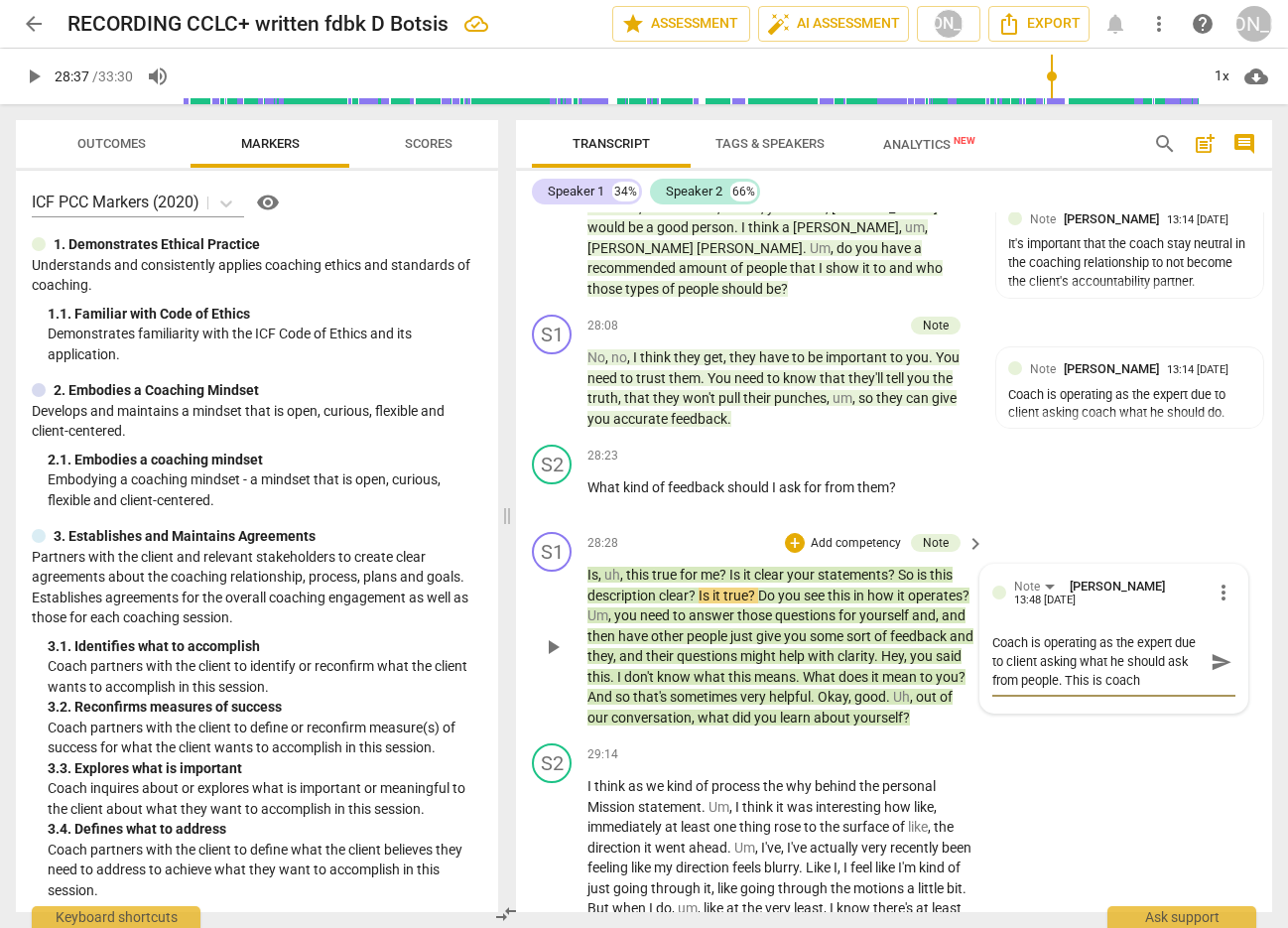 type on "Coach is operating as the expert due to client asking what he should ask from people. This is coach" 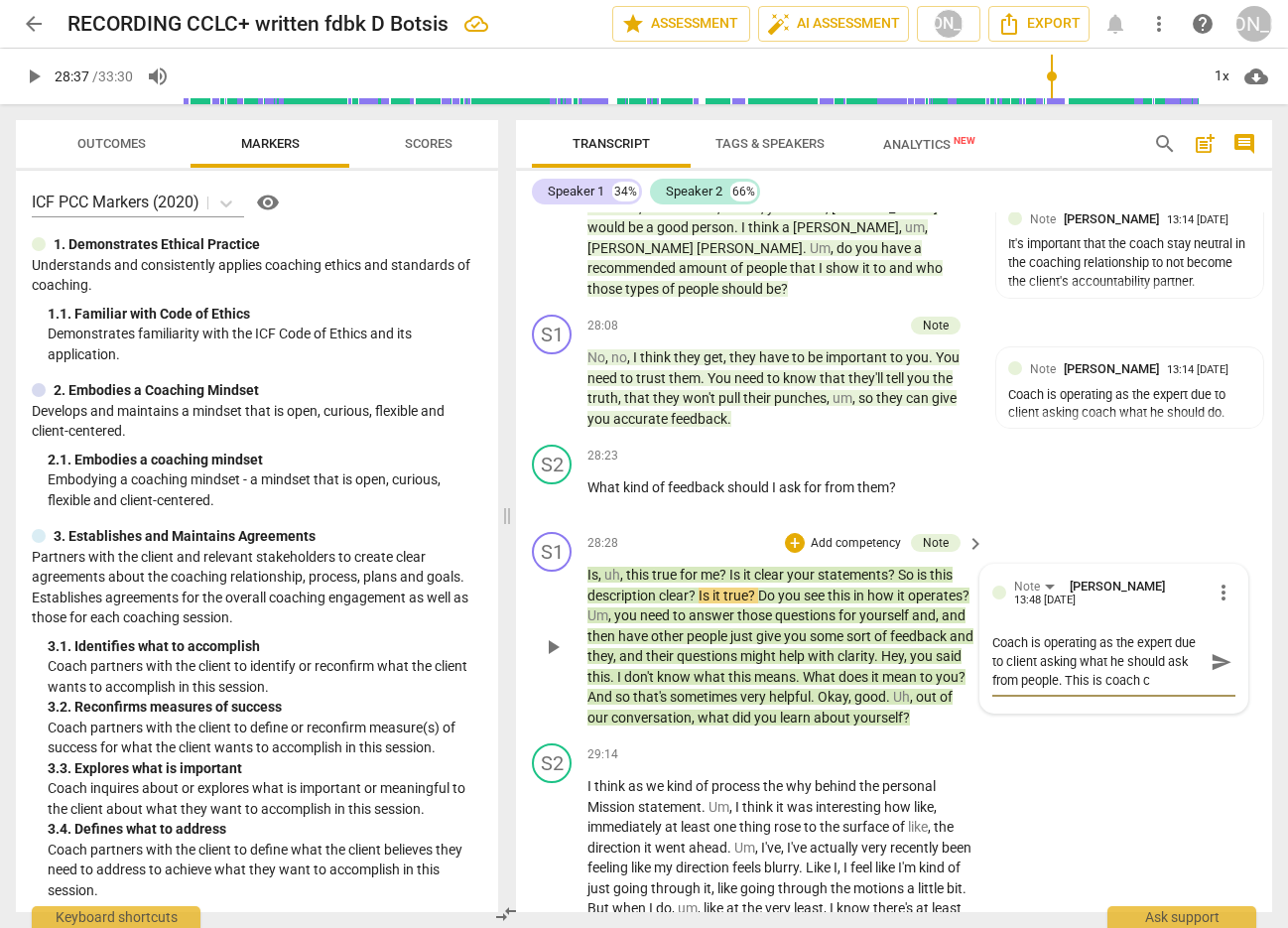 type on "Coach is operating as the expert due to client asking what he should ask from people. This is coach ce" 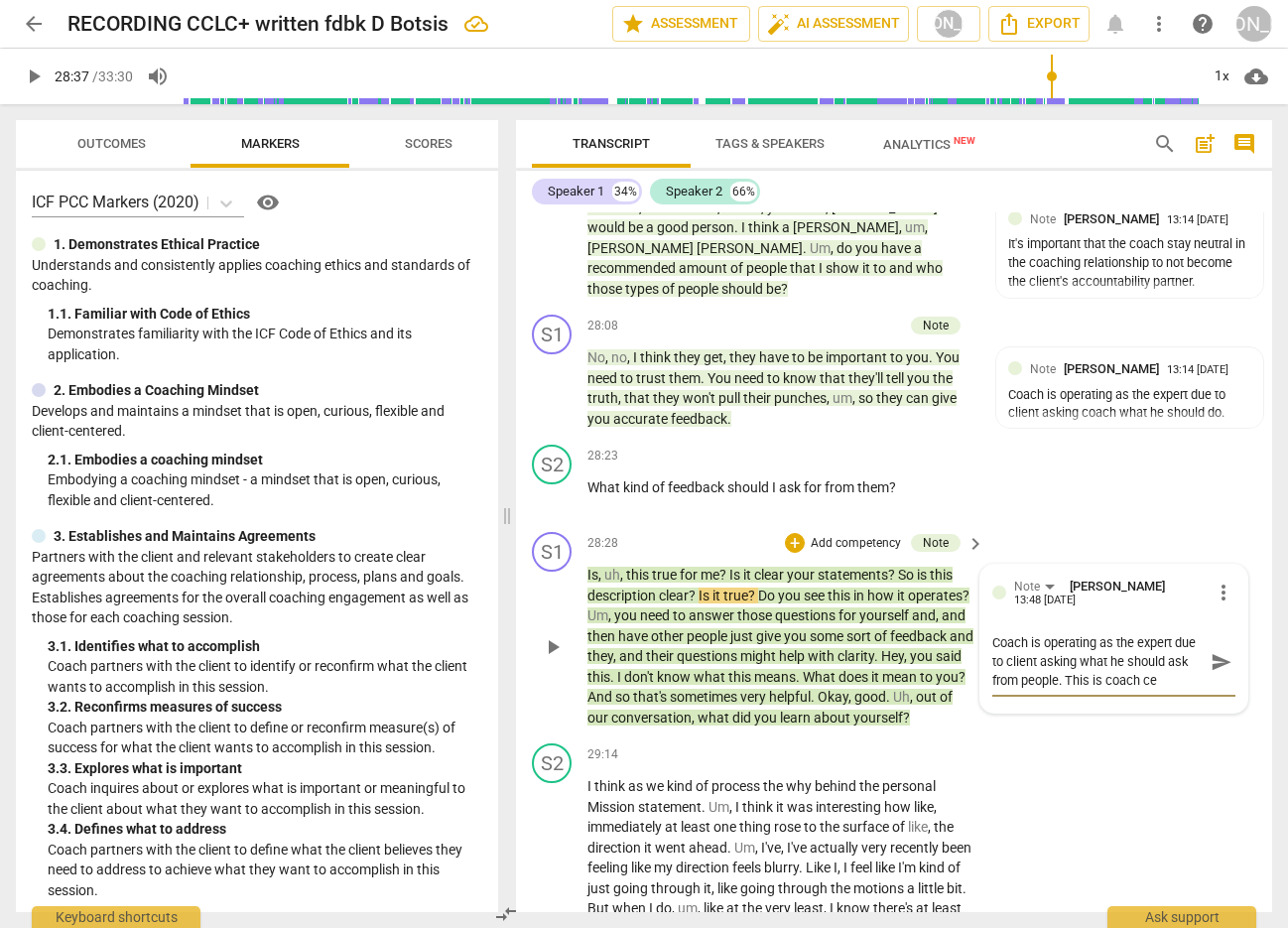 type on "Coach is operating as the expert due to client asking what he should ask from people. This is coach cet" 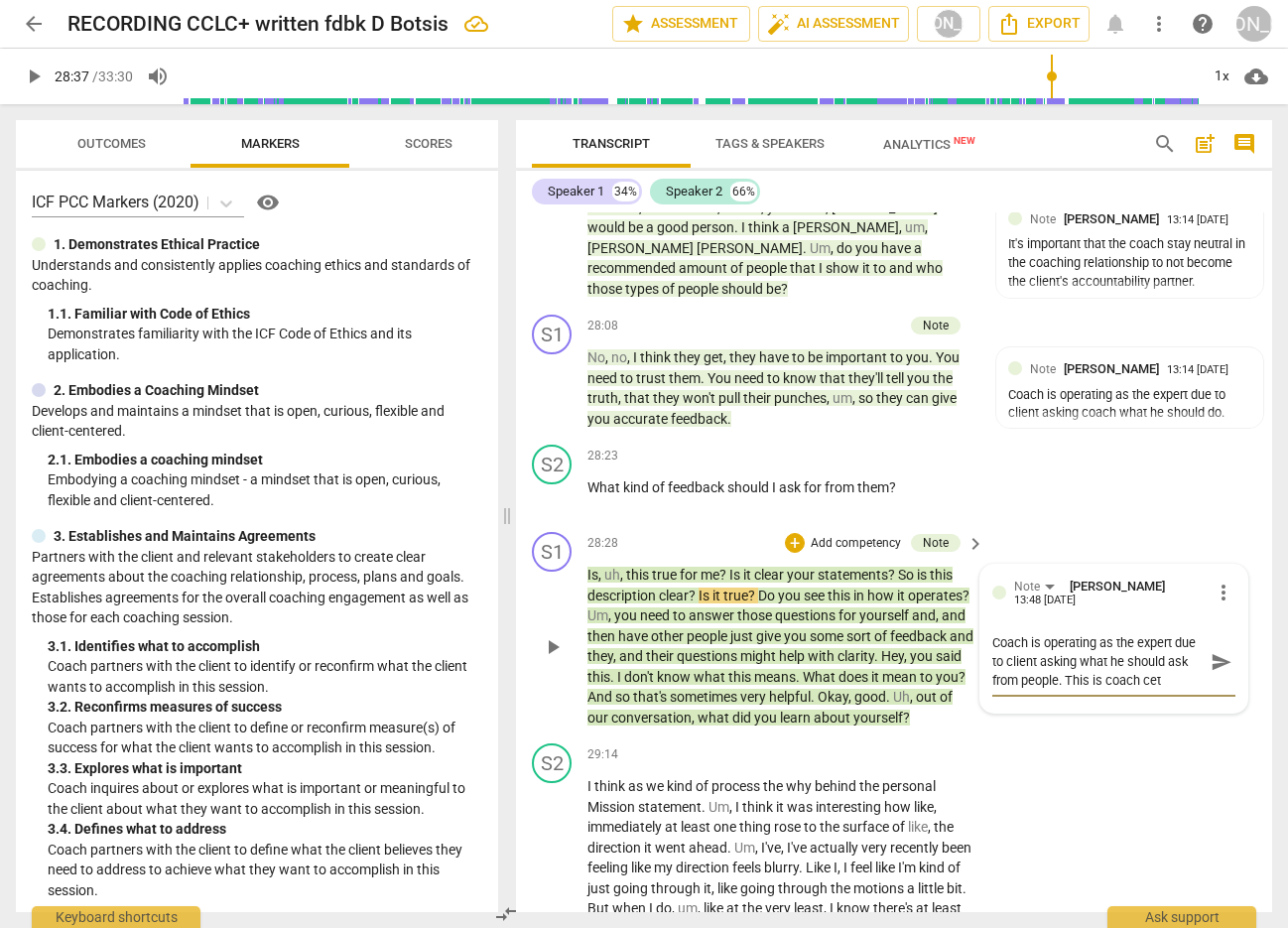type on "Coach is operating as the expert due to client asking what he should ask from people. This is coach cetn" 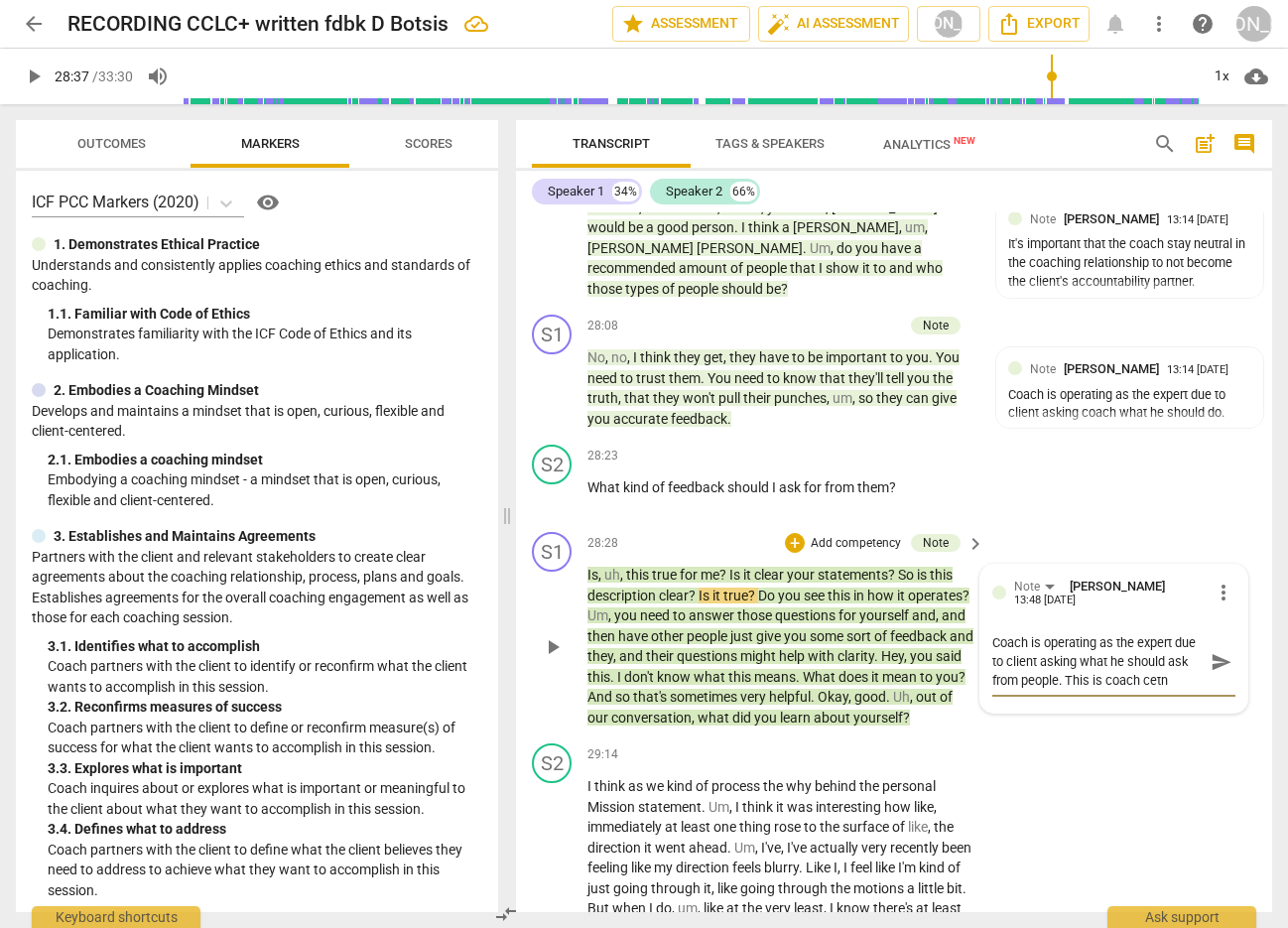 type on "Coach is operating as the expert due to client asking what he should ask from people. This is coach cet" 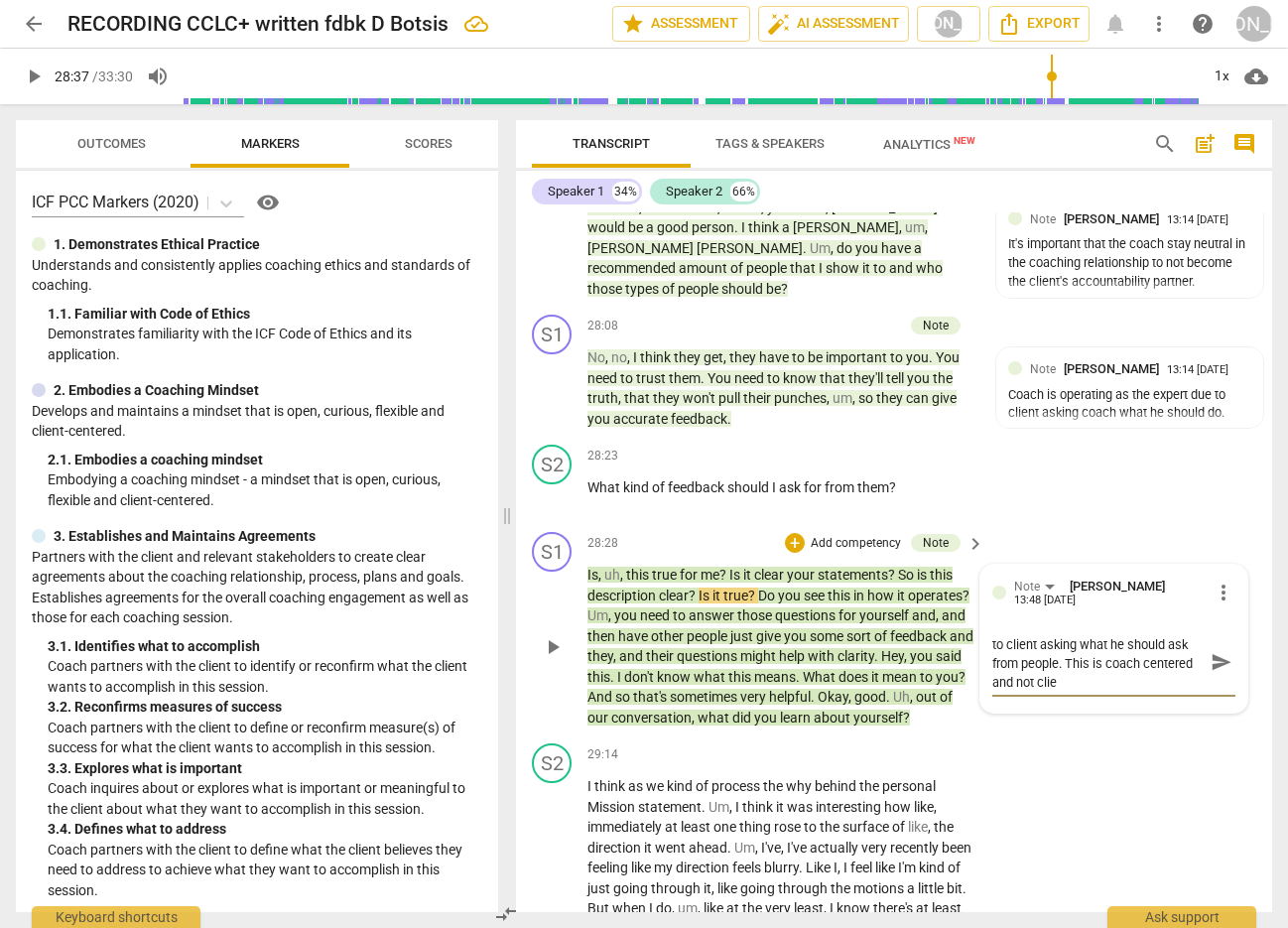 scroll, scrollTop: 0, scrollLeft: 0, axis: both 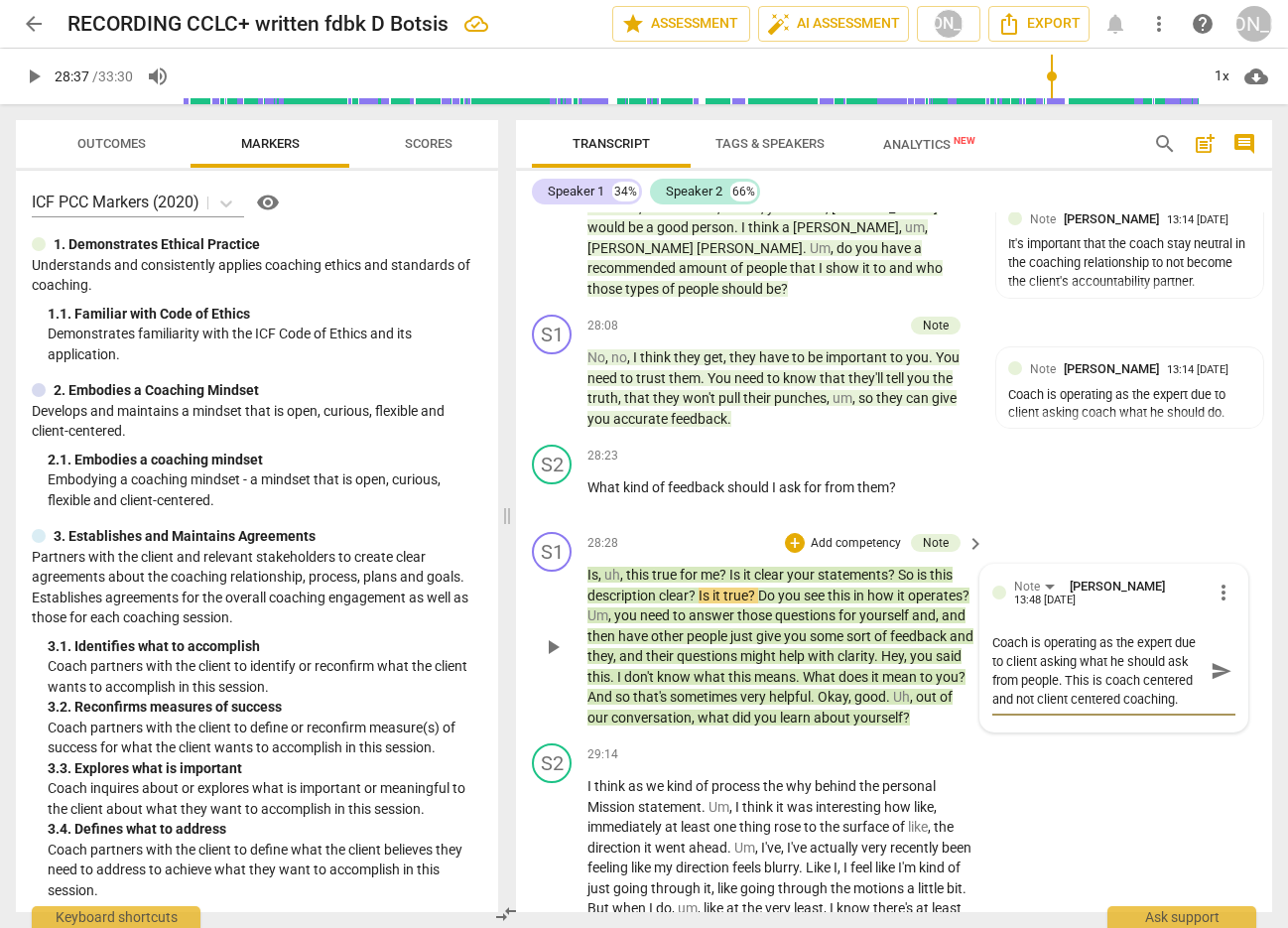 drag, startPoint x: 1212, startPoint y: 665, endPoint x: 1197, endPoint y: 683, distance: 23.43075 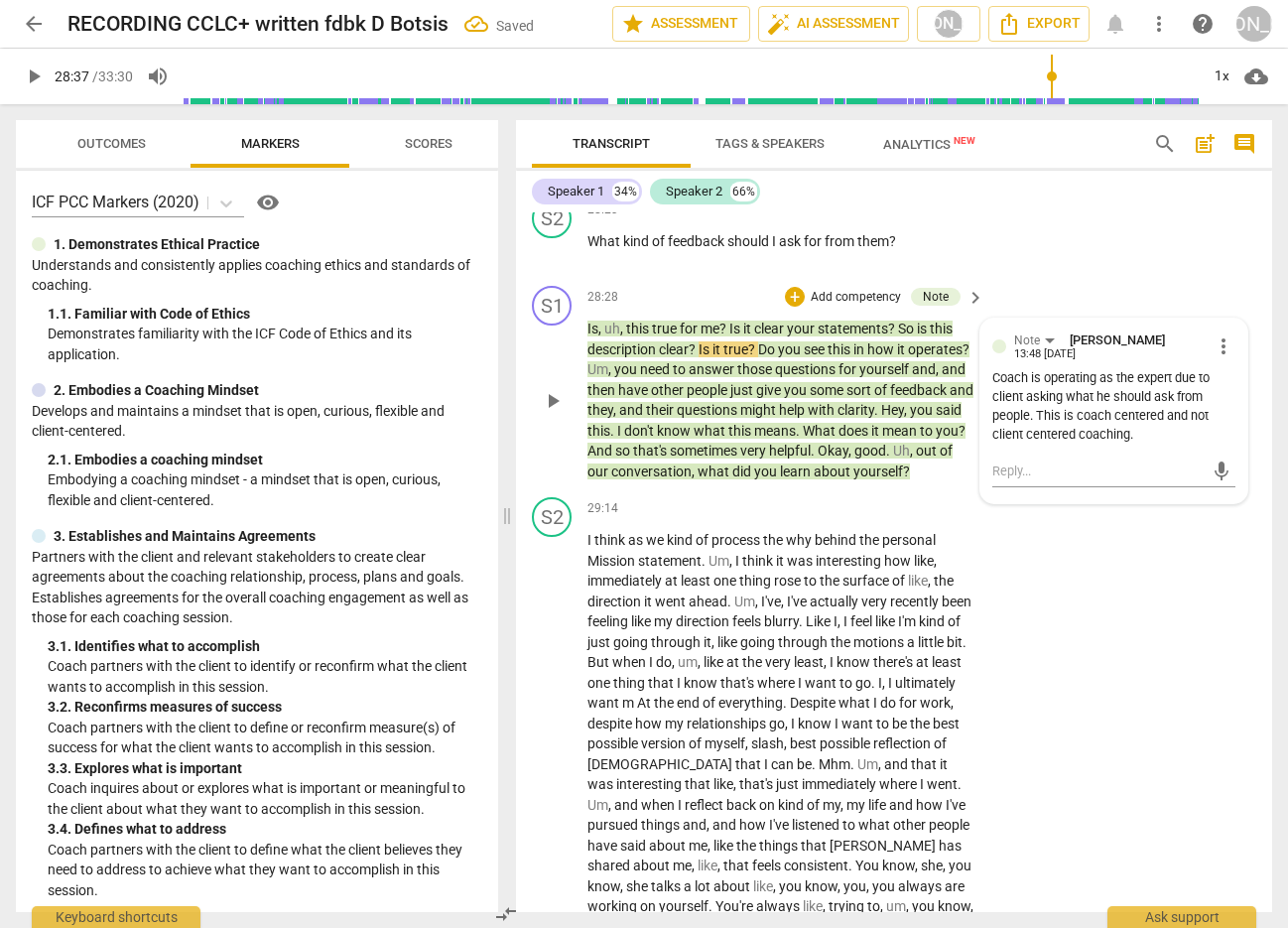 scroll, scrollTop: 12939, scrollLeft: 0, axis: vertical 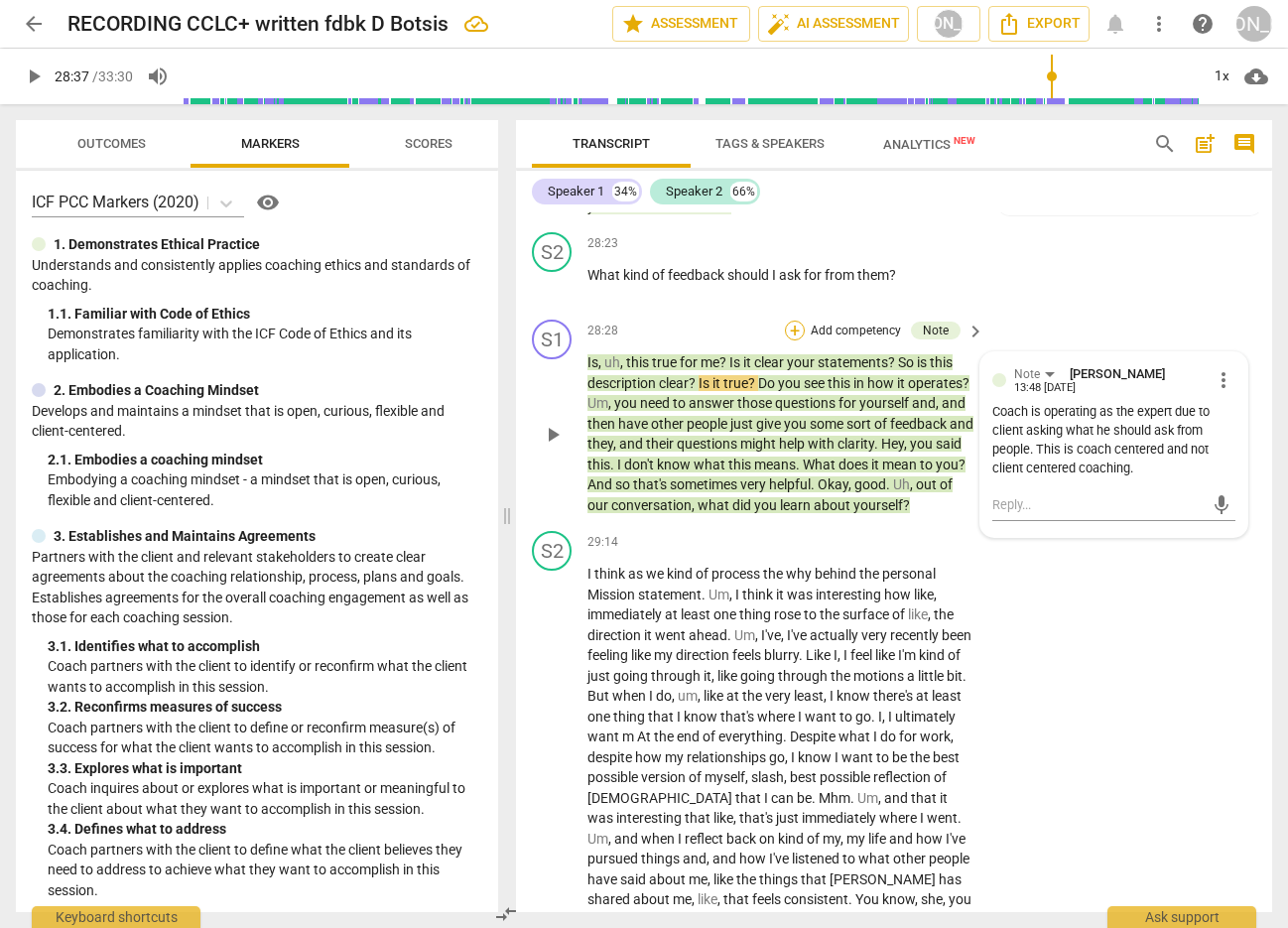 click on "+" at bounding box center (795, 331) 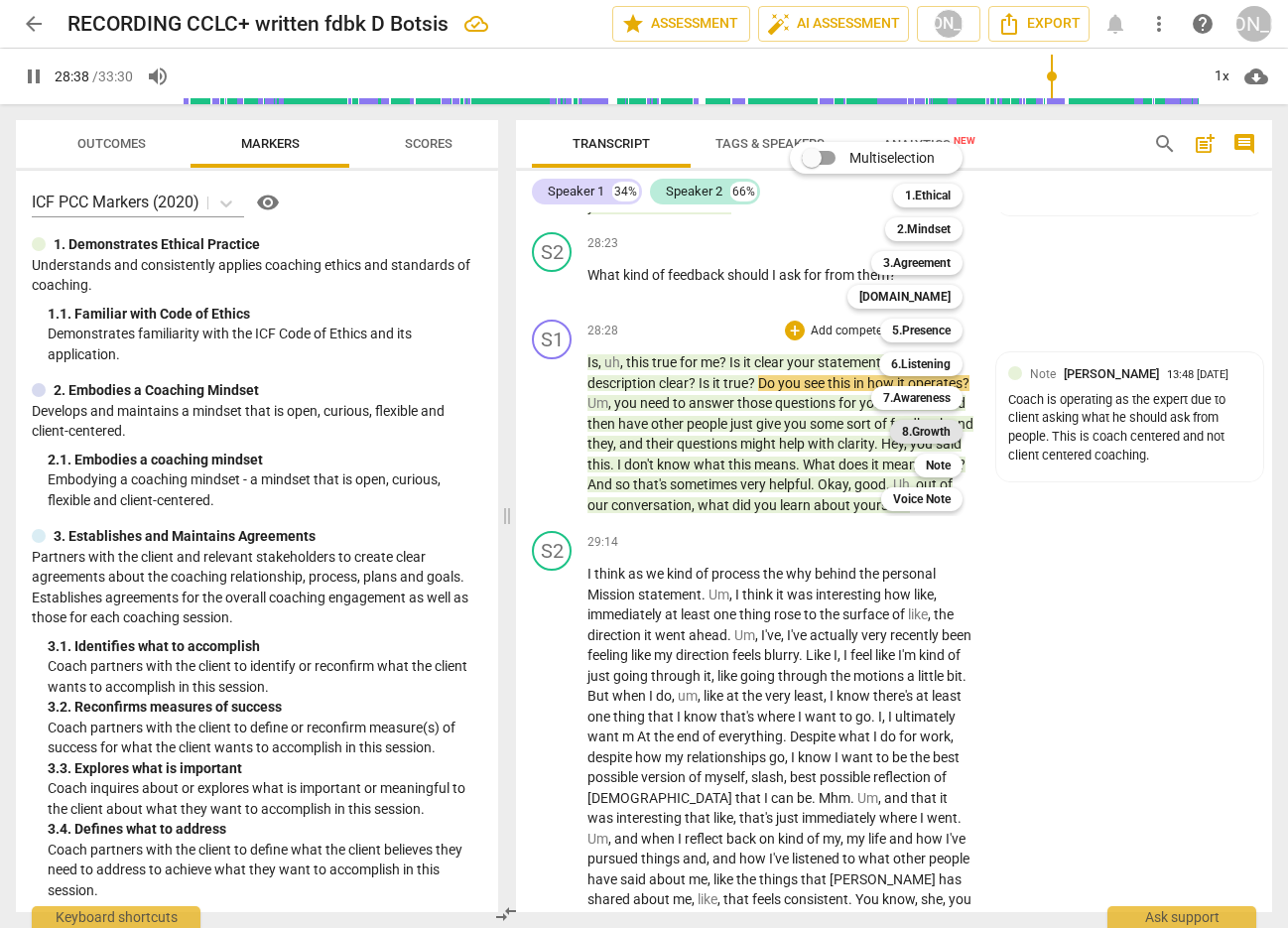 click on "8.Growth" at bounding box center [926, 432] 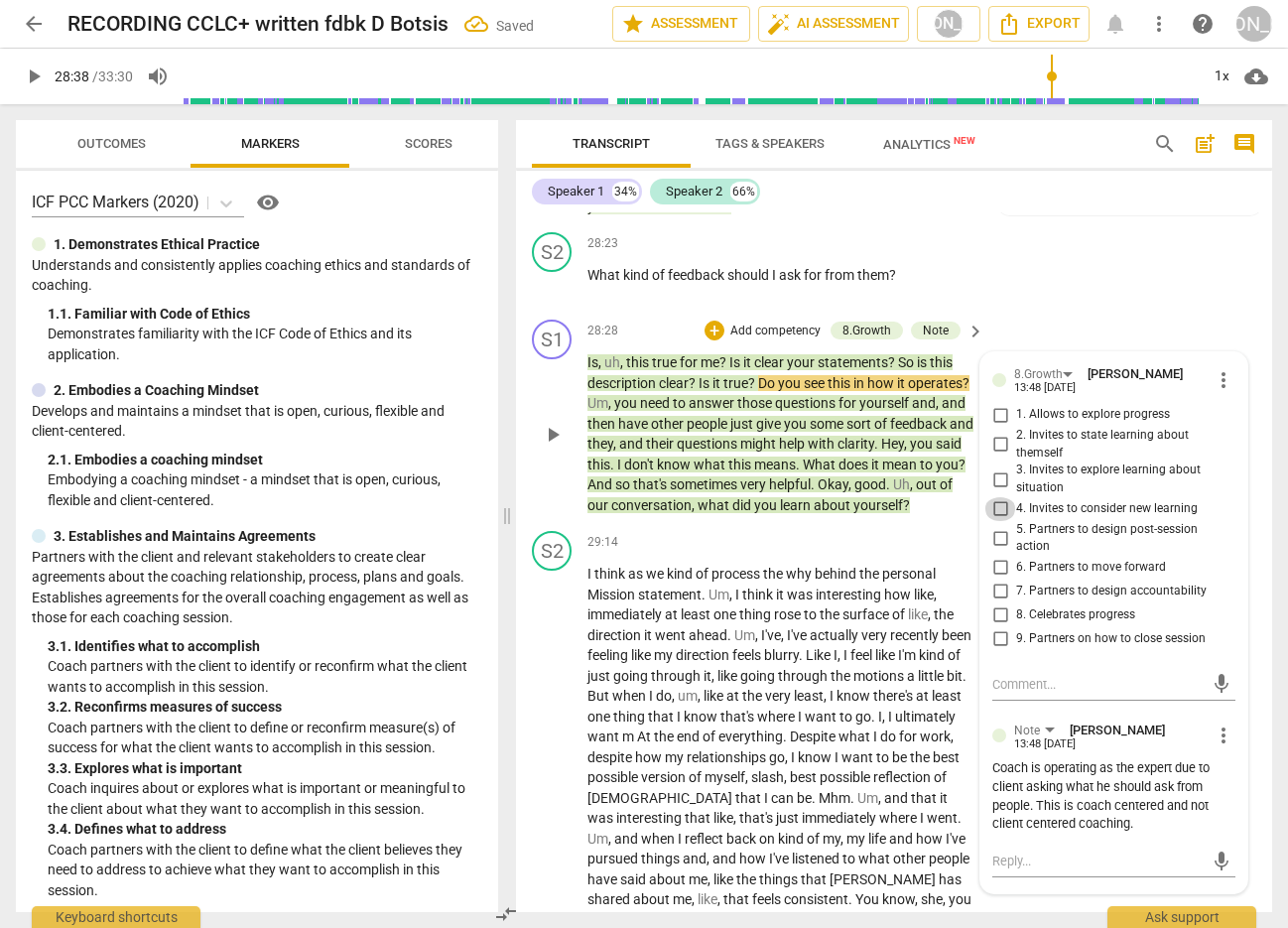 click on "4. Invites to consider new learning" at bounding box center [1000, 509] 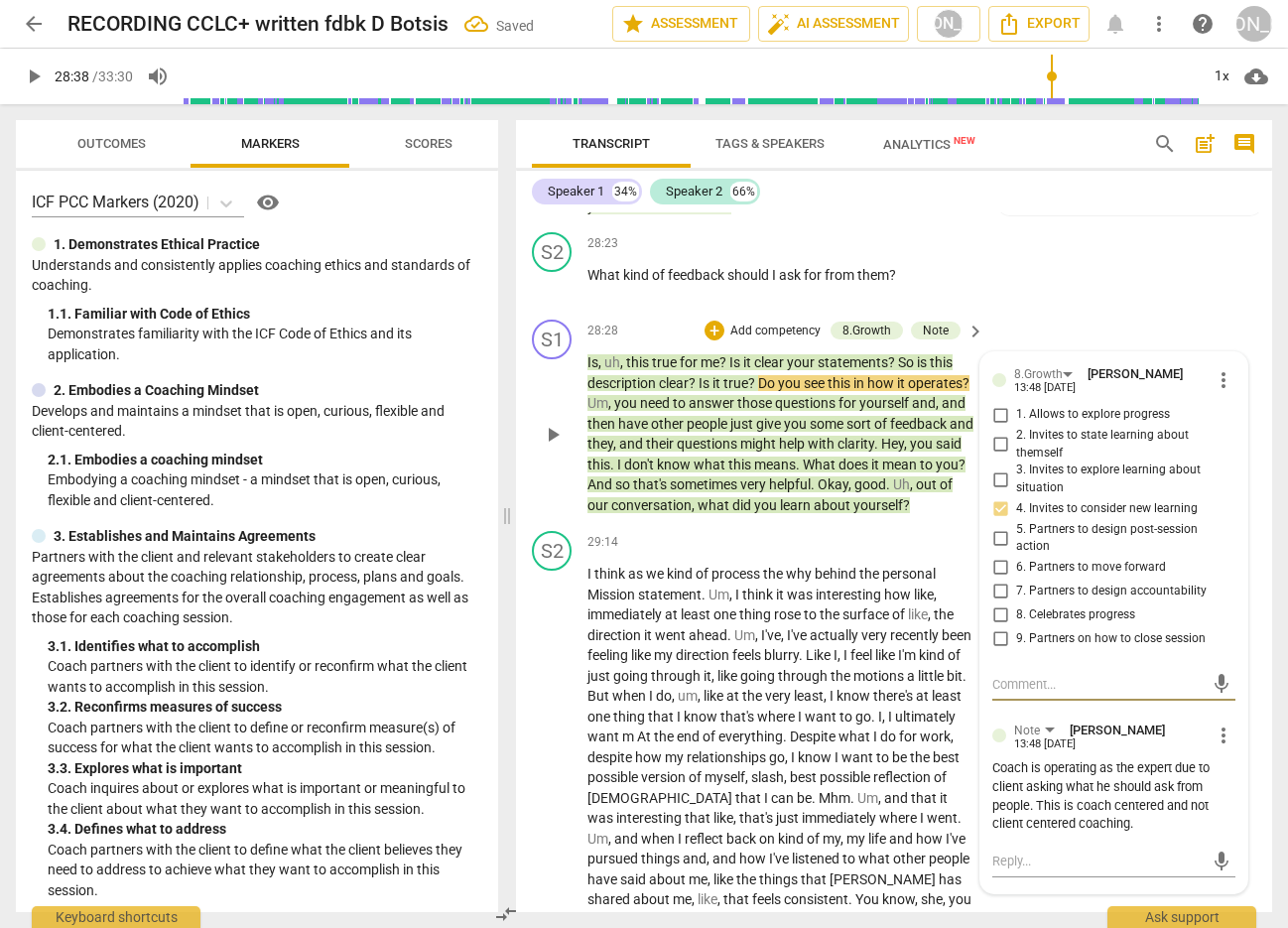 click at bounding box center [1097, 684] 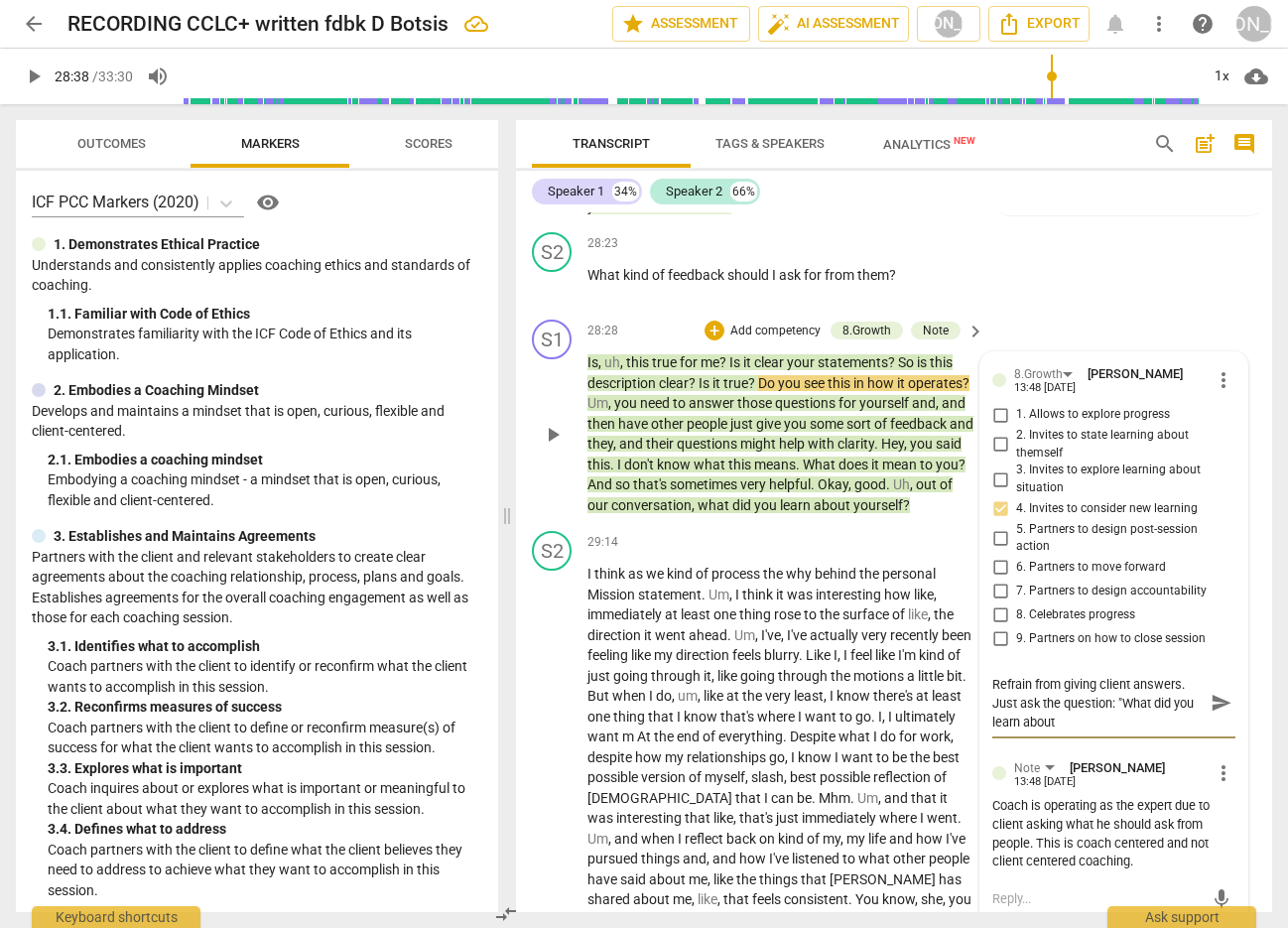 scroll, scrollTop: 0, scrollLeft: 0, axis: both 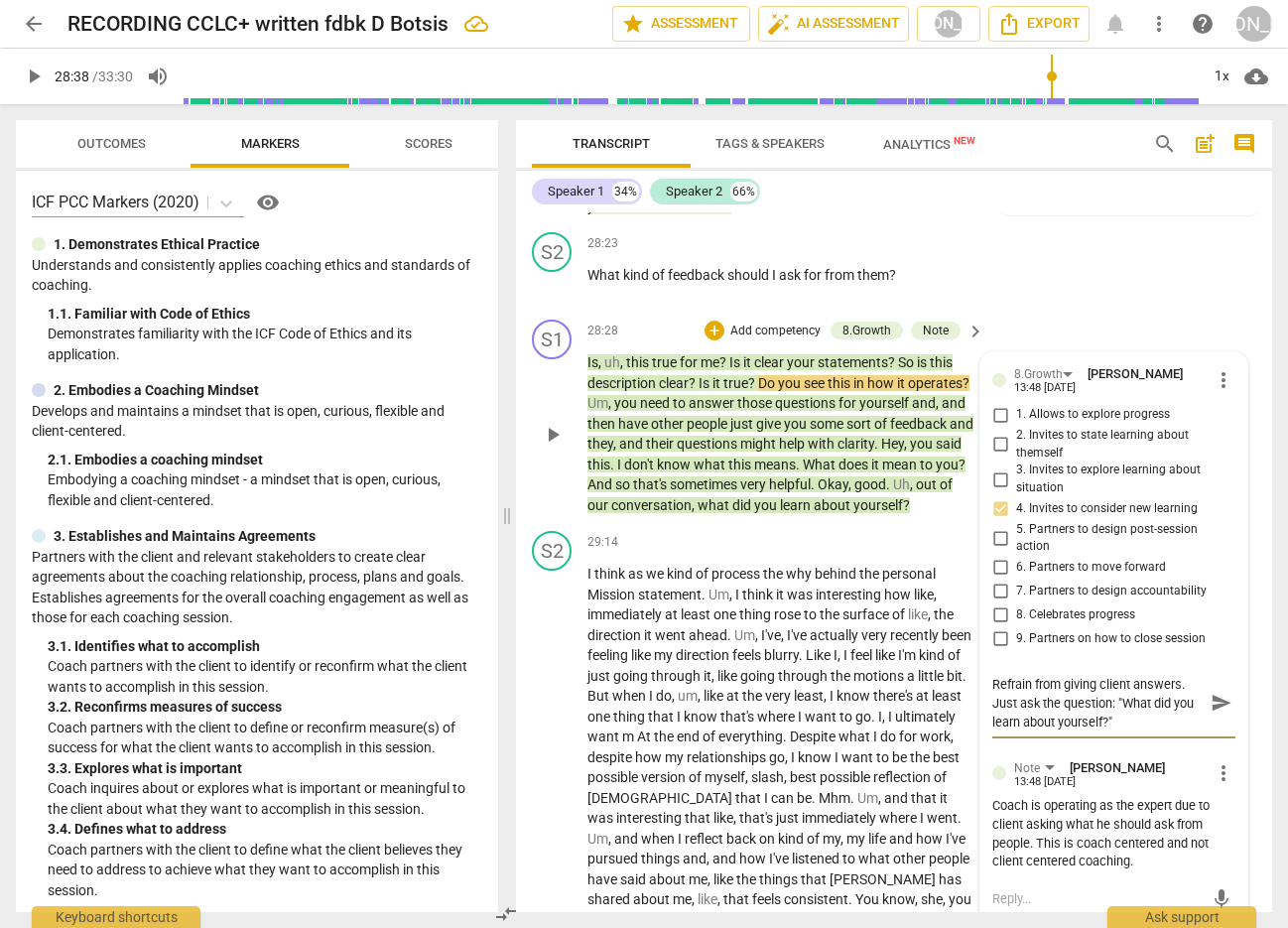 drag, startPoint x: 1217, startPoint y: 696, endPoint x: 1189, endPoint y: 707, distance: 30.083218 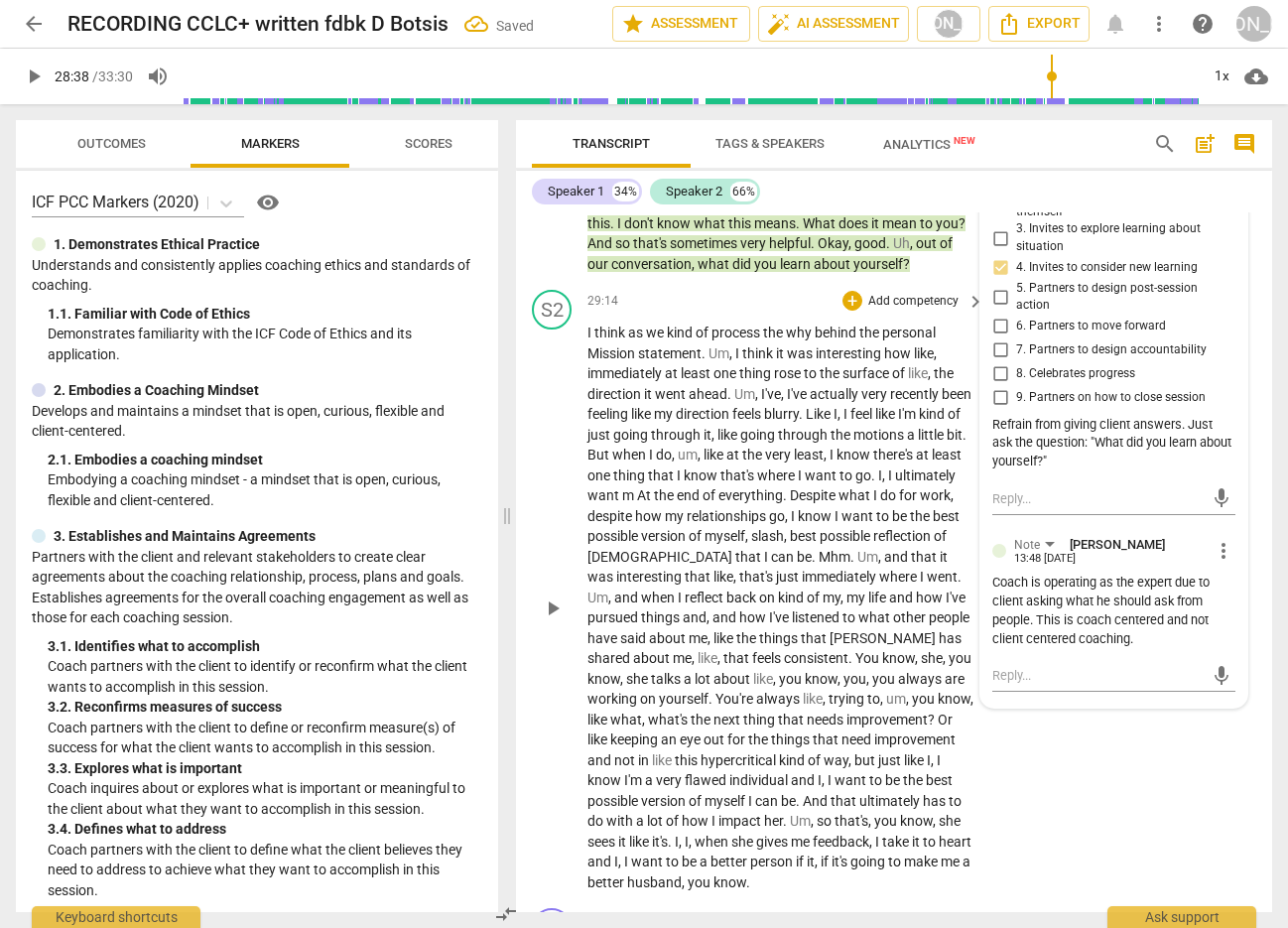 scroll, scrollTop: 13183, scrollLeft: 0, axis: vertical 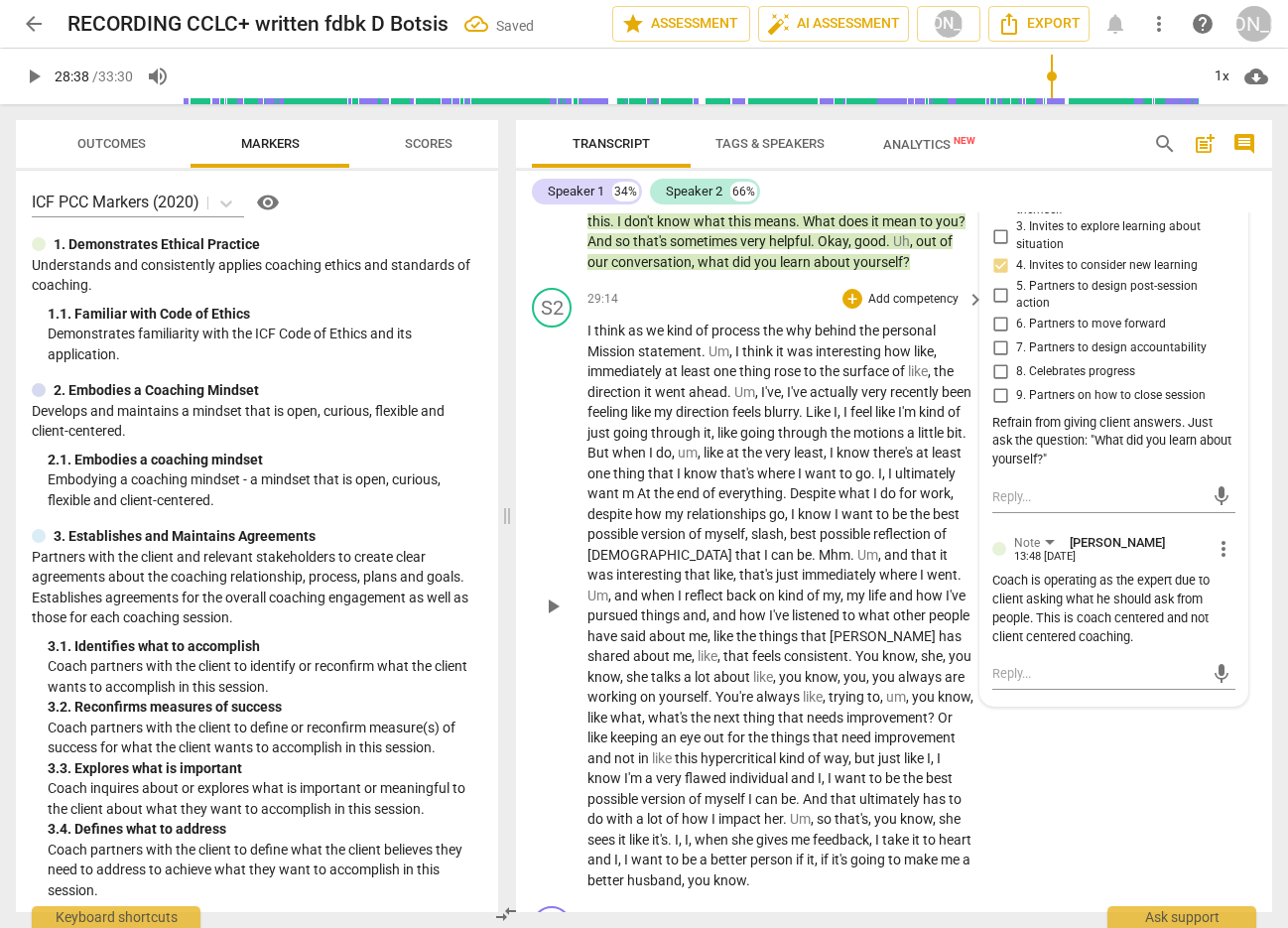 click on "play_arrow" at bounding box center [553, 606] 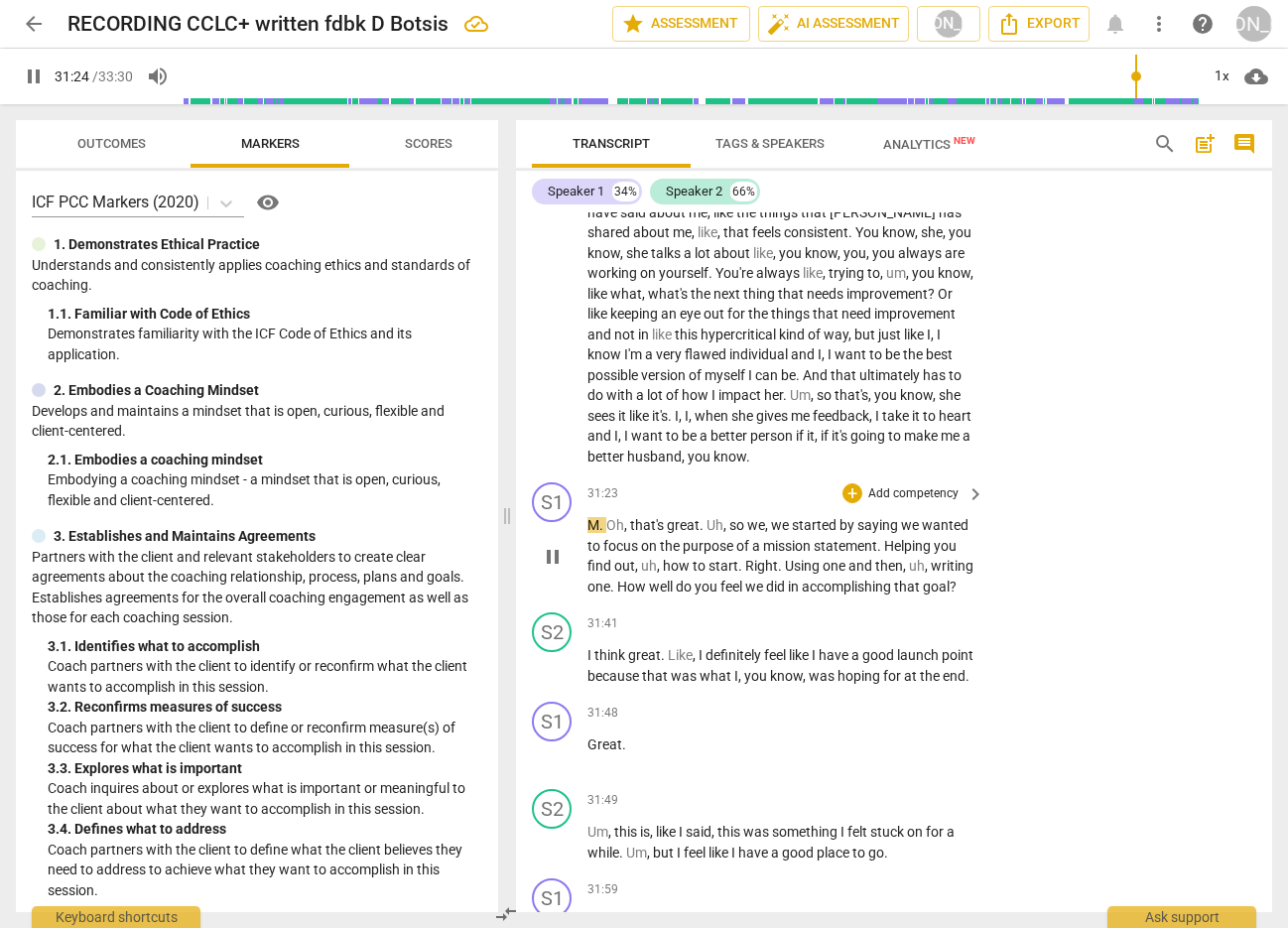 scroll, scrollTop: 13635, scrollLeft: 0, axis: vertical 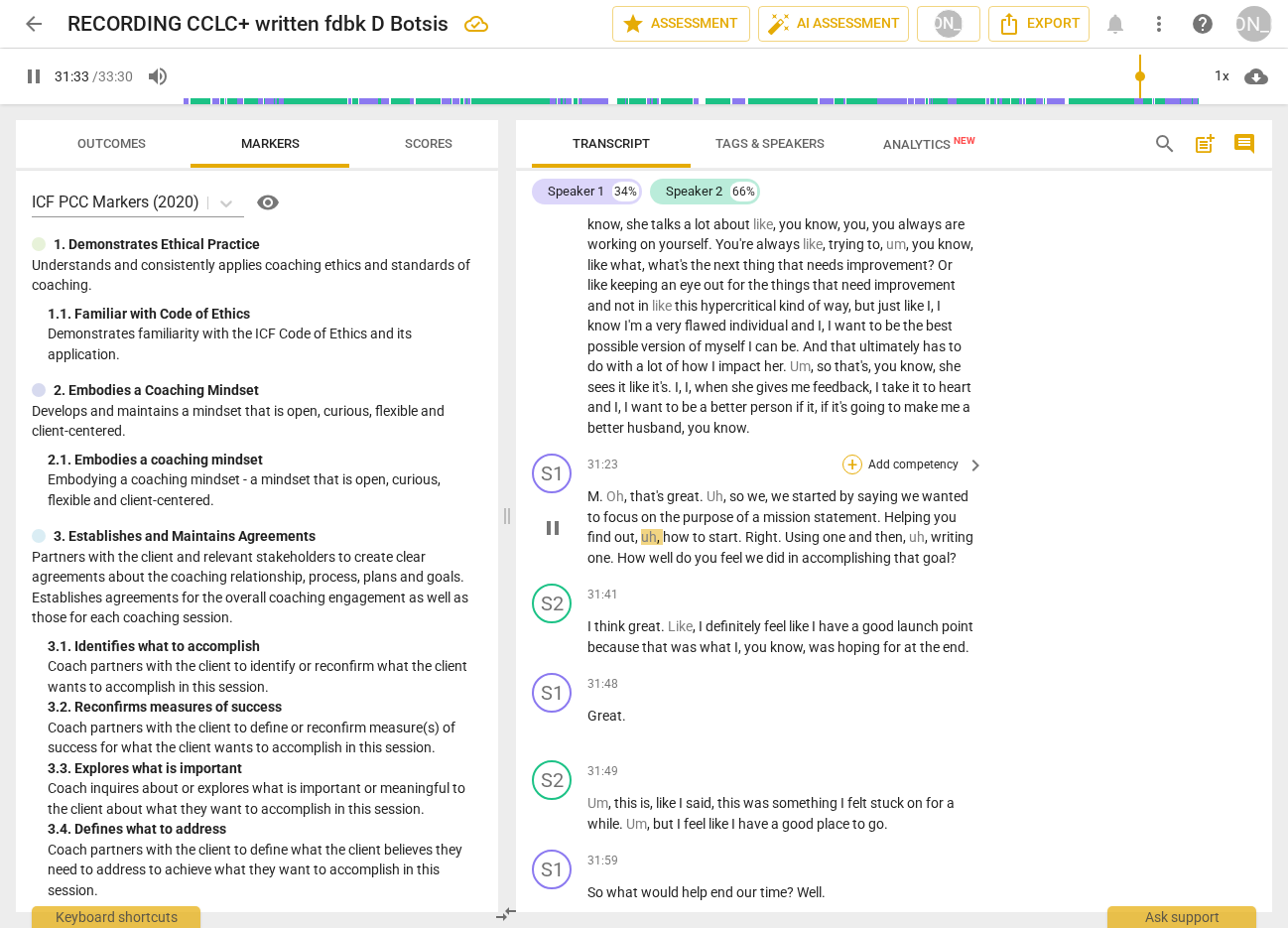 click on "+" at bounding box center (852, 464) 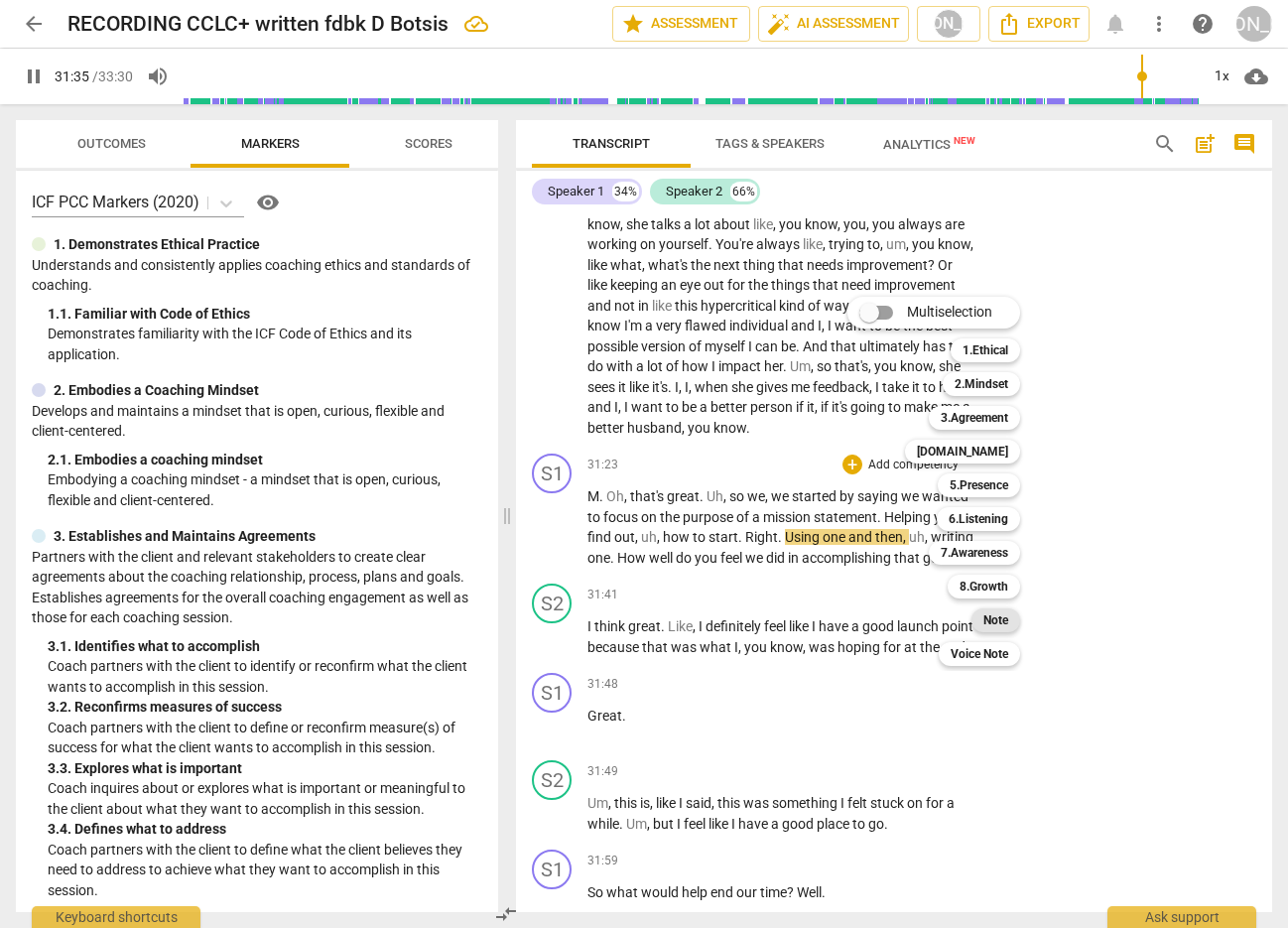 click on "Note" at bounding box center (995, 620) 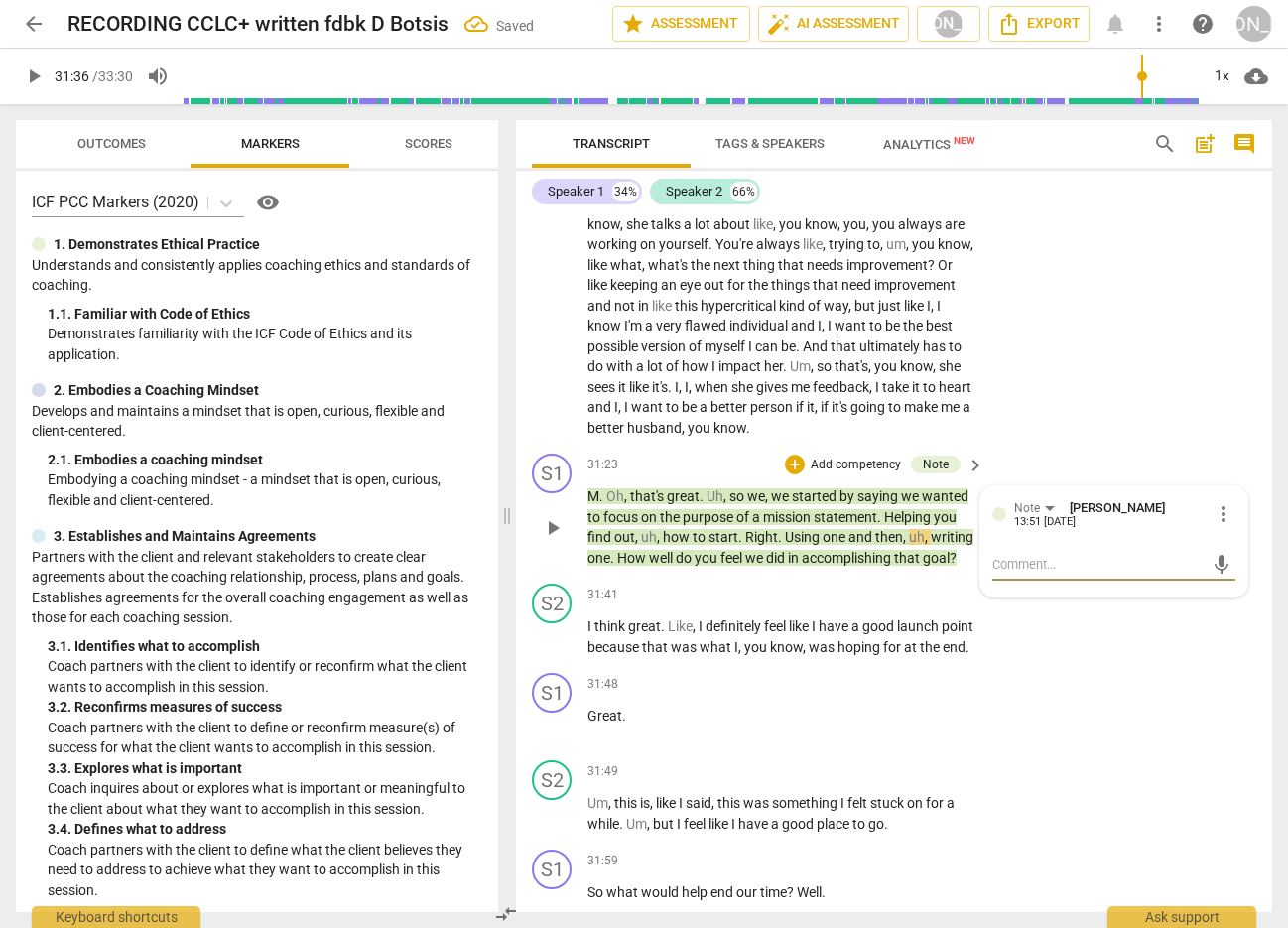 click at bounding box center [1097, 564] 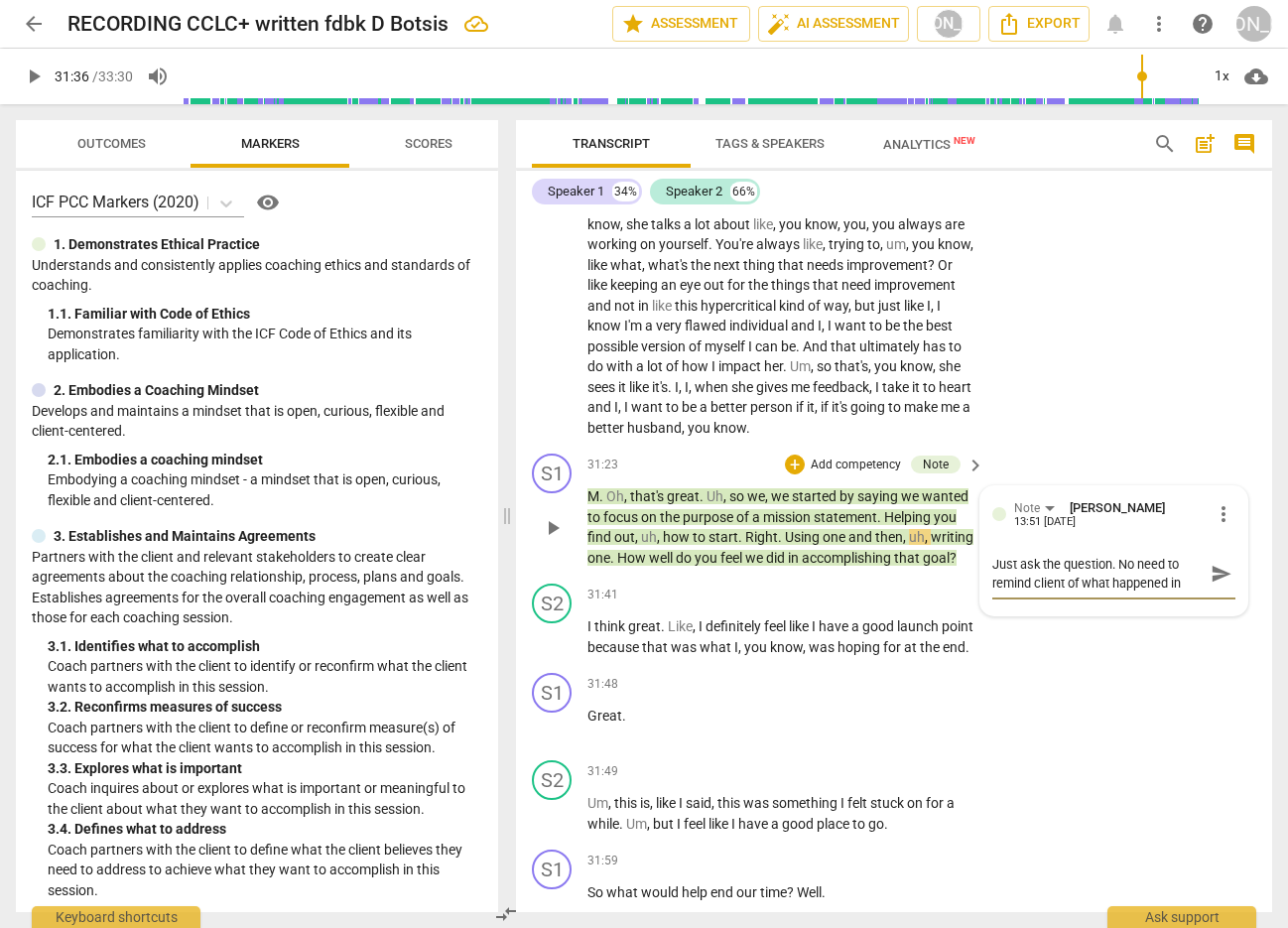 scroll, scrollTop: 17, scrollLeft: 0, axis: vertical 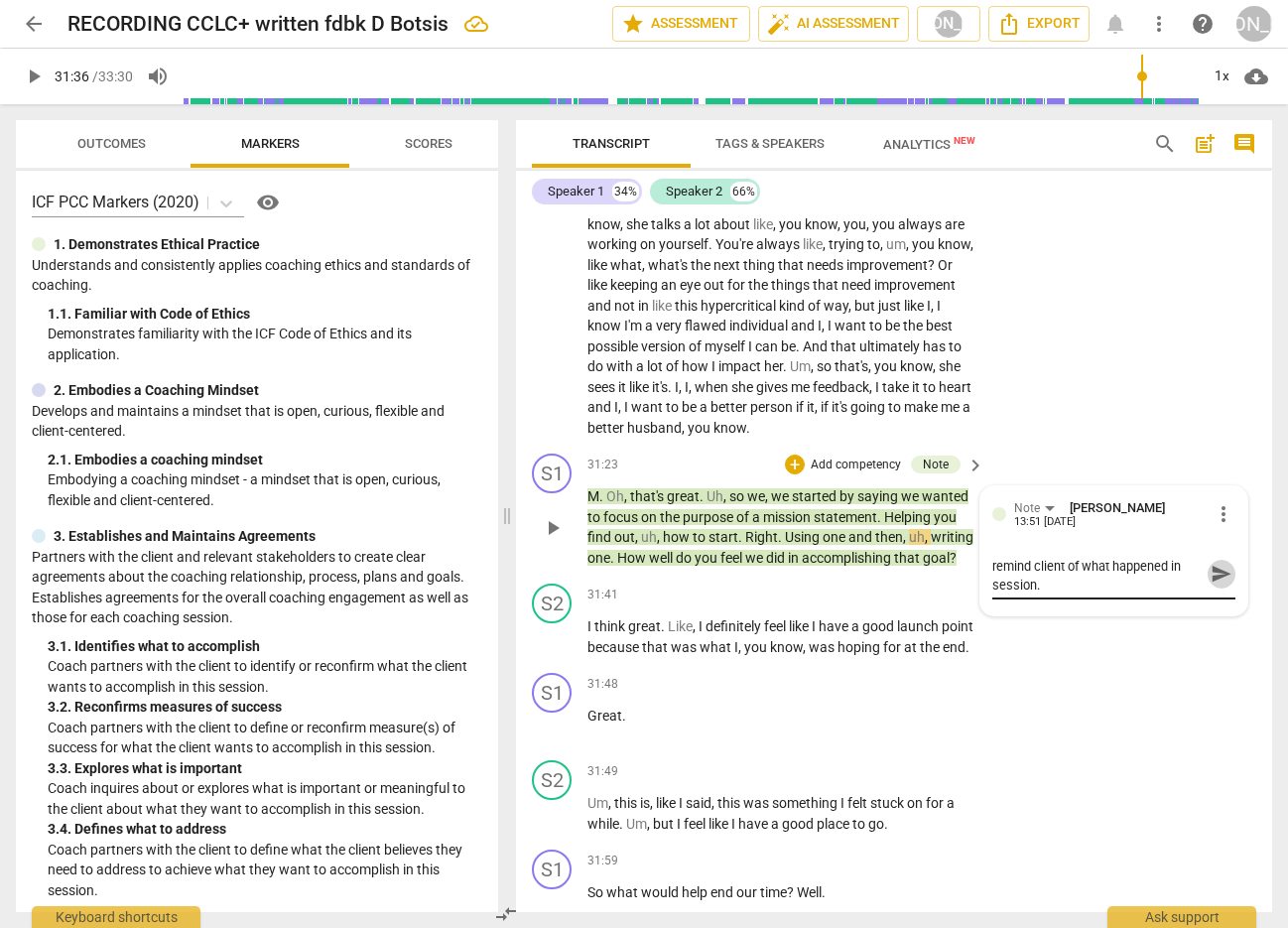click on "send" at bounding box center [1222, 574] 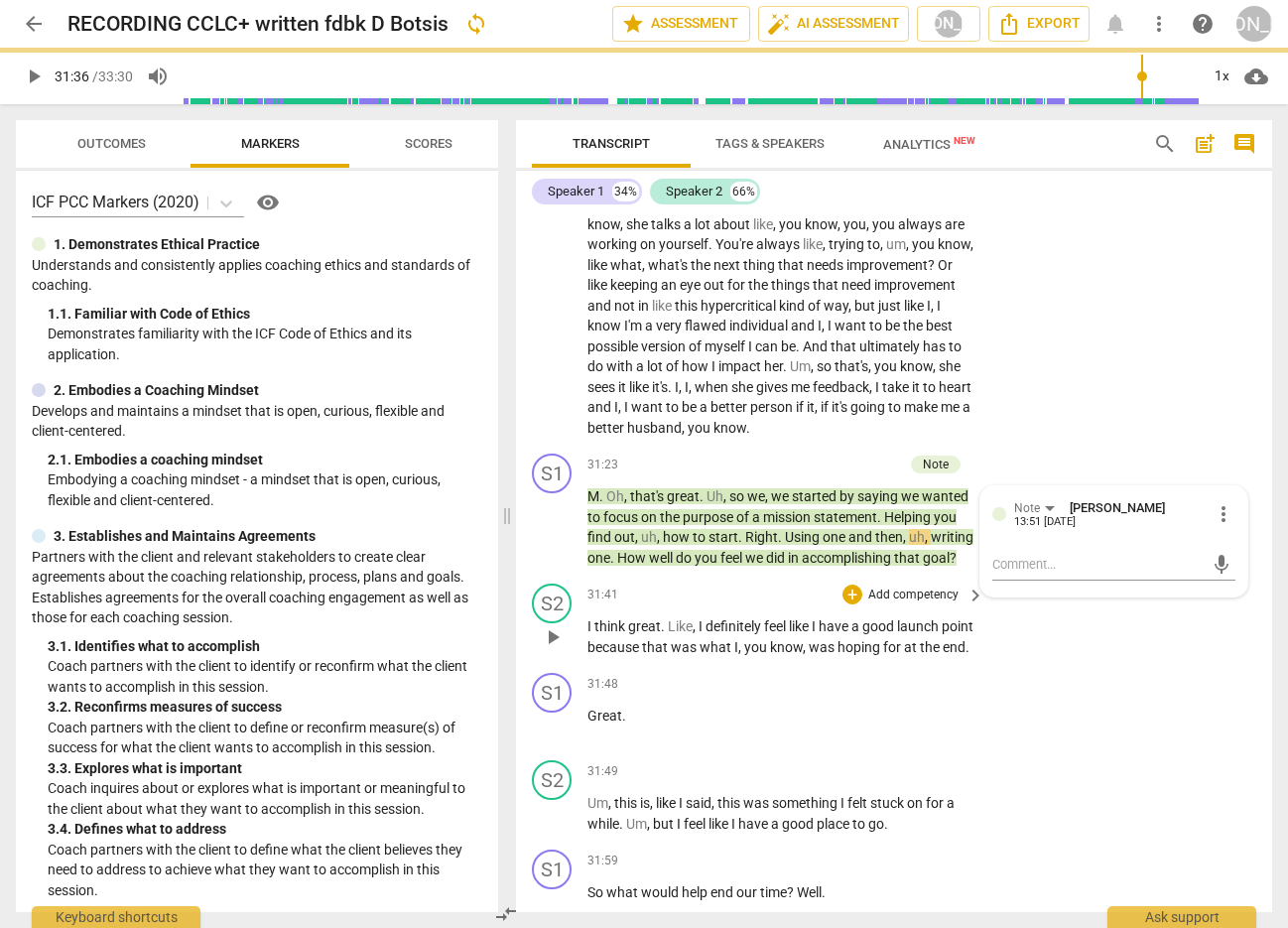 scroll, scrollTop: 0, scrollLeft: 0, axis: both 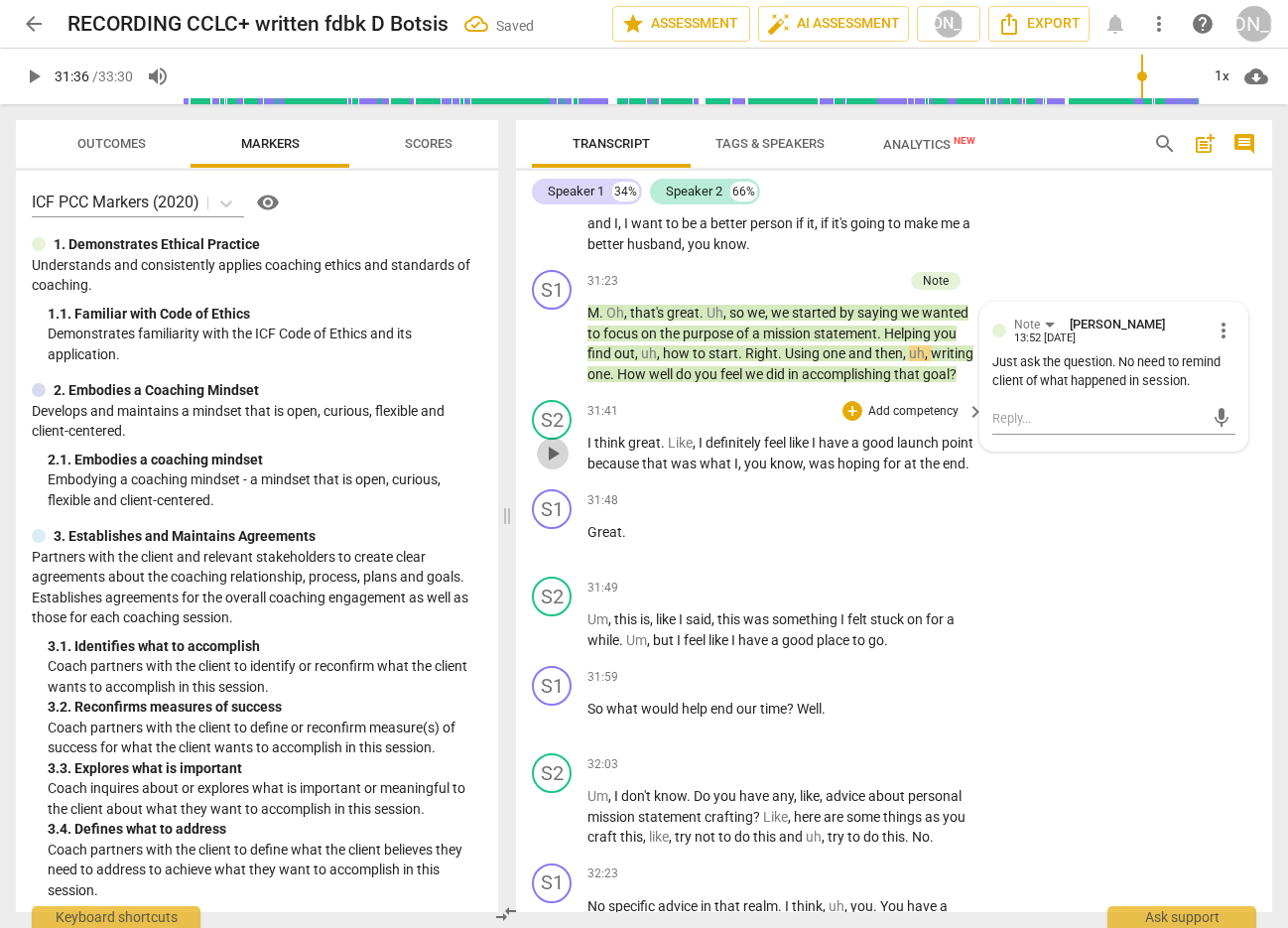 click on "play_arrow" at bounding box center (553, 454) 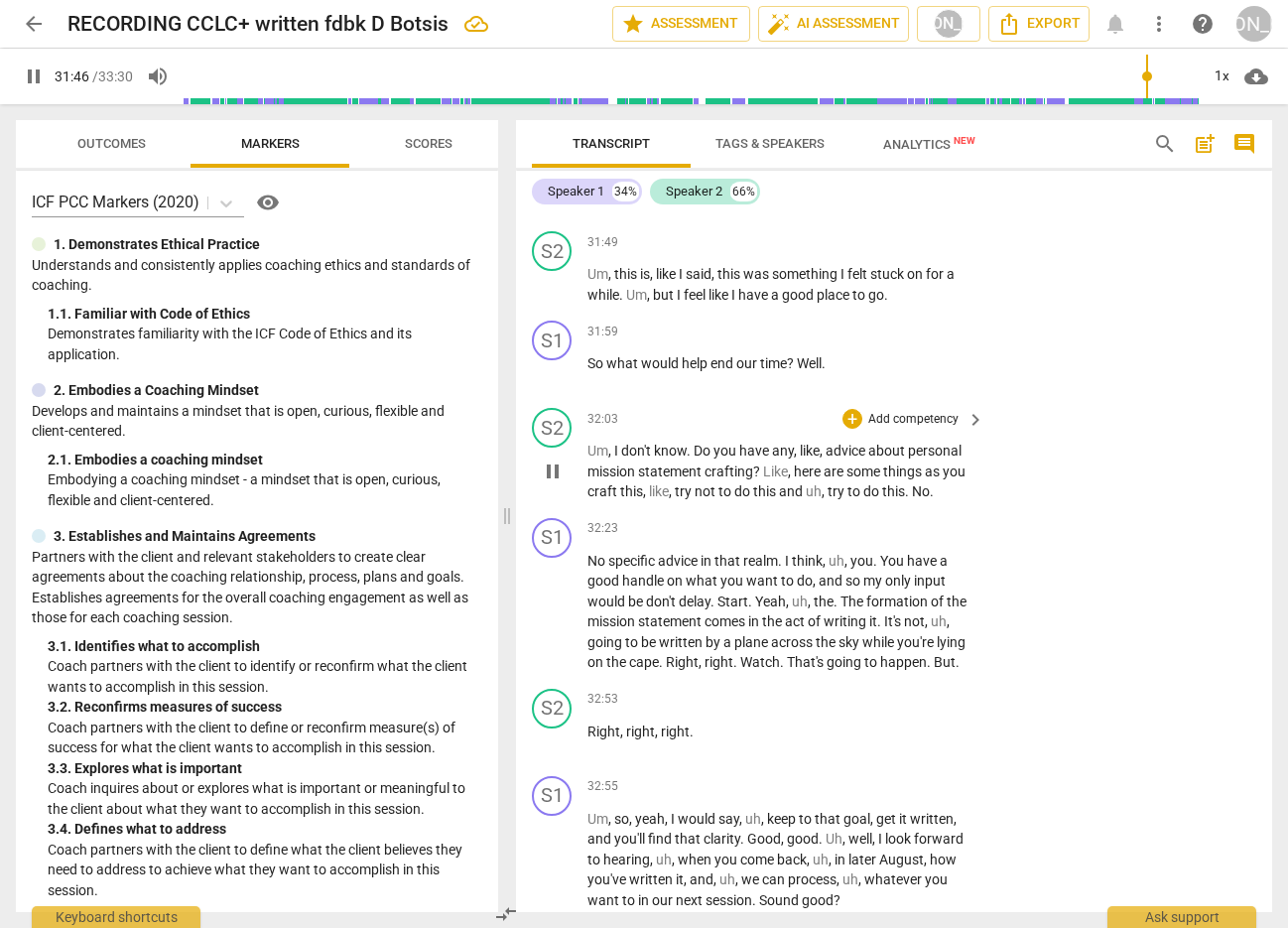 scroll, scrollTop: 14165, scrollLeft: 0, axis: vertical 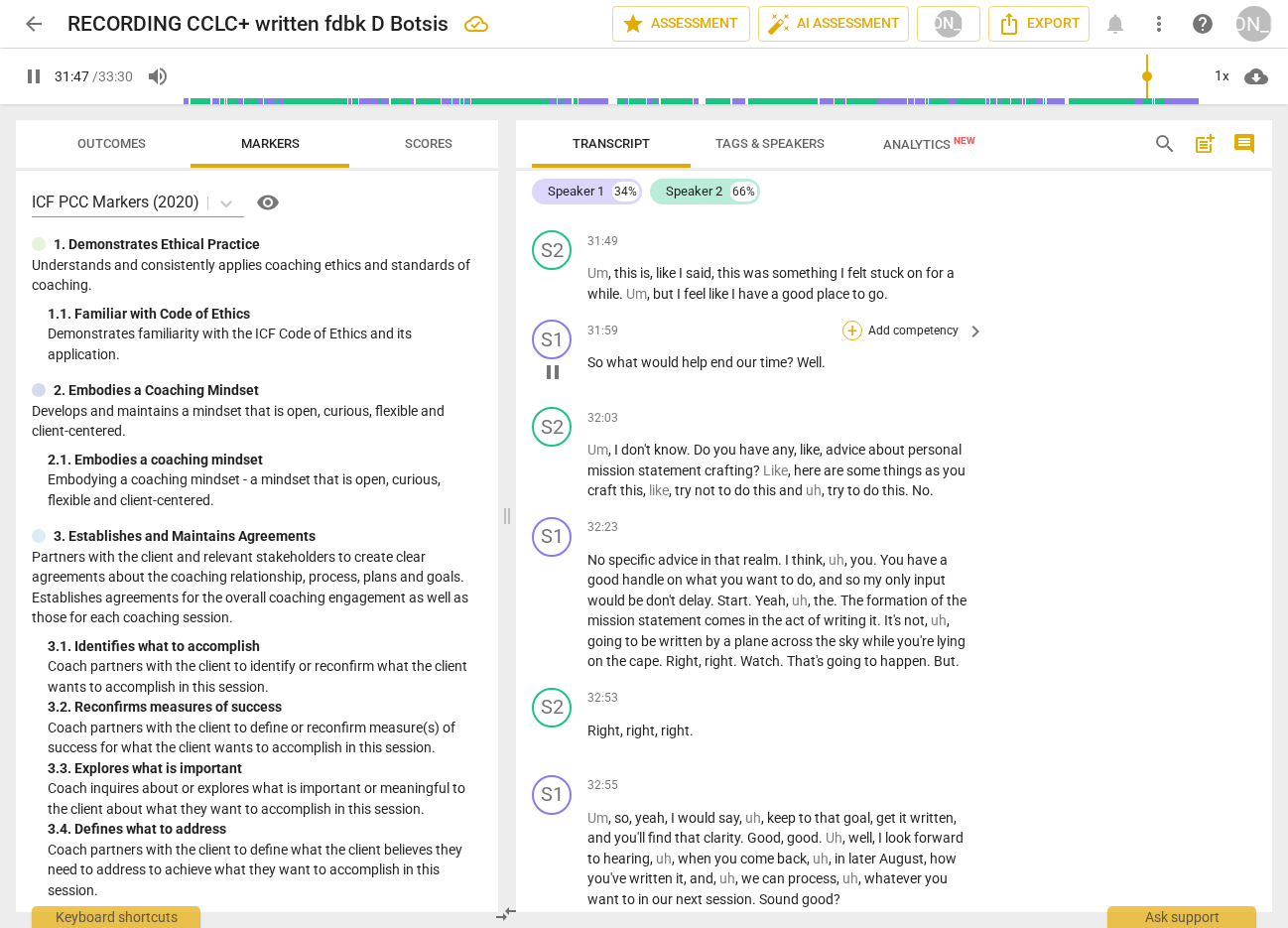 click on "+" at bounding box center [852, 331] 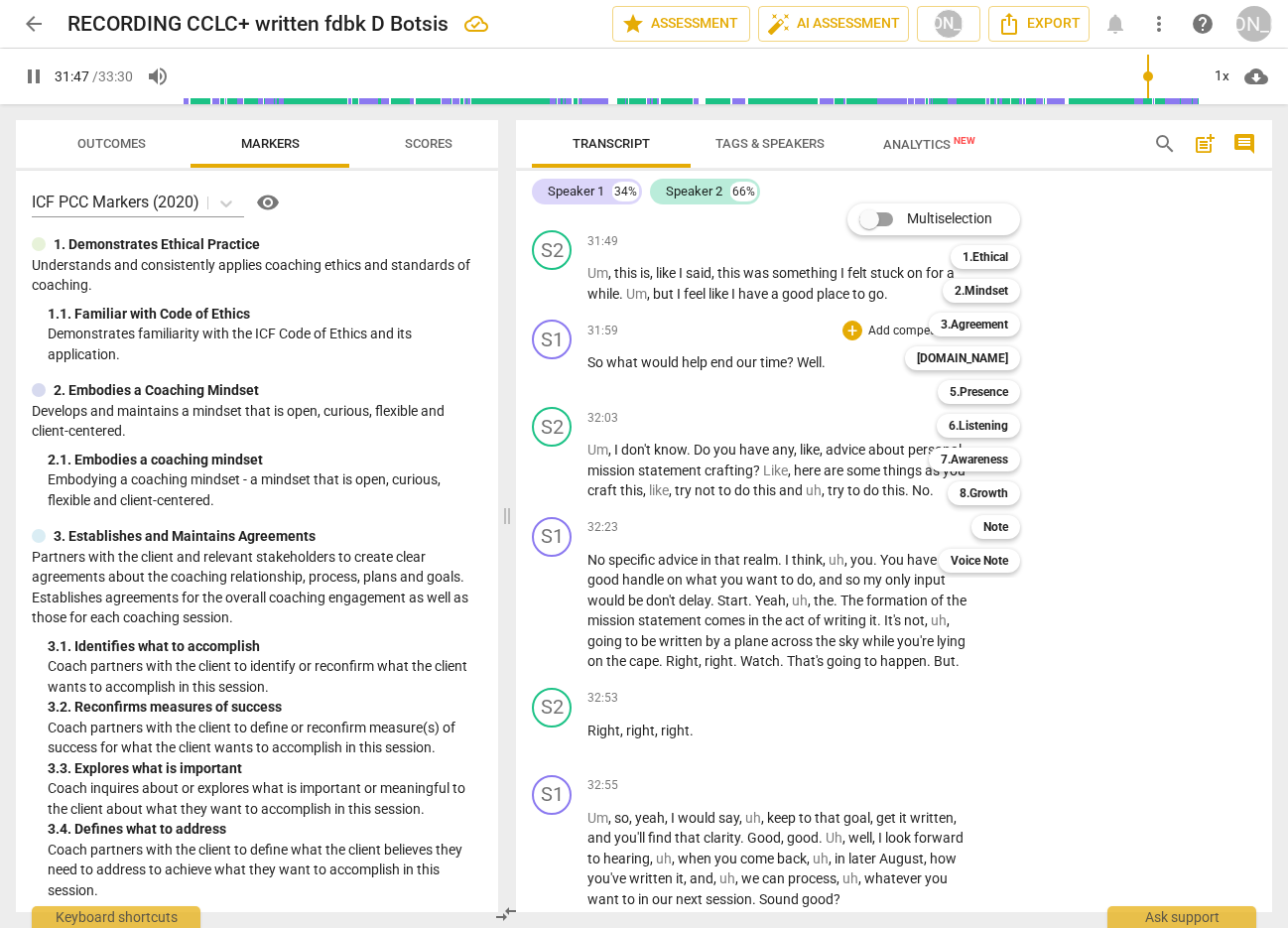 scroll, scrollTop: 14164, scrollLeft: 0, axis: vertical 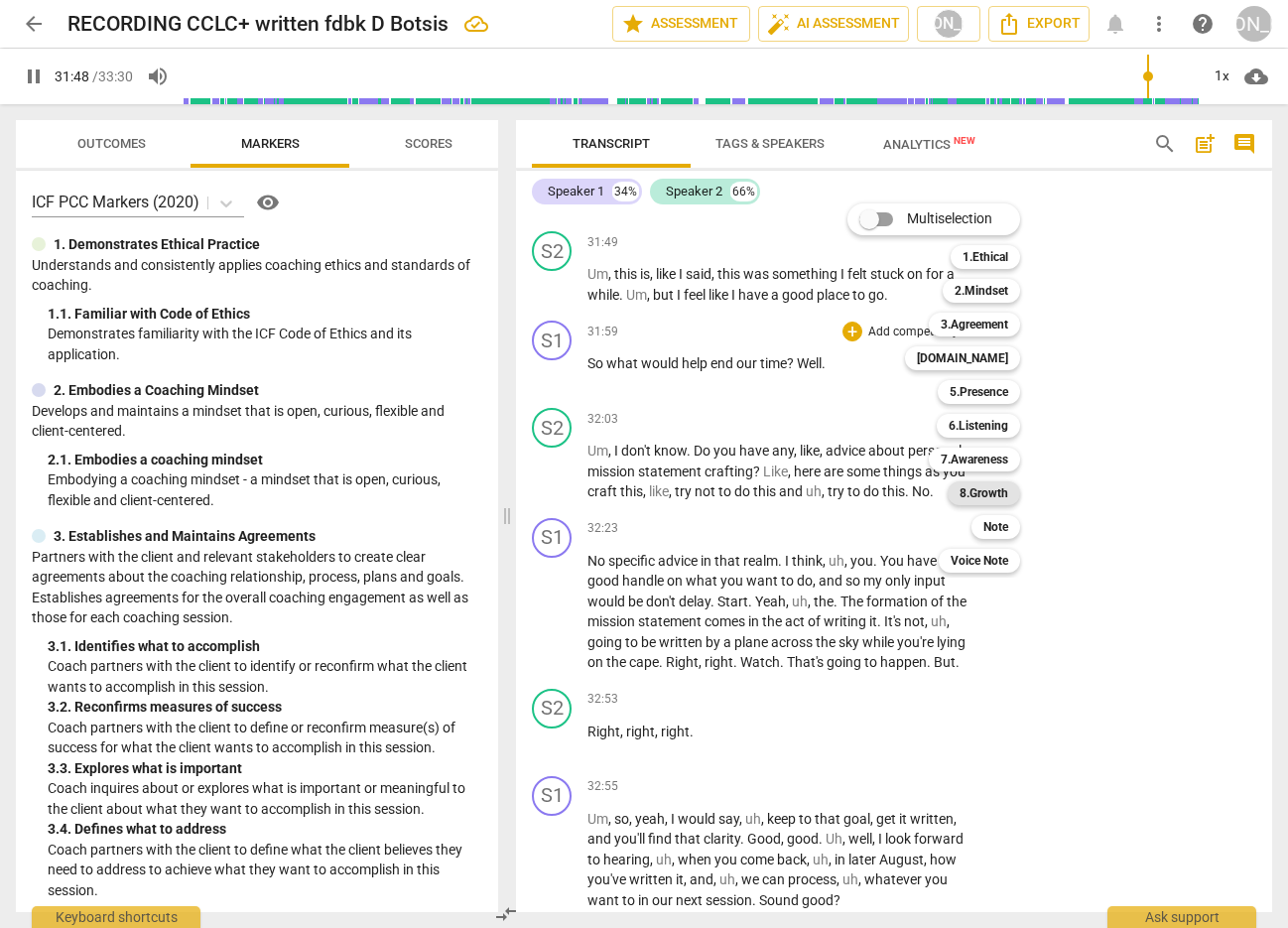 click on "8.Growth" at bounding box center [983, 493] 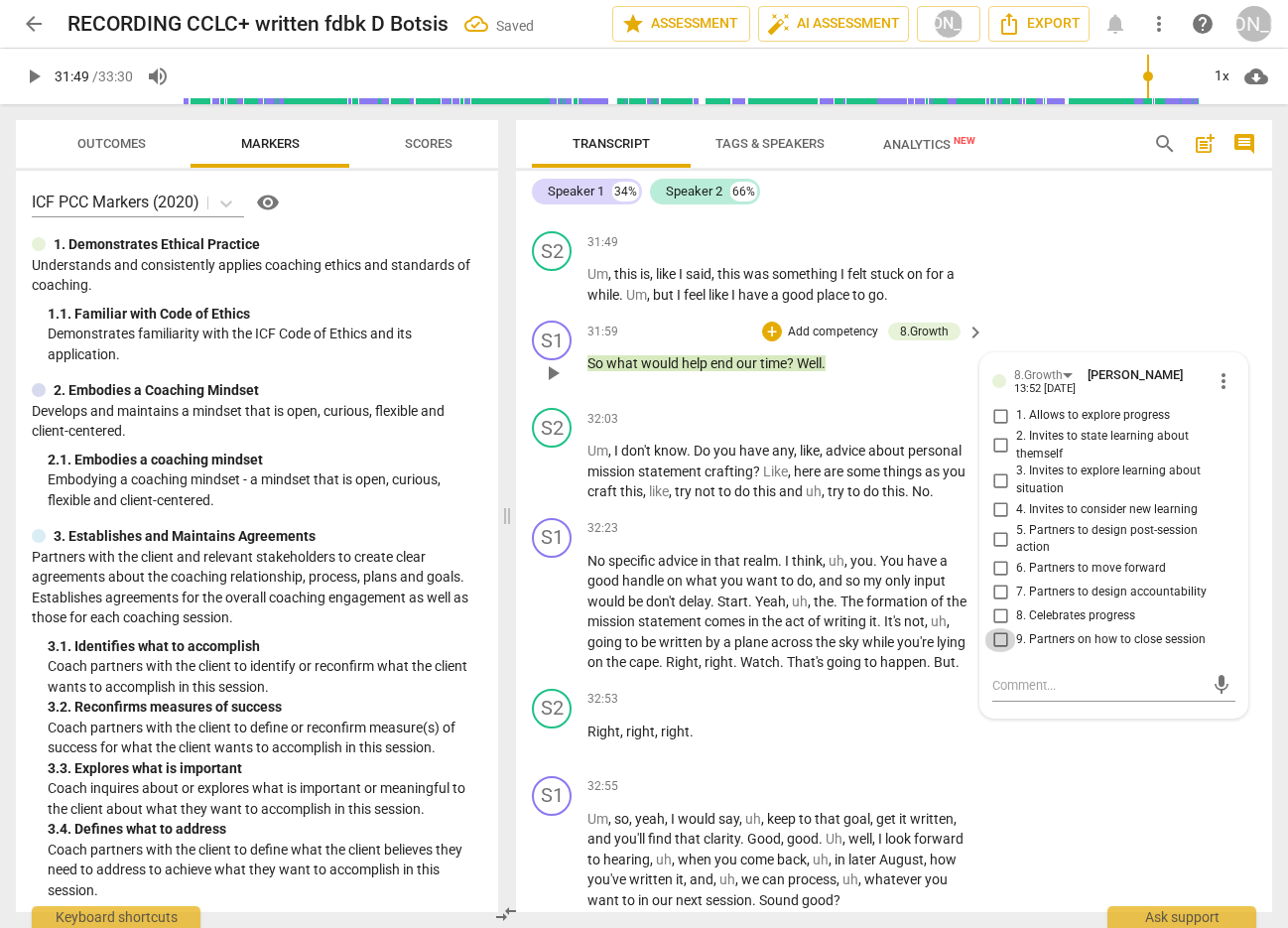 drag, startPoint x: 994, startPoint y: 694, endPoint x: 1020, endPoint y: 692, distance: 26.07681 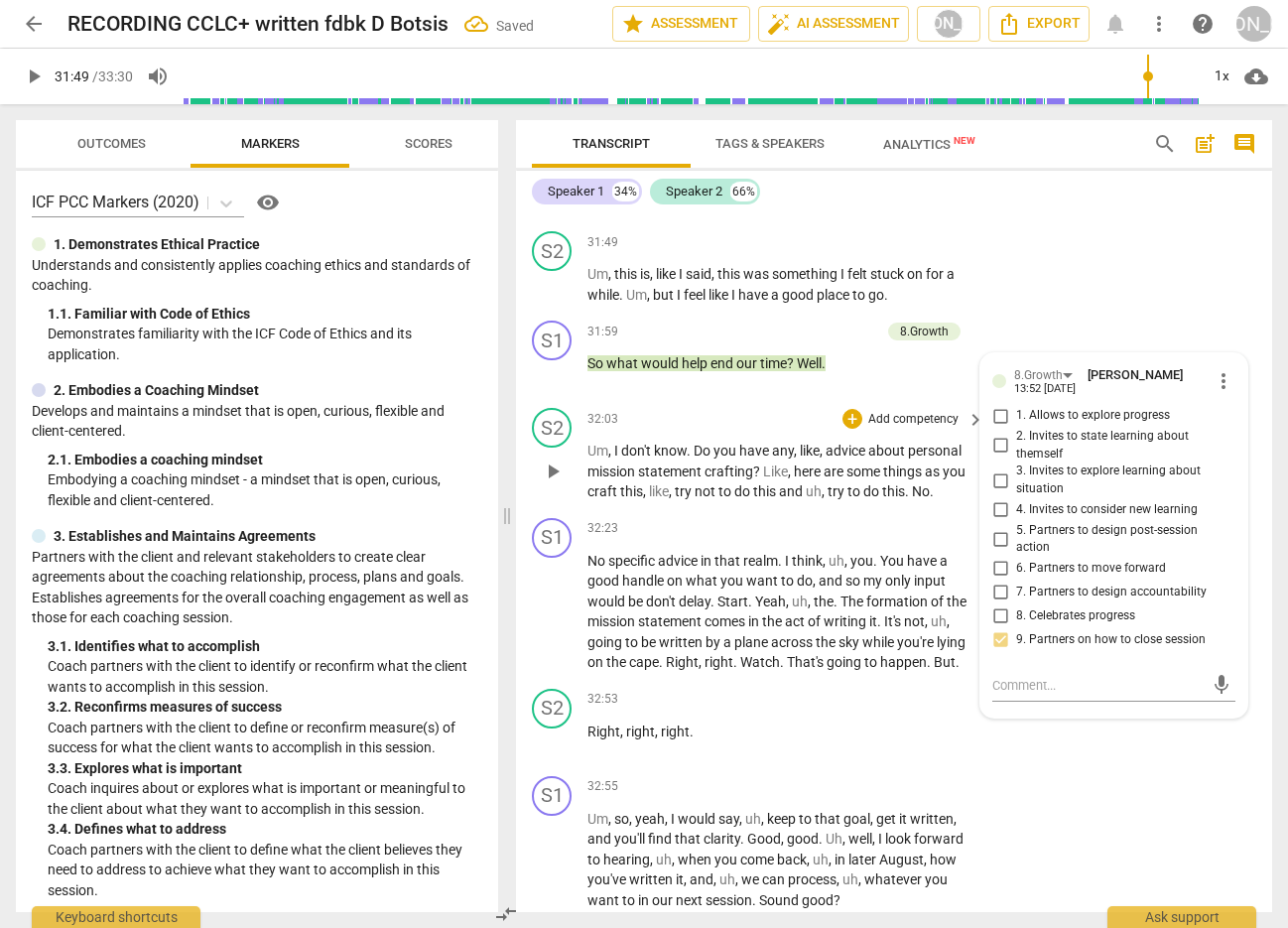 click on "play_arrow" at bounding box center [553, 471] 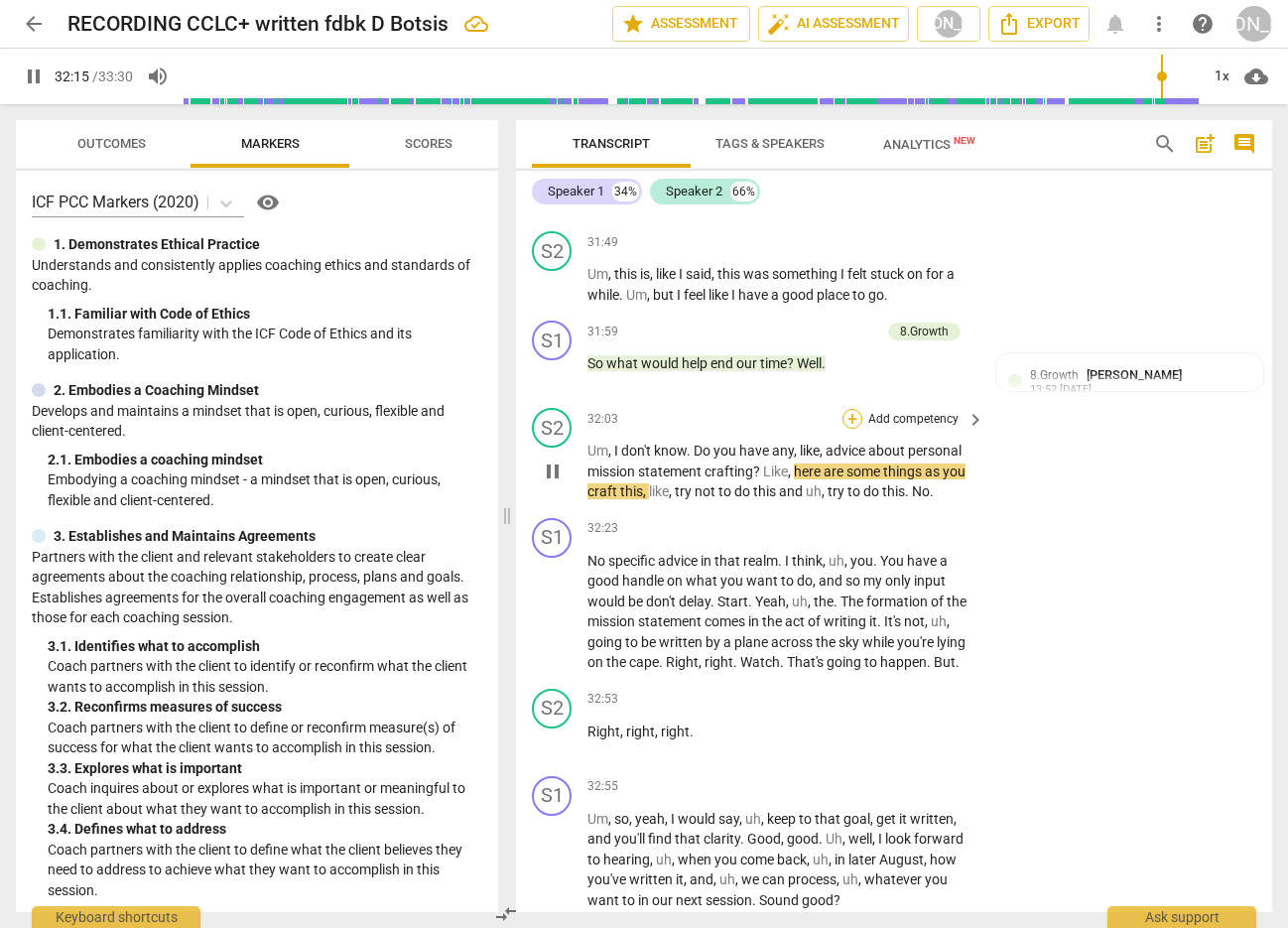 click on "+" at bounding box center (852, 419) 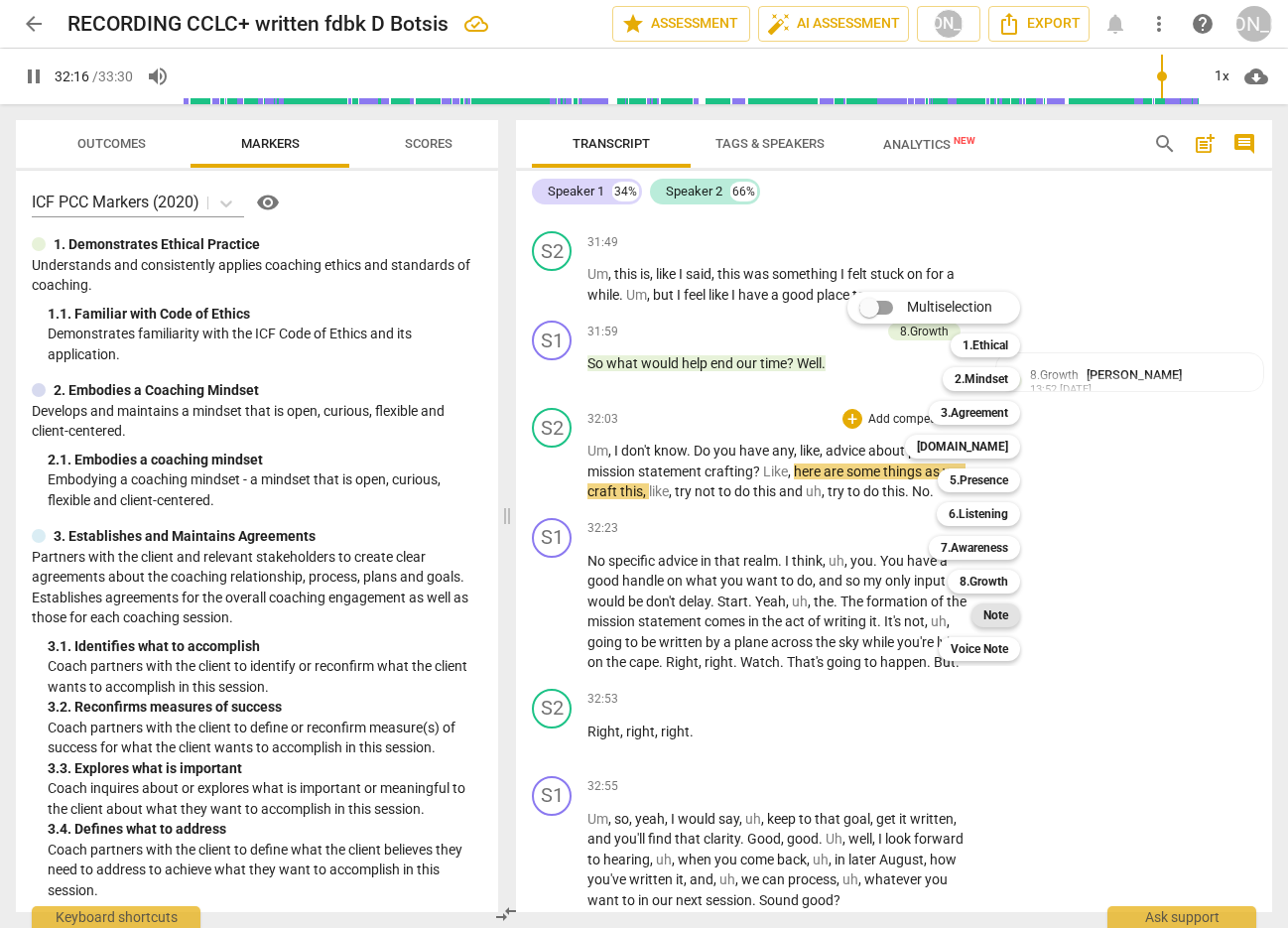 click on "Note" at bounding box center [995, 615] 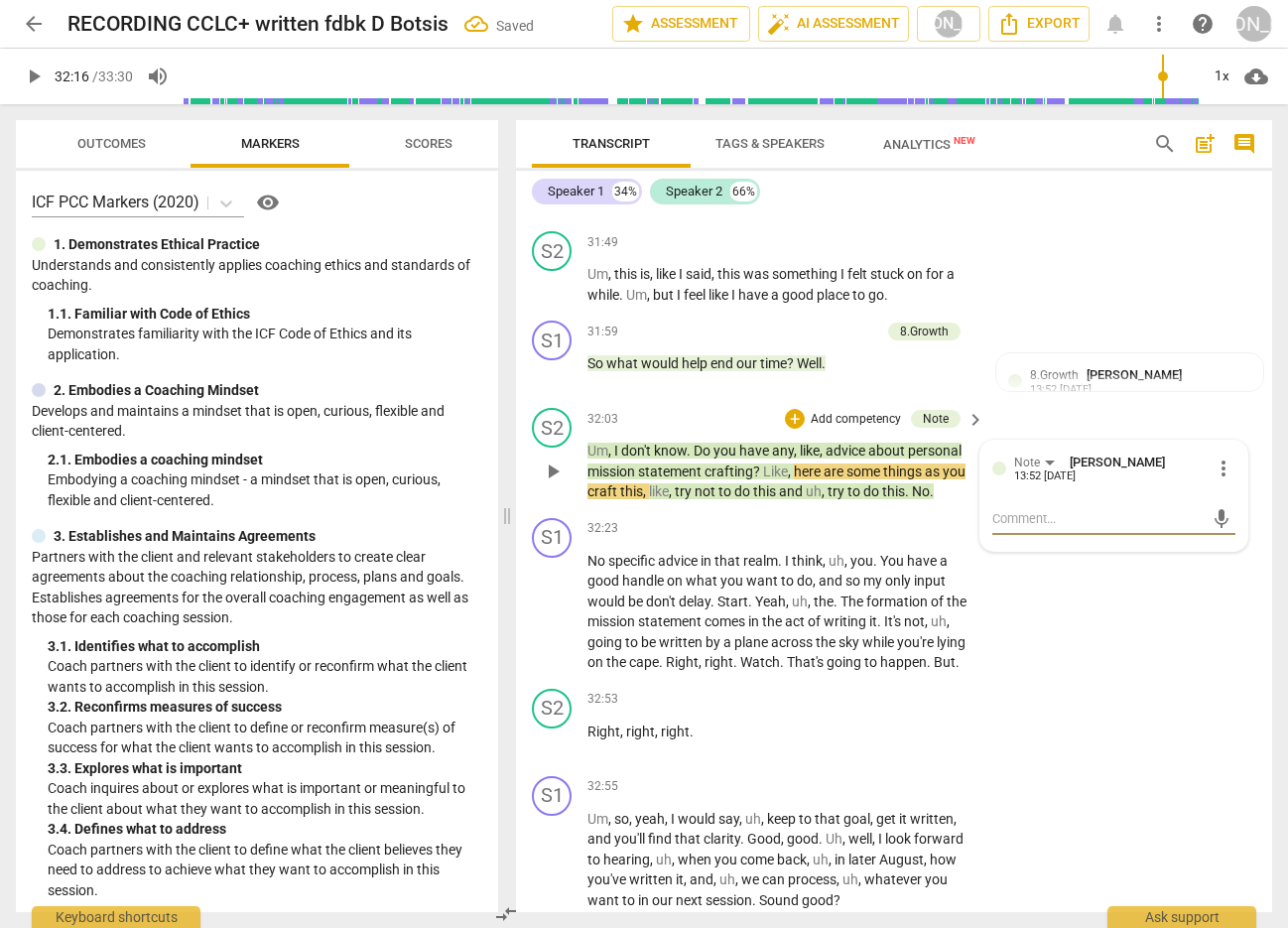 click at bounding box center (1097, 518) 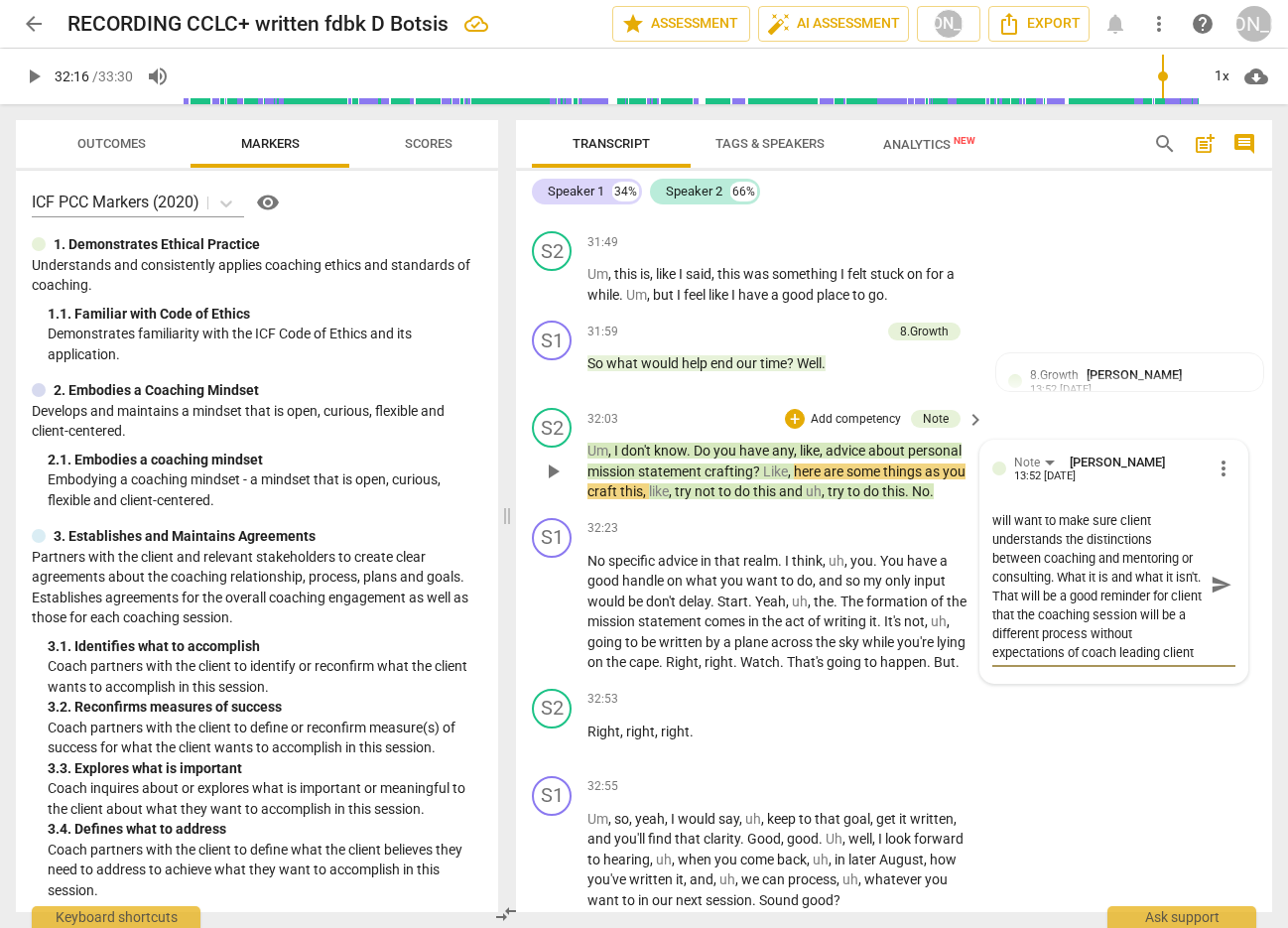 scroll, scrollTop: 55, scrollLeft: 0, axis: vertical 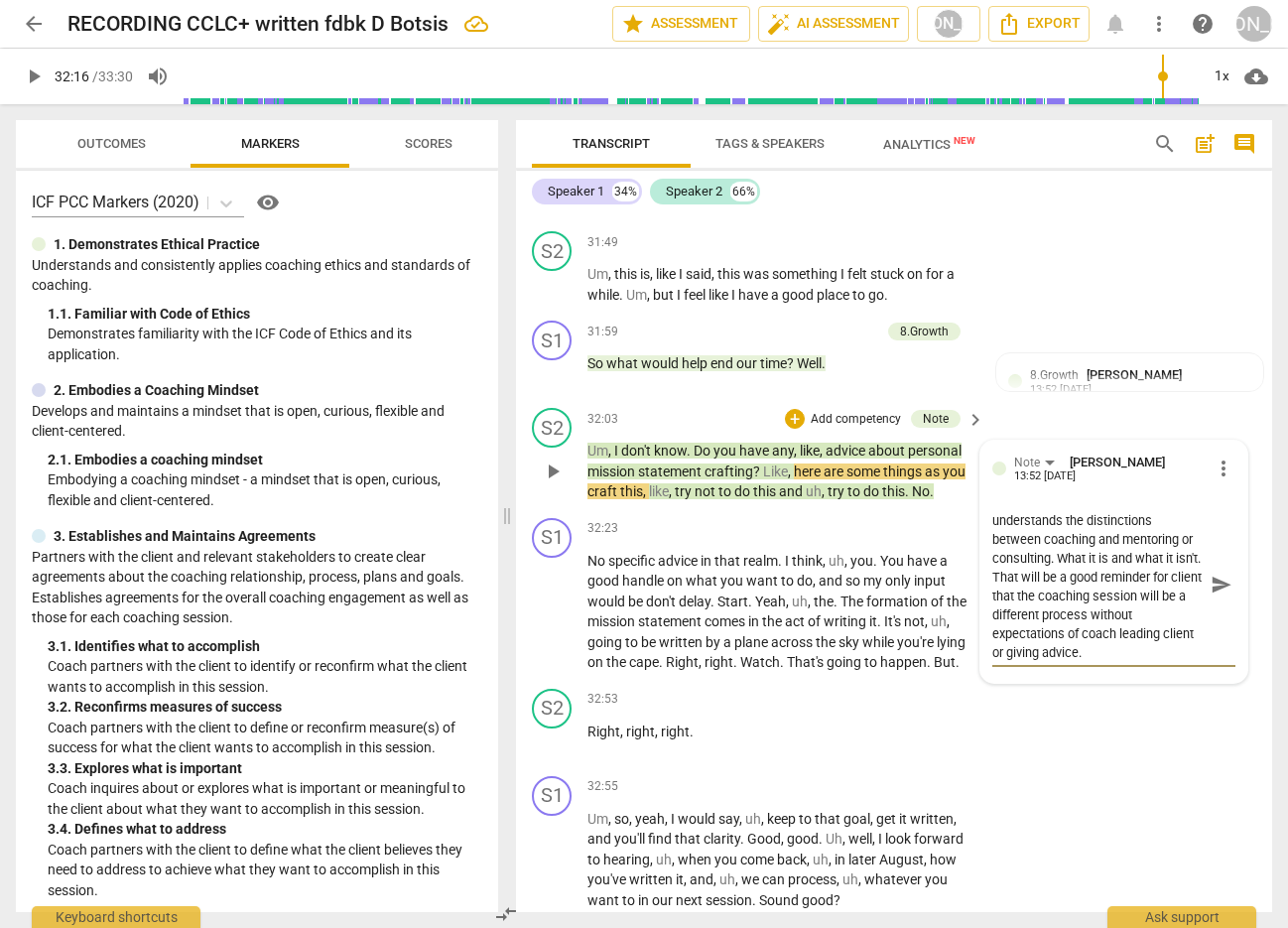 click on "Again, it is obvious that client sees coach as mentor or consultant. You will want to make sure client understands the distinctions between coaching and mentoring or consulting. What it is and what it isn't. That will be a good reminder for client that the coaching session will be a different process without expectations of coach leading client or giving advice." at bounding box center (1097, 585) 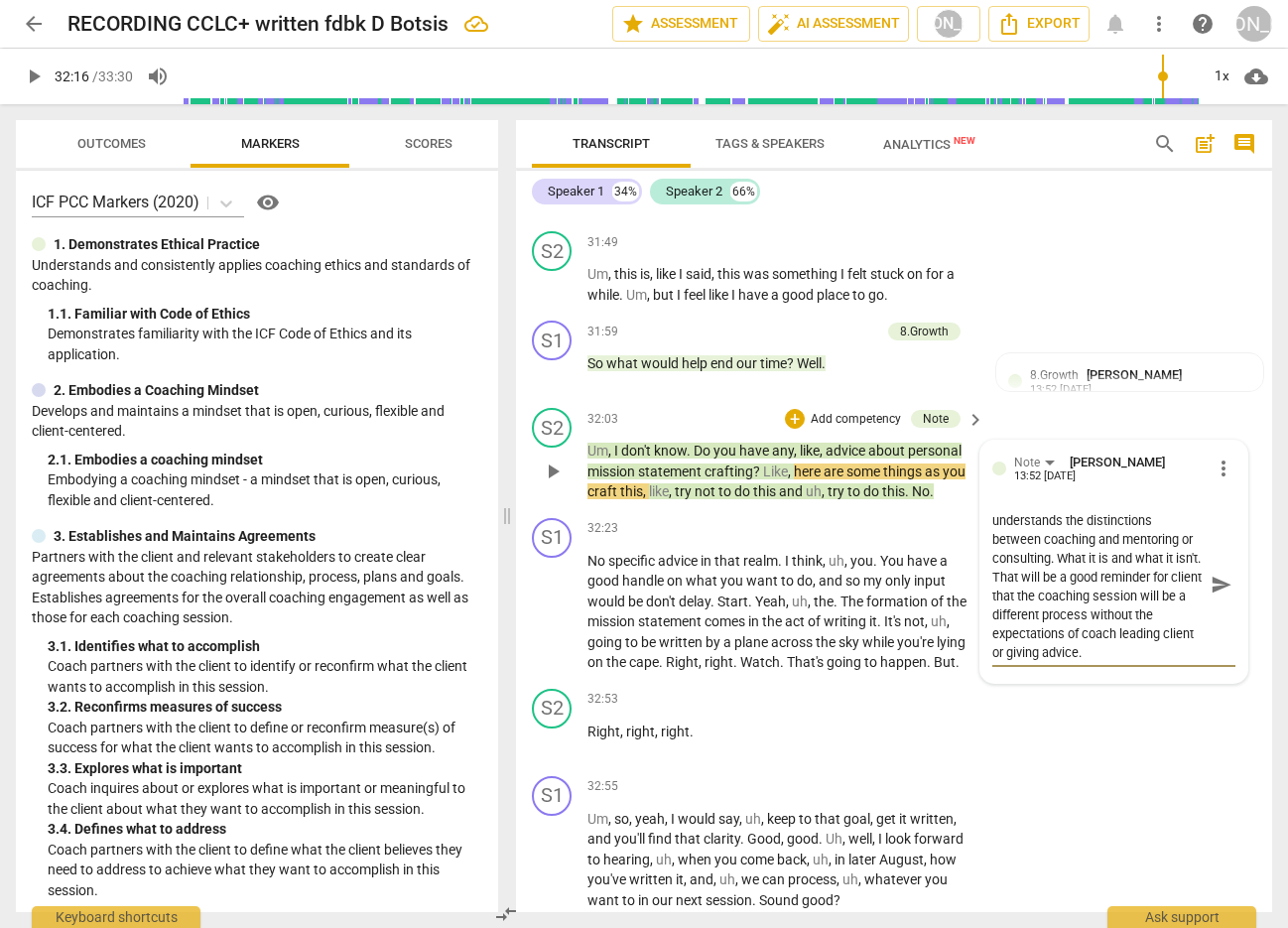 scroll, scrollTop: 57, scrollLeft: 0, axis: vertical 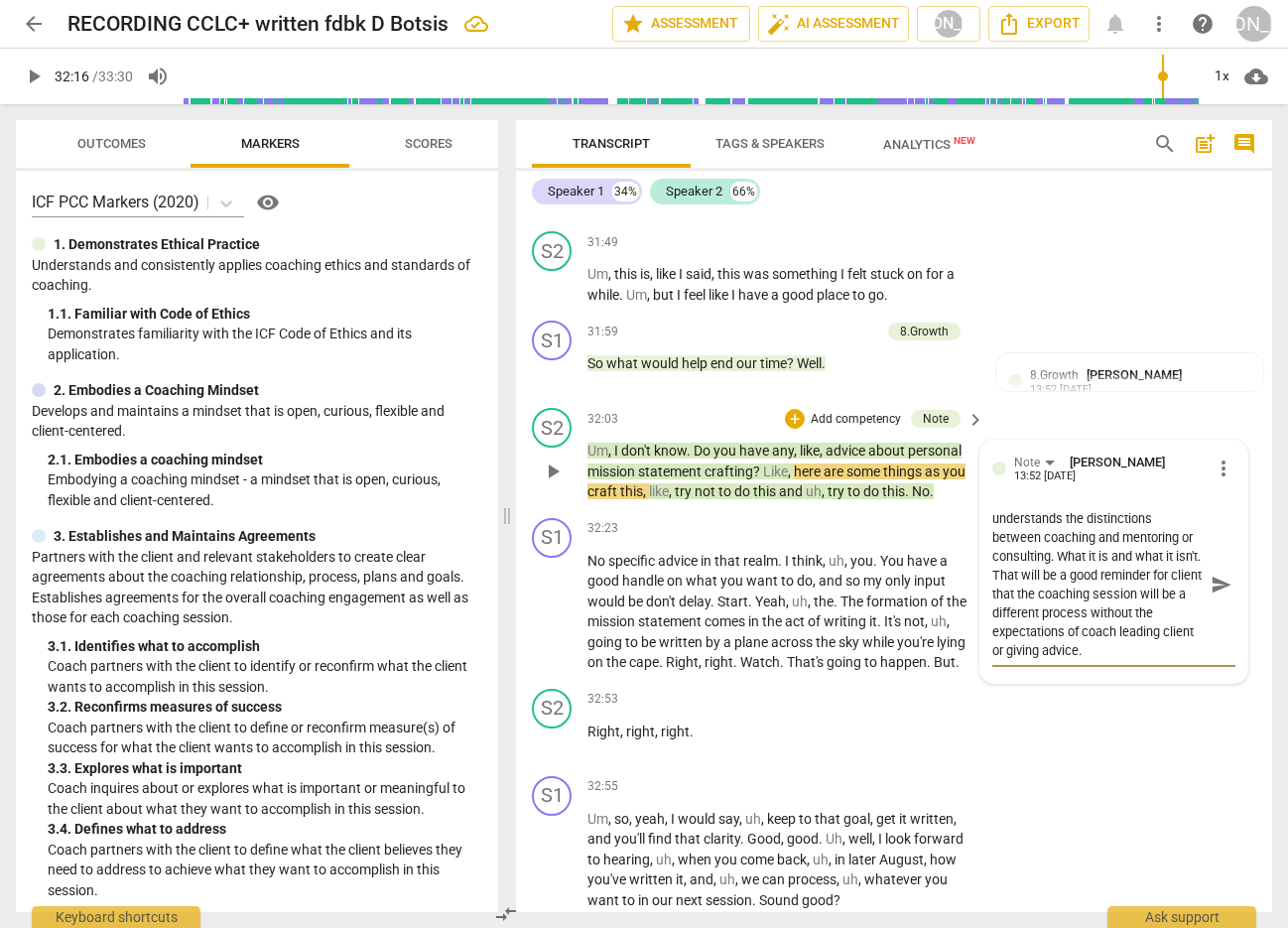 drag, startPoint x: 1136, startPoint y: 673, endPoint x: 1152, endPoint y: 712, distance: 42.154478 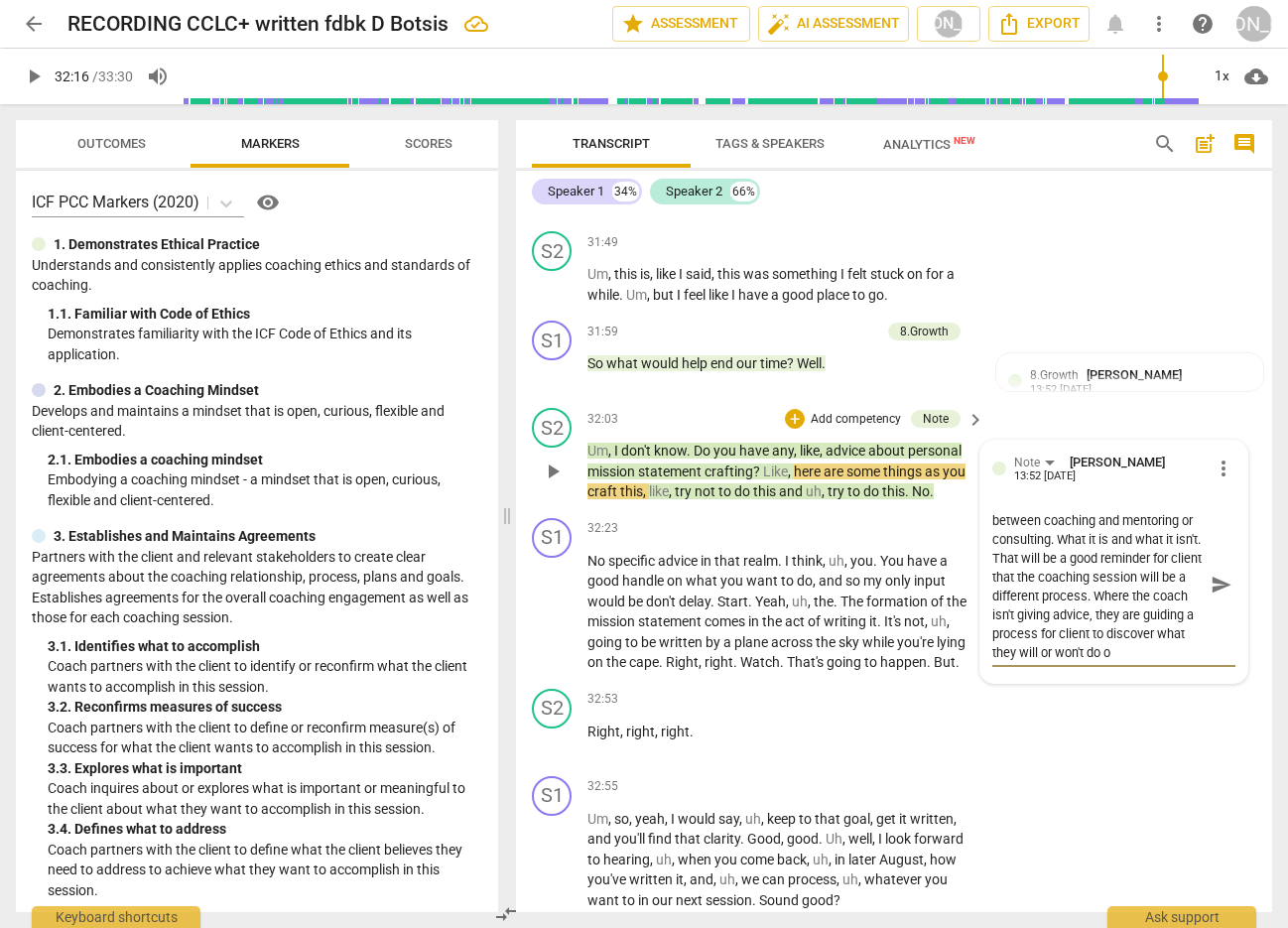 scroll, scrollTop: 92, scrollLeft: 0, axis: vertical 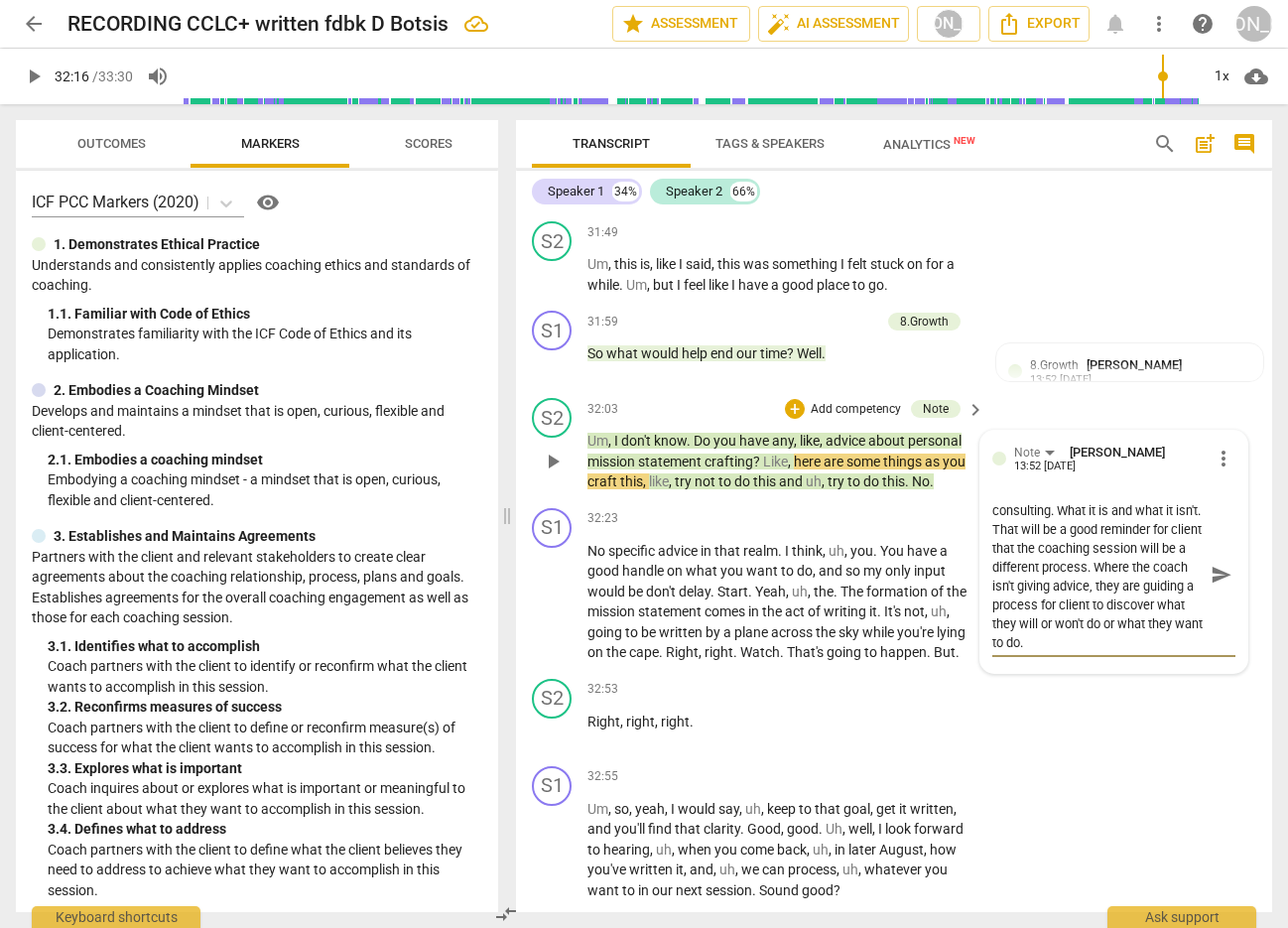click on "send" at bounding box center (1222, 575) 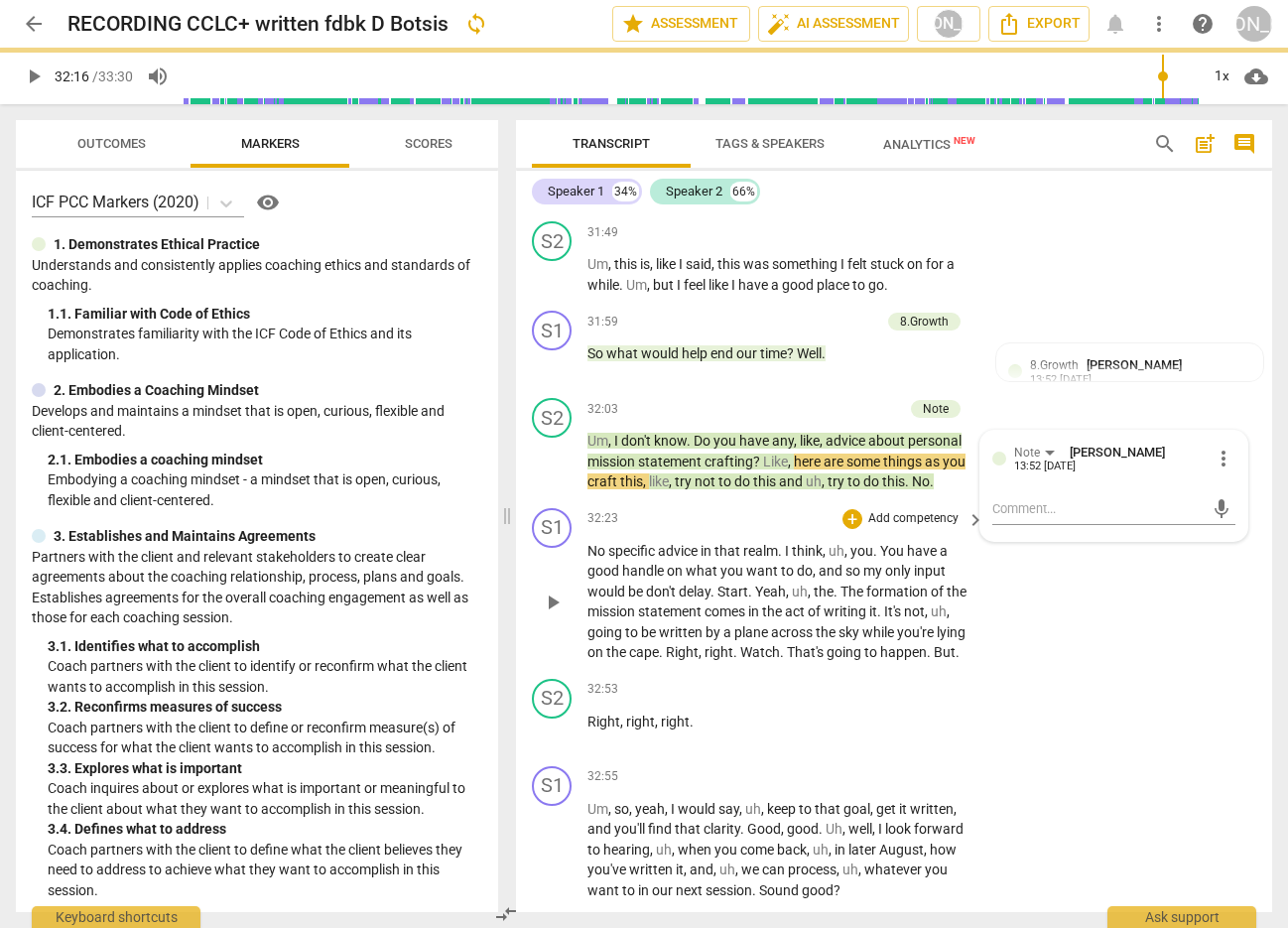scroll, scrollTop: 14163, scrollLeft: 0, axis: vertical 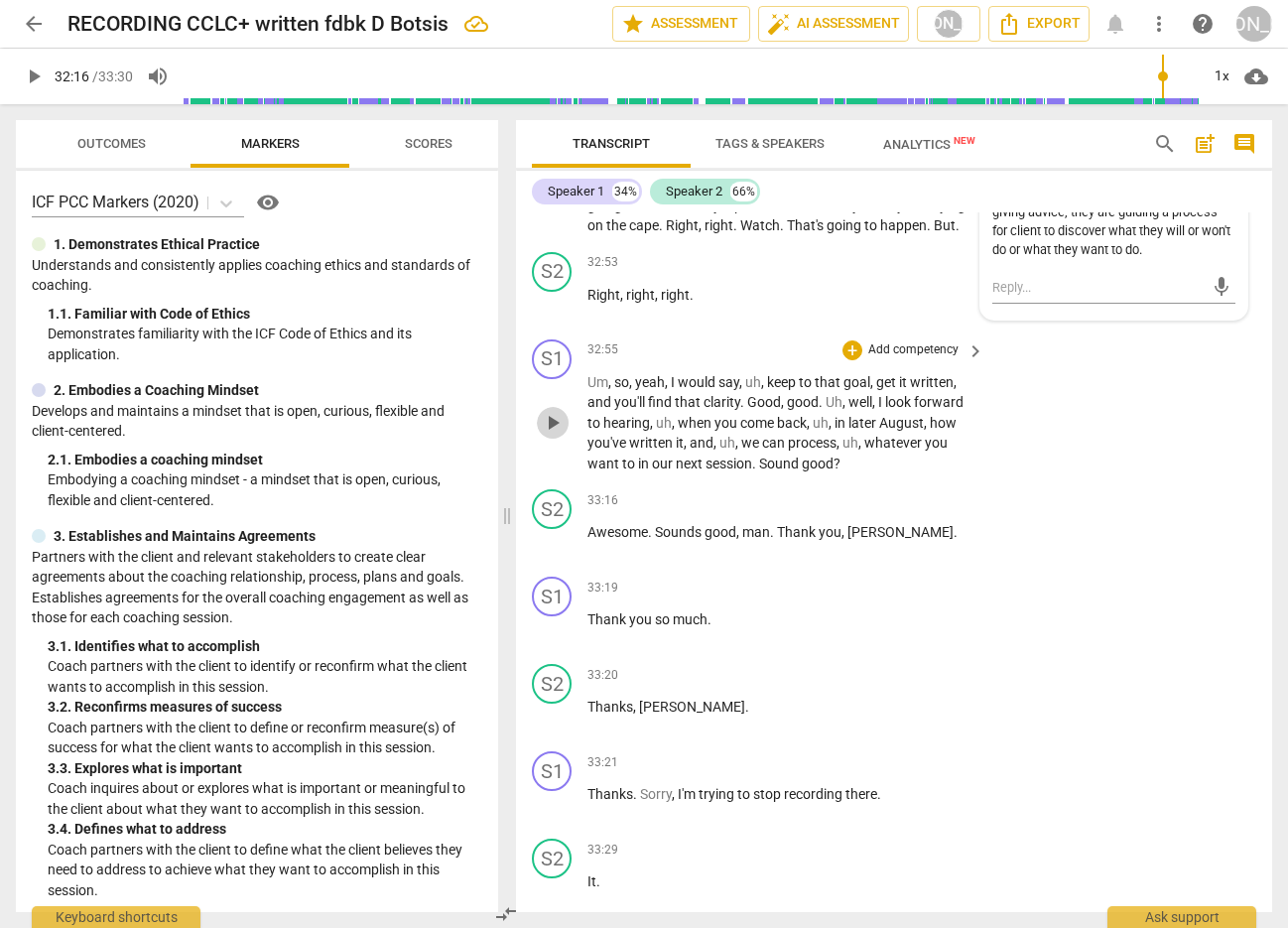 click on "play_arrow" at bounding box center (553, 423) 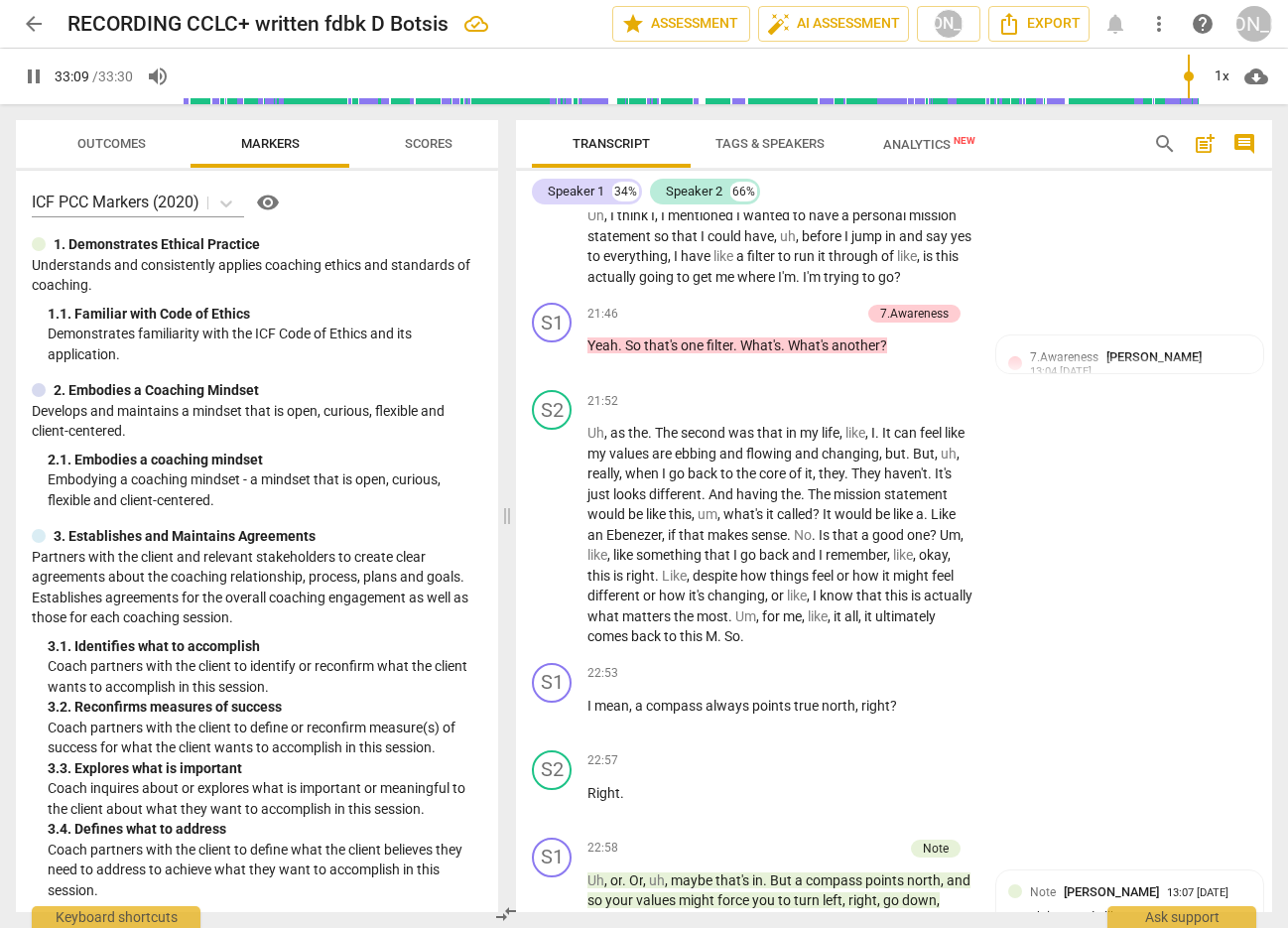 scroll, scrollTop: 8960, scrollLeft: 0, axis: vertical 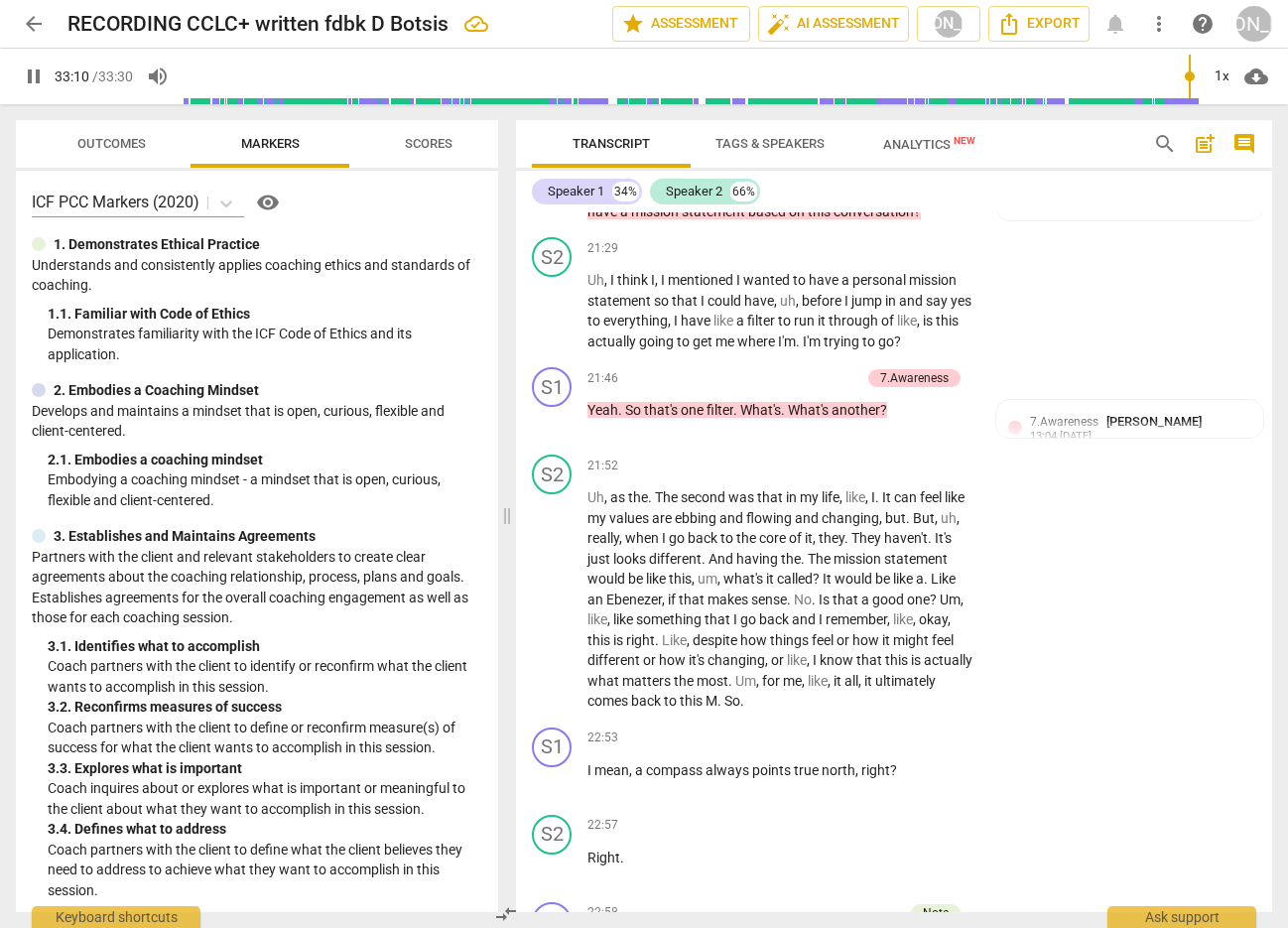 click on "post_add" at bounding box center (1205, 144) 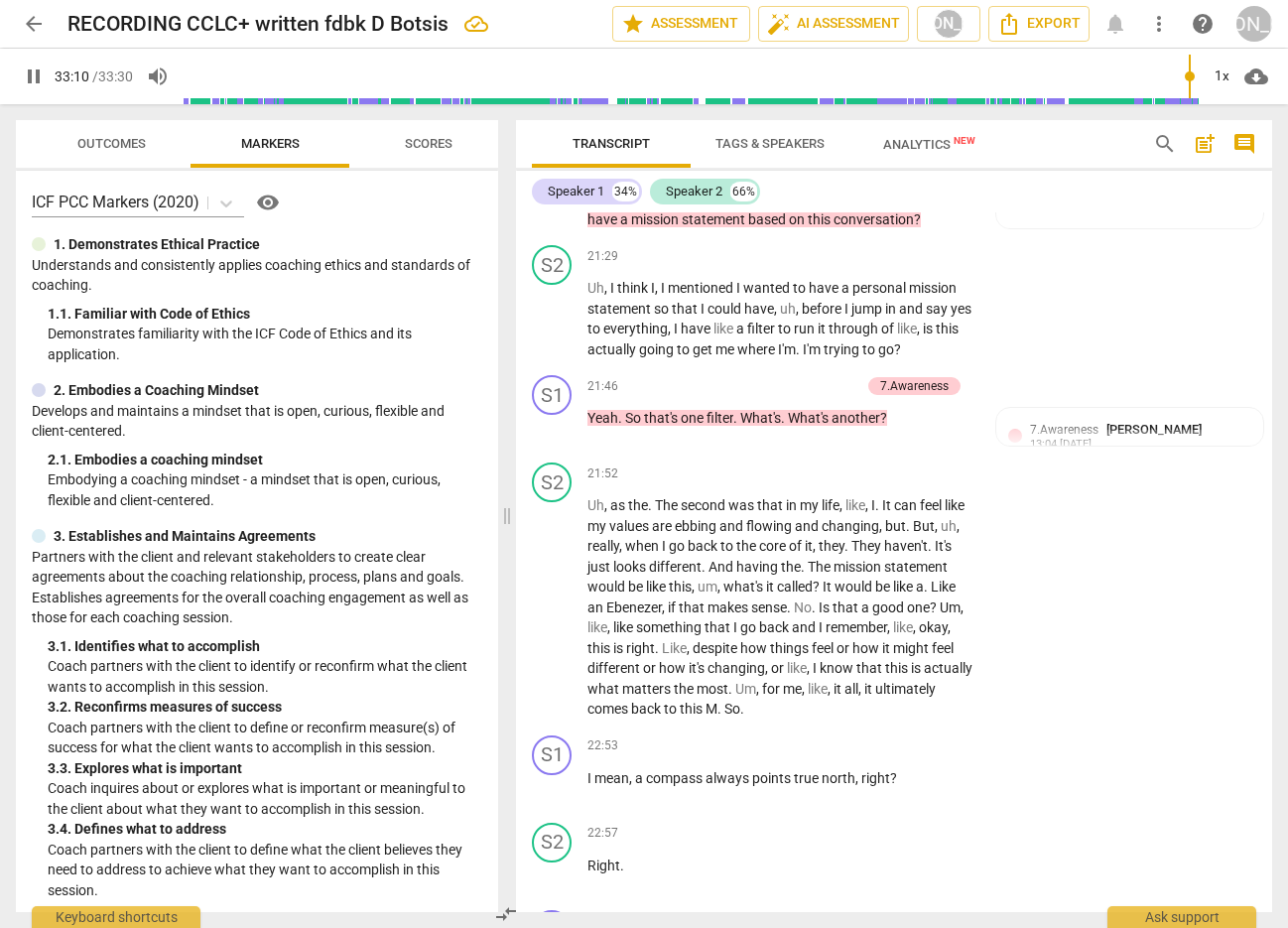 scroll, scrollTop: 45, scrollLeft: 0, axis: vertical 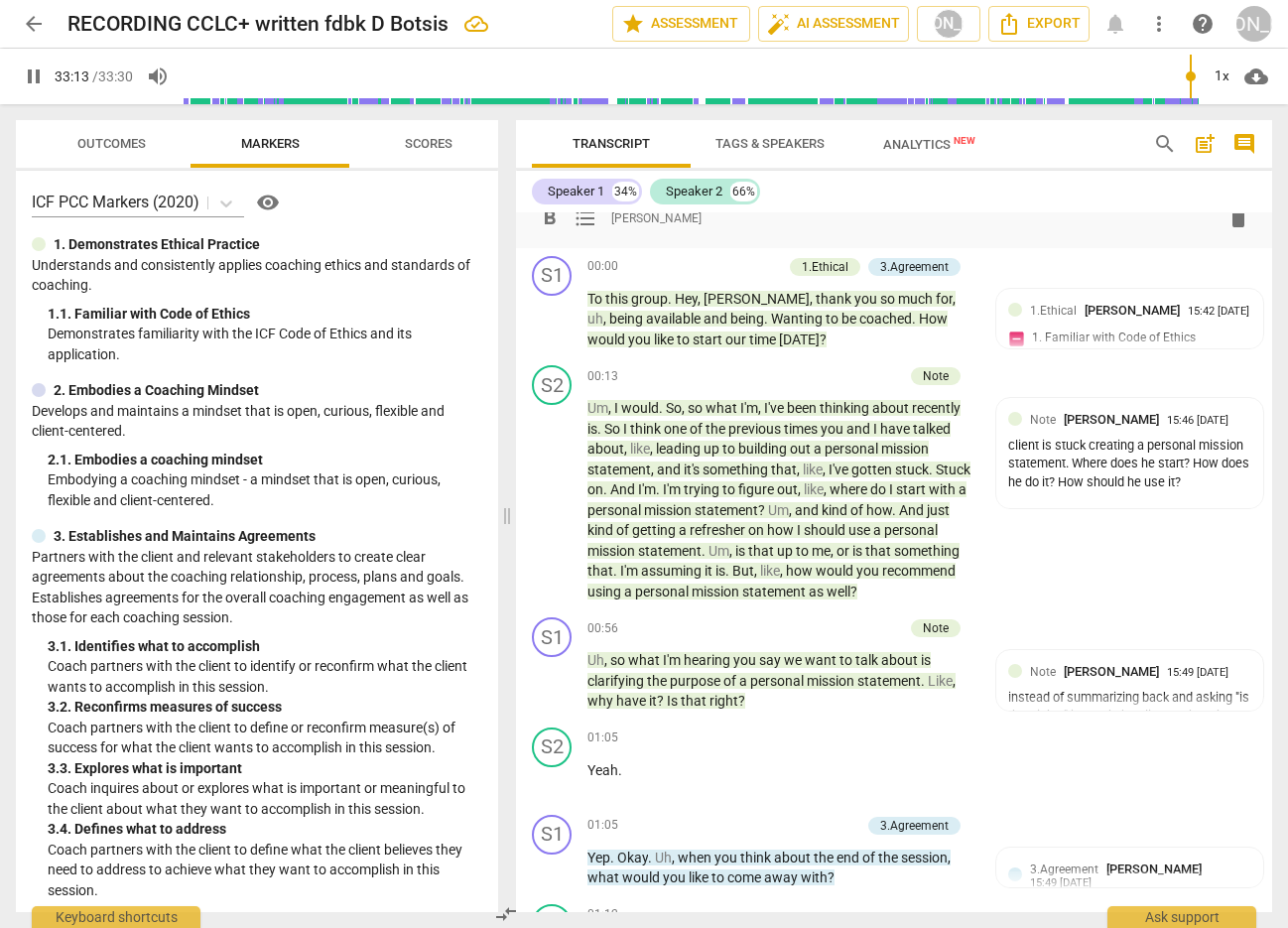 click on "format_bold format_list_bulleted [PERSON_NAME] delete" at bounding box center (894, 218) 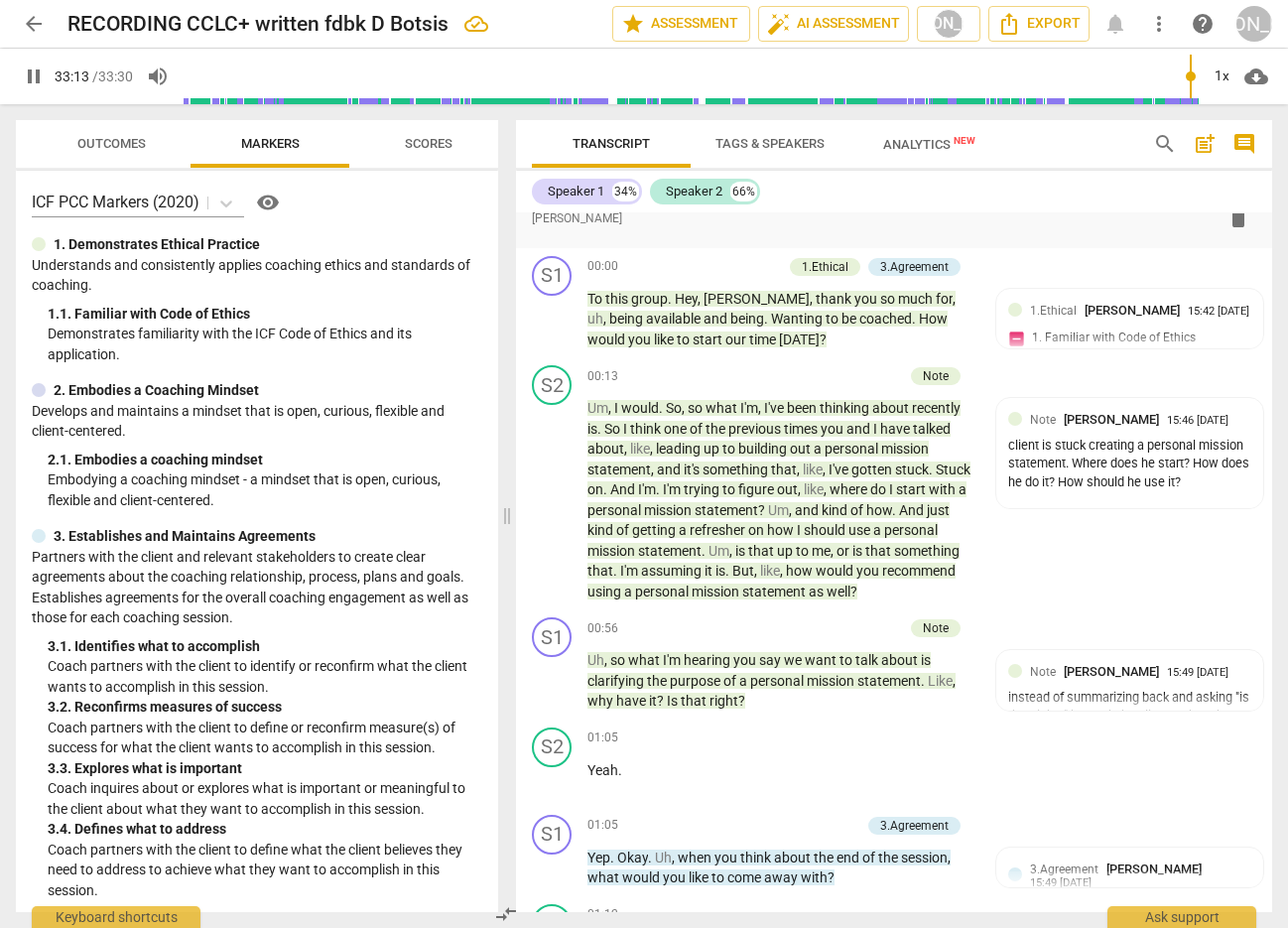 click on "Speaker 1 34% Speaker 2 66% format_bold format_list_bulleted [PERSON_NAME] delete Summary:    S1 play_arrow pause 00:00 + Add competency 1.Ethical 3.Agreement keyboard_arrow_right To   this   group .   Hey ,   [PERSON_NAME] ,   thank   you   so   much   for ,   uh ,   being   available   and   being .   Wanting   to   be   coached .   How   would   you   like   to   start   our   time   [DATE] ? 1.Ethical [PERSON_NAME] 15:42 [DATE] 1. Familiar with Code of Ethics You will want to mention to client about confidentiality and also that client knows that the conversation is being recorded for coach development. 3.Agreement [PERSON_NAME] 15:45 [DATE] 1. Identifies what to accomplish Good first question. To set client up for a successful session you want to get clear on what the session is about, [PERSON_NAME] it down to something doable and get them to tell you what they expect to walk away with. S2 play_arrow pause 00:13 + Add competency Note keyboard_arrow_right Um ,   I   would .   So ,   so   what   I'm ," at bounding box center [894, 541] 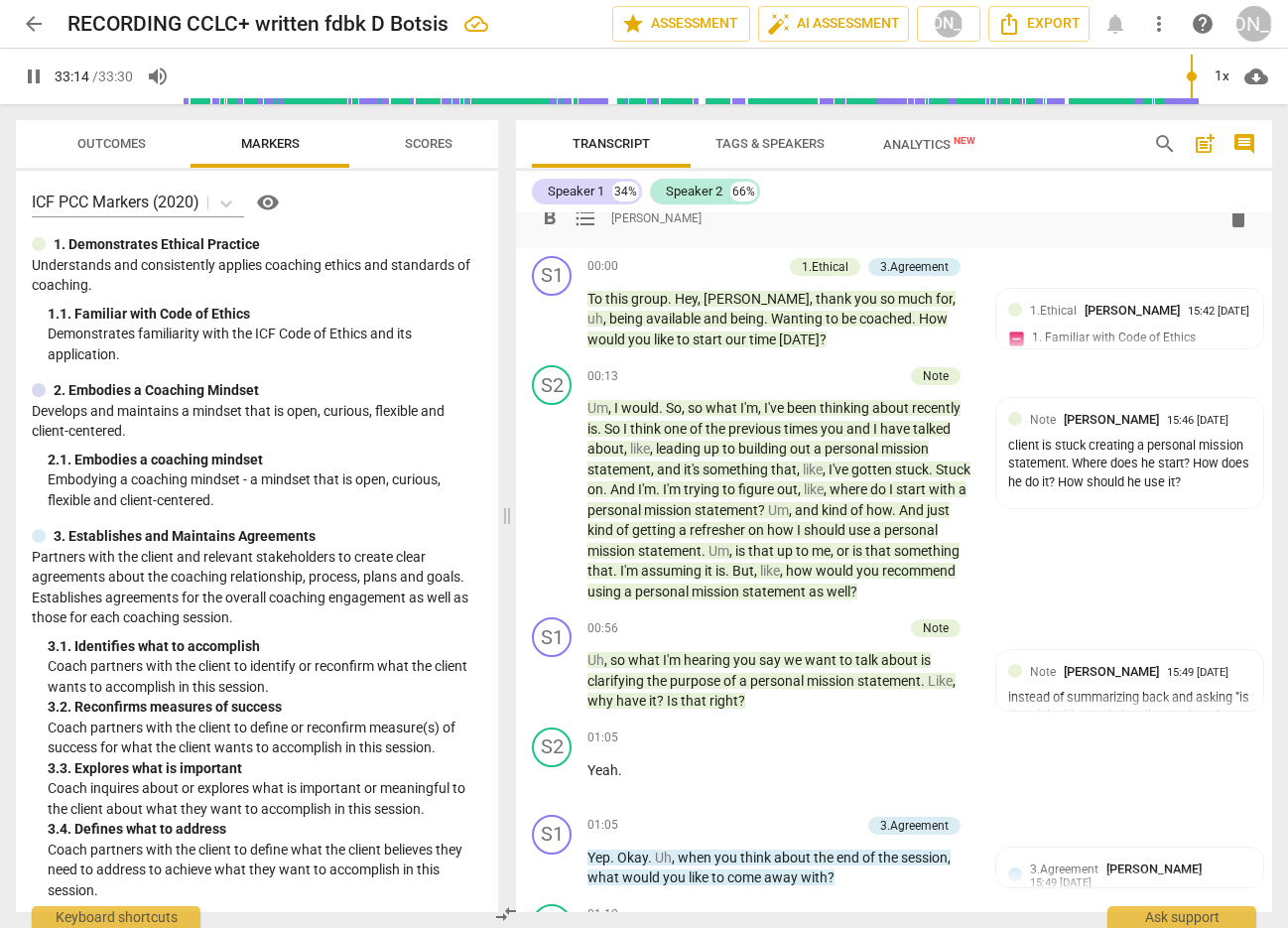click on "format_bold format_list_bulleted [PERSON_NAME] delete" at bounding box center (894, 218) 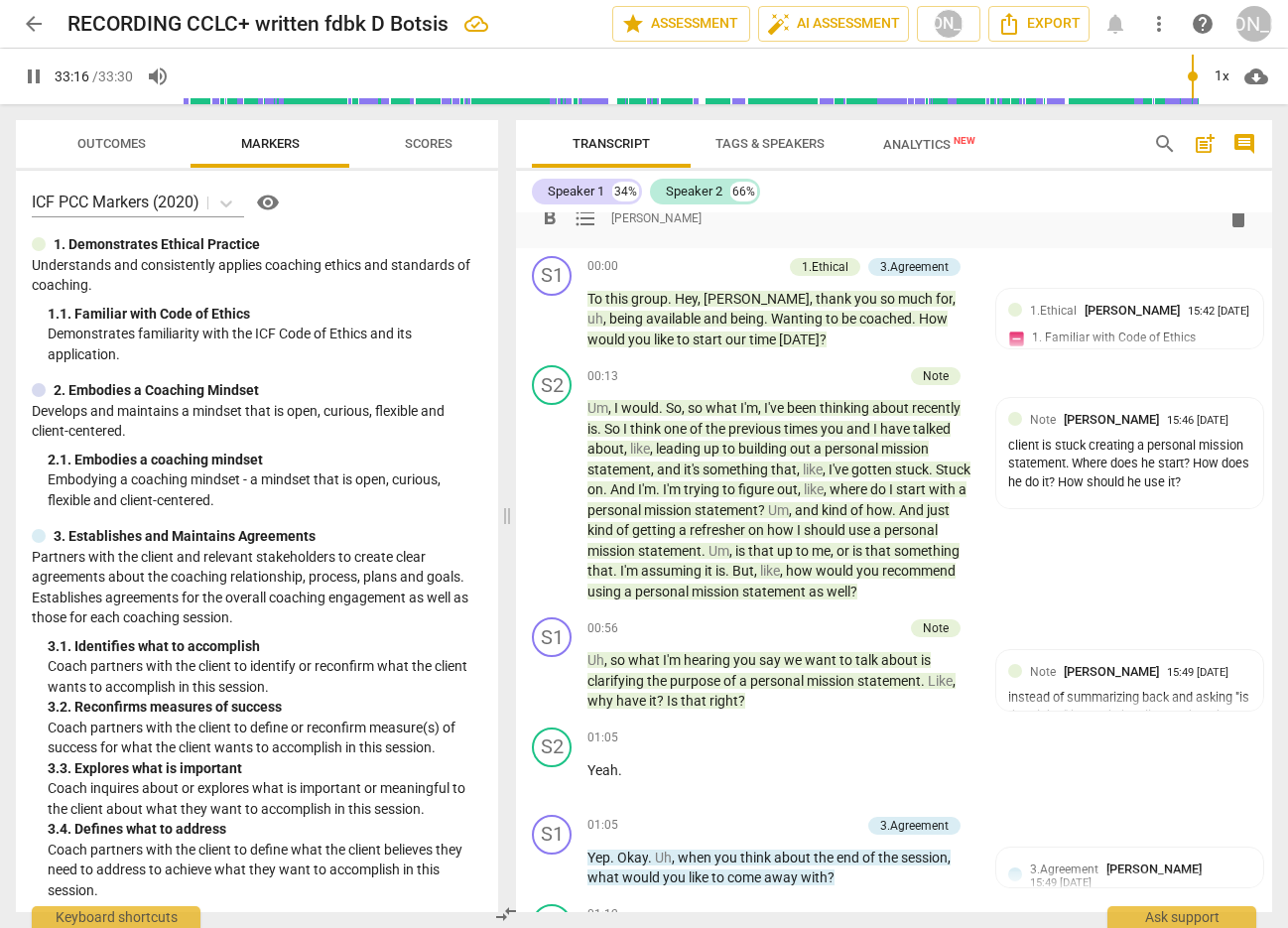 drag, startPoint x: 723, startPoint y: 222, endPoint x: 762, endPoint y: 215, distance: 39.623226 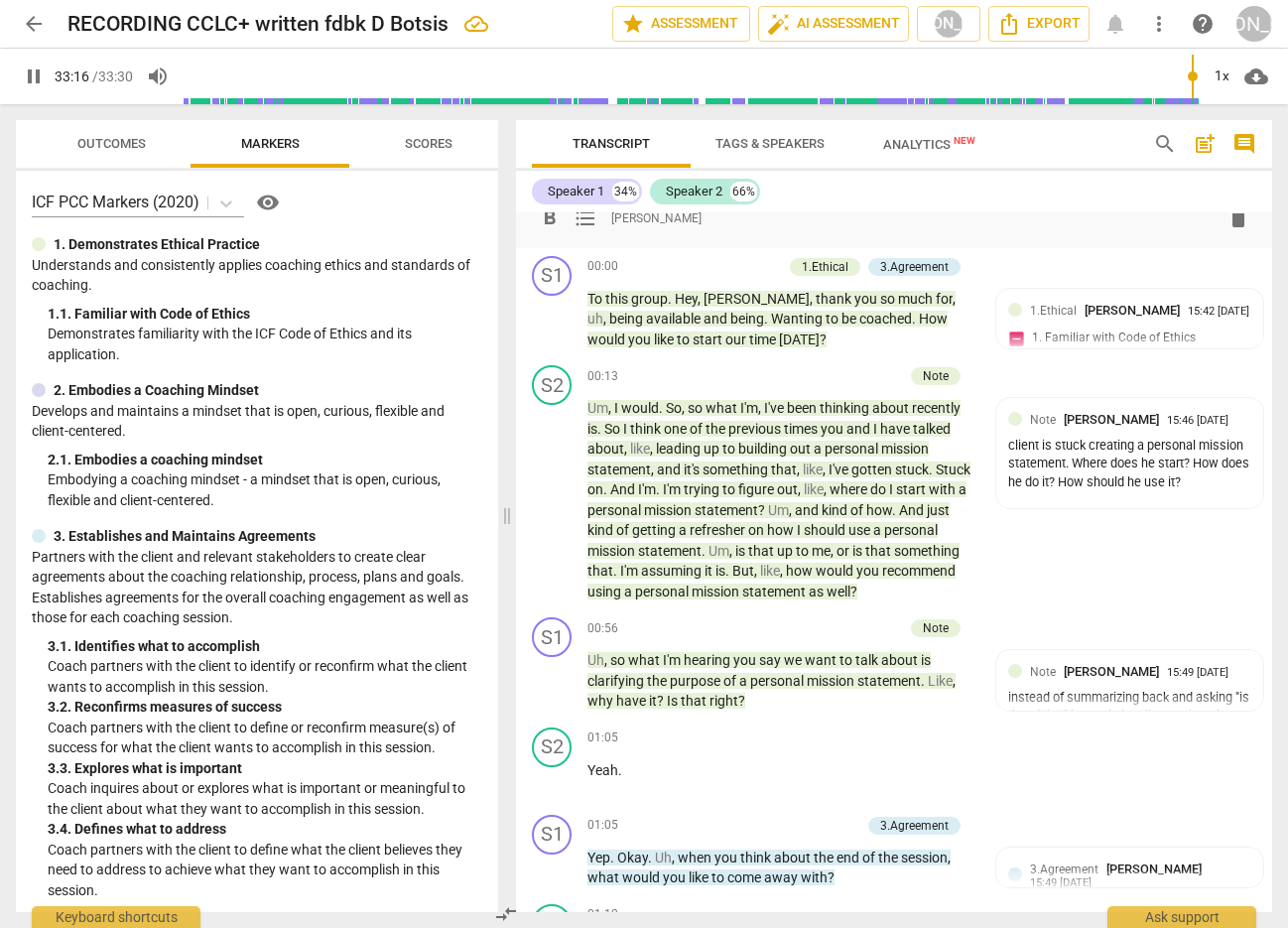 click on "format_bold format_list_bulleted [PERSON_NAME] delete" at bounding box center (894, 218) 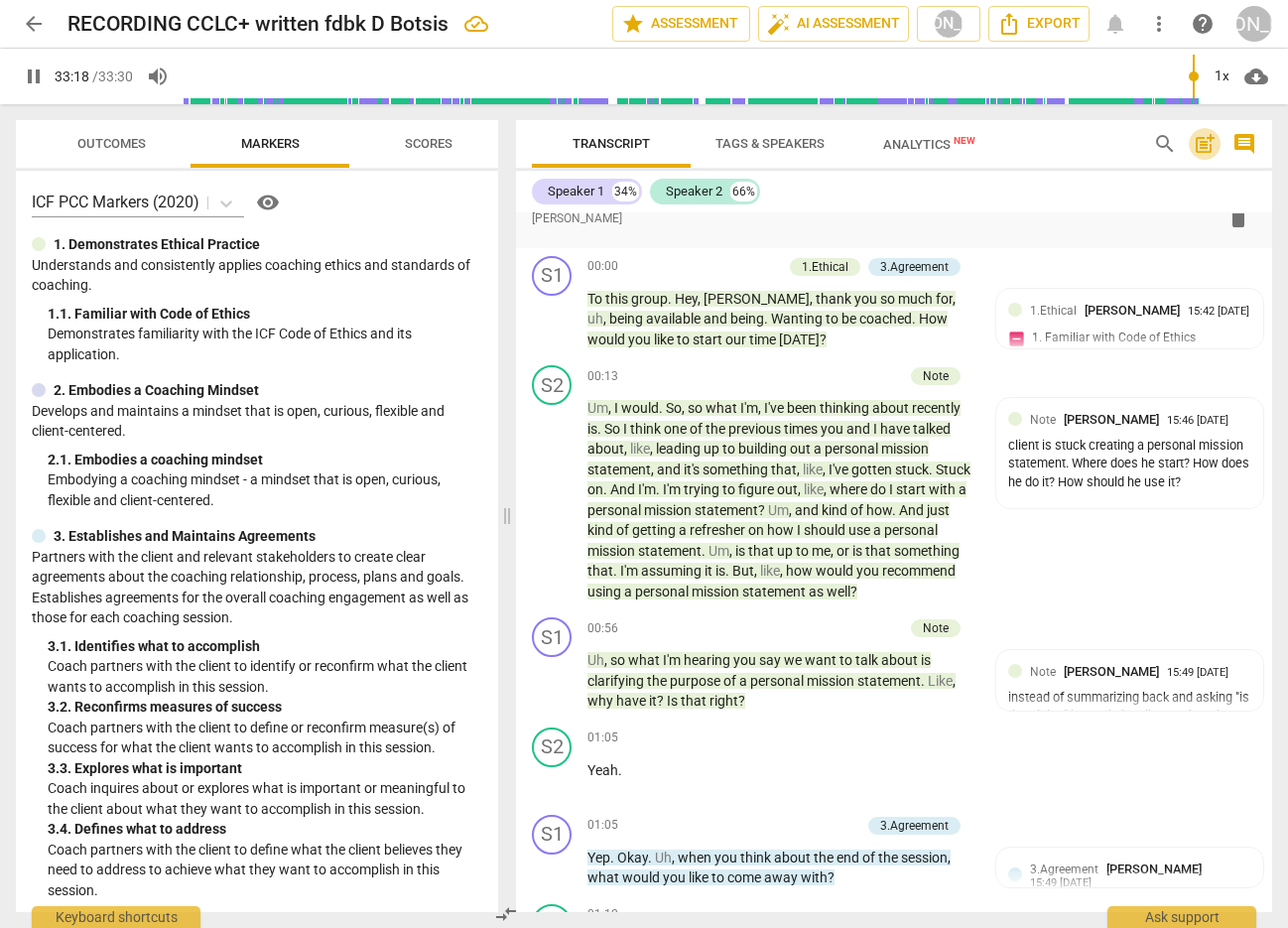 click on "post_add" at bounding box center (1205, 144) 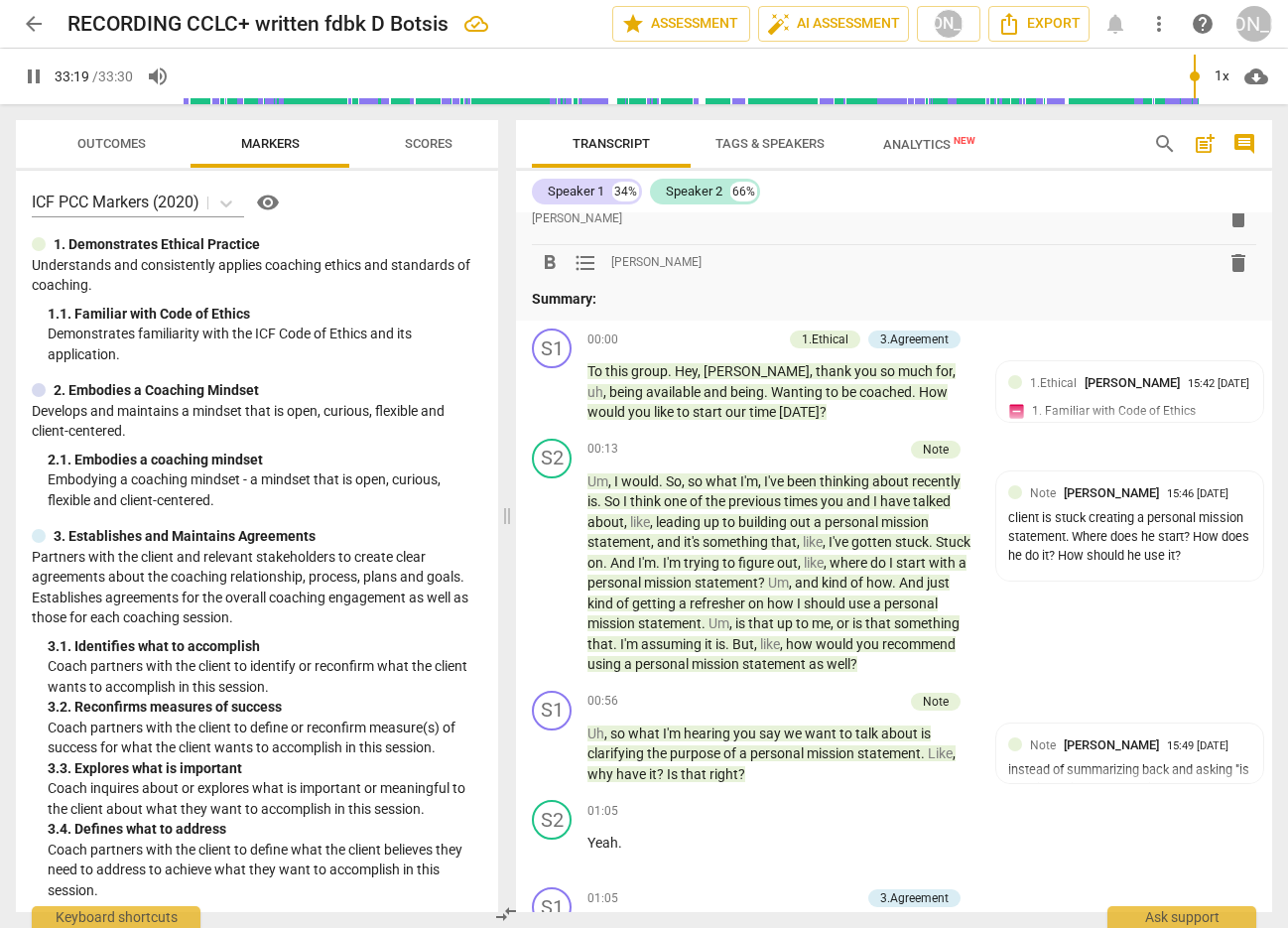 drag, startPoint x: 650, startPoint y: 287, endPoint x: 664, endPoint y: 285, distance: 14.142136 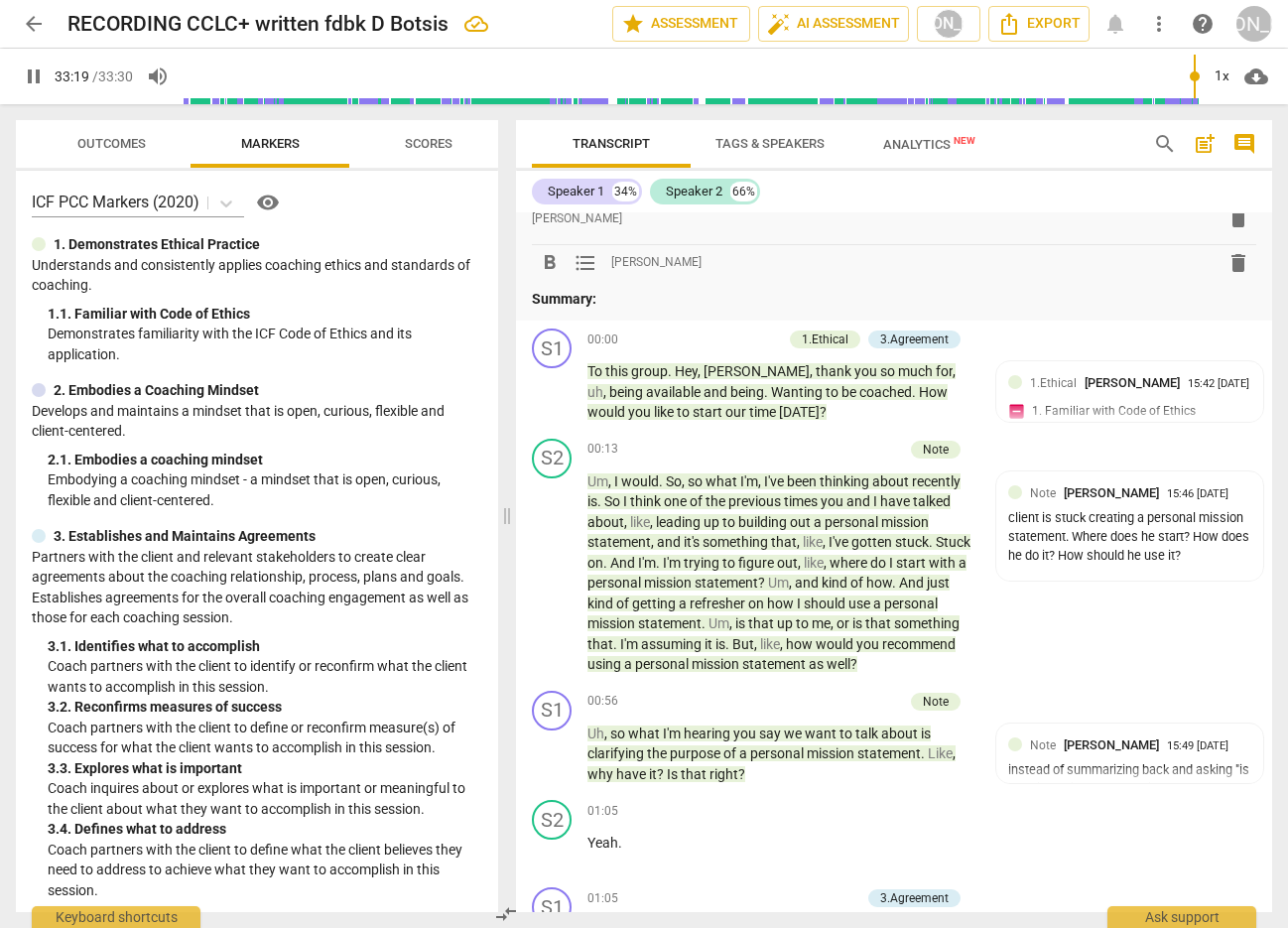 click on "format_bold format_list_bulleted [PERSON_NAME] delete Summary:" at bounding box center (894, 277) 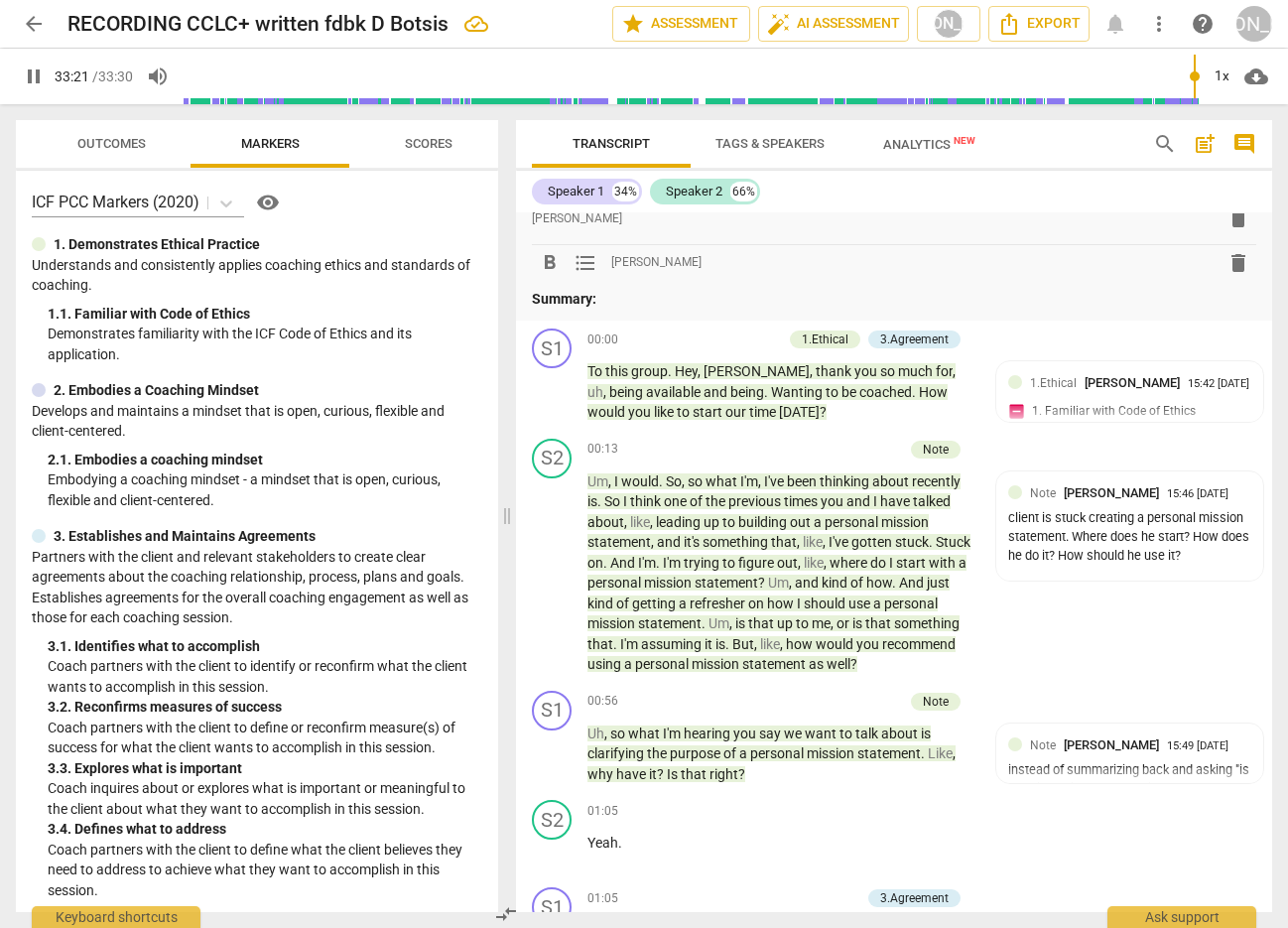 scroll, scrollTop: 14890, scrollLeft: 0, axis: vertical 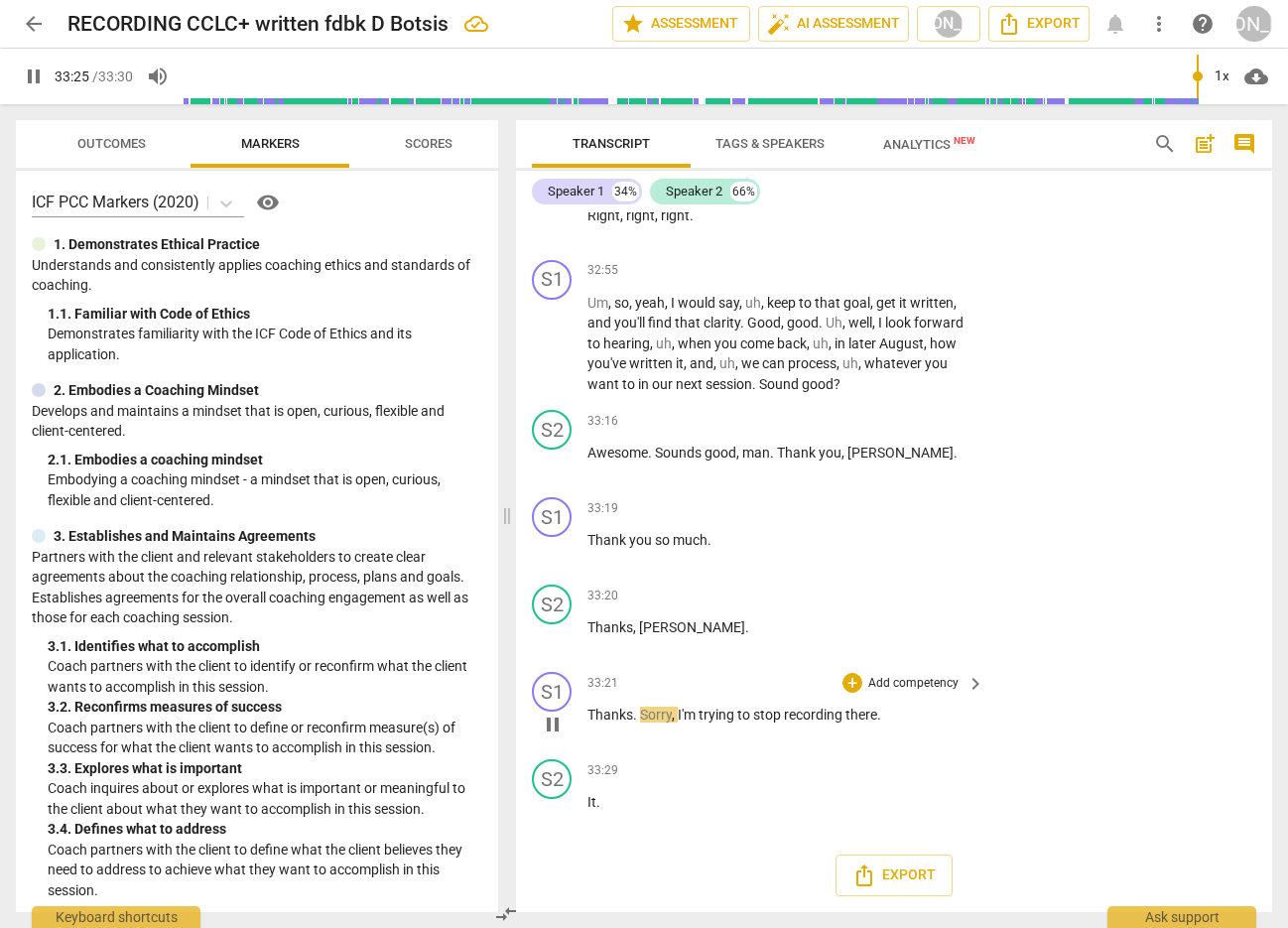 click on "pause" at bounding box center (553, 725) 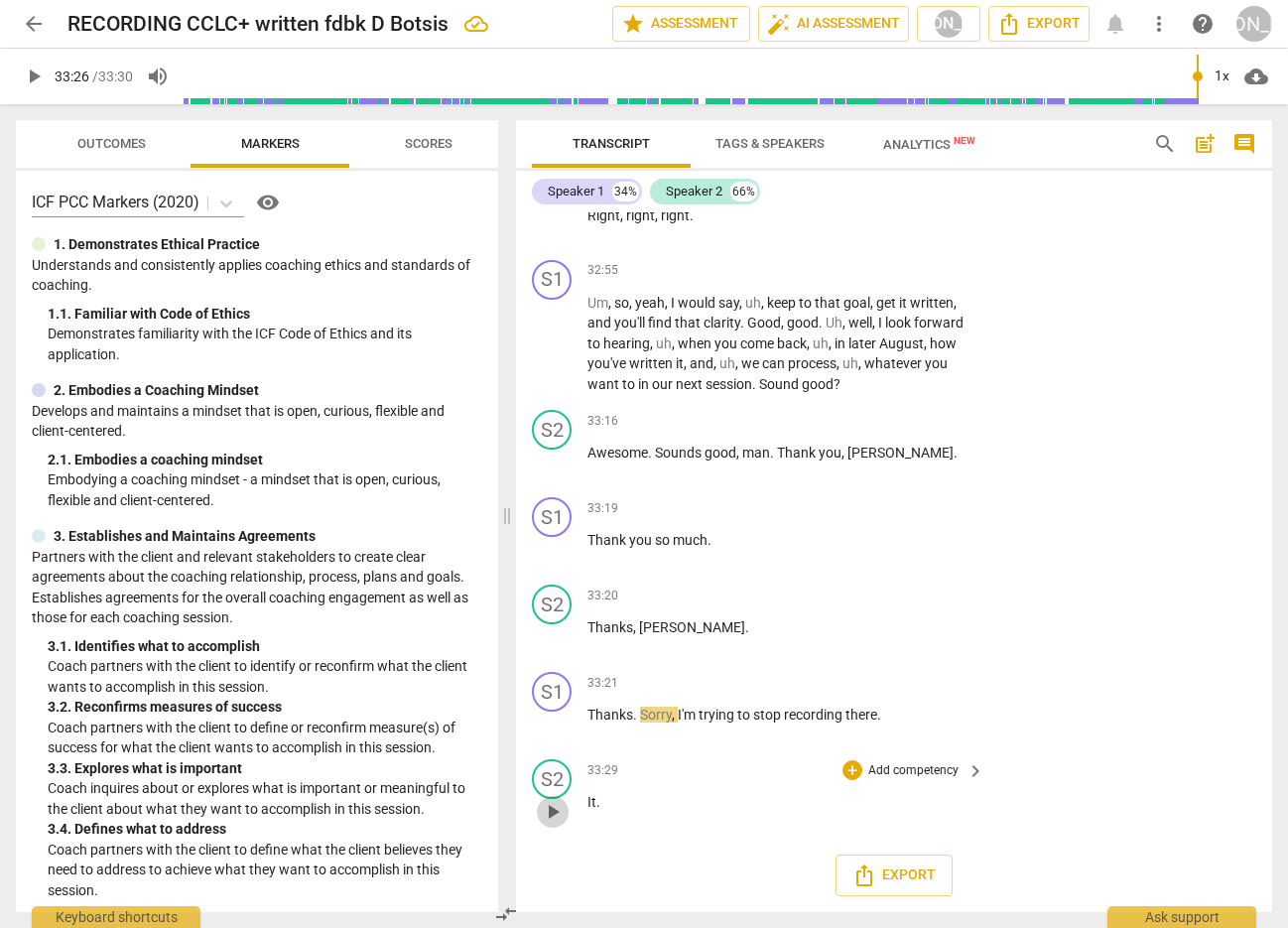 drag, startPoint x: 544, startPoint y: 809, endPoint x: 565, endPoint y: 812, distance: 21.213203 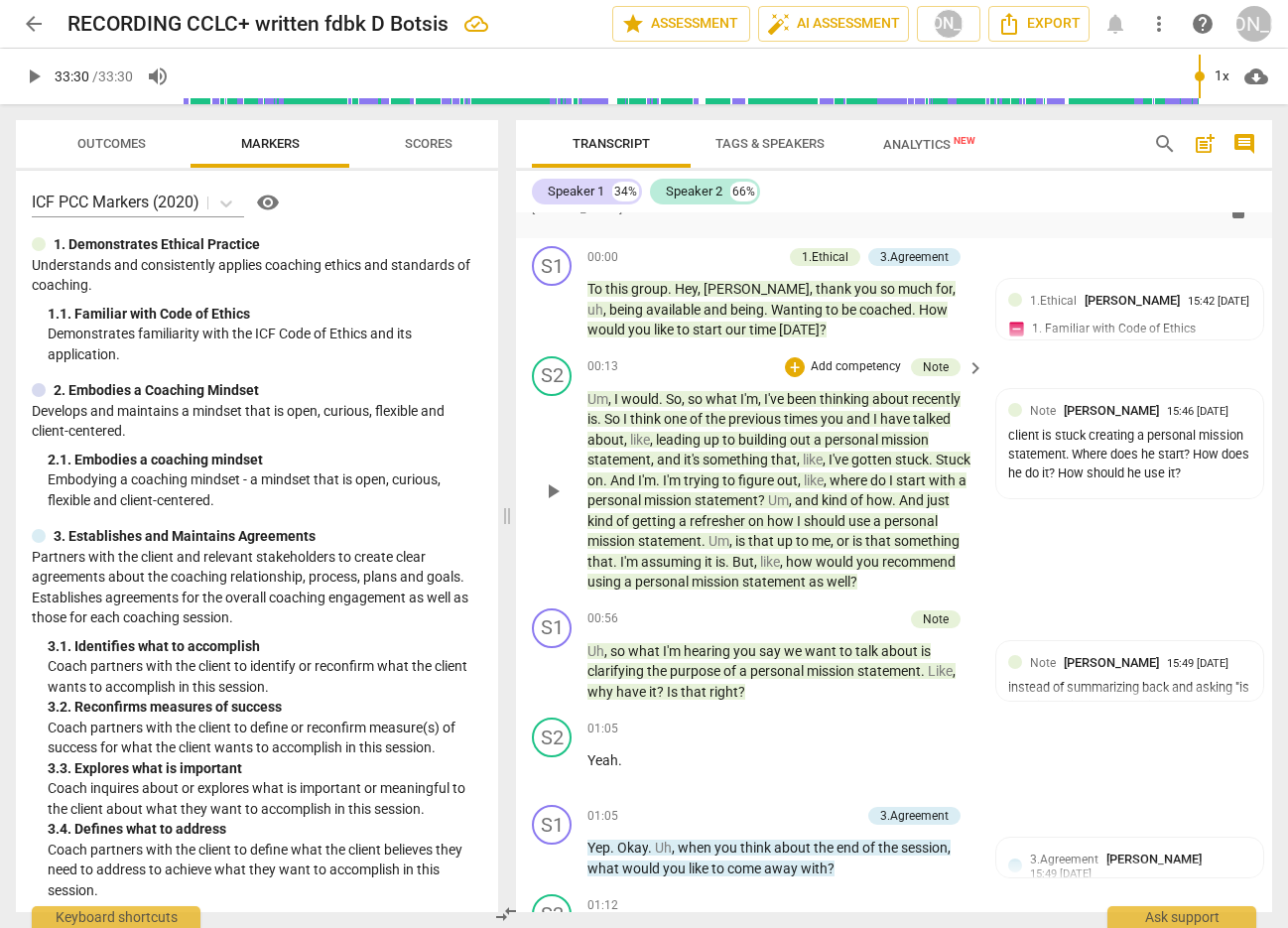 scroll, scrollTop: 0, scrollLeft: 0, axis: both 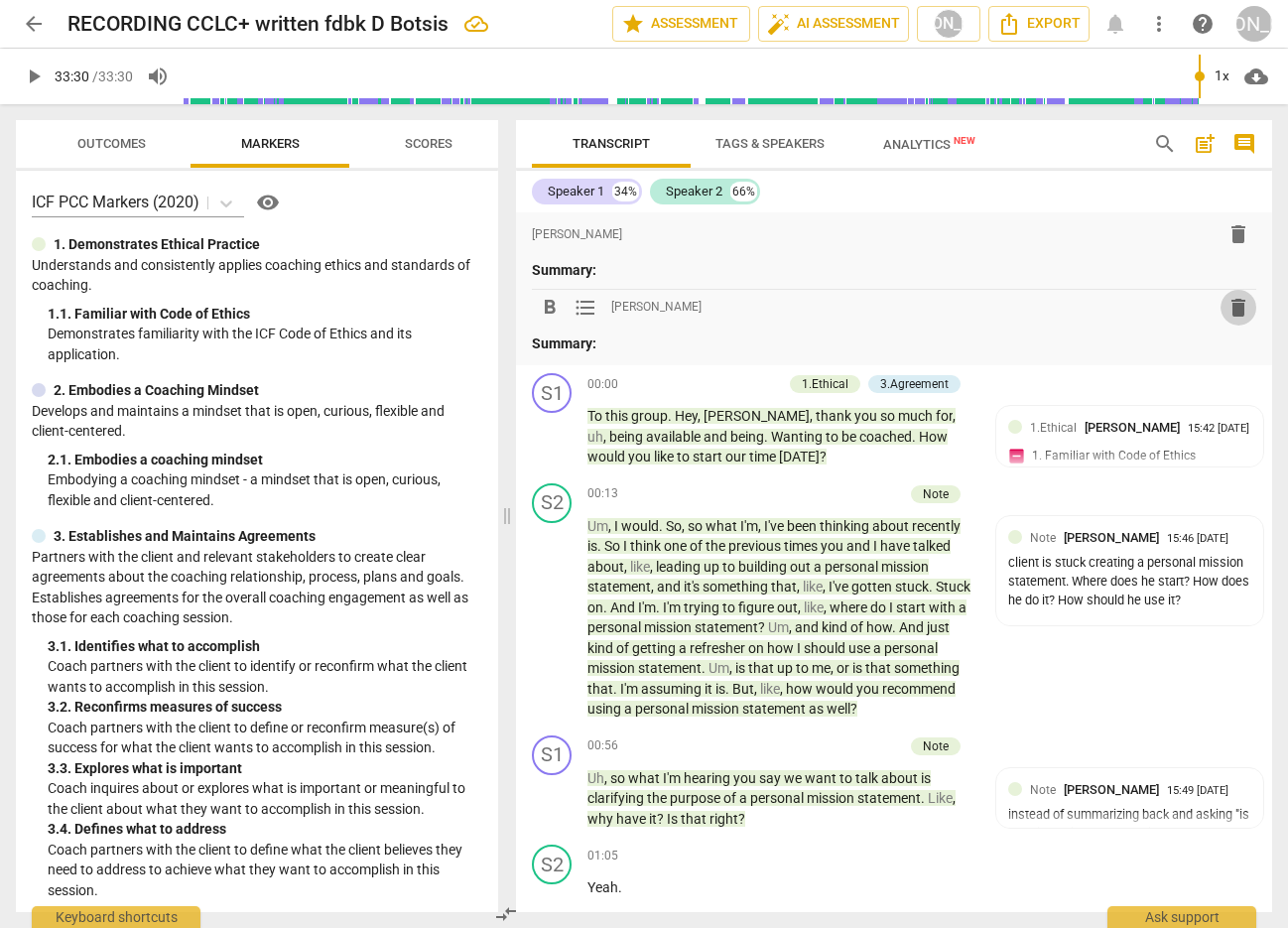 click on "delete" at bounding box center [1238, 308] 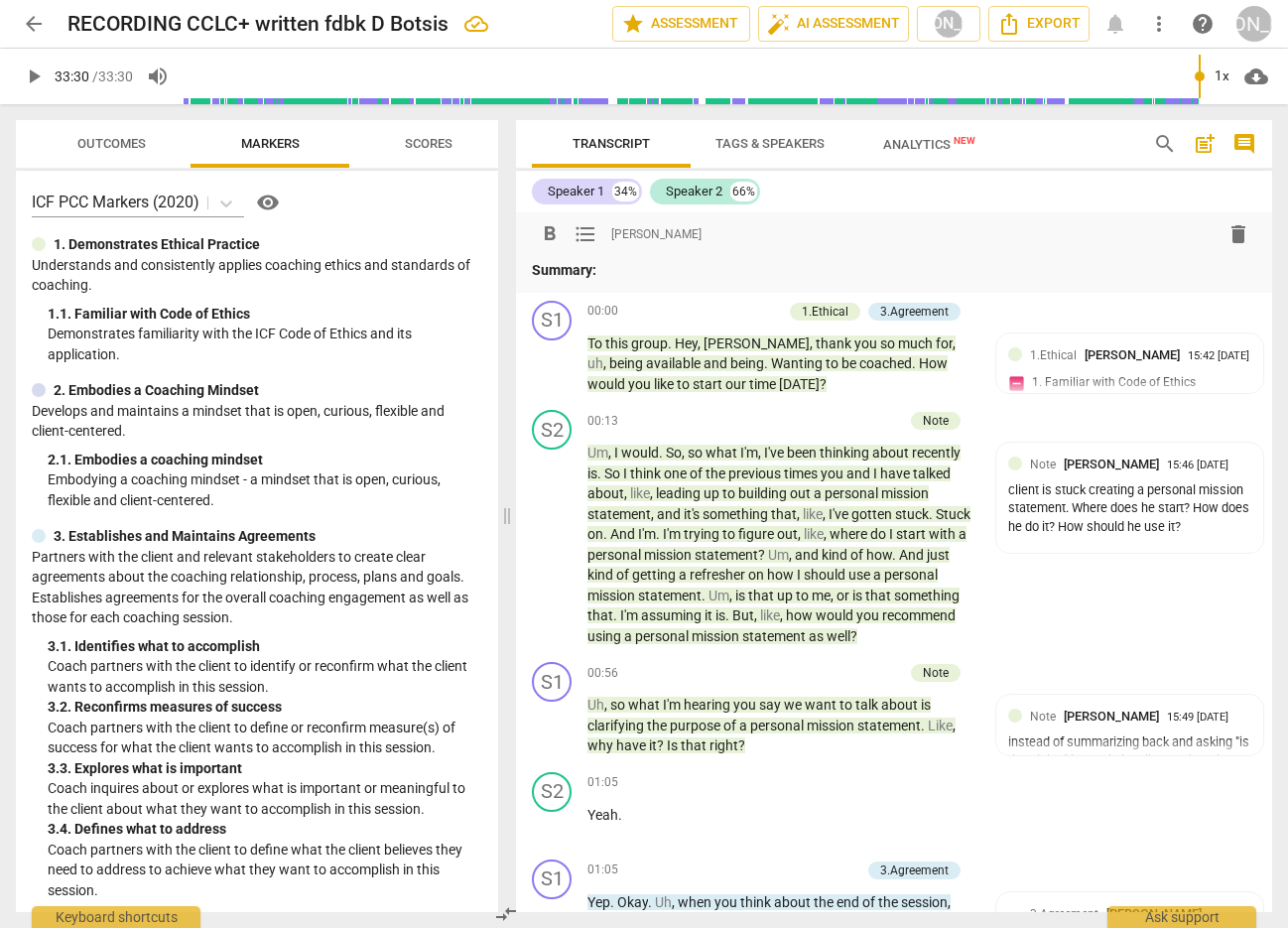 click on "Summary:" at bounding box center [894, 270] 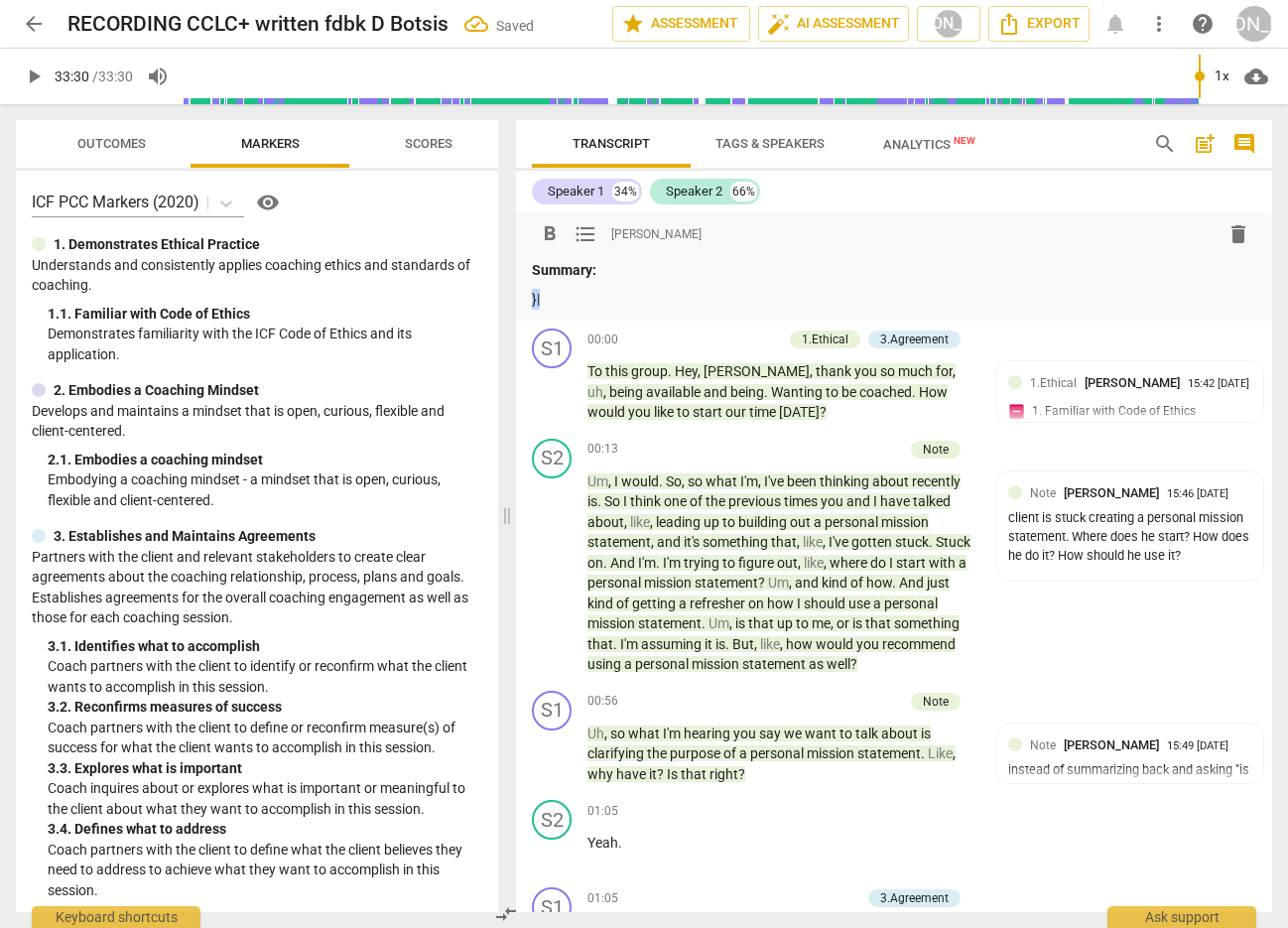 drag, startPoint x: 557, startPoint y: 301, endPoint x: 522, endPoint y: 300, distance: 35.014283 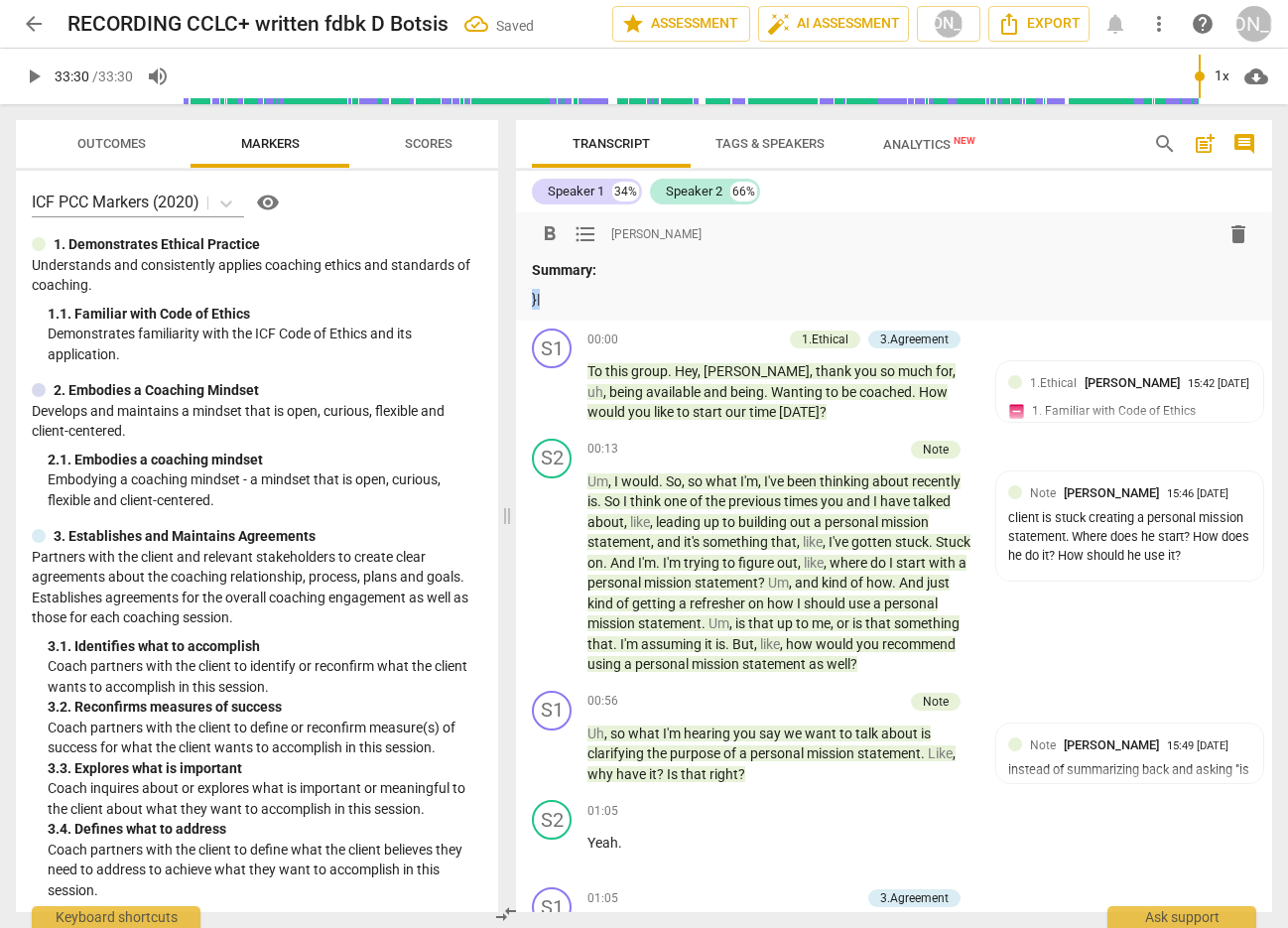 click on "format_bold format_list_bulleted [PERSON_NAME] delete Summary:    }|" at bounding box center [894, 266] 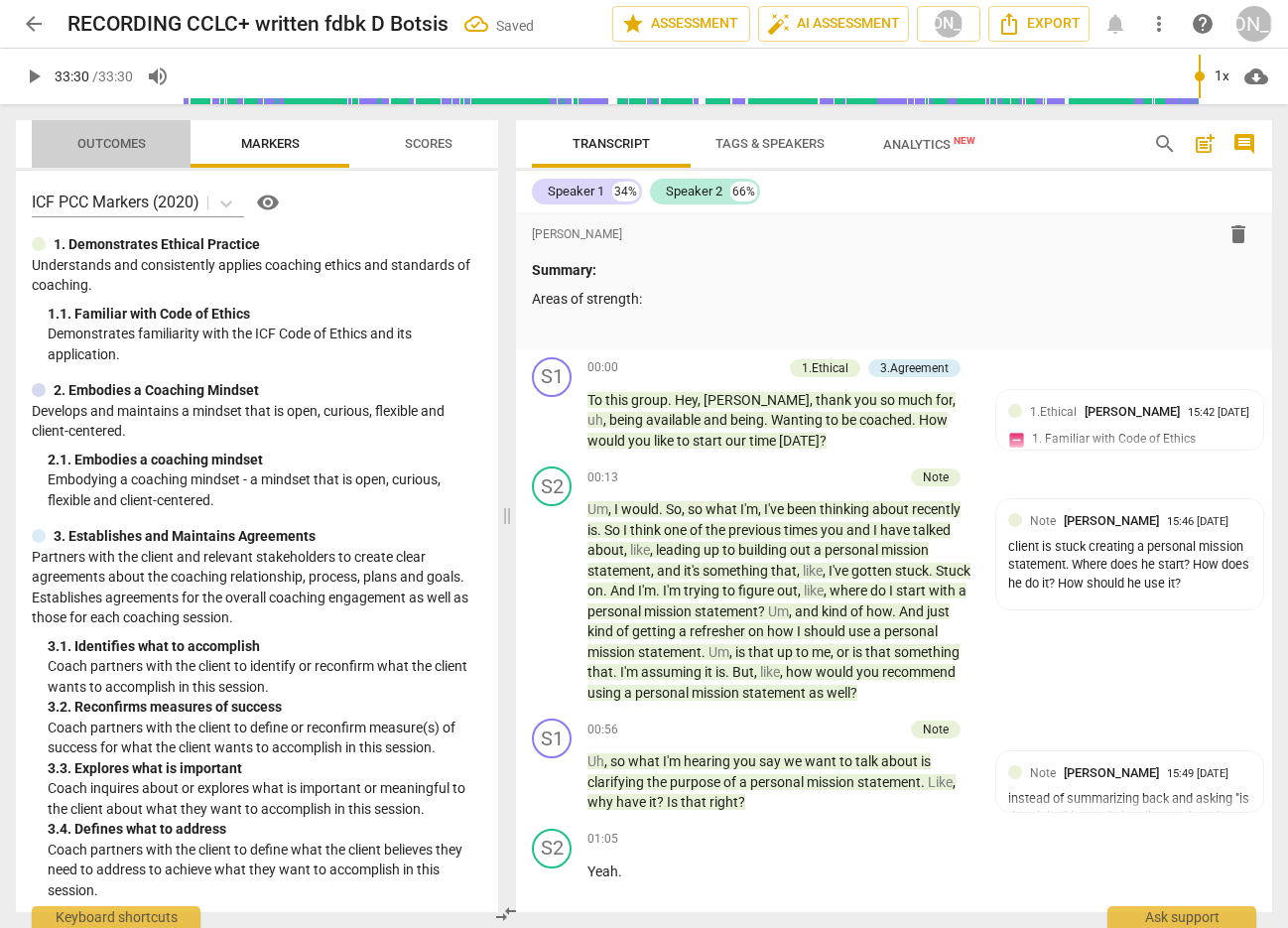 click on "Outcomes" at bounding box center (111, 143) 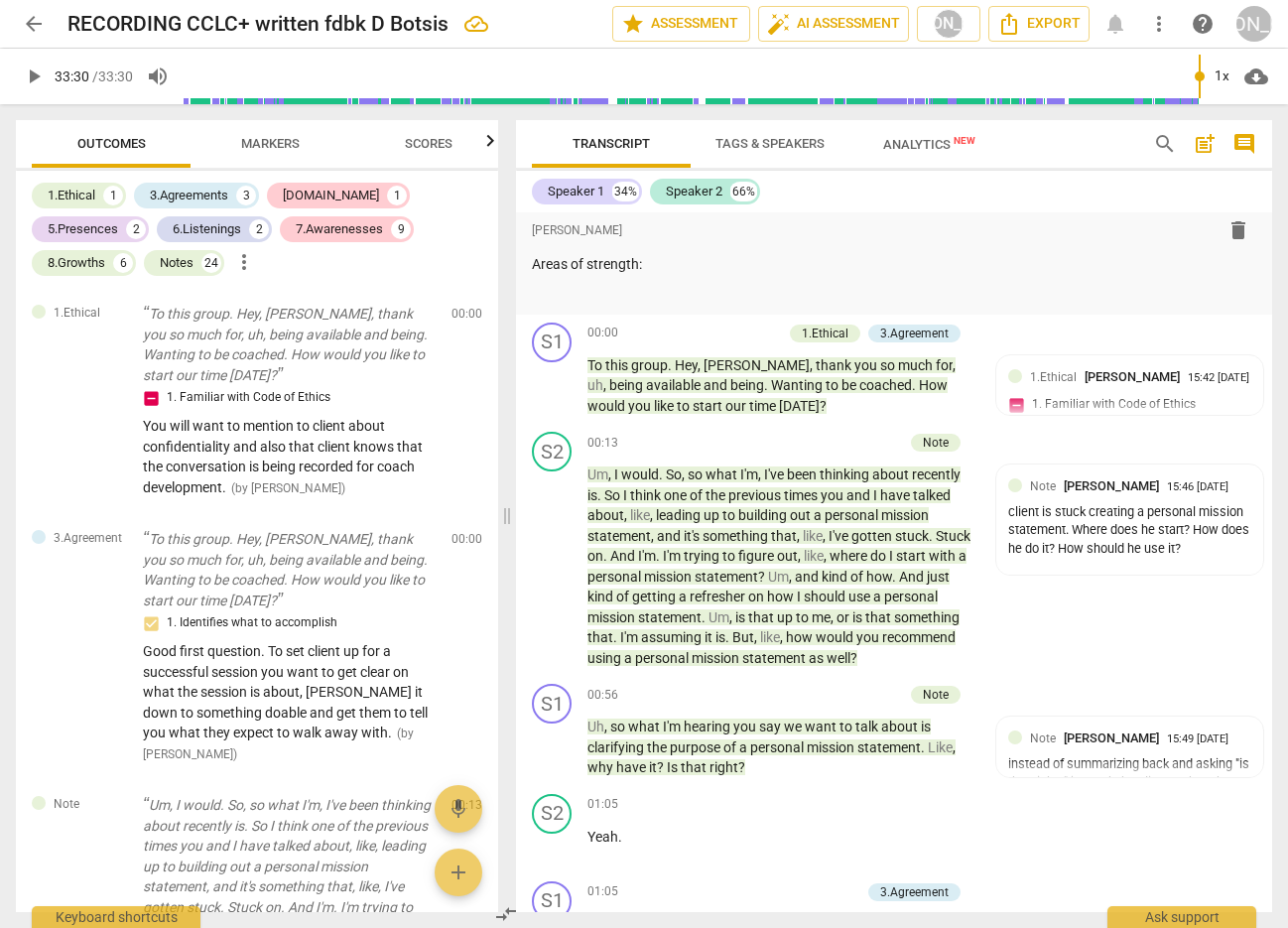 scroll, scrollTop: 0, scrollLeft: 0, axis: both 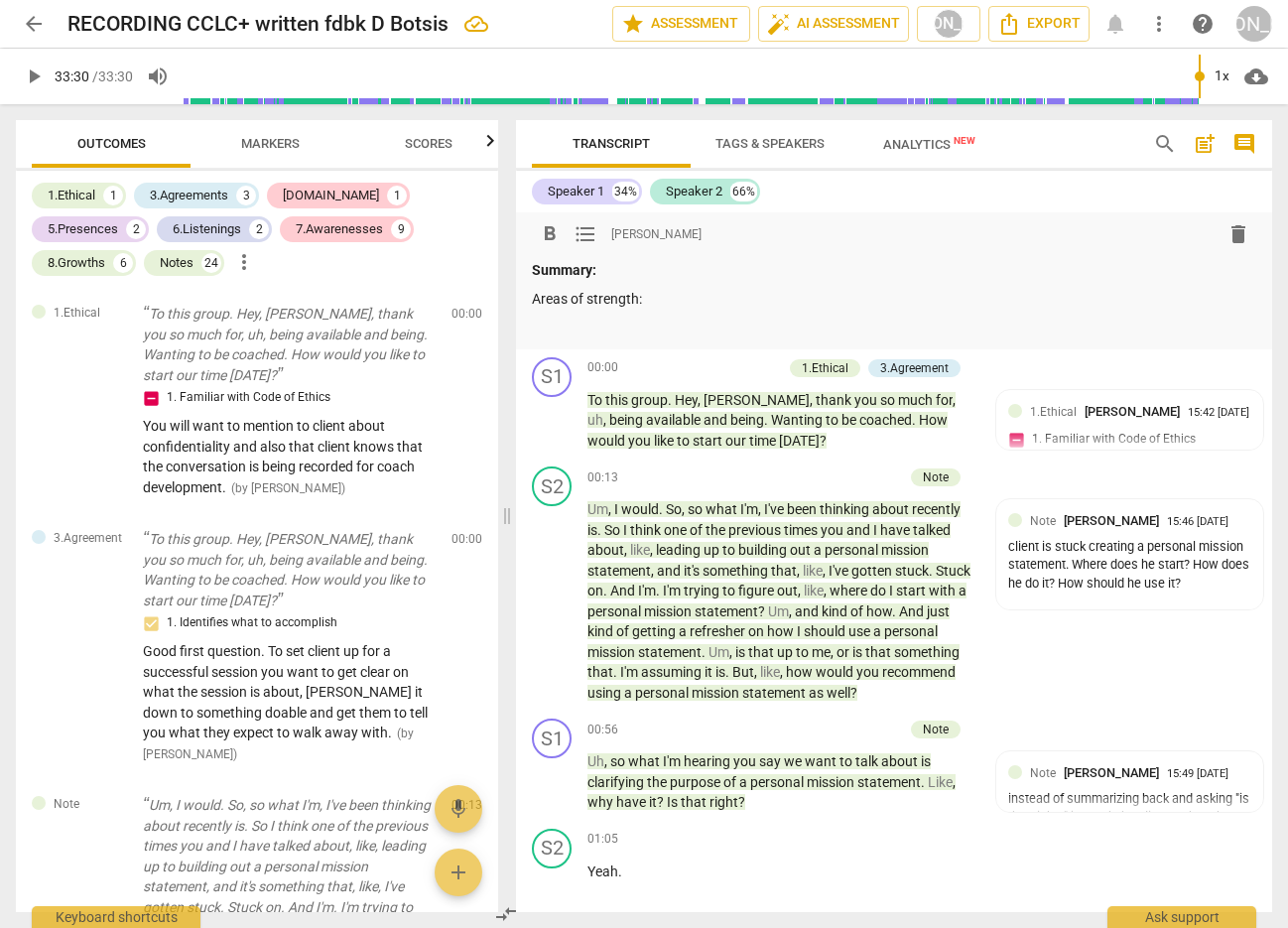 click at bounding box center (894, 327) 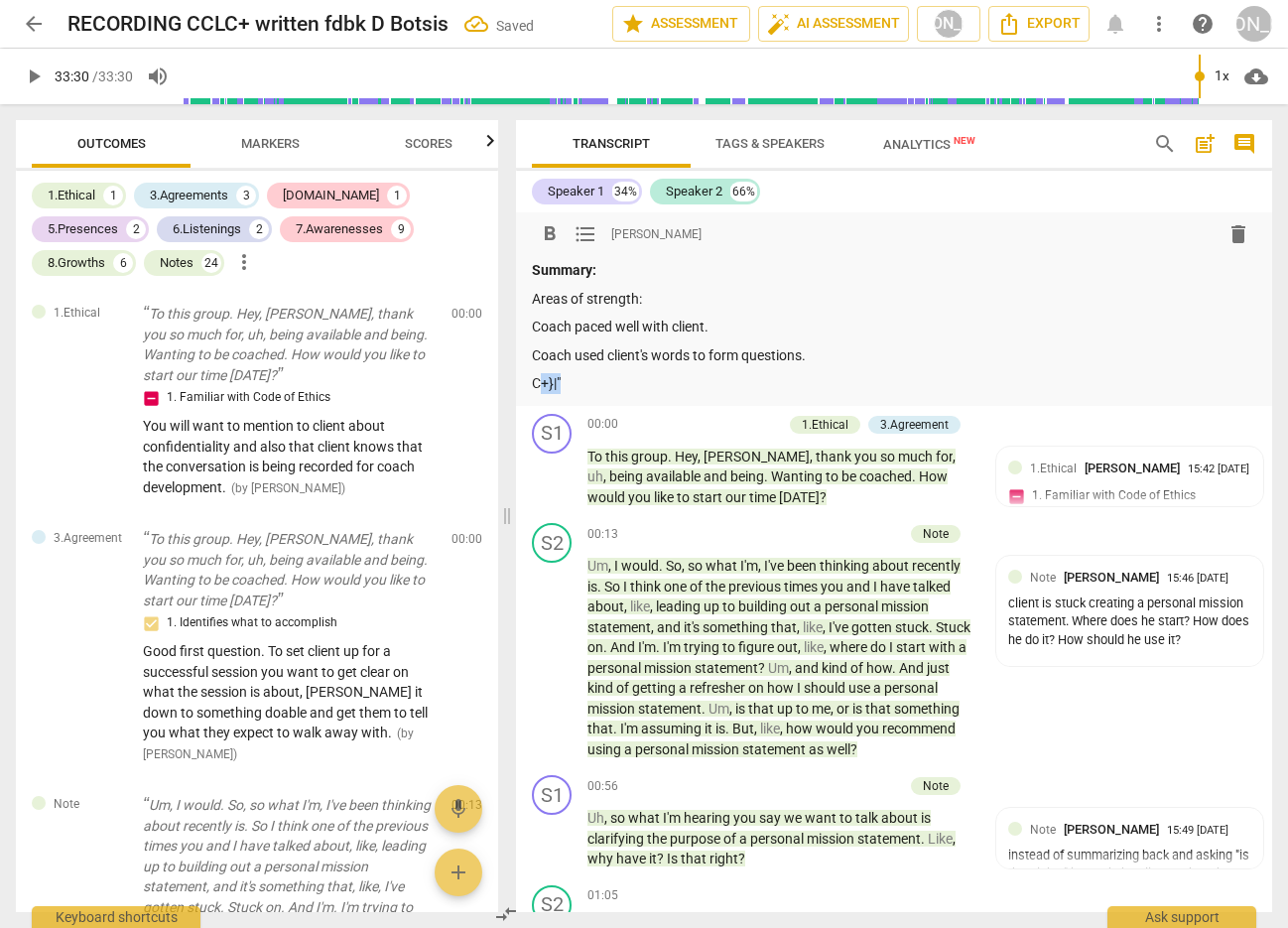 drag, startPoint x: 568, startPoint y: 388, endPoint x: 543, endPoint y: 387, distance: 25.019992 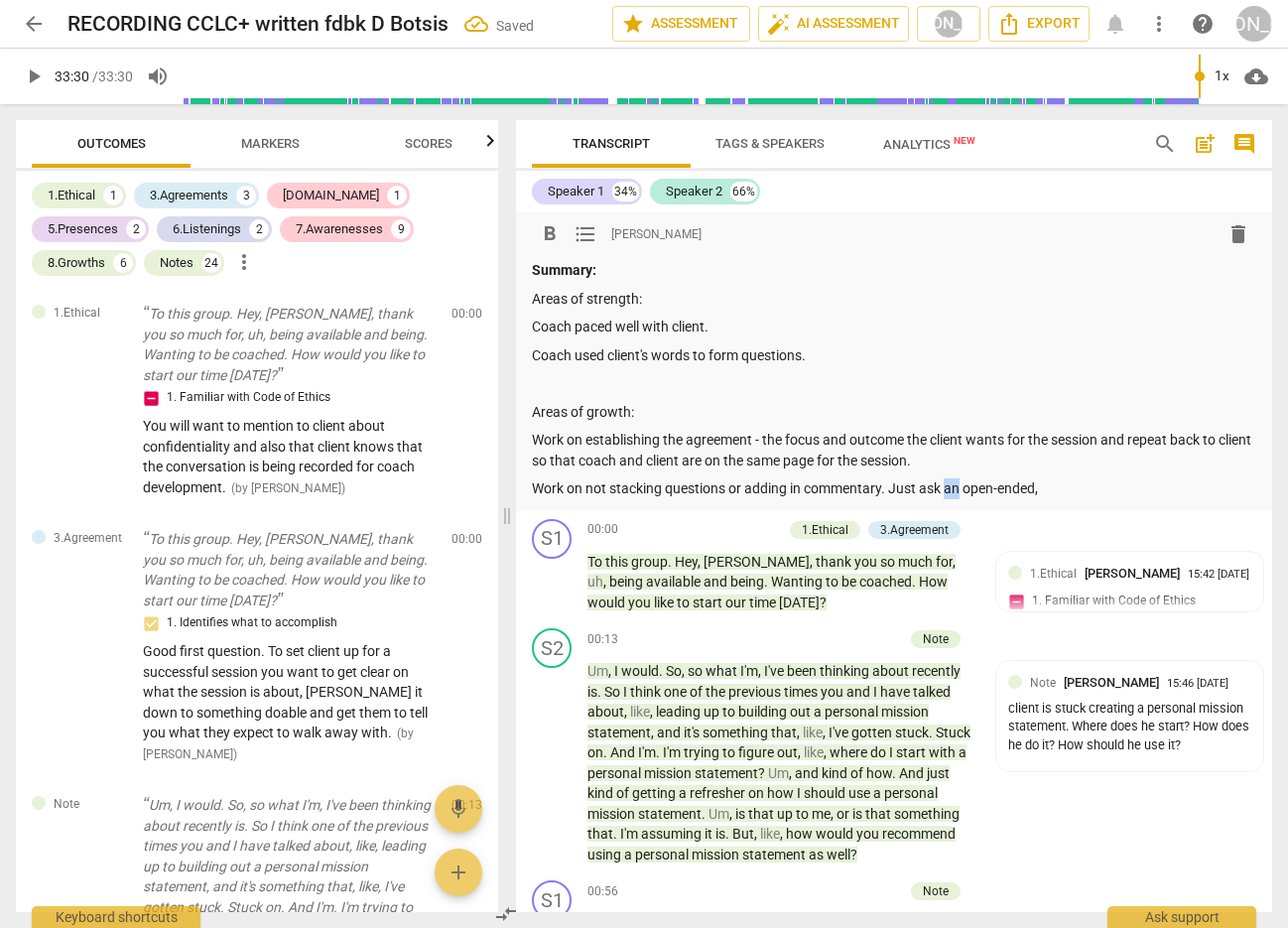 drag, startPoint x: 962, startPoint y: 492, endPoint x: 951, endPoint y: 493, distance: 11.045361 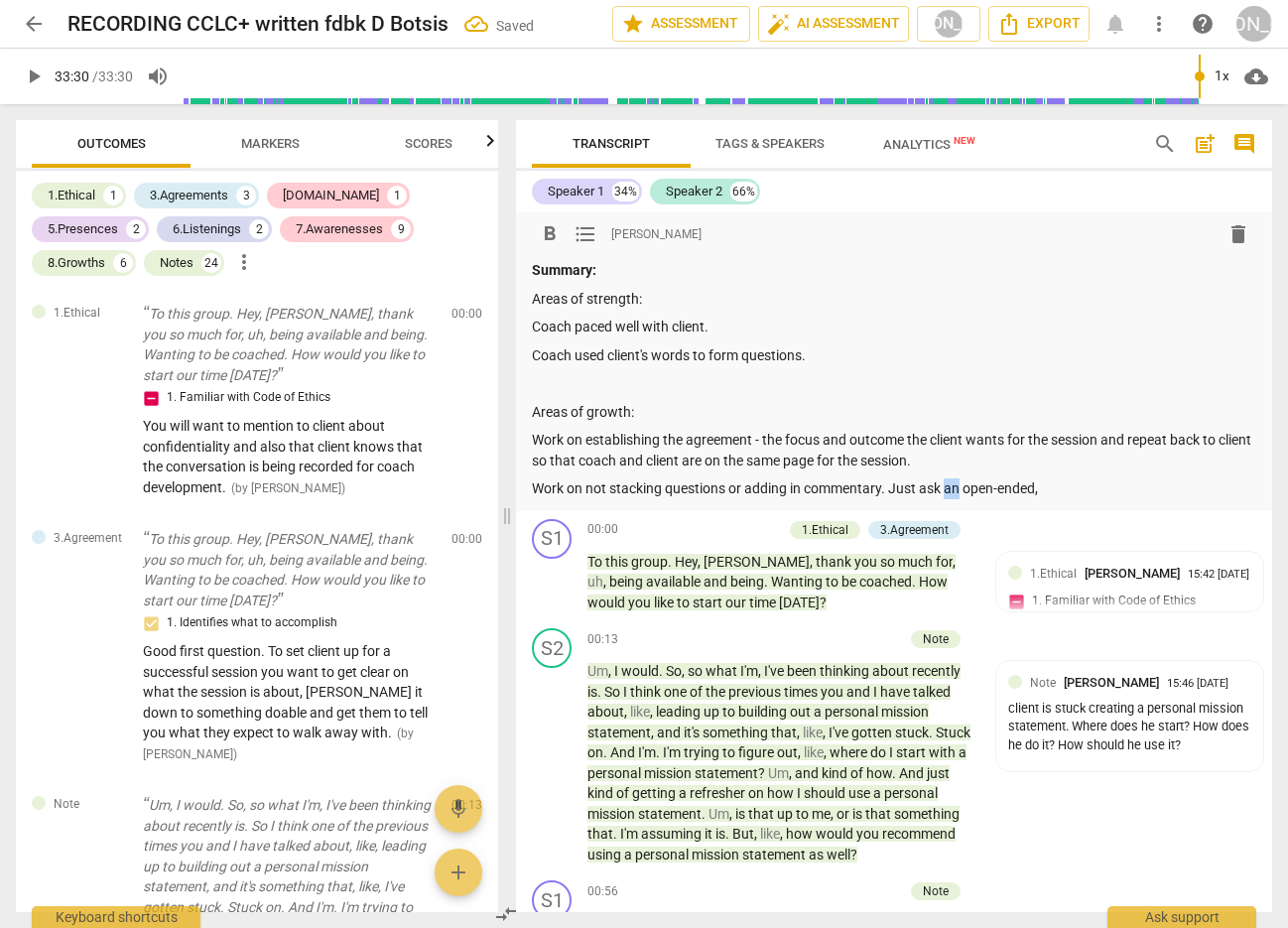 click on "Work on not stacking questions or adding in commentary. Just ask an open-ended," at bounding box center (894, 488) 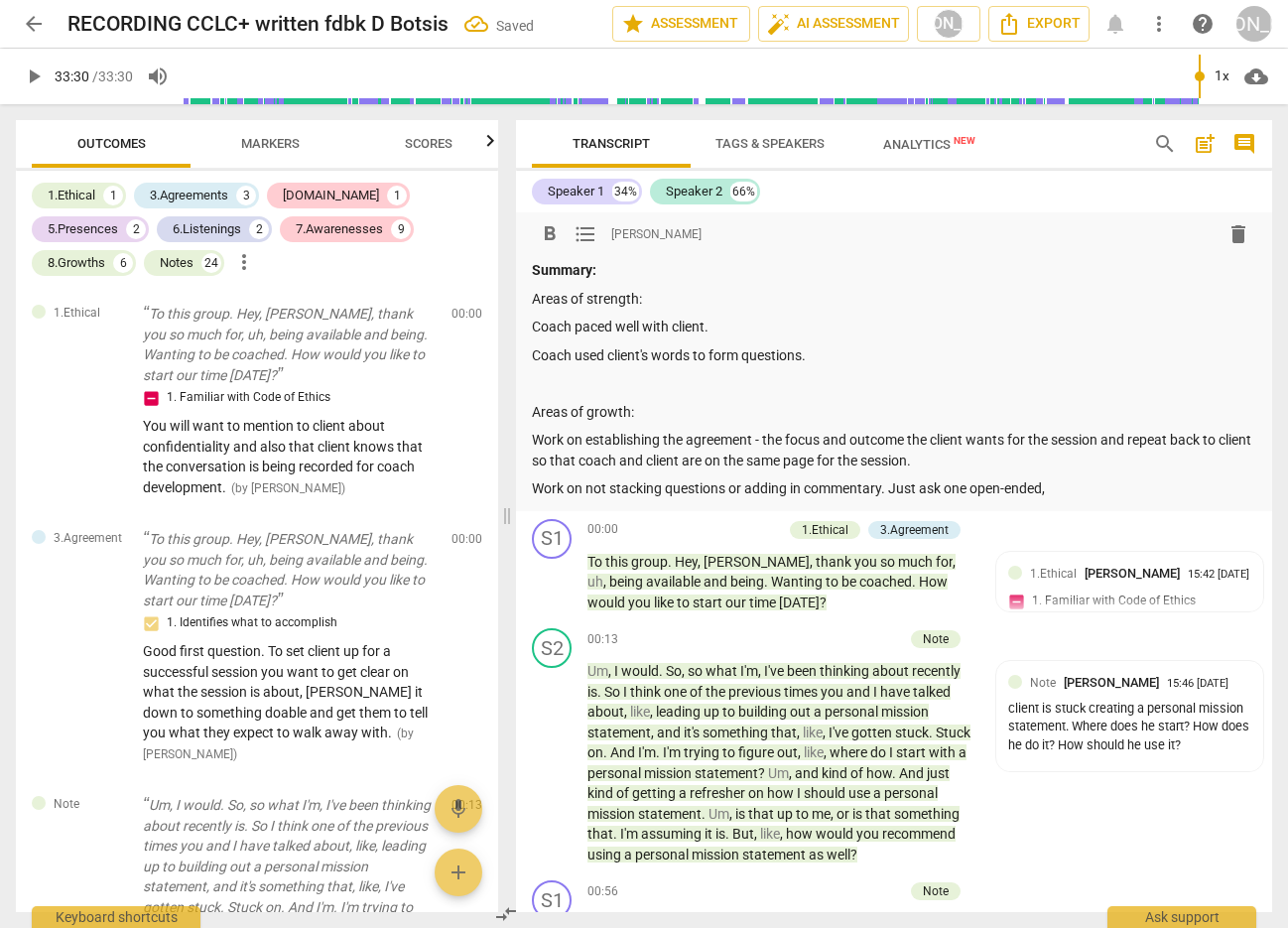click on "Work on not stacking questions or adding in commentary. Just ask one open-ended," at bounding box center [894, 488] 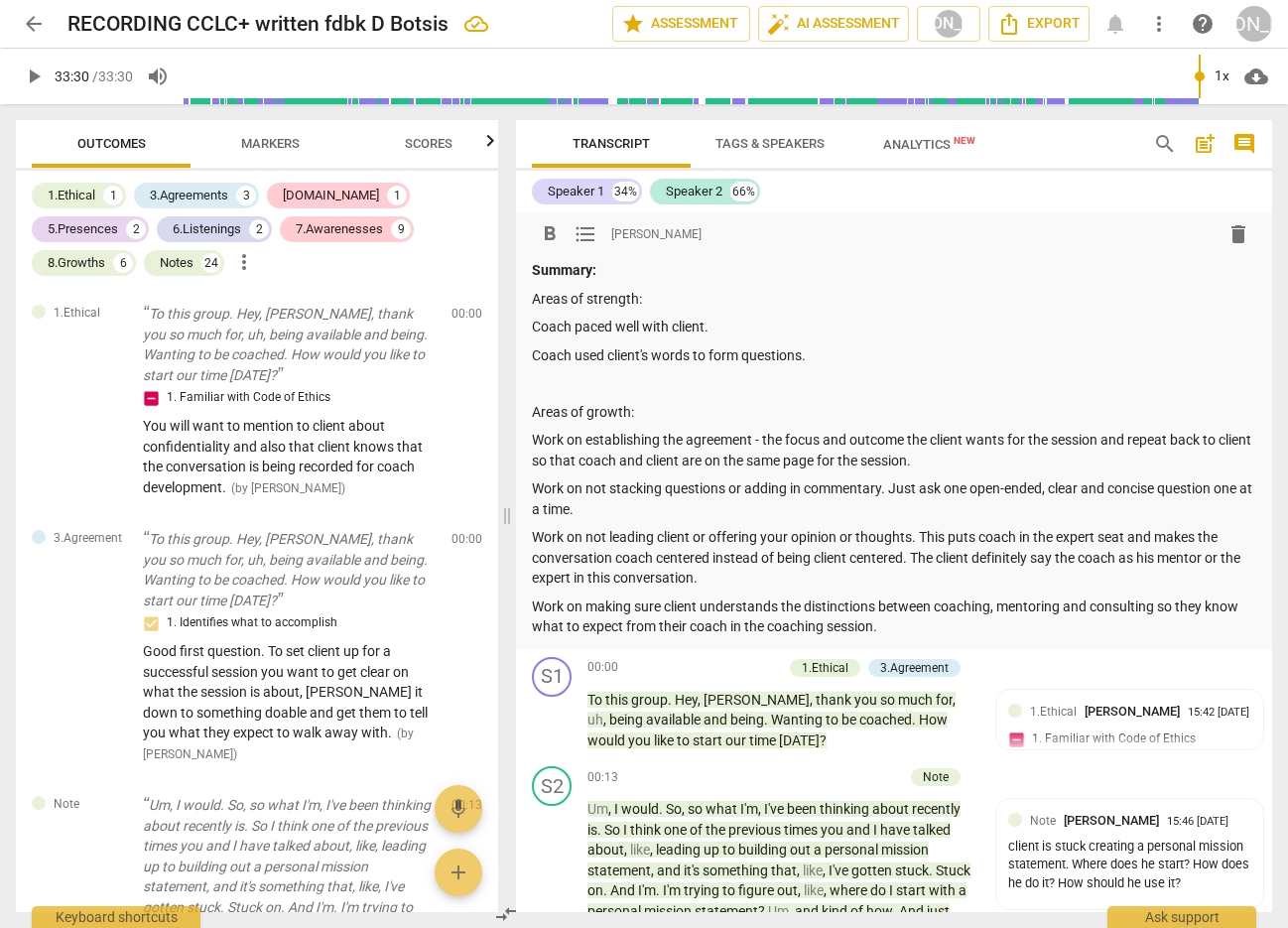 click on "Coach used client's words to form questions." at bounding box center (894, 355) 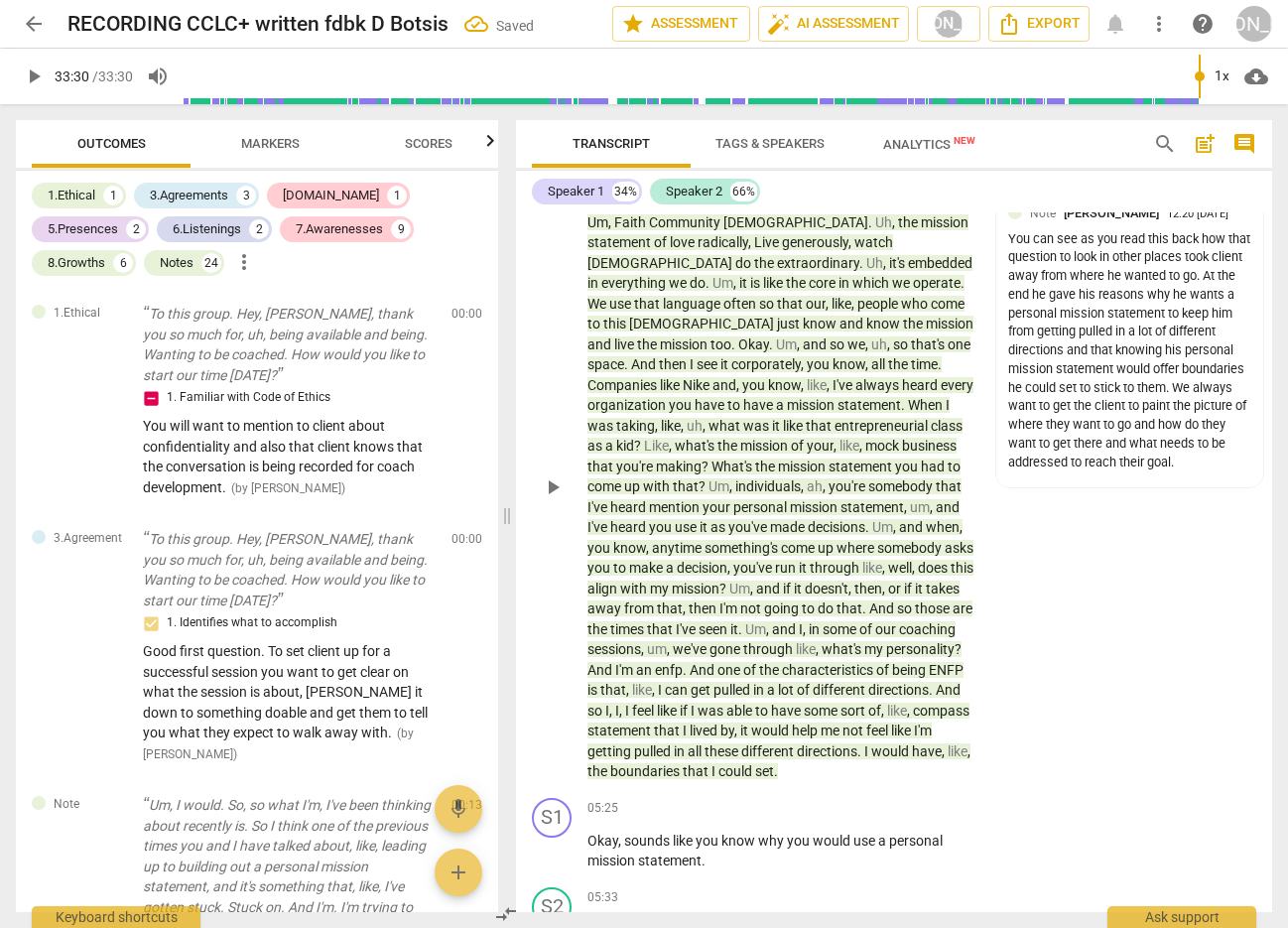 scroll, scrollTop: 2580, scrollLeft: 0, axis: vertical 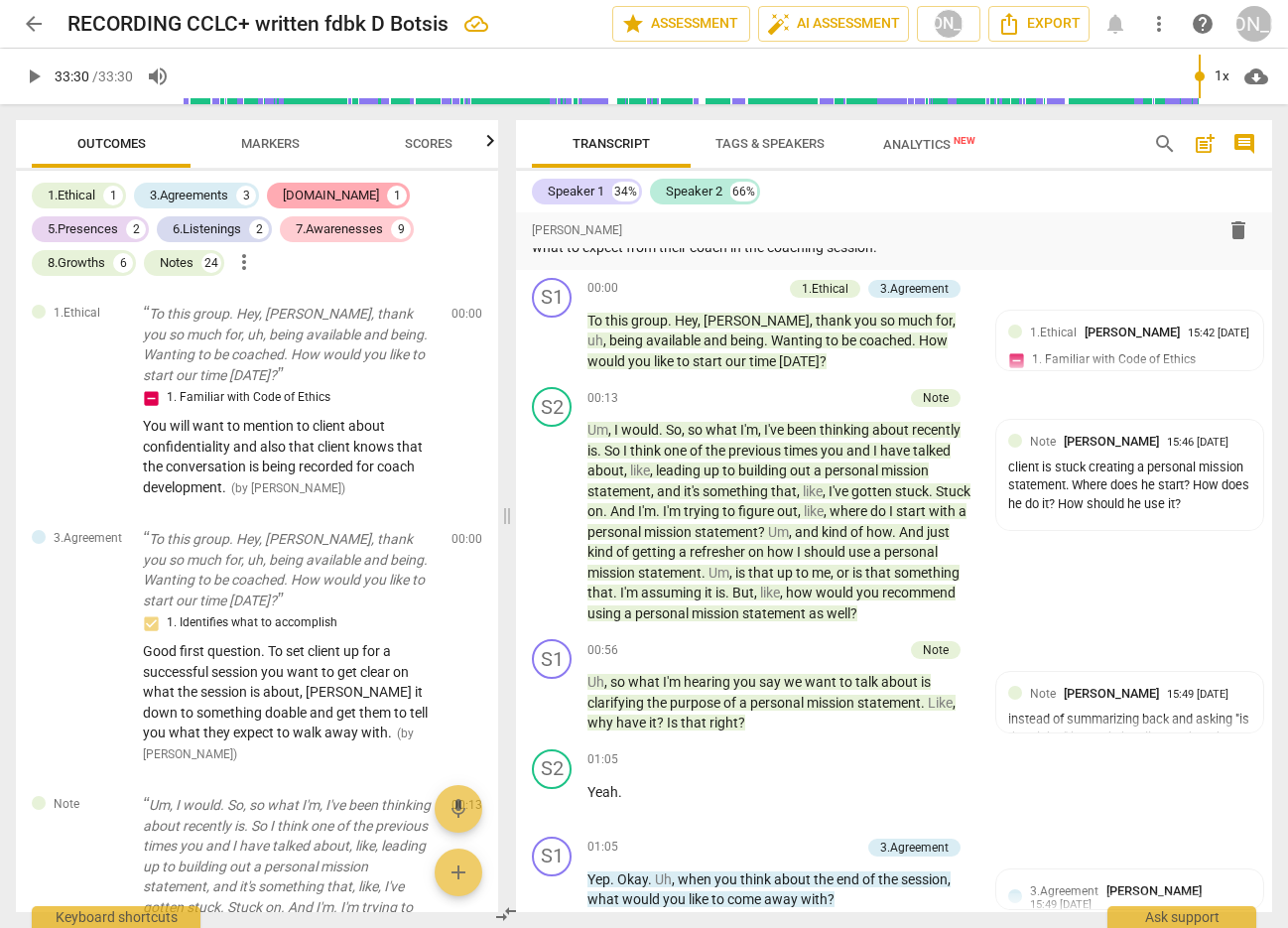 click on "[DOMAIN_NAME]" at bounding box center (330, 196) 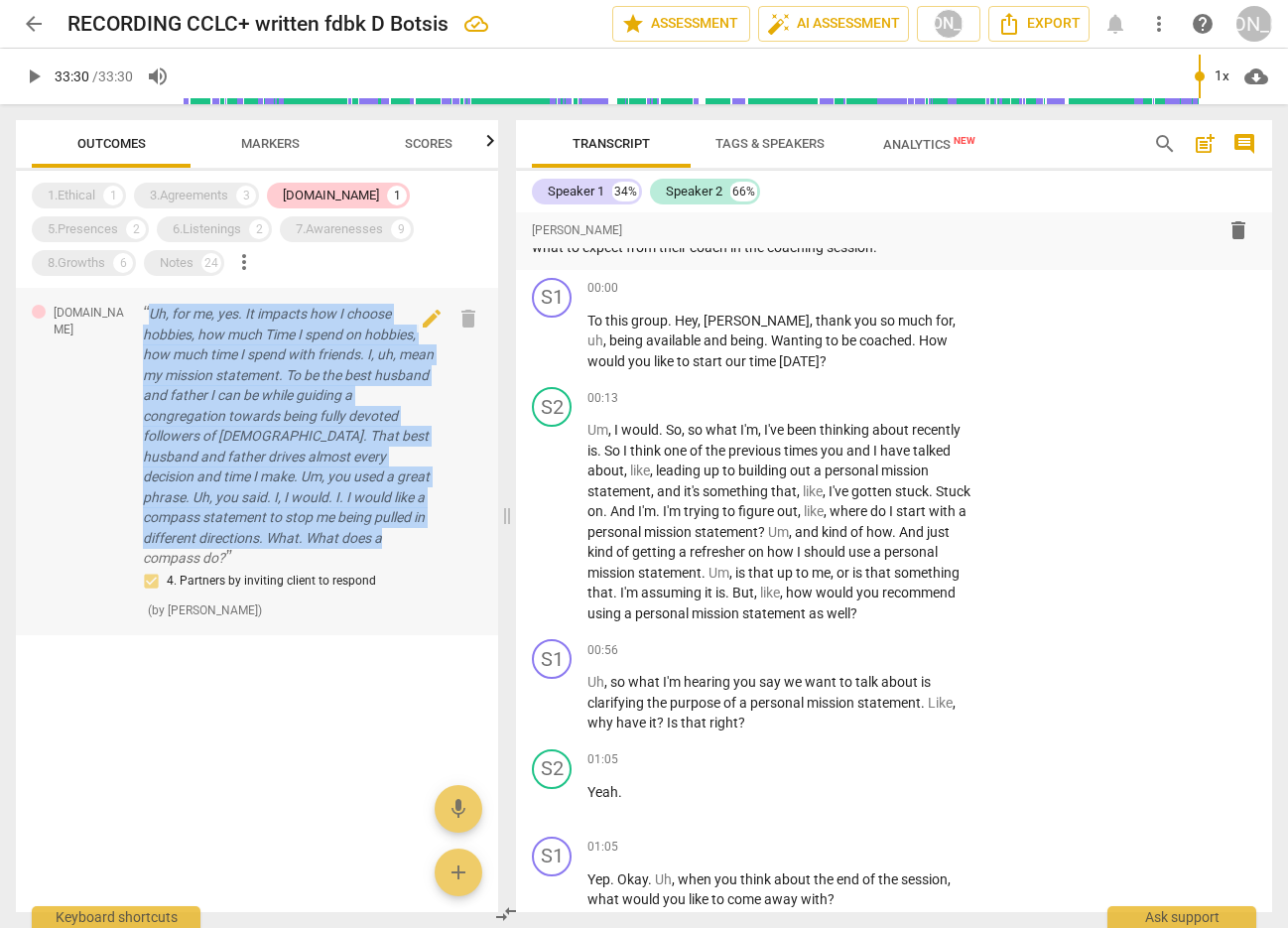 drag, startPoint x: 147, startPoint y: 311, endPoint x: 436, endPoint y: 531, distance: 363.2093 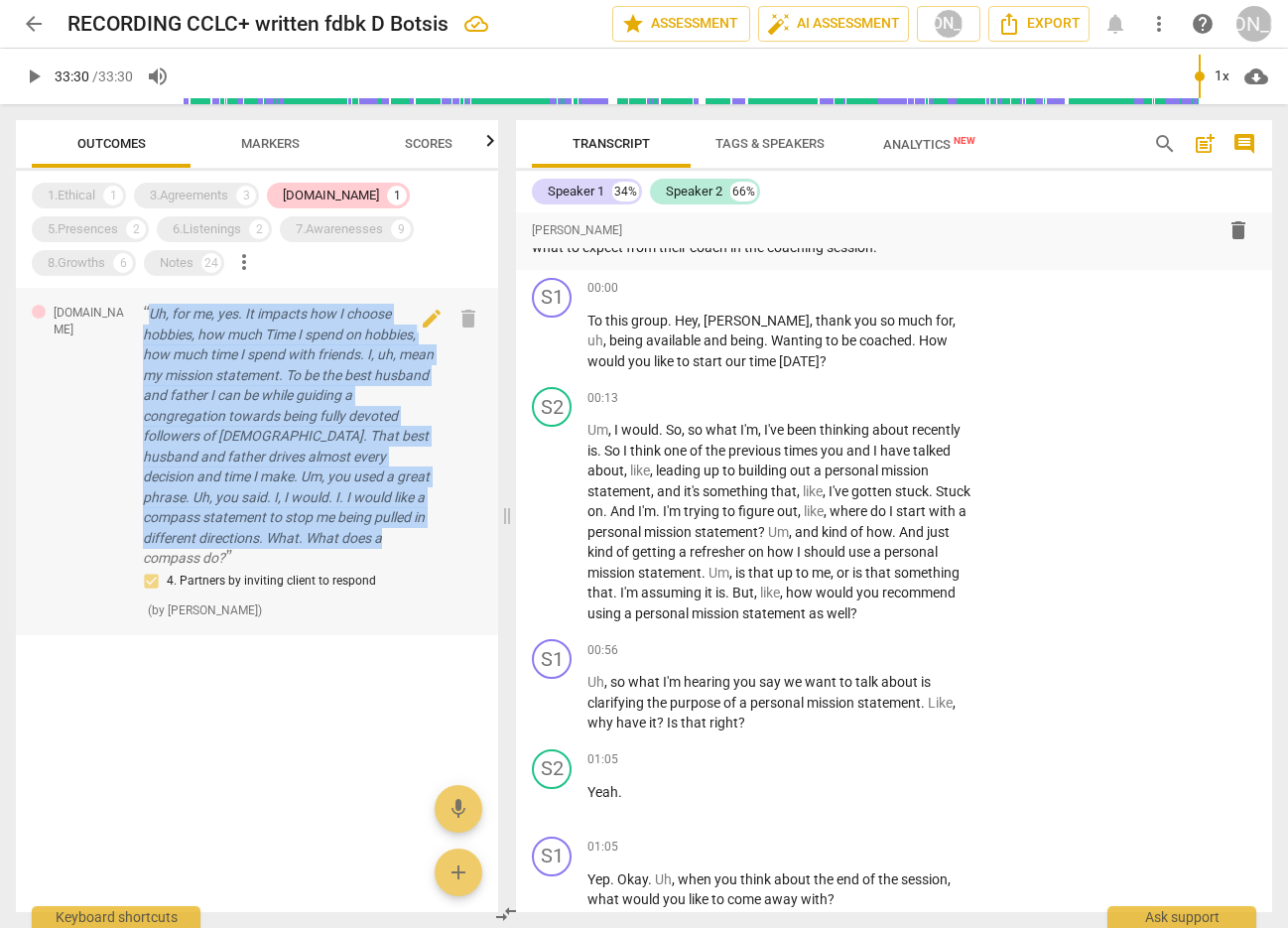 click on "Uh, for me, yes. It impacts how I choose hobbies, how much Time I spend on hobbies, how much time I spend with friends. I, uh, mean my mission statement. To be the best husband and father I can be while guiding a congregation towards being fully devoted followers of [DEMOGRAPHIC_DATA]. That best husband and father drives almost every decision and time I make. Um, you used a great phrase. Uh, you said. I, I would. I. I would like a compass statement to stop me being pulled in different directions. What. What does a compass do?" at bounding box center (289, 436) 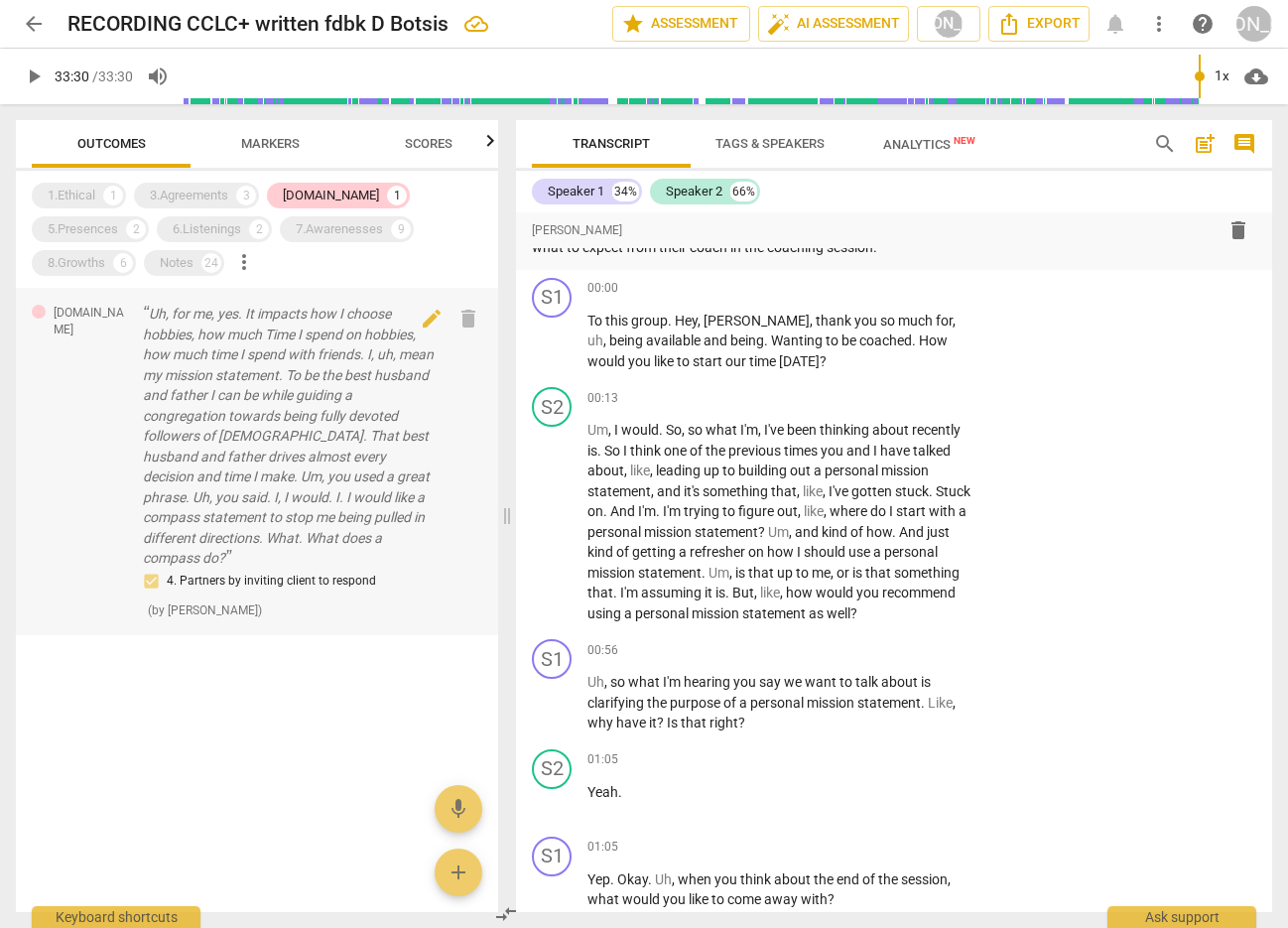 scroll, scrollTop: 3220, scrollLeft: 0, axis: vertical 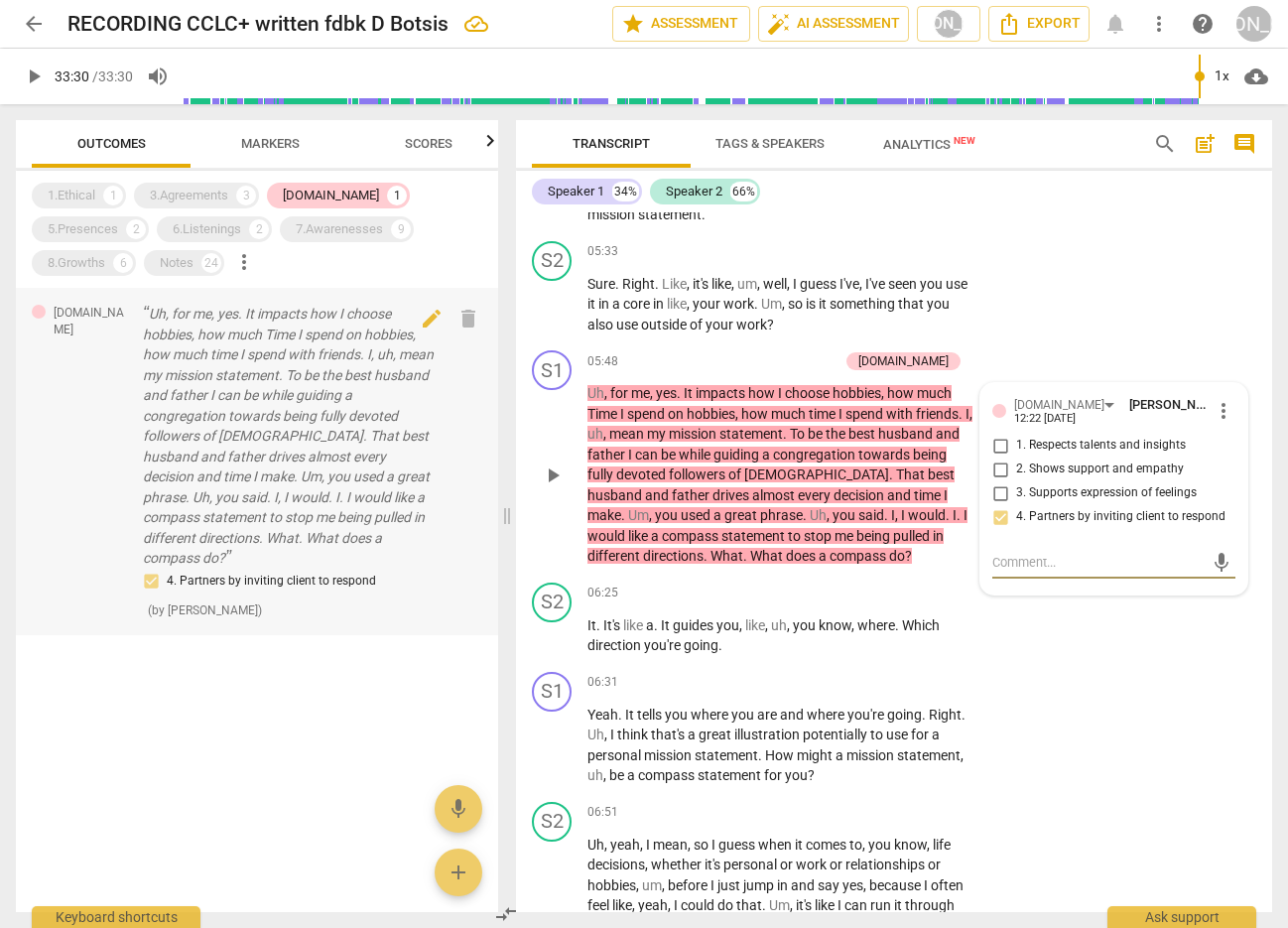 drag, startPoint x: 148, startPoint y: 334, endPoint x: 150, endPoint y: 307, distance: 27.073973 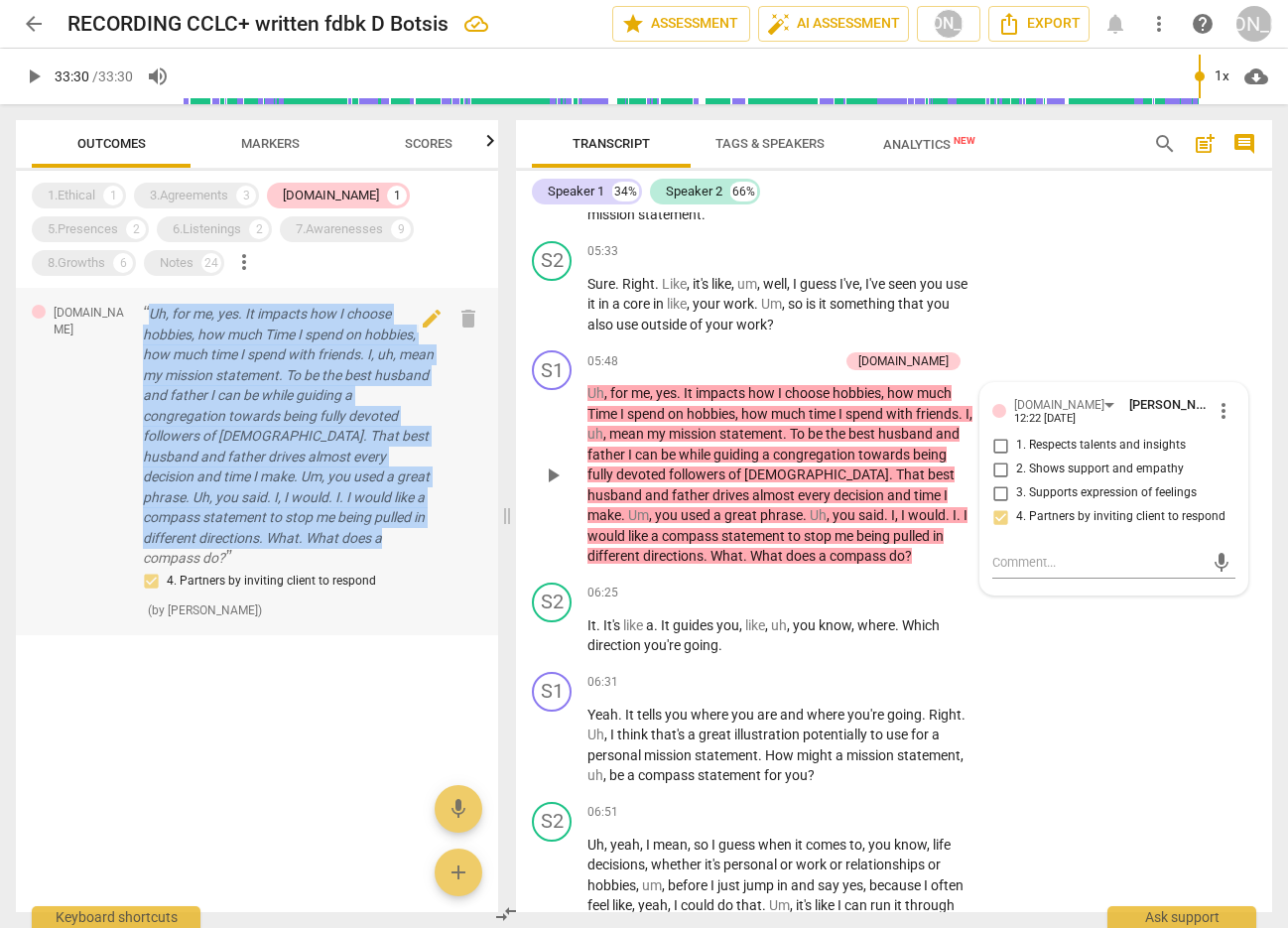 drag, startPoint x: 151, startPoint y: 309, endPoint x: 441, endPoint y: 537, distance: 368.8956 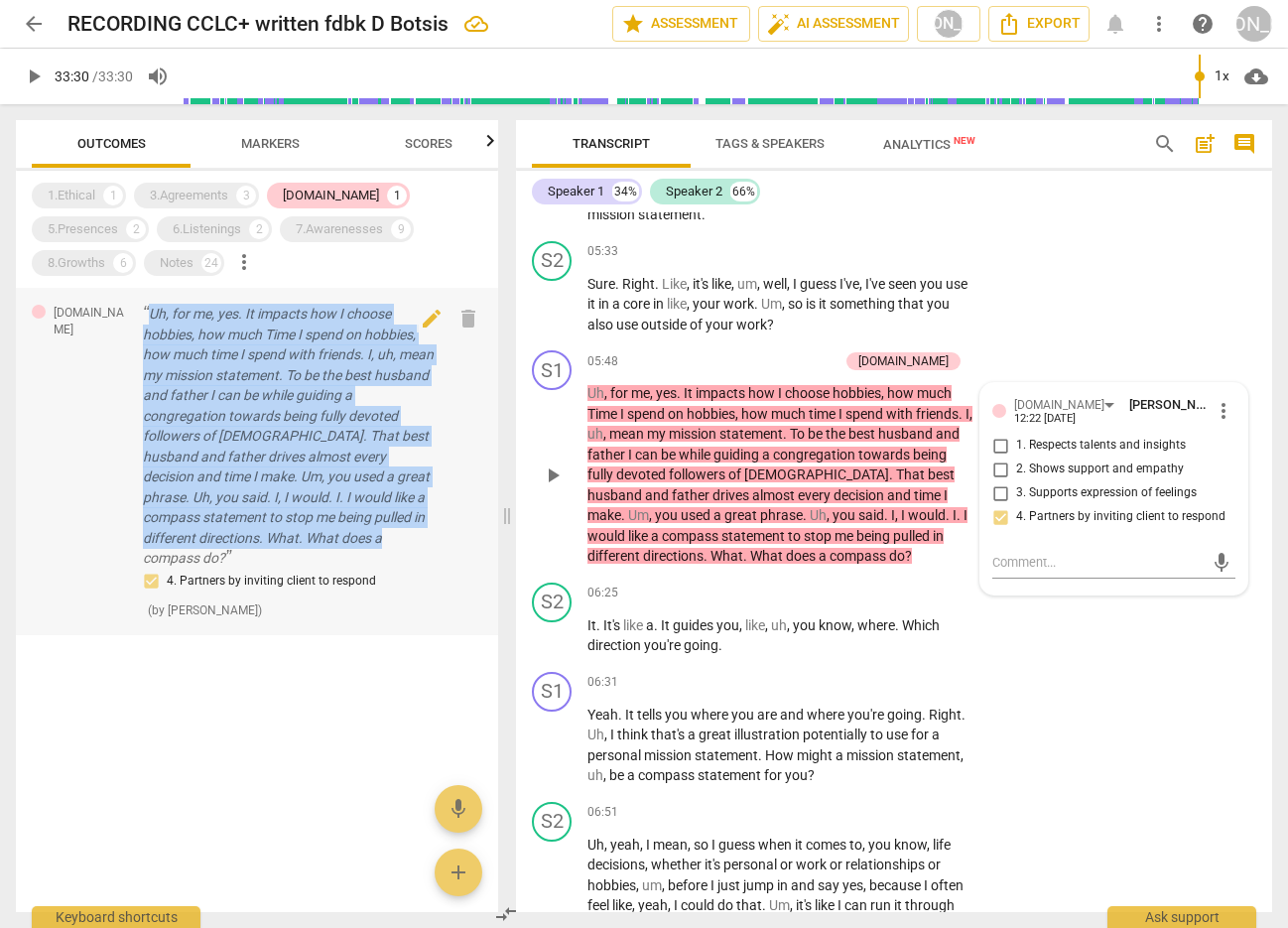 click on "[DOMAIN_NAME] Uh, for me, yes. It impacts how I choose hobbies, how much Time I spend on hobbies, how much time I spend with friends. I, uh, mean my mission statement. To be the best husband and father I can be while guiding a congregation towards being fully devoted followers of [DEMOGRAPHIC_DATA]. That best husband and father drives almost every decision and time I make. Um, you used a great phrase. Uh, you said. I, I would. I. I would like a compass statement to stop me being pulled in different directions. What. What does a compass do? 4. Partners by inviting client to respond ( by [PERSON_NAME] ) 05:48 edit delete" at bounding box center (257, 462) 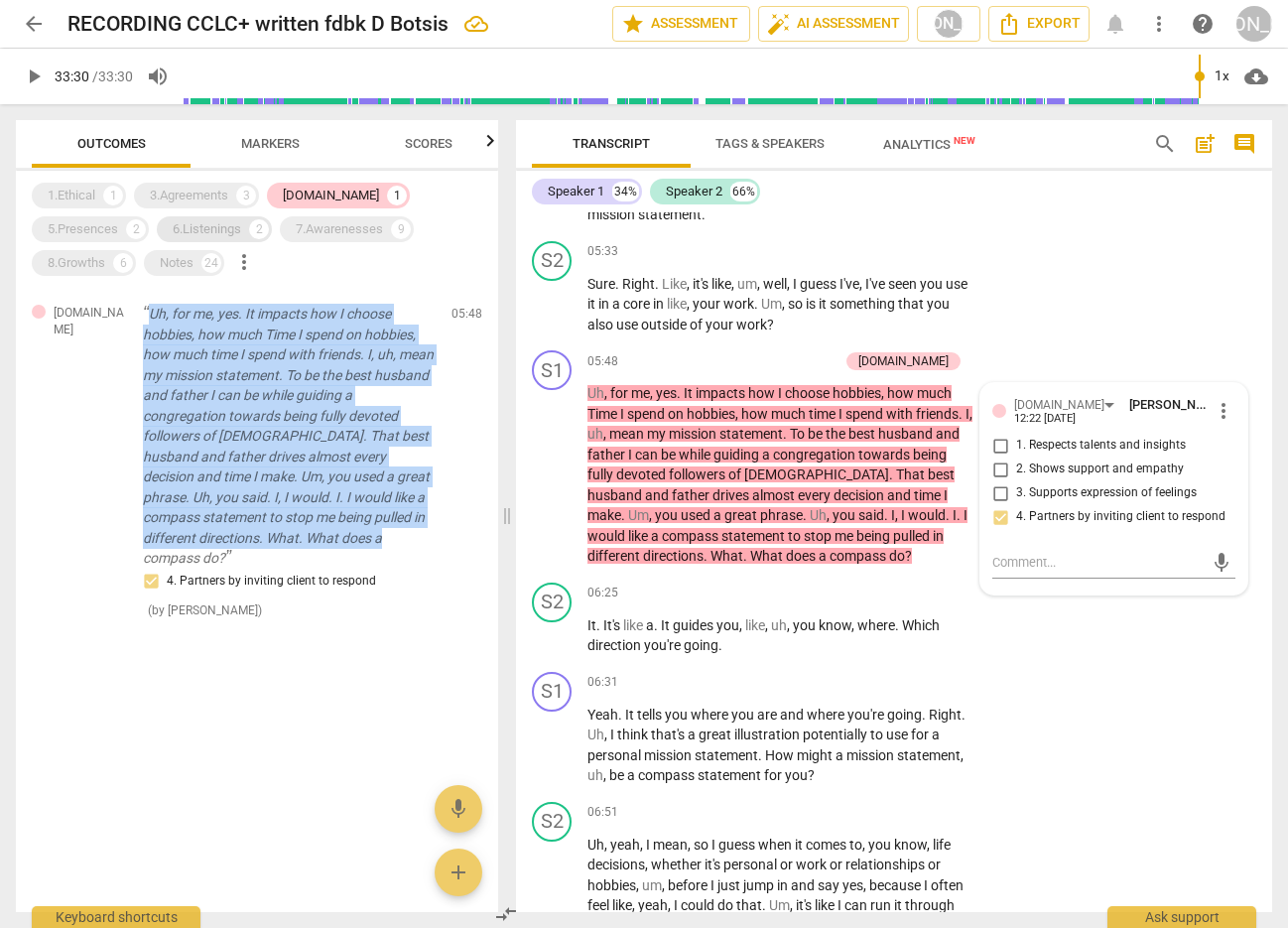 click on "6.Listenings" at bounding box center [206, 229] 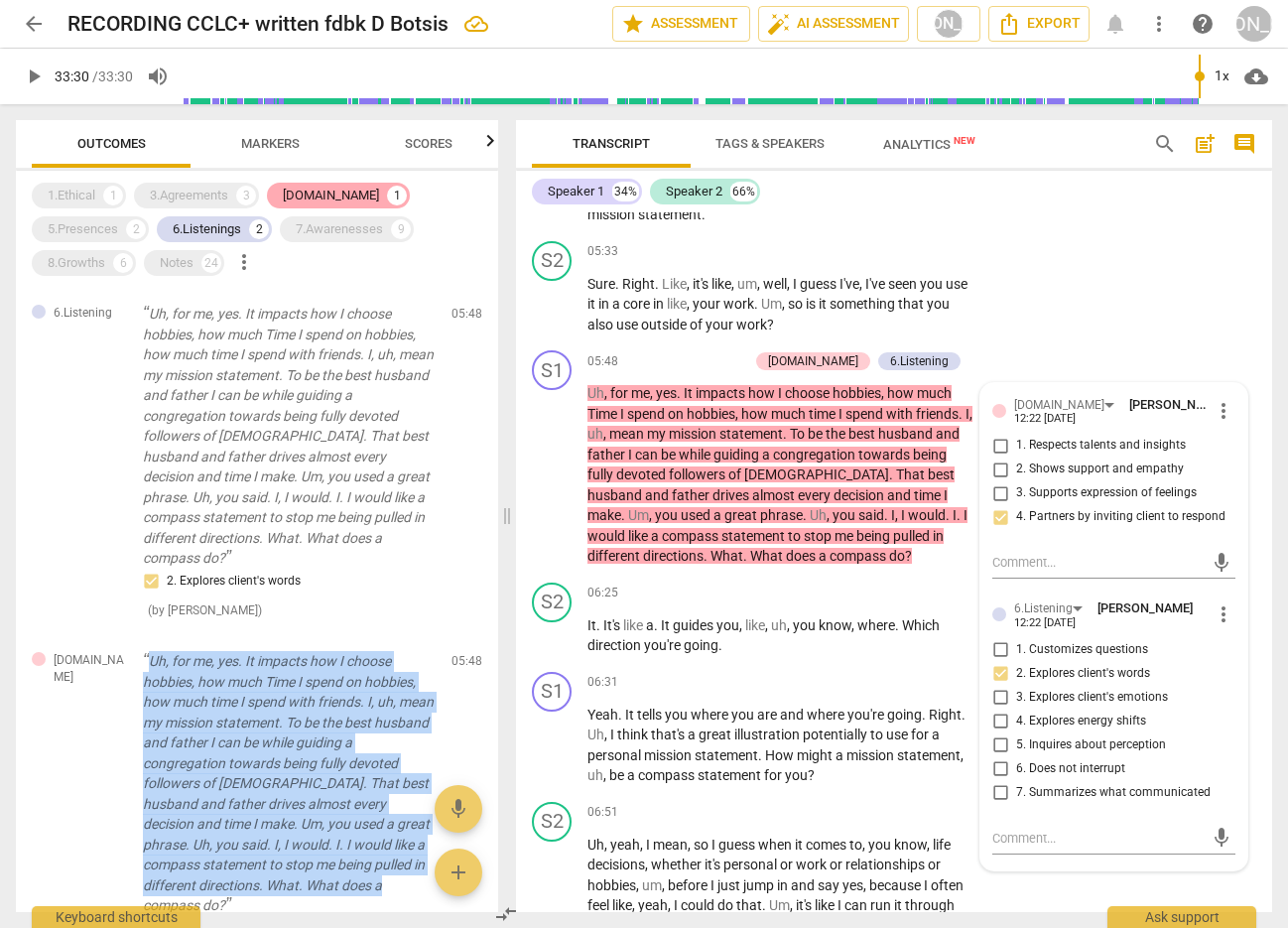 click on "[DOMAIN_NAME]" at bounding box center (330, 196) 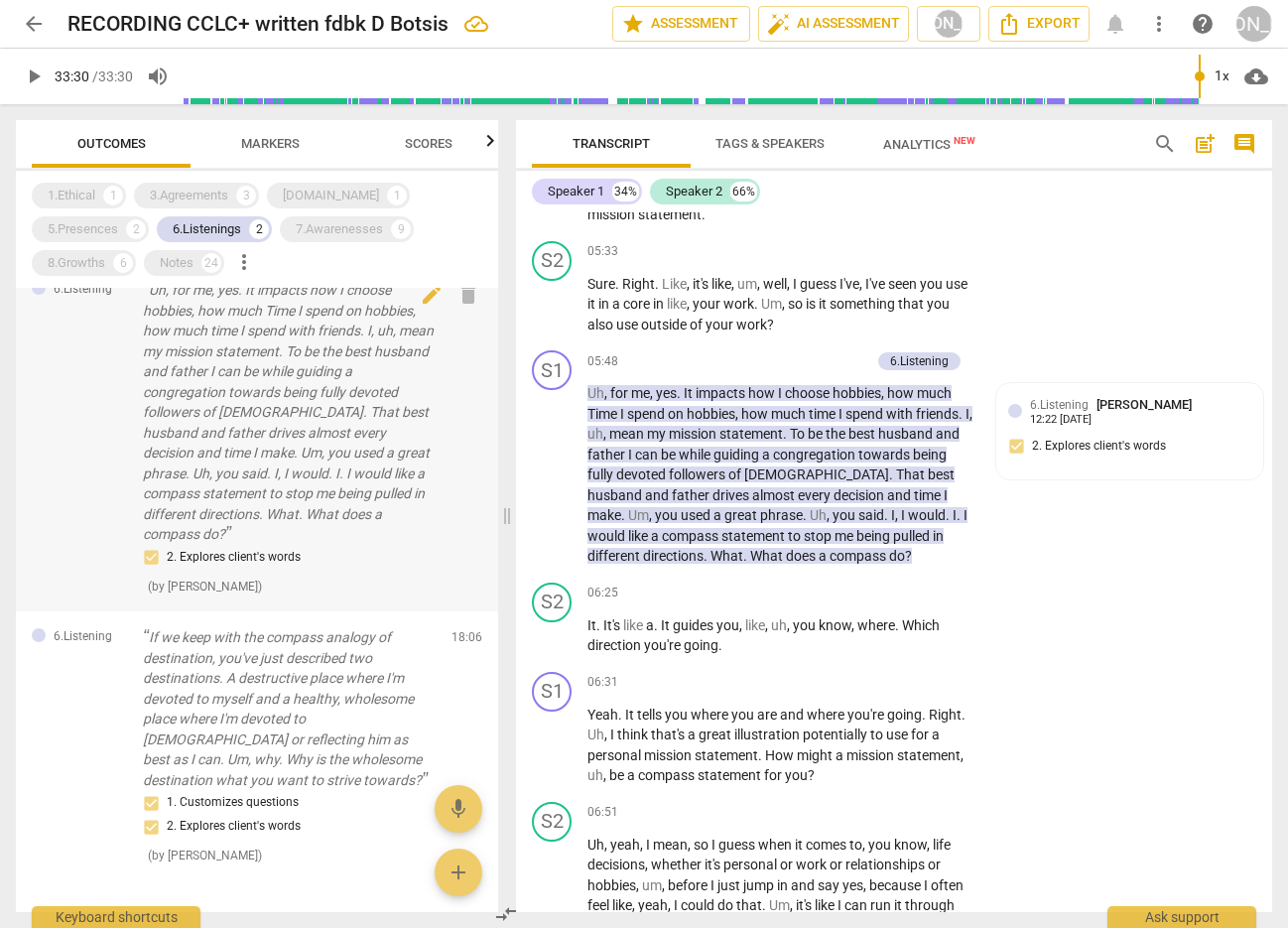 scroll, scrollTop: 0, scrollLeft: 0, axis: both 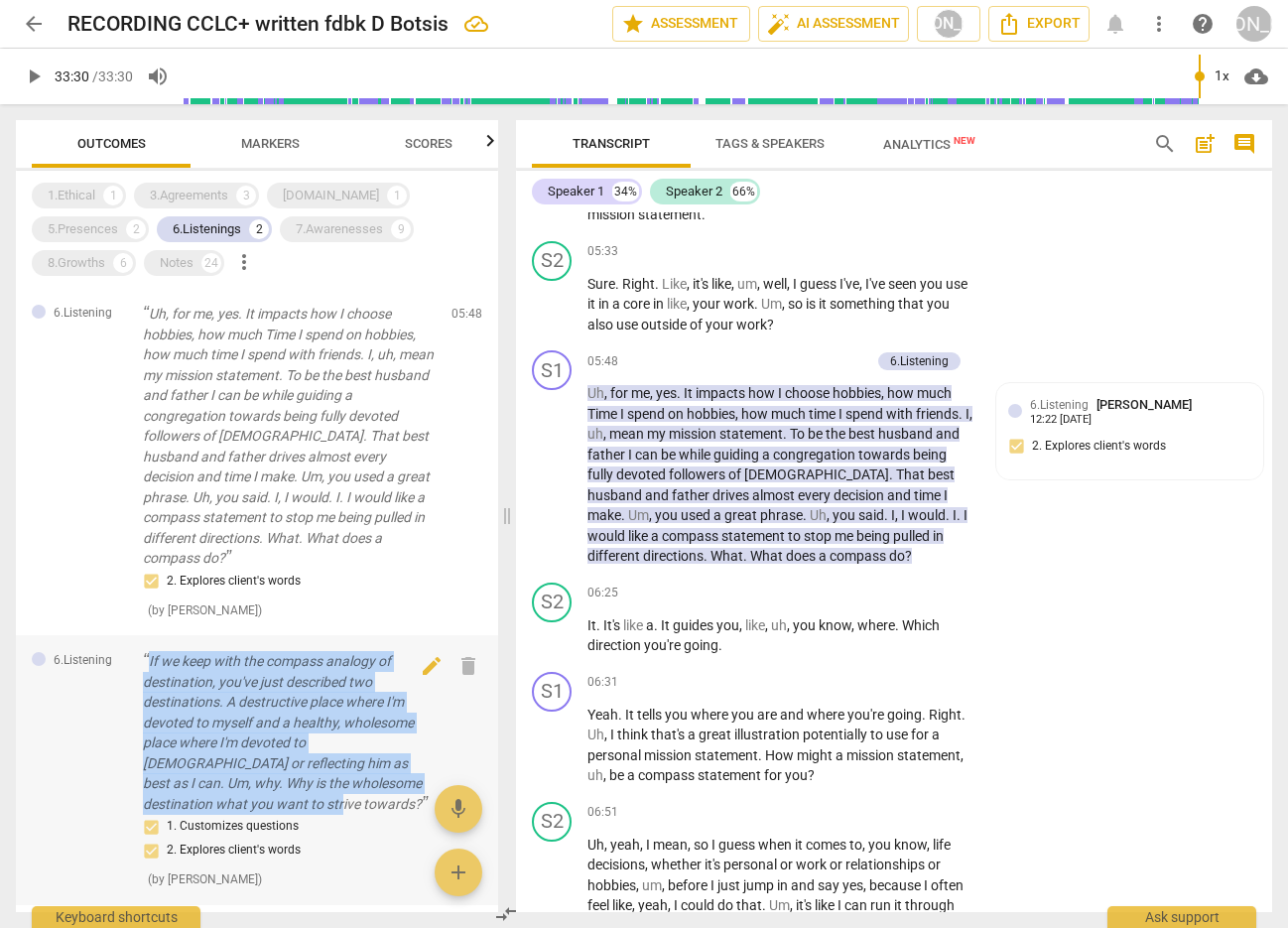 drag, startPoint x: 145, startPoint y: 639, endPoint x: 325, endPoint y: 789, distance: 234.30749 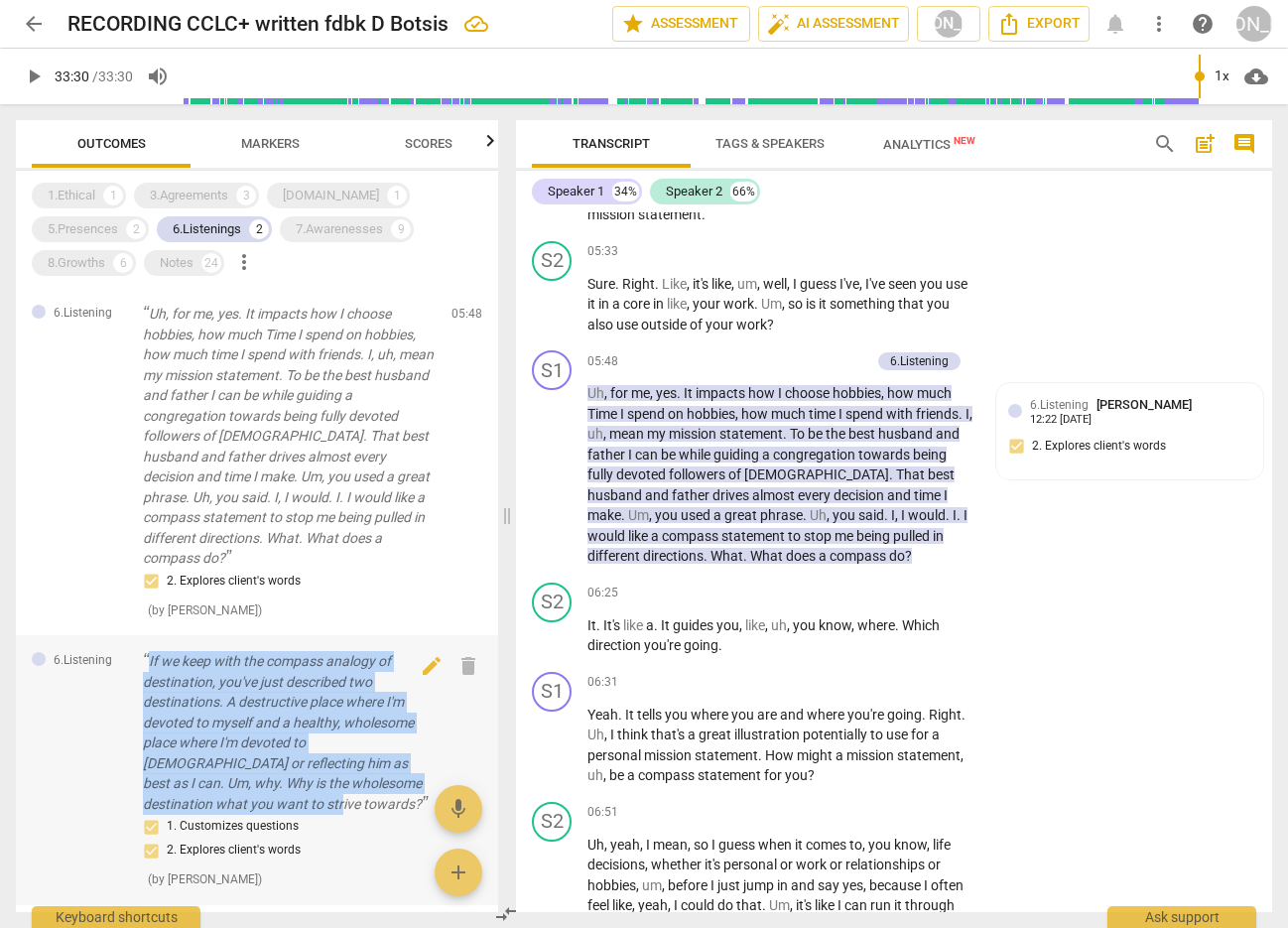 click on "If we keep with the compass analogy of destination, you've just described two destinations. A destructive place where I'm devoted to myself and a healthy, wholesome place where I'm devoted to [DEMOGRAPHIC_DATA] or reflecting him as best as I can. Um, why. Why is the wholesome destination what you want to strive towards?" at bounding box center [289, 732] 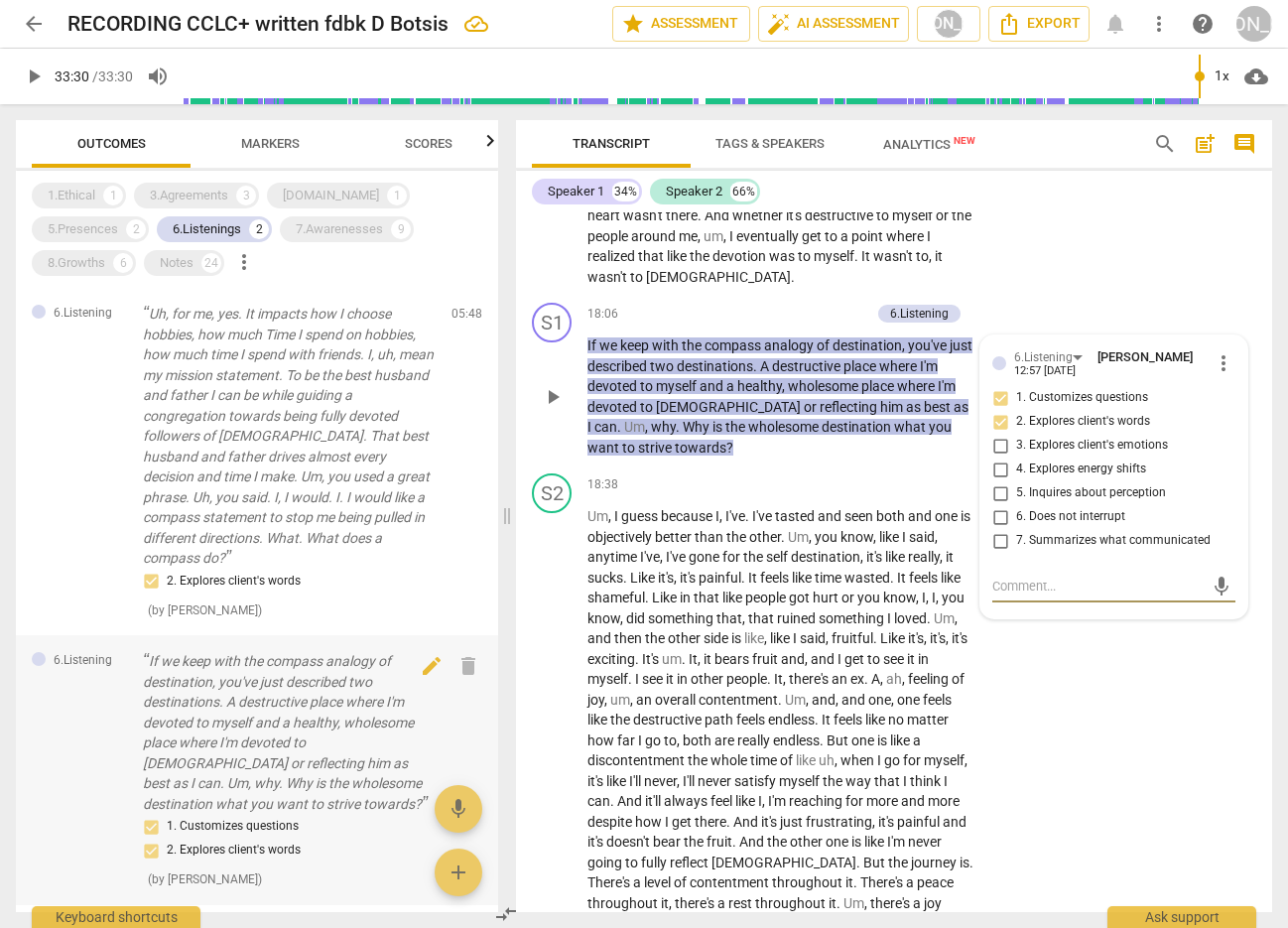 click on "If we keep with the compass analogy of destination, you've just described two destinations. A destructive place where I'm devoted to myself and a healthy, wholesome place where I'm devoted to [DEMOGRAPHIC_DATA] or reflecting him as best as I can. Um, why. Why is the wholesome destination what you want to strive towards?" at bounding box center [289, 732] 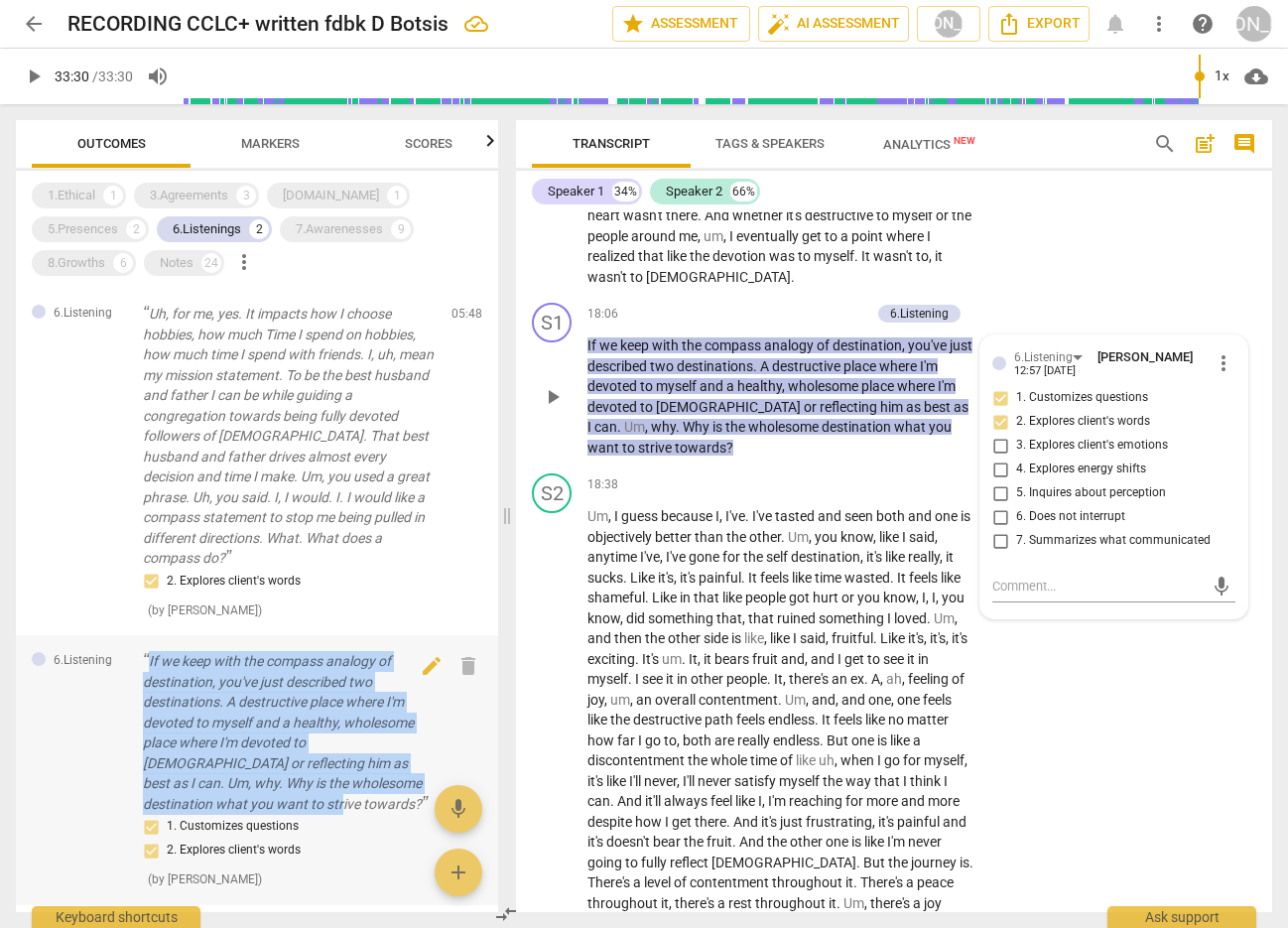 drag, startPoint x: 150, startPoint y: 640, endPoint x: 312, endPoint y: 789, distance: 220.10225 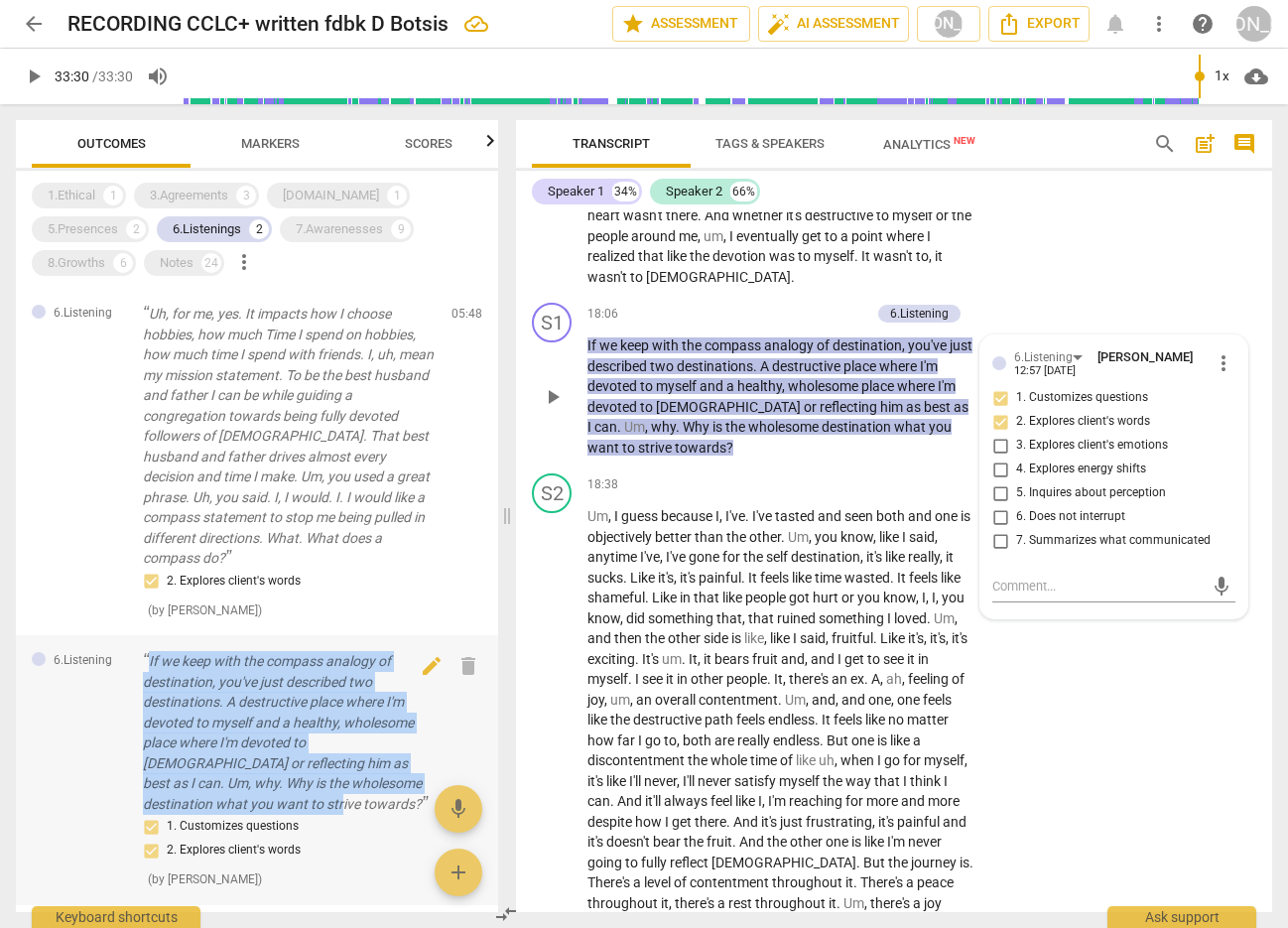 click on "If we keep with the compass analogy of destination, you've just described two destinations. A destructive place where I'm devoted to myself and a healthy, wholesome place where I'm devoted to [DEMOGRAPHIC_DATA] or reflecting him as best as I can. Um, why. Why is the wholesome destination what you want to strive towards?" at bounding box center [289, 732] 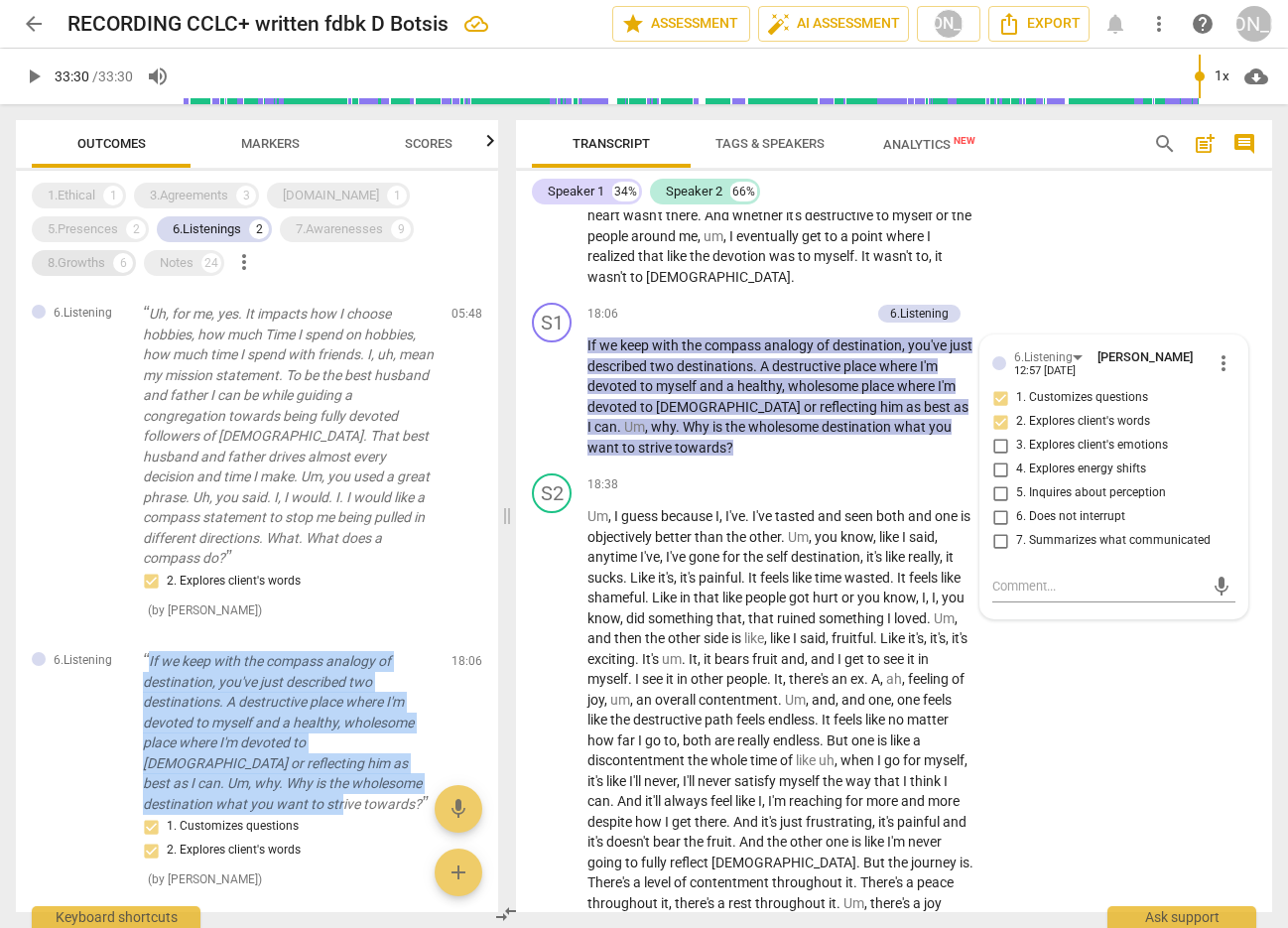 click on "8.Growths" at bounding box center (76, 263) 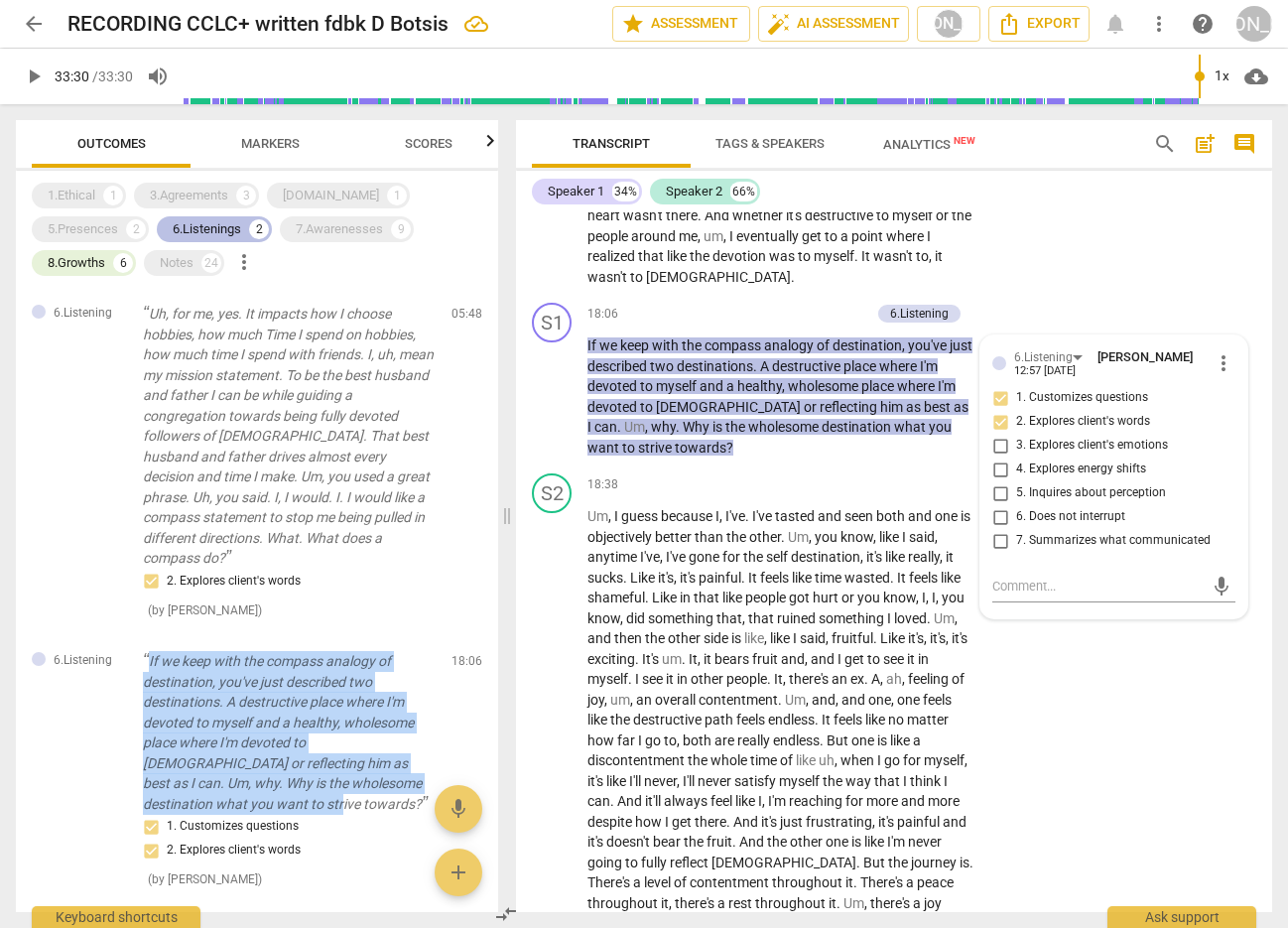 click on "6.Listenings 2" at bounding box center (214, 229) 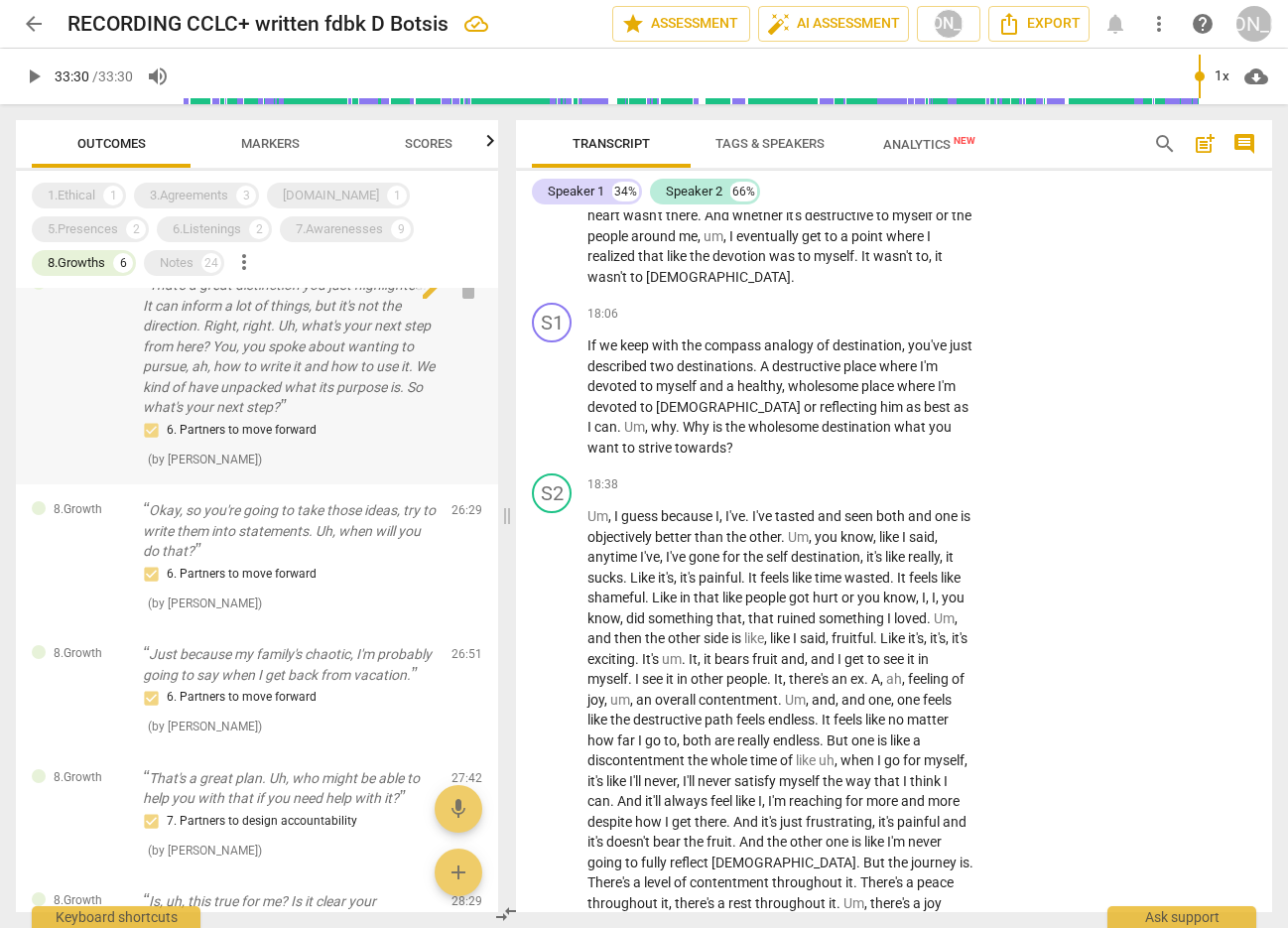 scroll, scrollTop: 0, scrollLeft: 0, axis: both 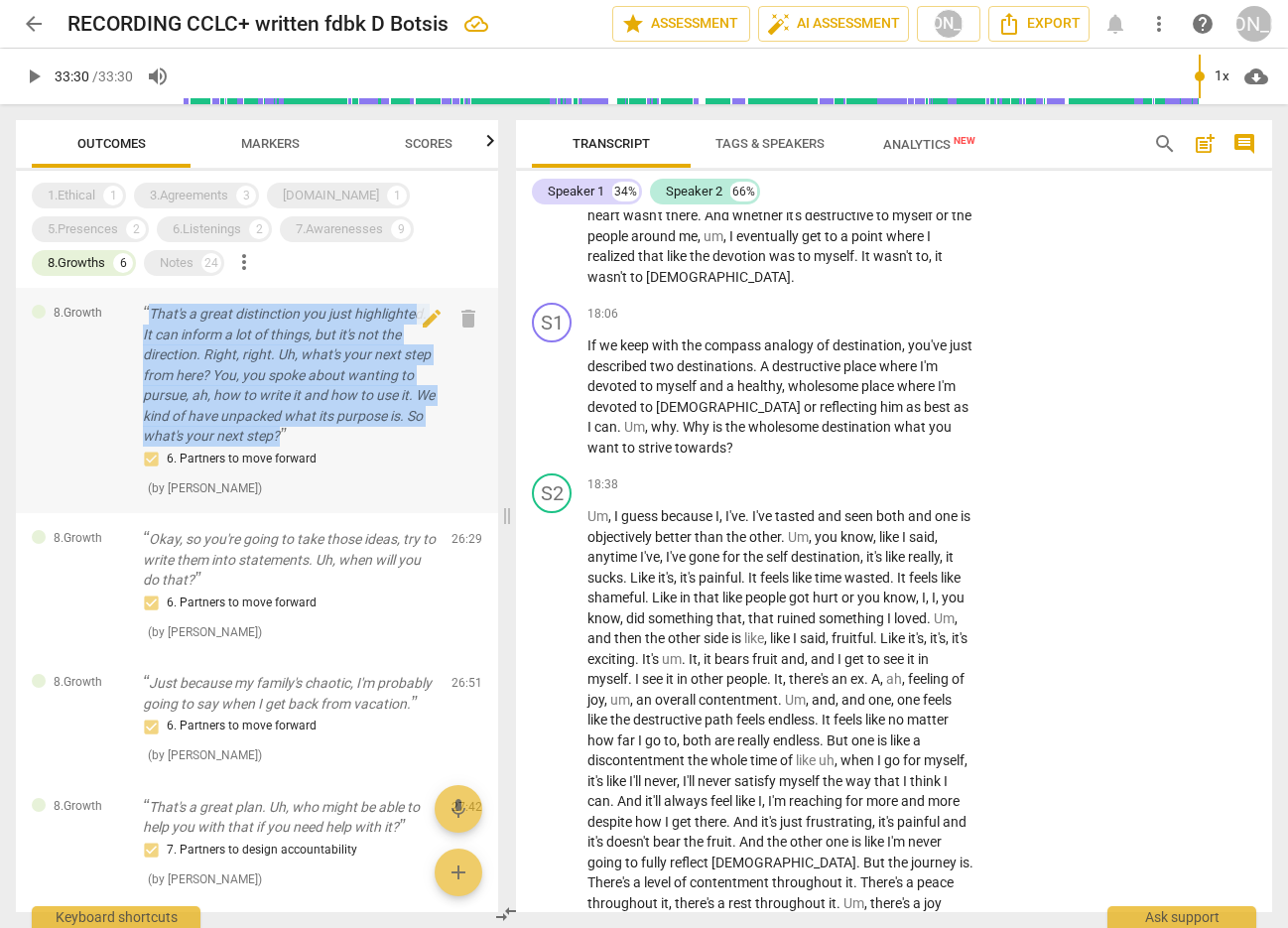 drag, startPoint x: 145, startPoint y: 307, endPoint x: 350, endPoint y: 427, distance: 237.53947 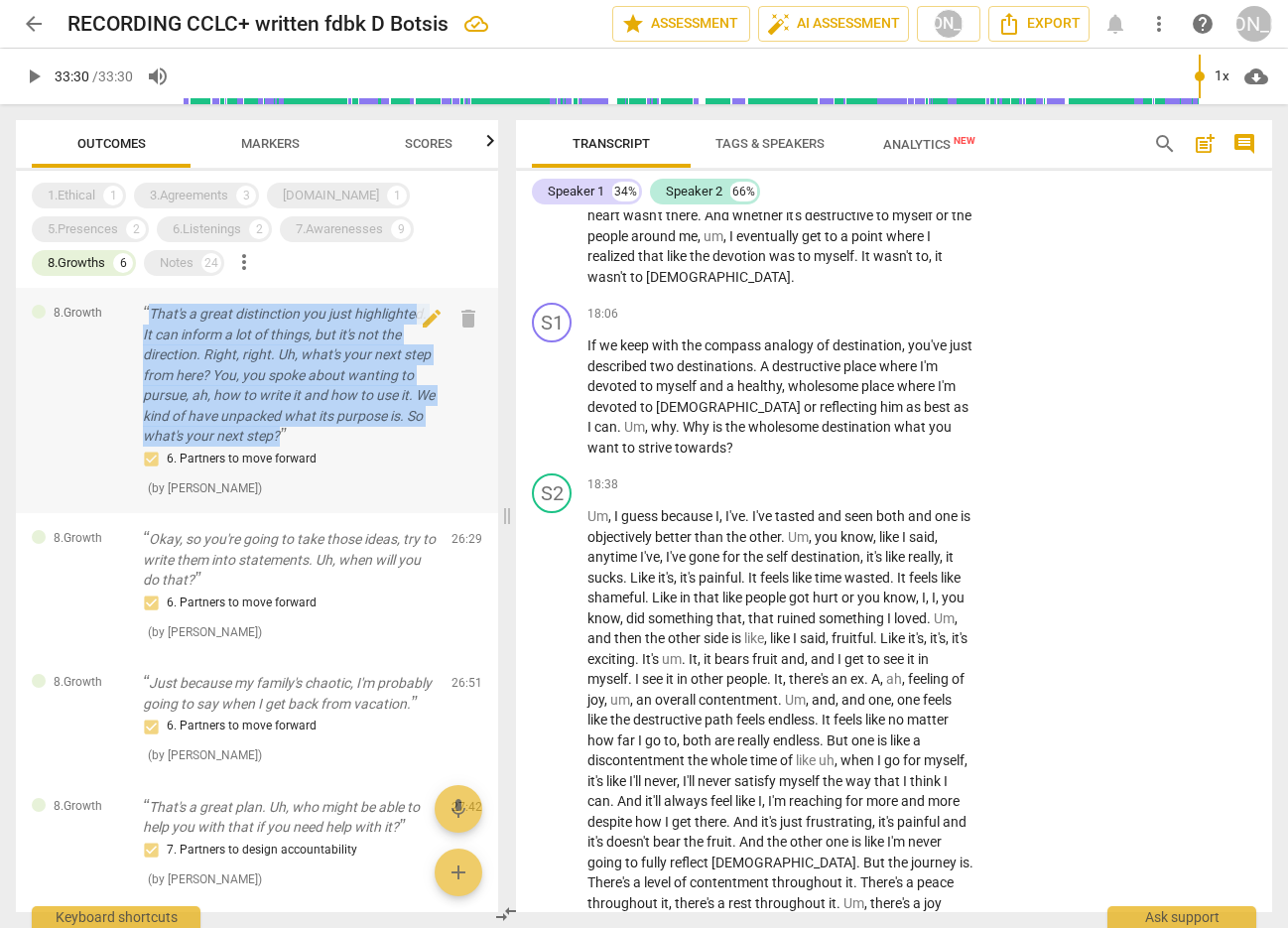 click on "That's a great distinction you just highlighted. It can inform a lot of things, but it's not the direction. Right, right. Uh, what's your next step from here? You, you spoke about wanting to pursue, ah, how to write it and how to use it. We kind of have unpacked what its purpose is. So what's your next step?" at bounding box center (289, 375) 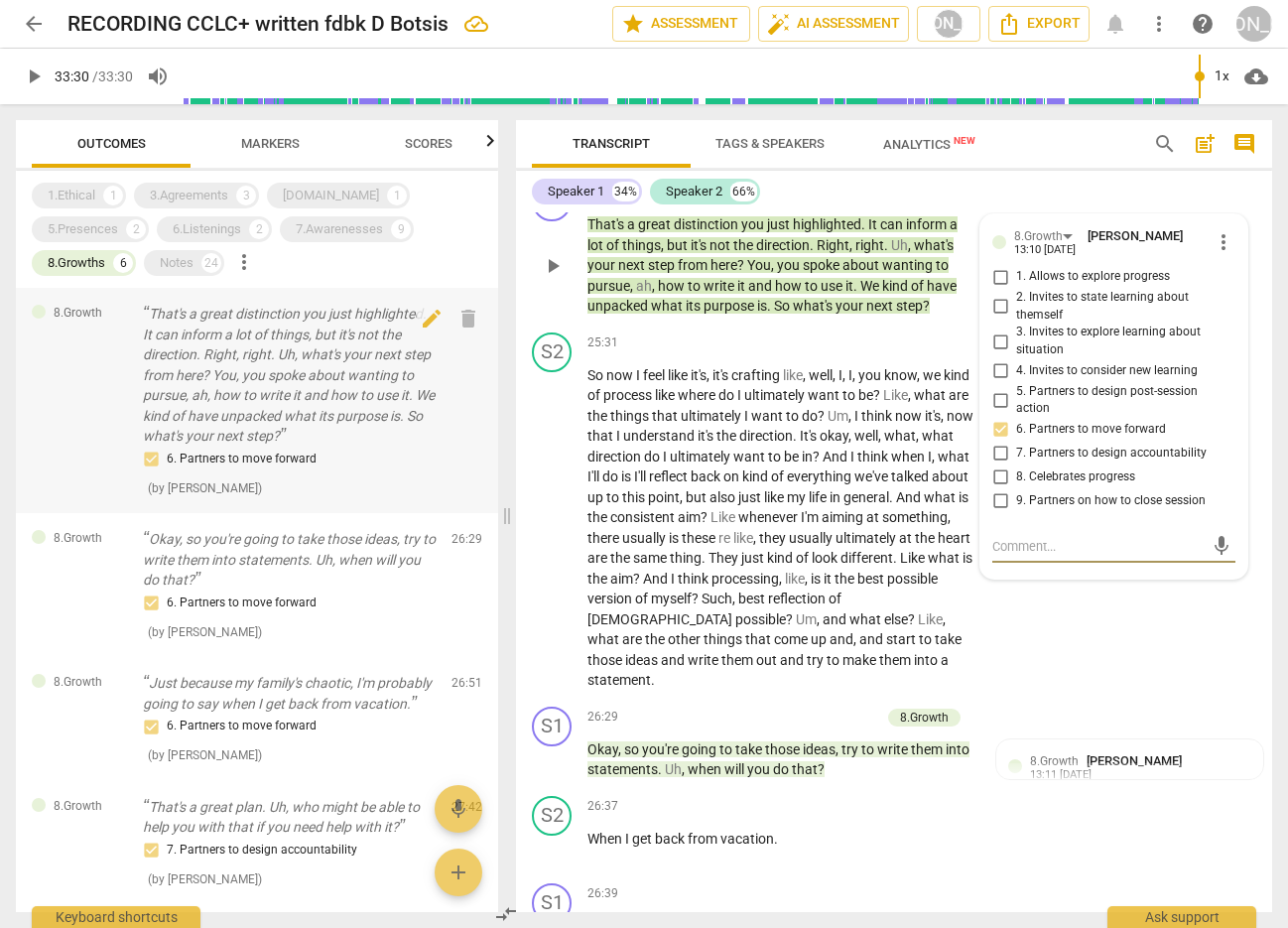scroll, scrollTop: 1, scrollLeft: 0, axis: vertical 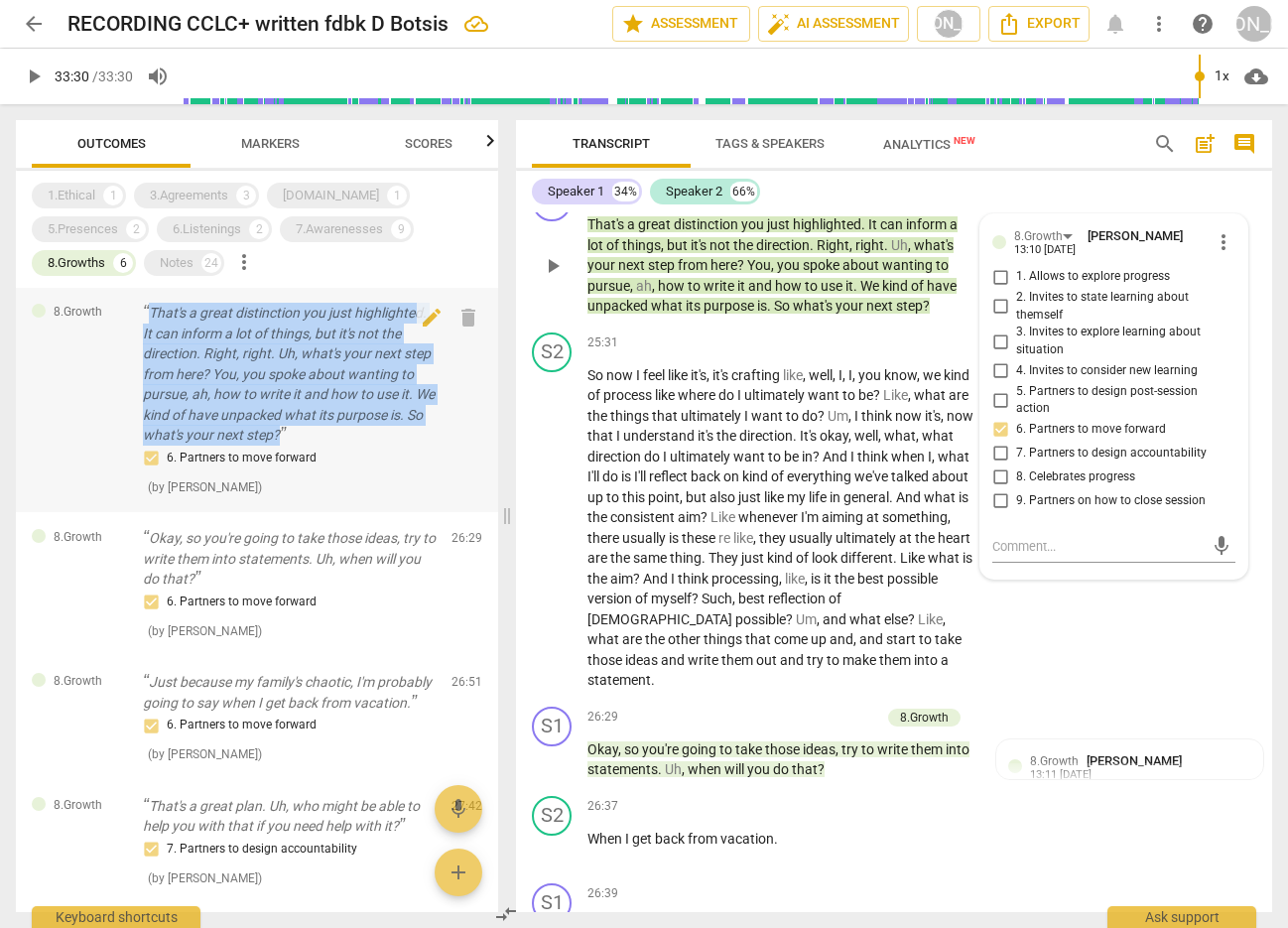 drag, startPoint x: 152, startPoint y: 306, endPoint x: 344, endPoint y: 436, distance: 231.87065 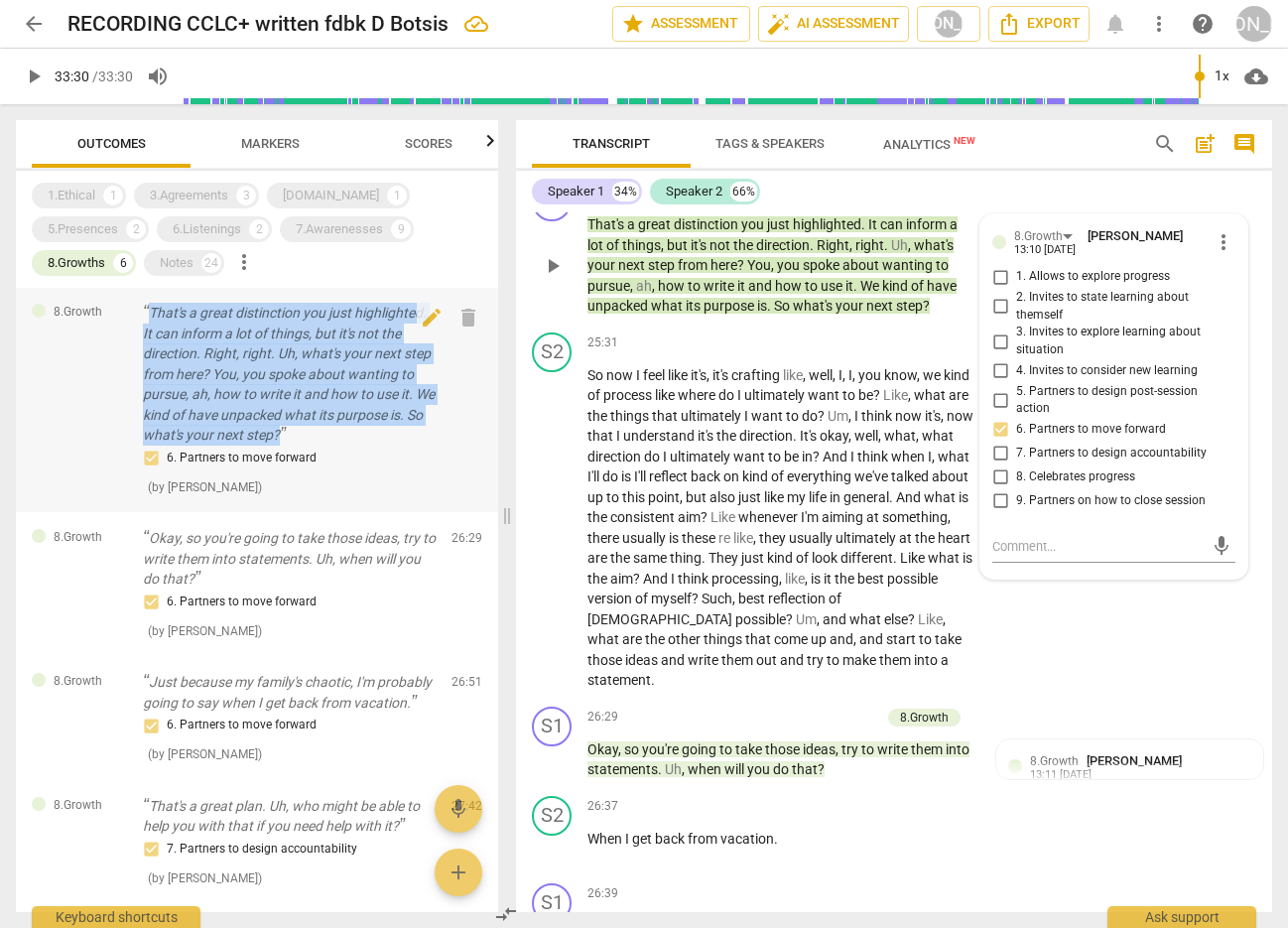 click on "That's a great distinction you just highlighted. It can inform a lot of things, but it's not the direction. Right, right. Uh, what's your next step from here? You, you spoke about wanting to pursue, ah, how to write it and how to use it. We kind of have unpacked what its purpose is. So what's your next step?" at bounding box center (289, 374) 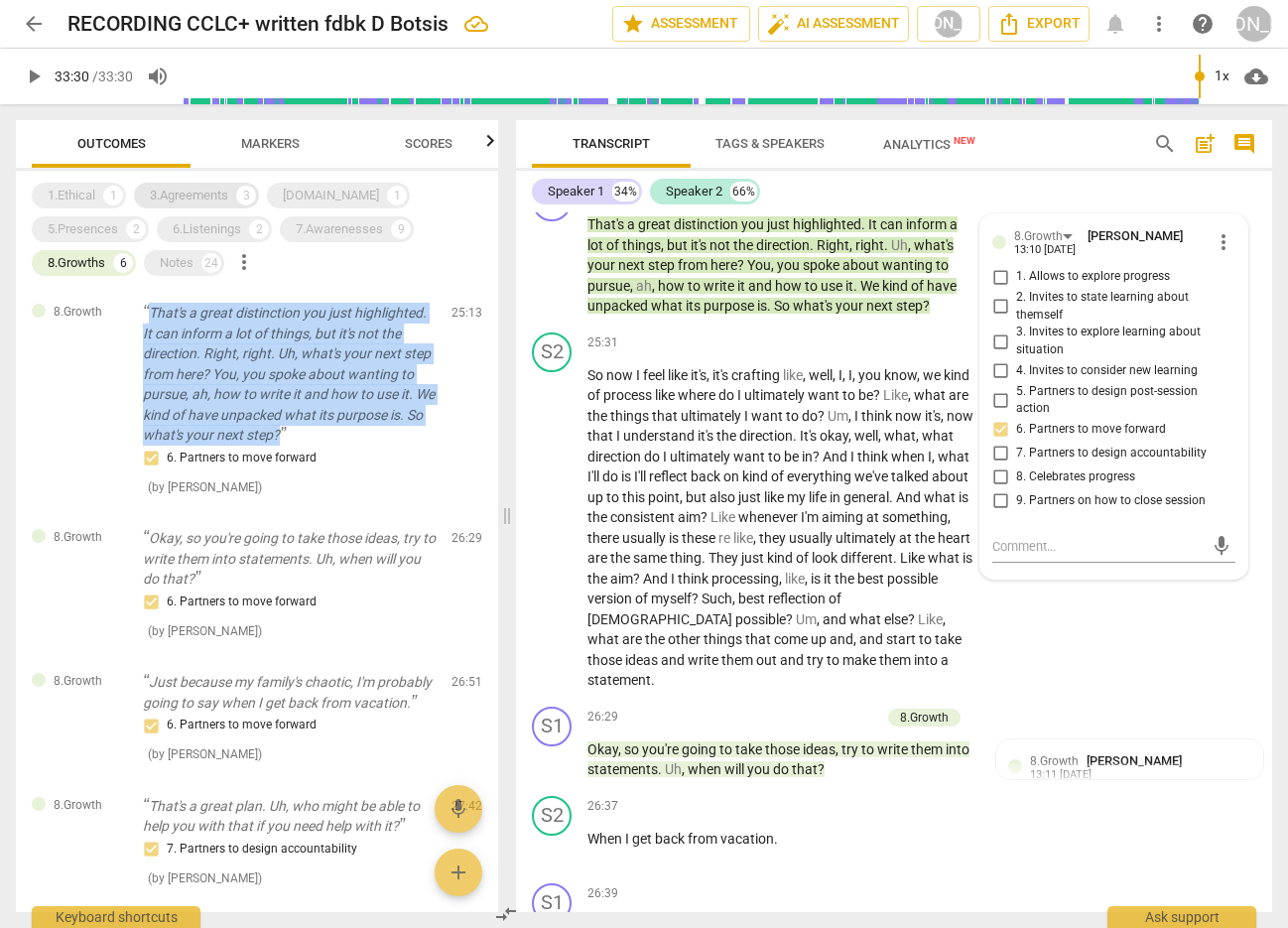click on "3.Agreements" at bounding box center (189, 196) 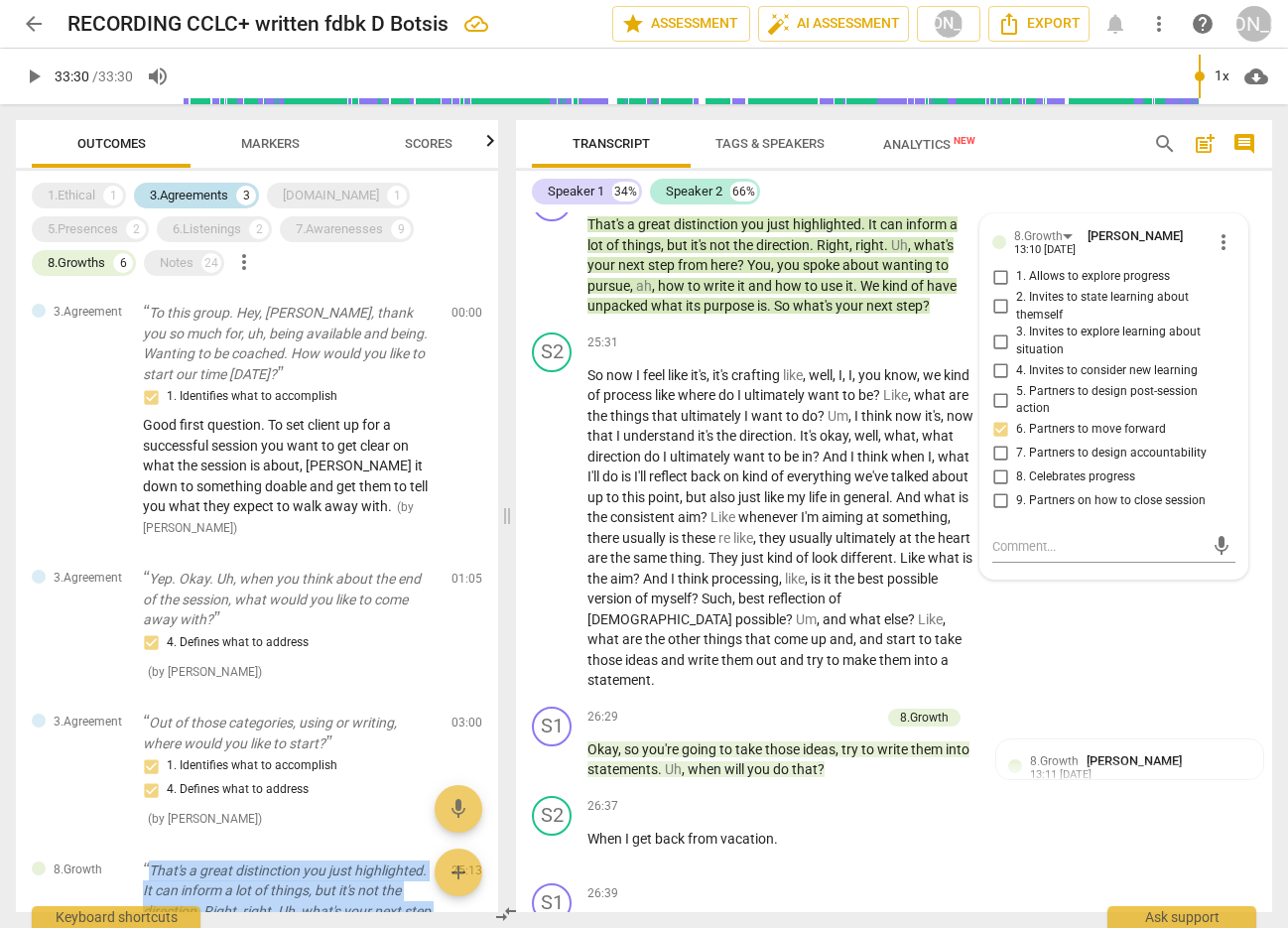 scroll, scrollTop: 558, scrollLeft: 0, axis: vertical 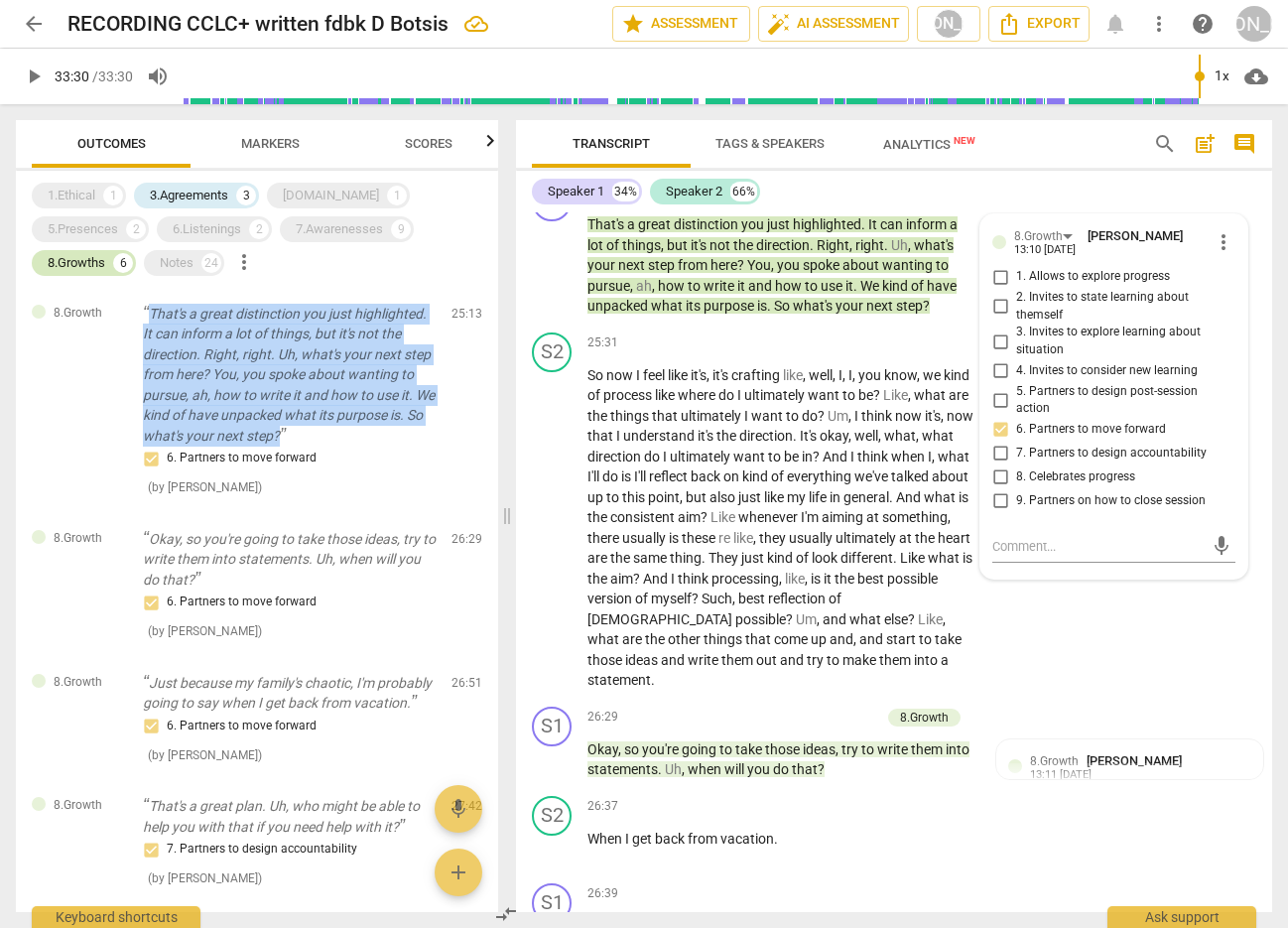 click on "8.Growths" at bounding box center (76, 263) 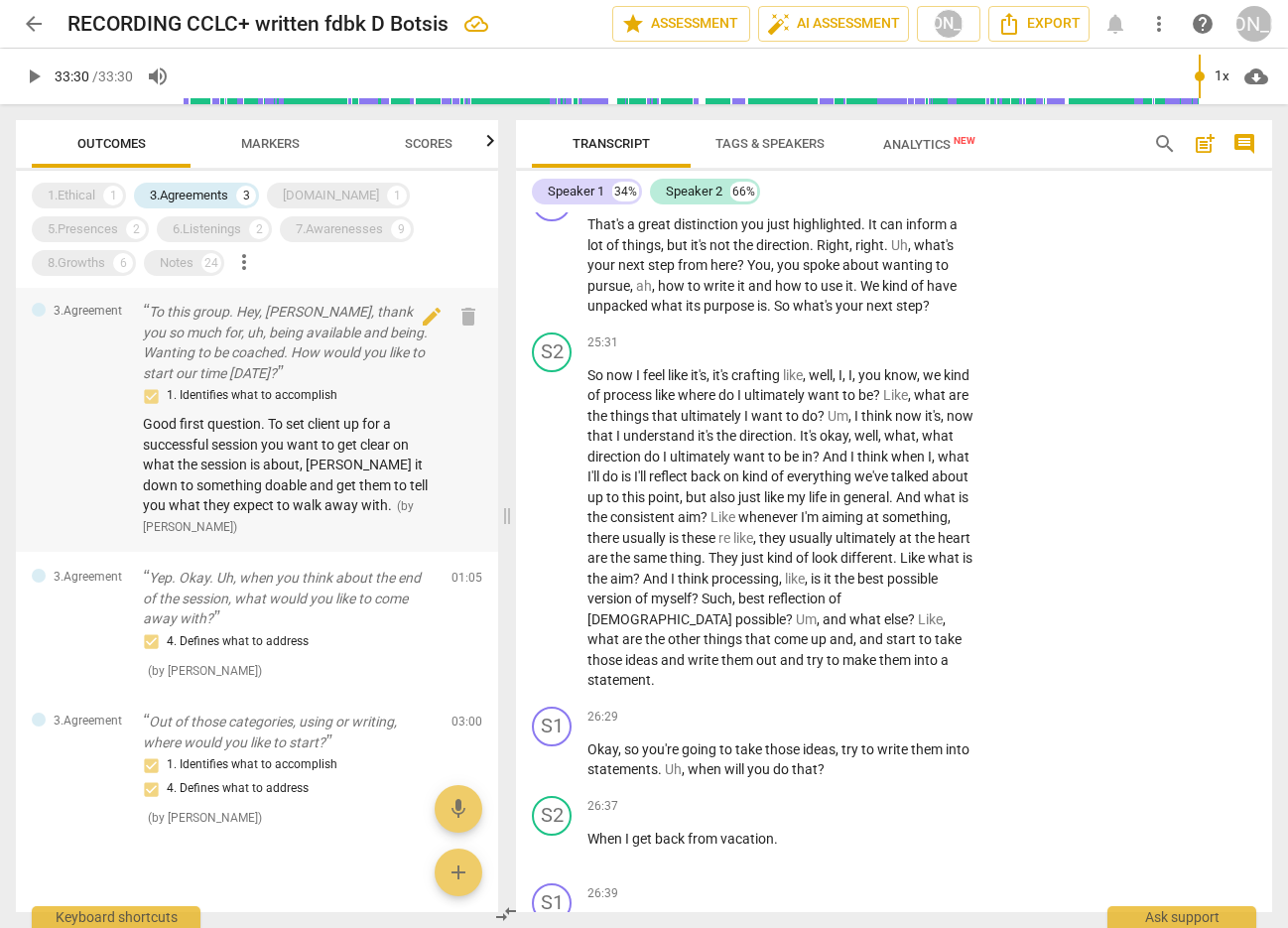 scroll, scrollTop: 0, scrollLeft: 0, axis: both 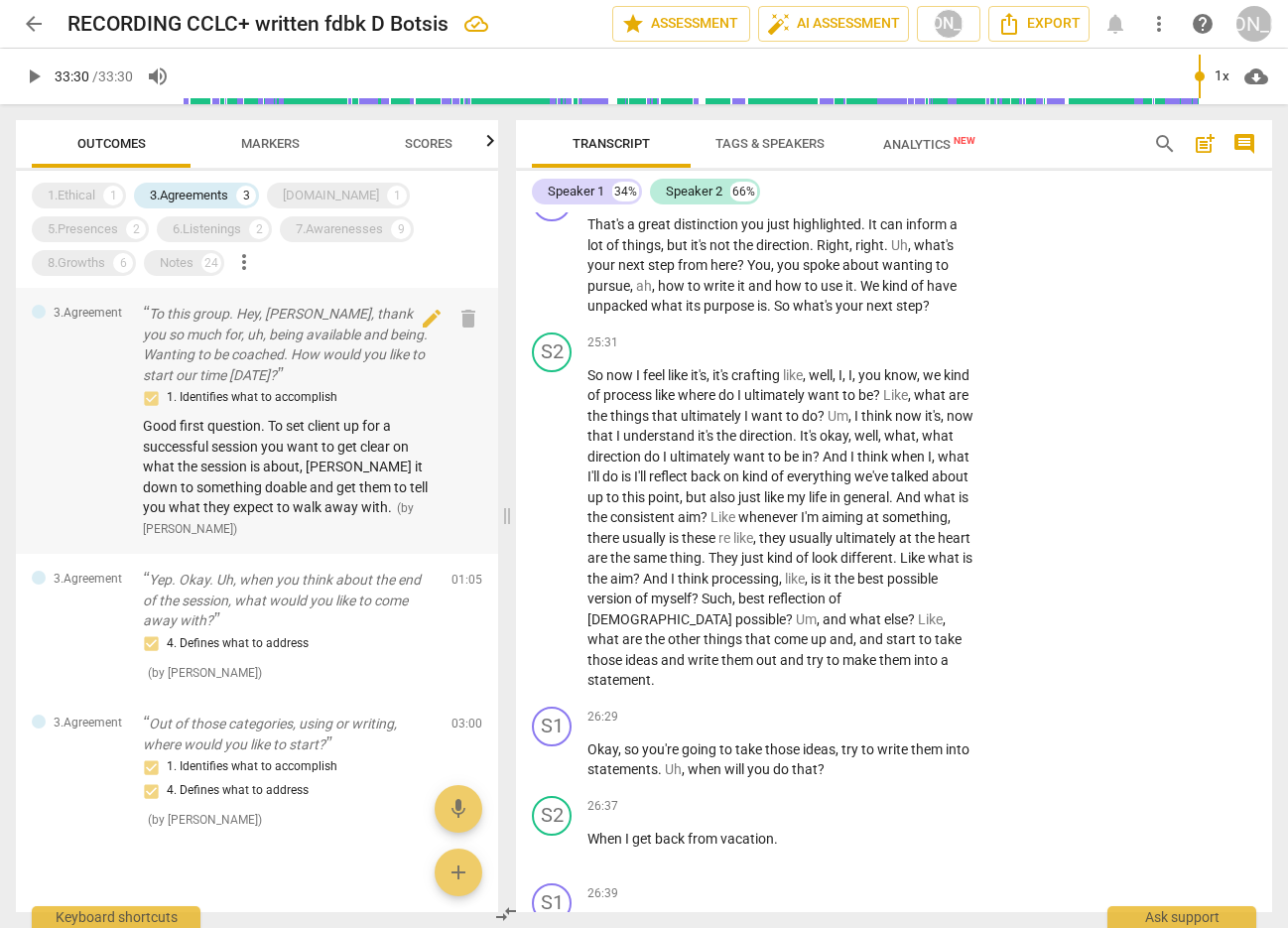 click on "To this group. Hey, [PERSON_NAME], thank you so much for, uh, being available and being. Wanting to be coached. How would you like to start our time [DATE]?" at bounding box center [289, 344] 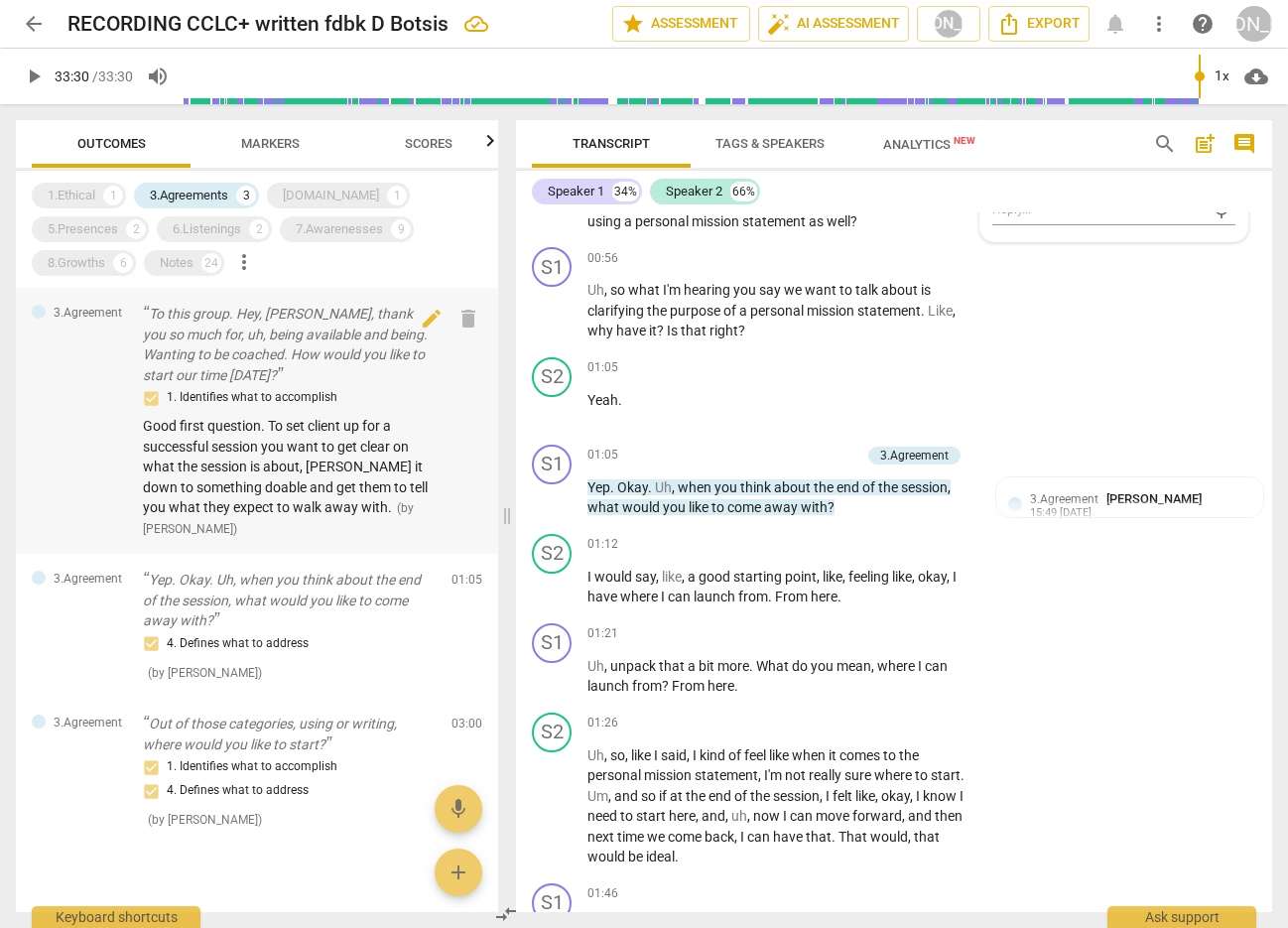 scroll, scrollTop: 198, scrollLeft: 0, axis: vertical 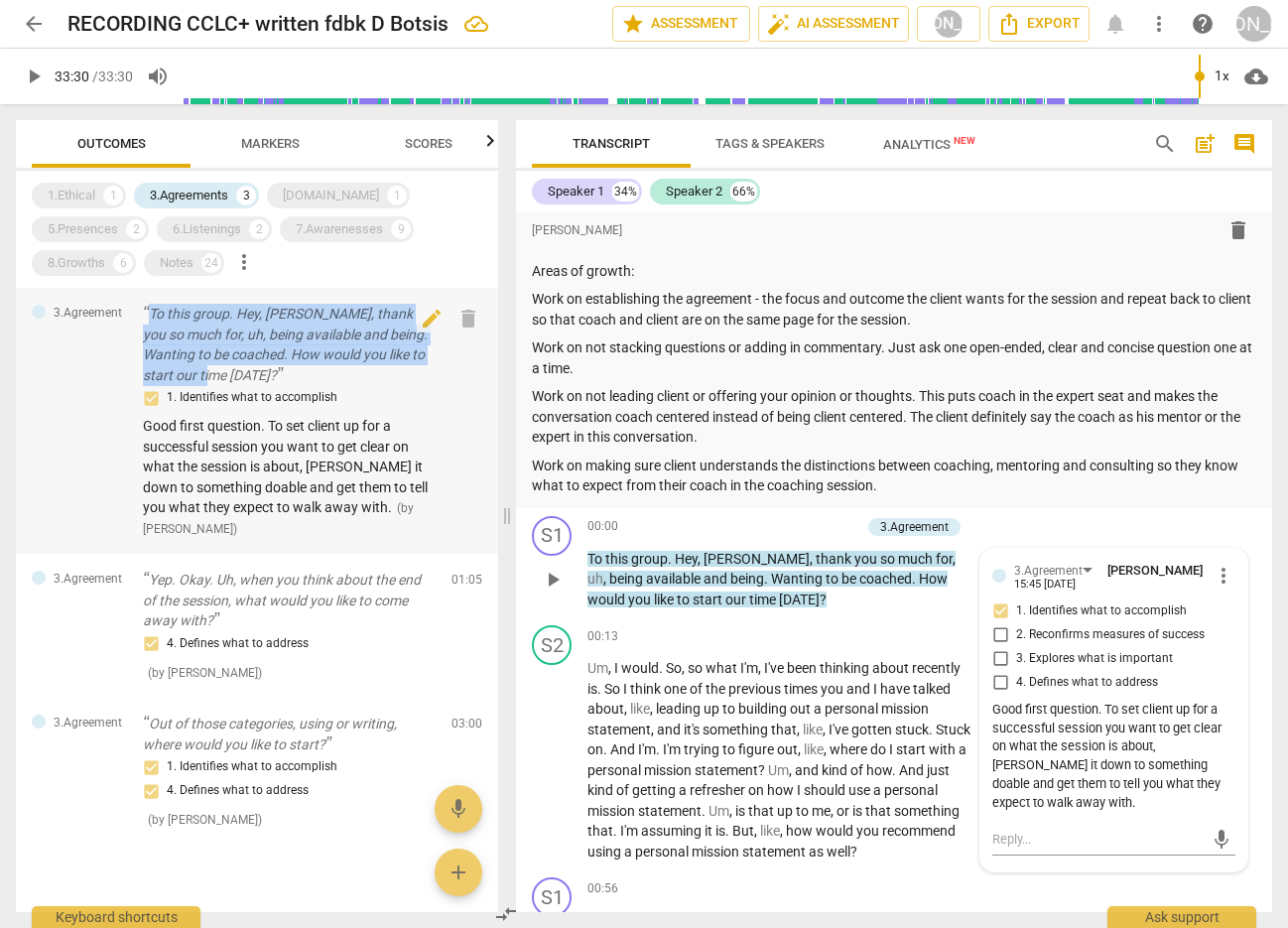 drag, startPoint x: 148, startPoint y: 307, endPoint x: 247, endPoint y: 381, distance: 124 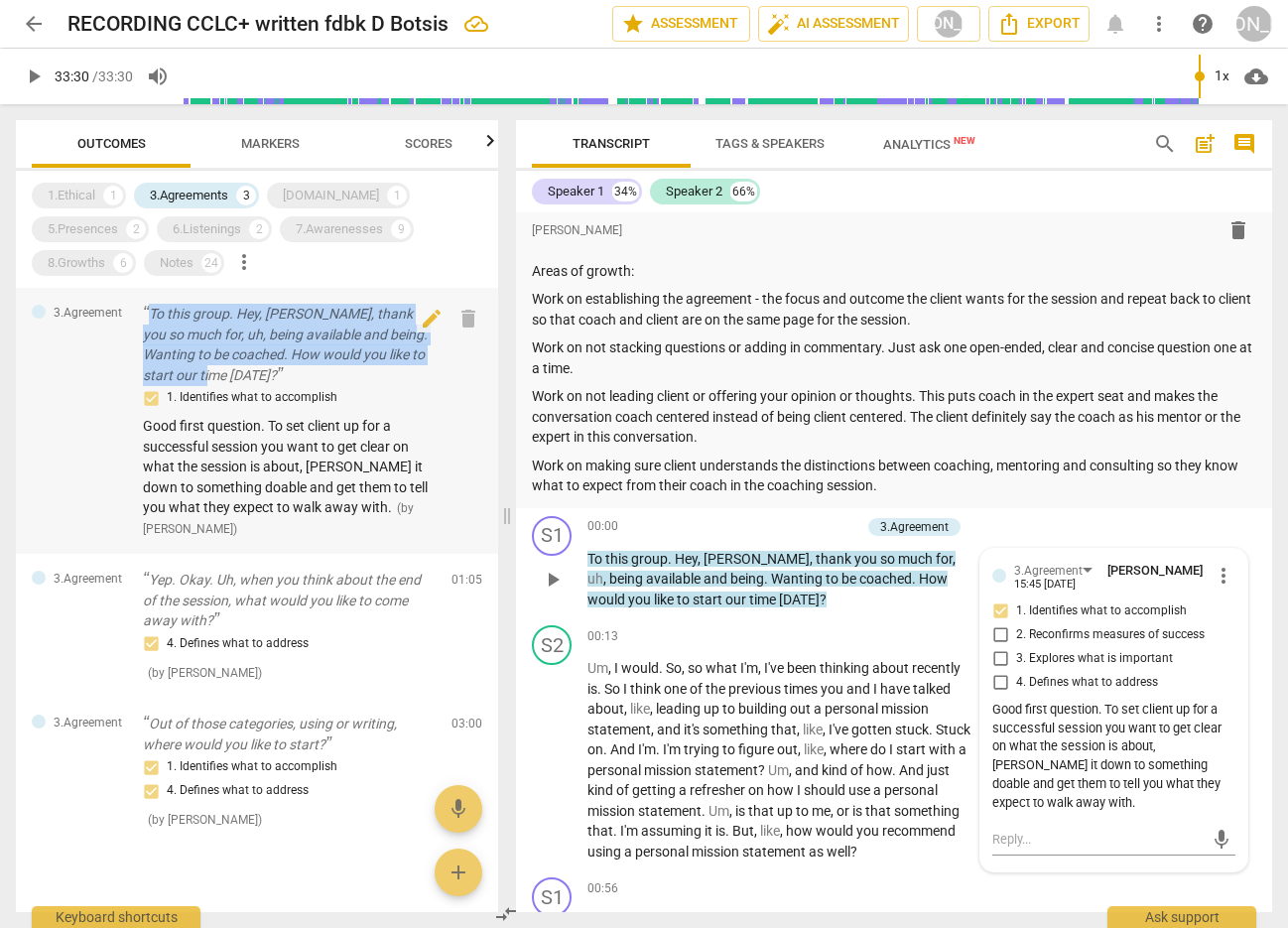 click on "3.Agreement To this group. Hey, [PERSON_NAME], thank you so much for, uh, being available and being. Wanting to be coached. How would you like to start our time [DATE]? 1. Identifies what to accomplish Good first question. To set client up for a successful session you want to get clear on what the session is about, [PERSON_NAME] it down to something doable and get them to tell you what they expect to walk away with. ( by [PERSON_NAME] ) 00:00 edit delete" at bounding box center (257, 421) 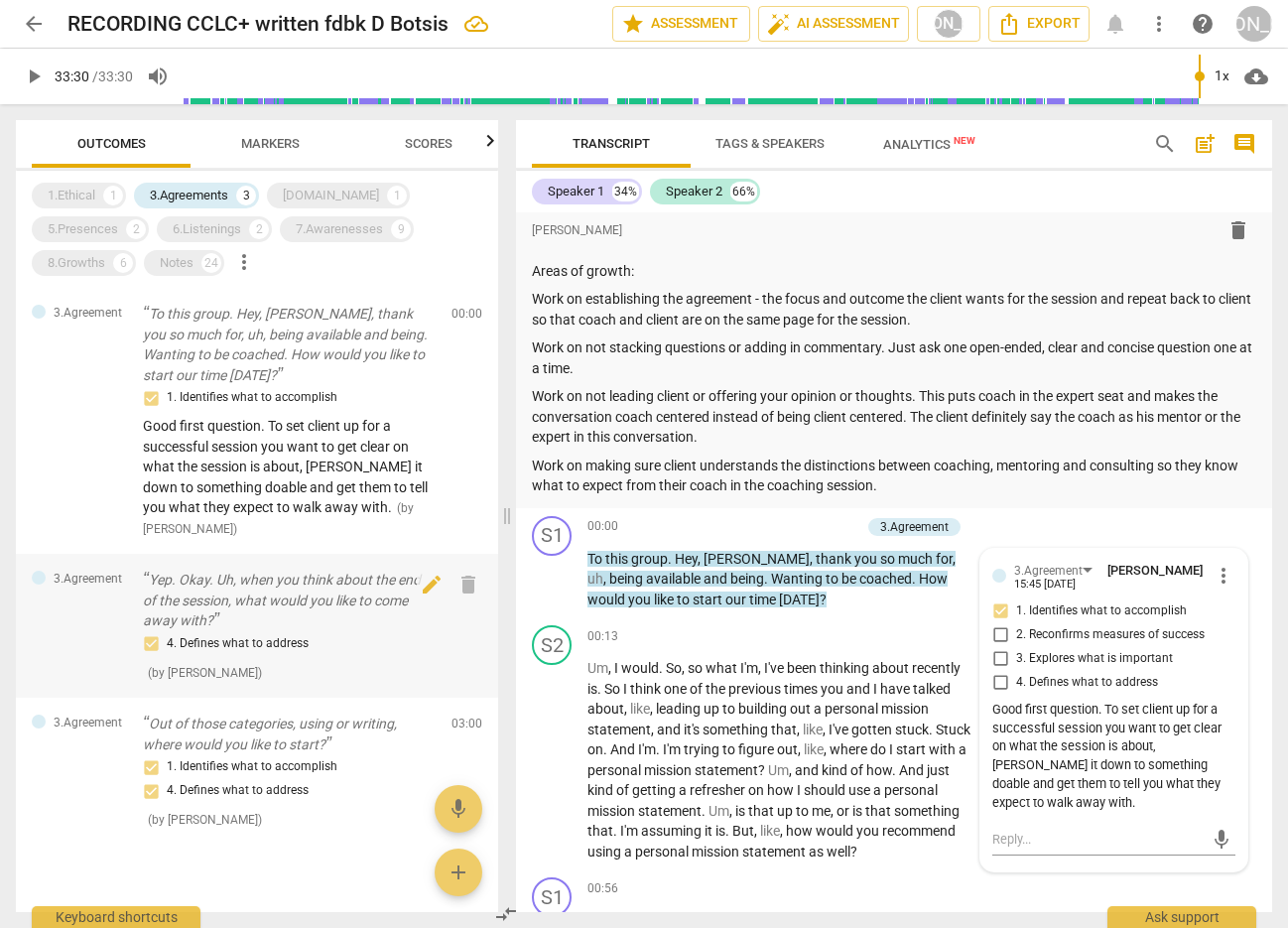 click on "Yep. Okay. Uh, when you think about the end of the session, what would you like to come away with?" at bounding box center [289, 600] 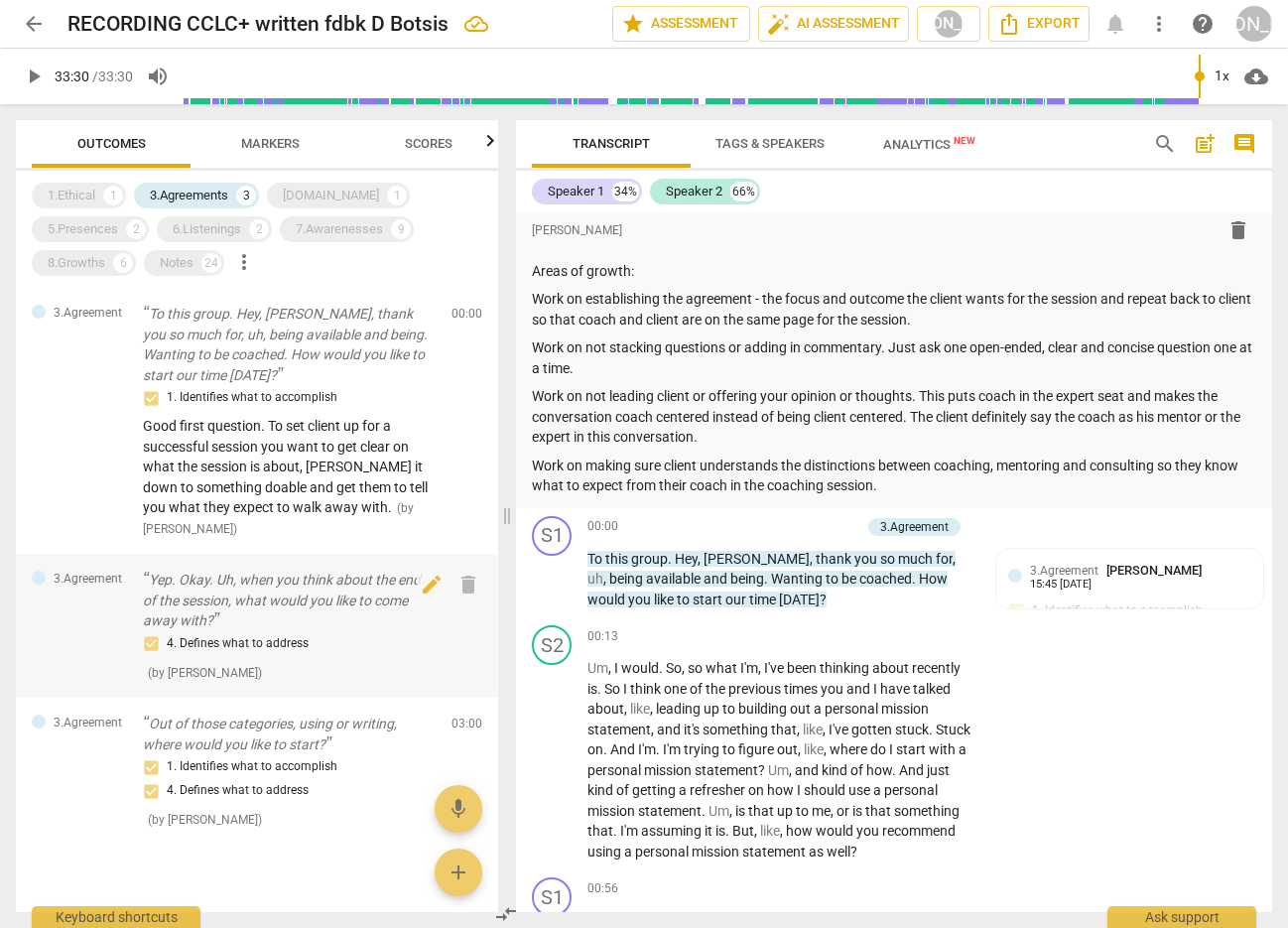 scroll, scrollTop: 922, scrollLeft: 0, axis: vertical 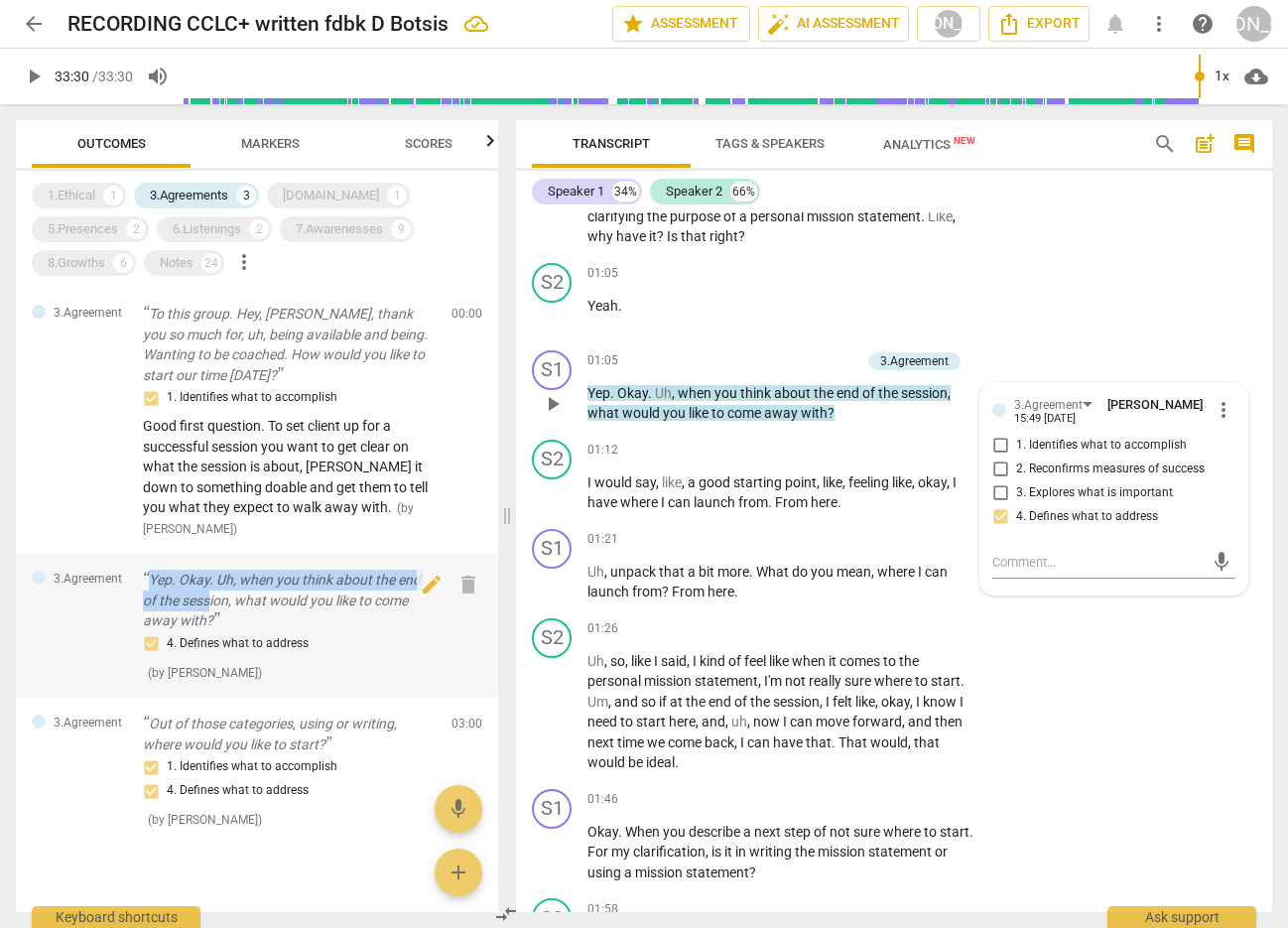 drag, startPoint x: 151, startPoint y: 575, endPoint x: 208, endPoint y: 606, distance: 64.88451 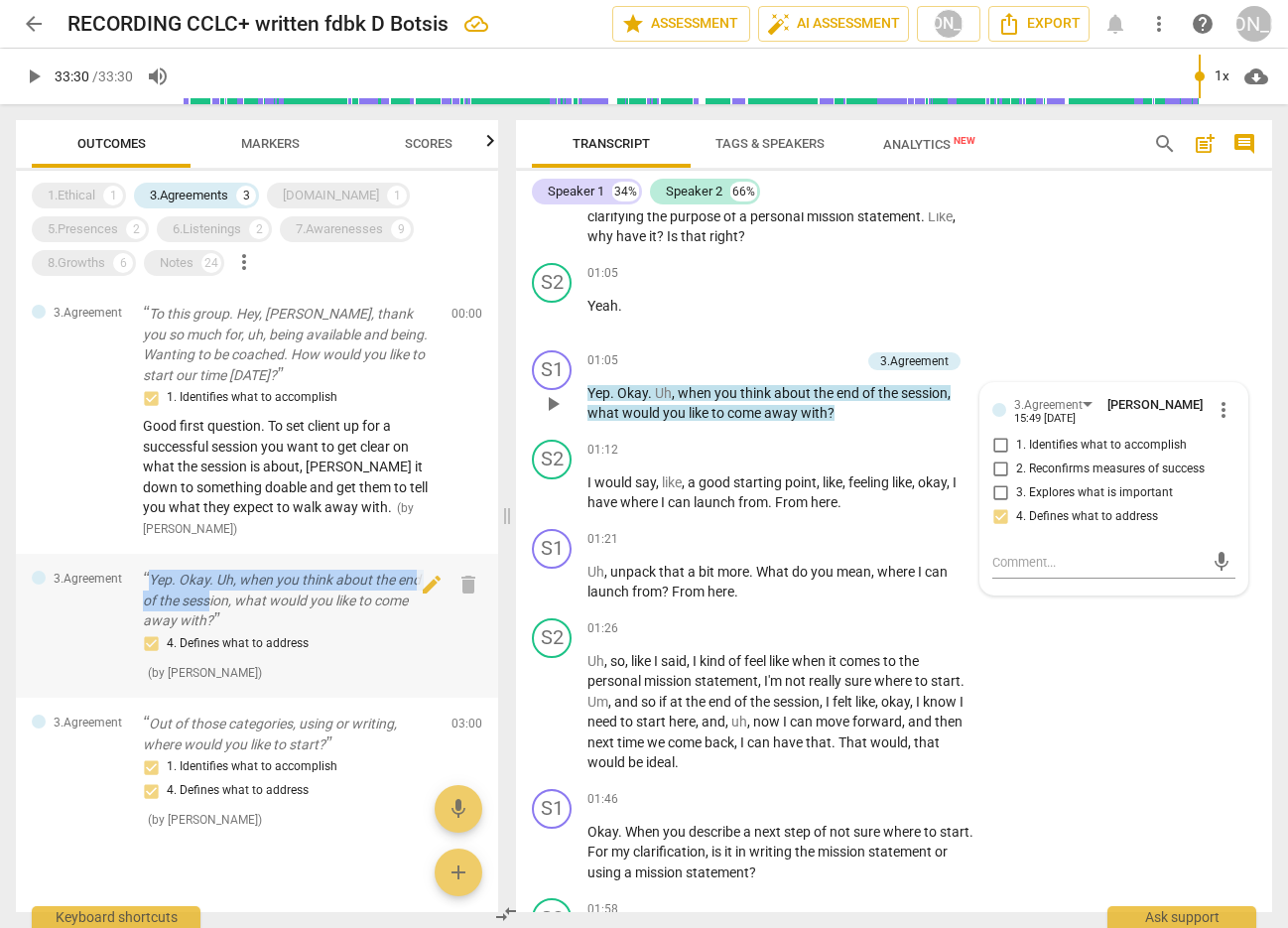 click on "Yep. Okay. Uh, when you think about the end of the session, what would you like to come away with?" at bounding box center [289, 600] 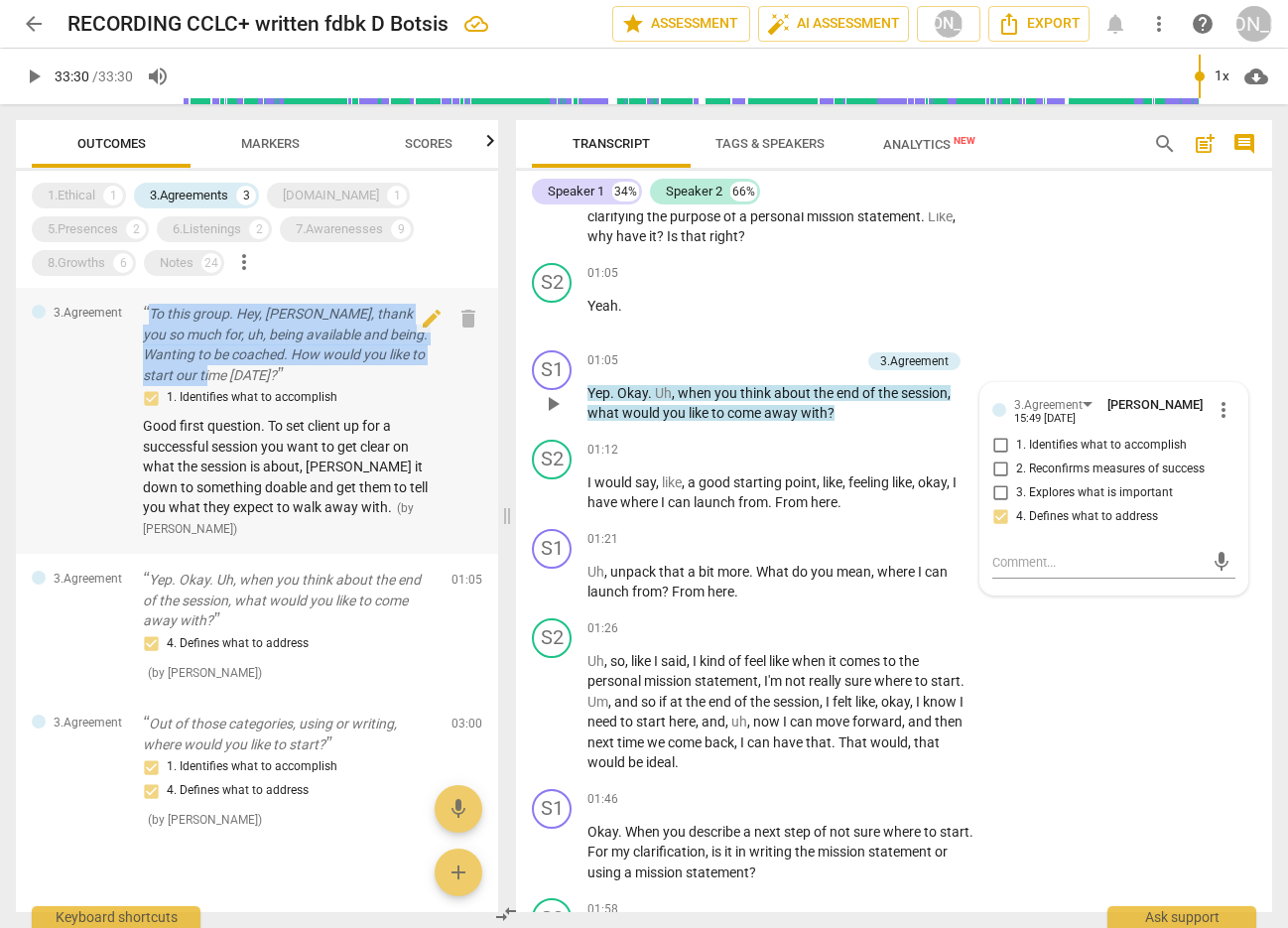 drag, startPoint x: 150, startPoint y: 311, endPoint x: 229, endPoint y: 374, distance: 101.04454 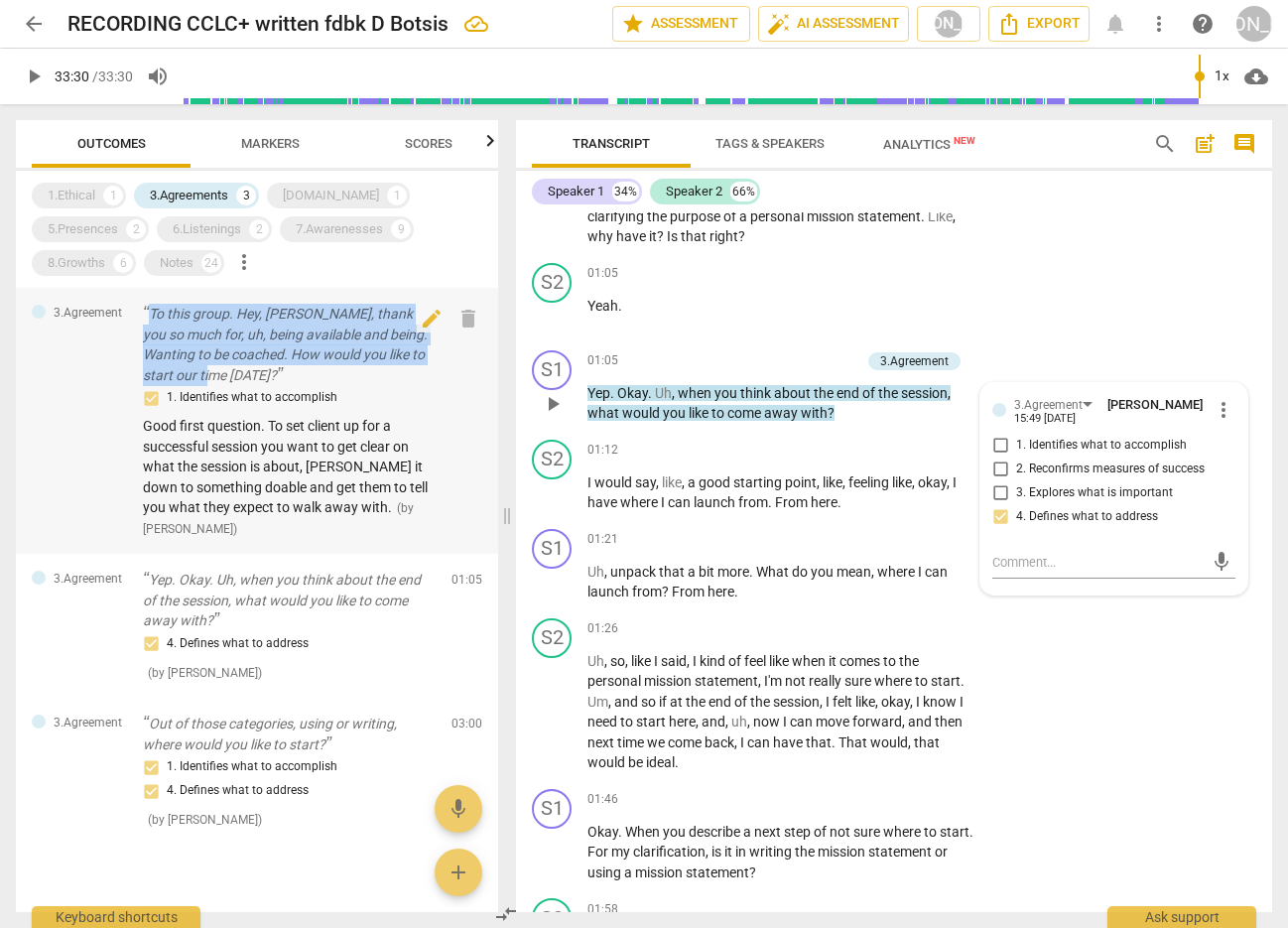 click on "To this group. Hey, [PERSON_NAME], thank you so much for, uh, being available and being. Wanting to be coached. How would you like to start our time [DATE]?" at bounding box center (289, 344) 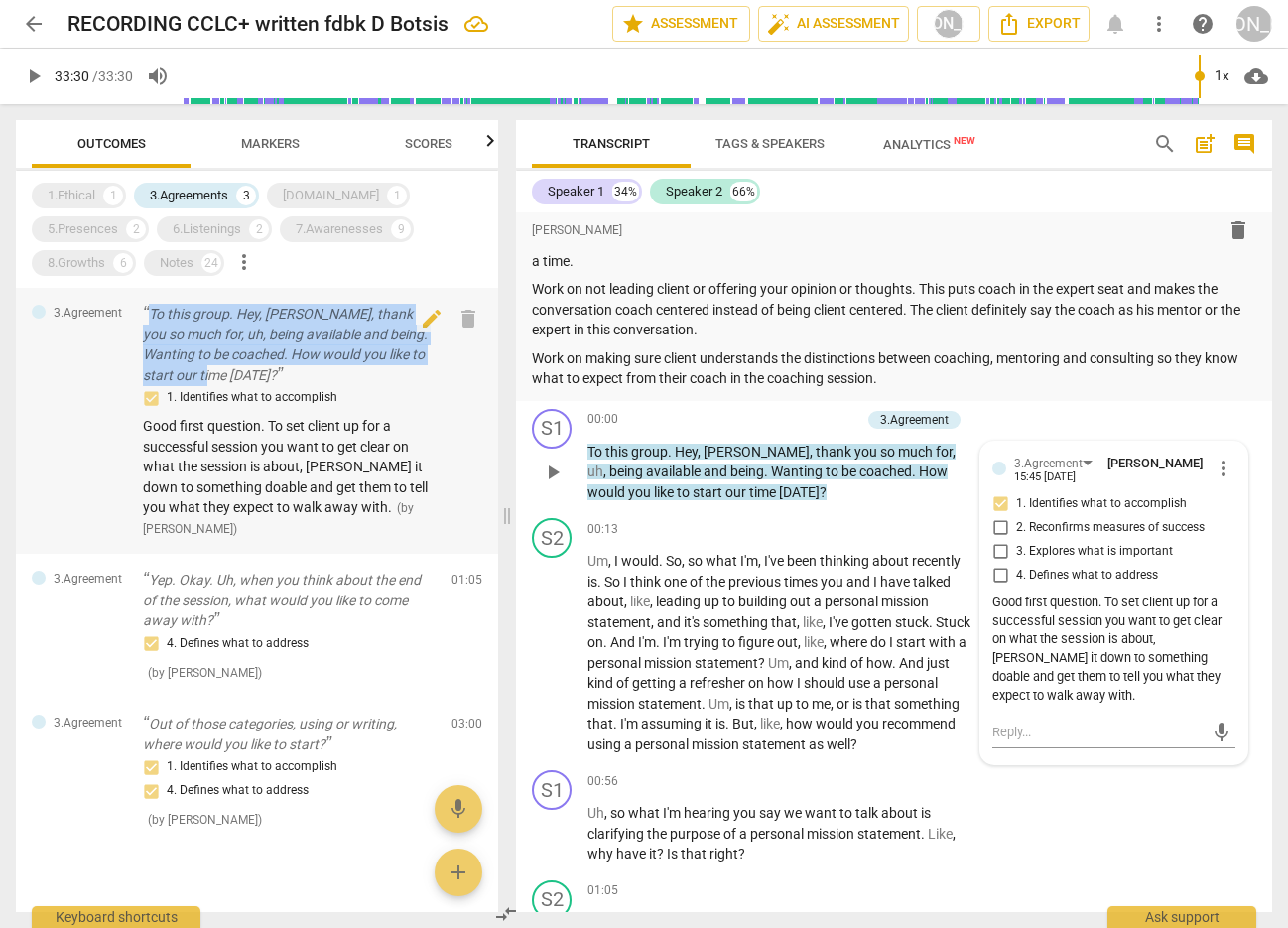 copy on "To this group. Hey, [PERSON_NAME], thank you so much for, uh, being available and being. Wanting to be coached. How would you like to start our time [DATE]?" 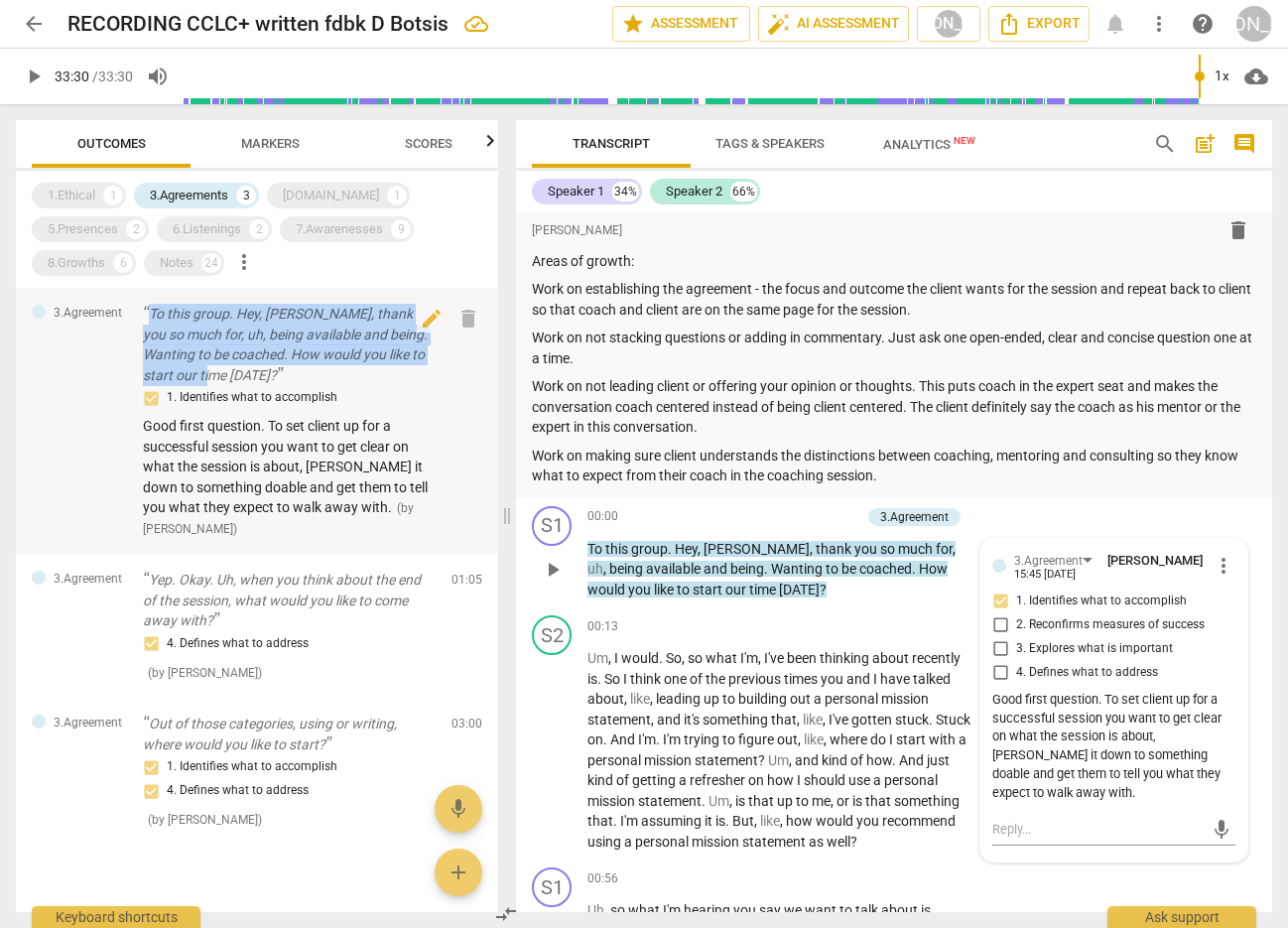 scroll, scrollTop: 198, scrollLeft: 0, axis: vertical 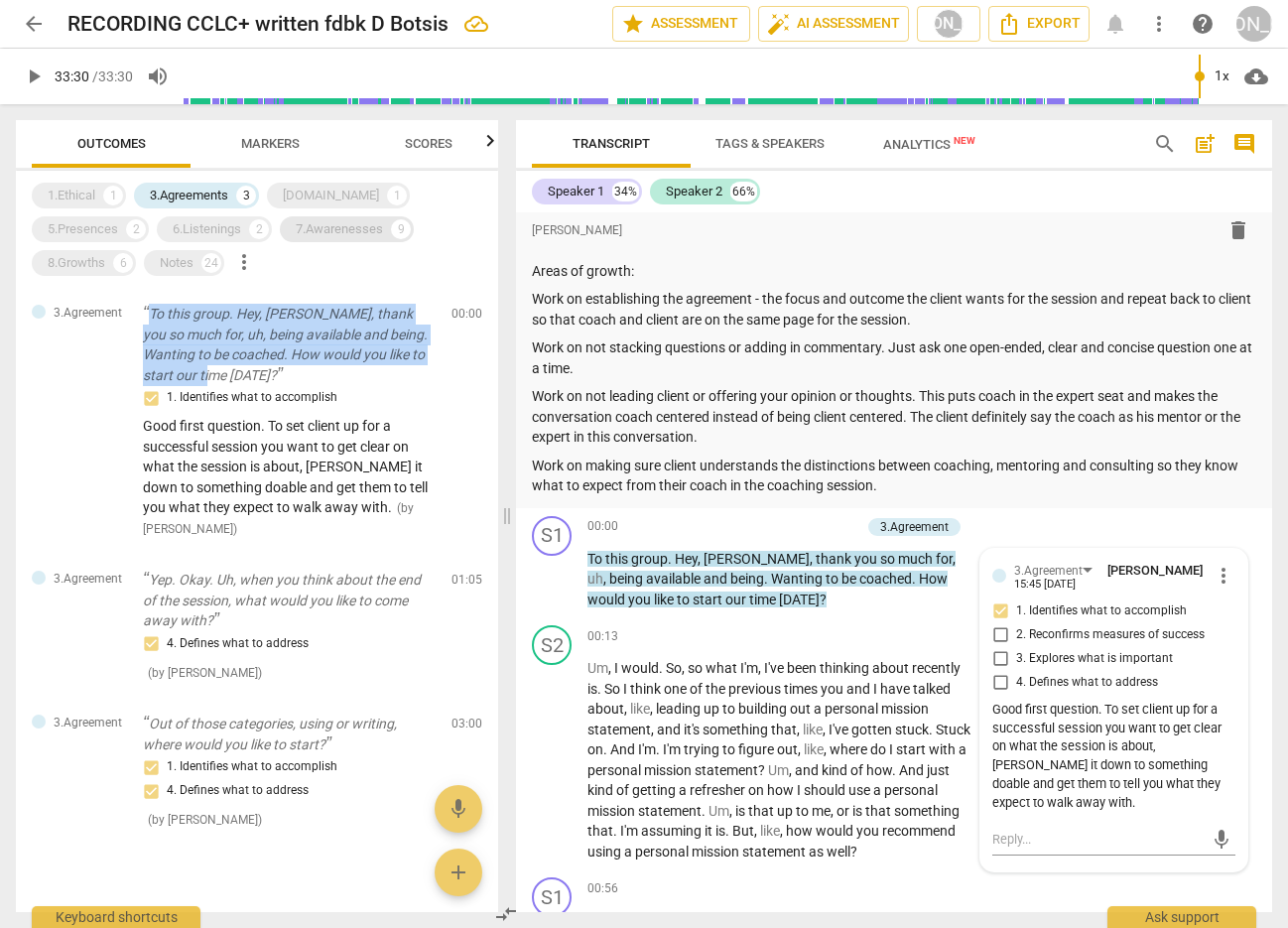 click on "7.Awarenesses" at bounding box center [339, 229] 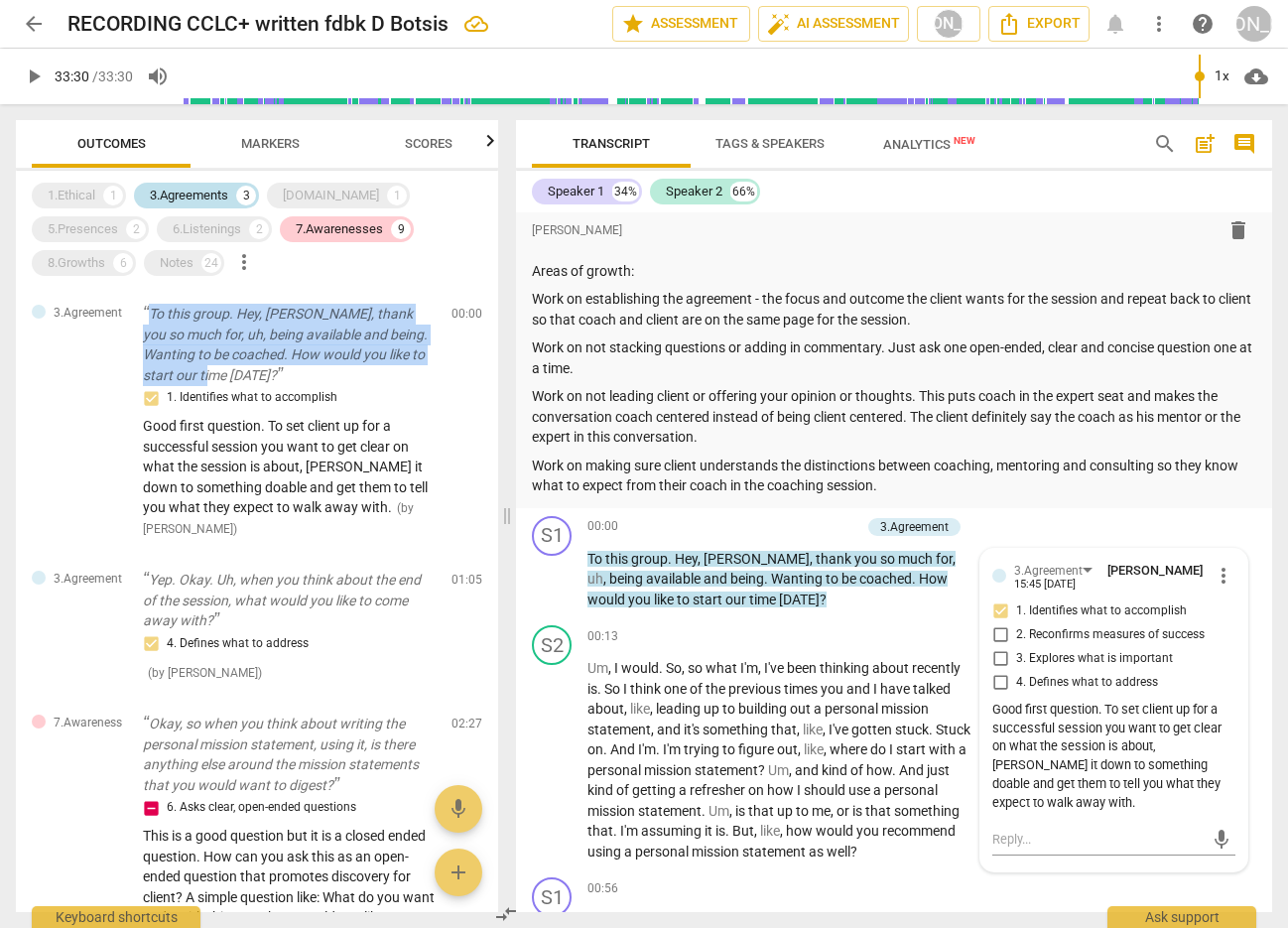 click on "3.Agreements 3" at bounding box center (196, 196) 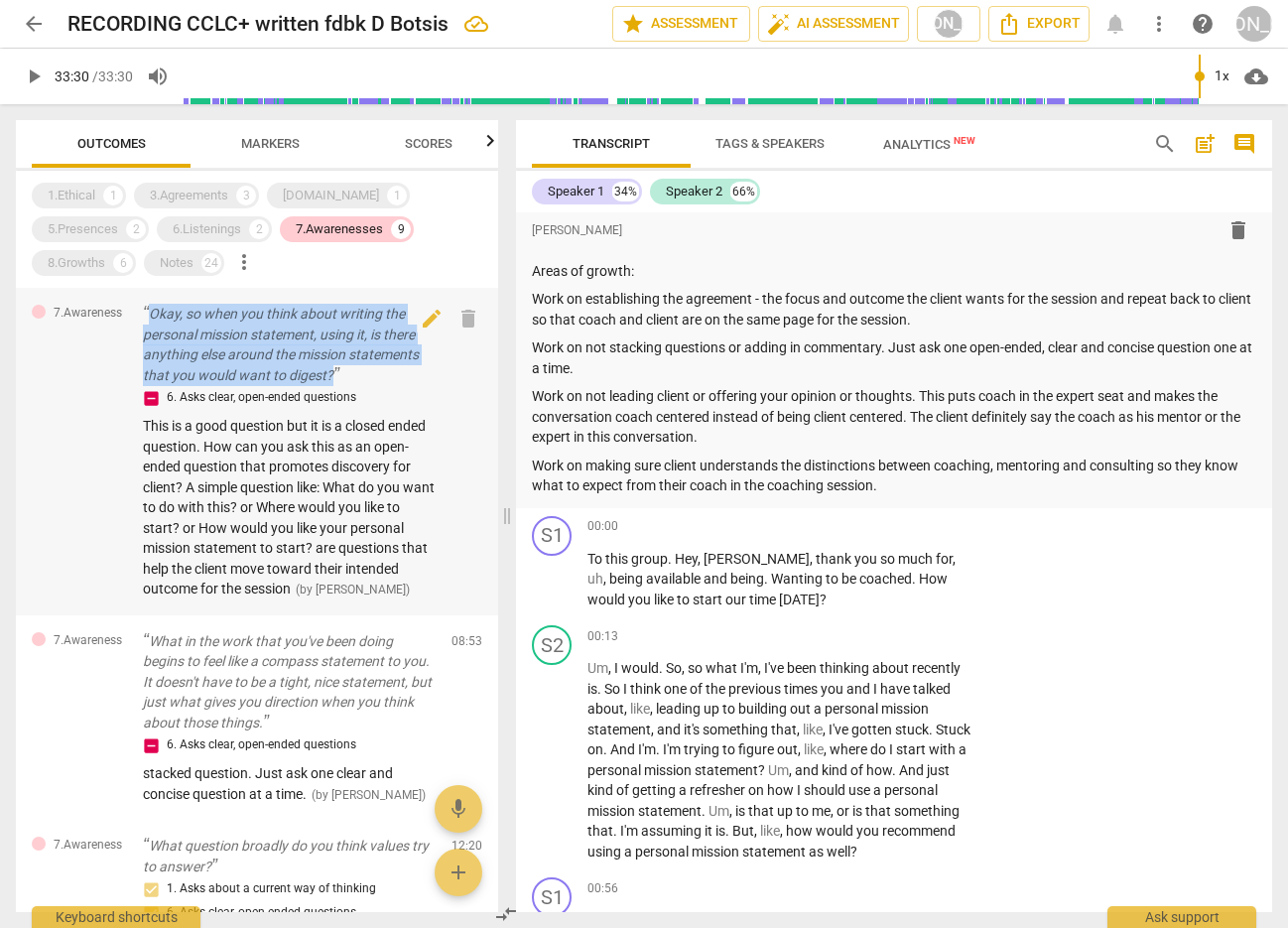 drag, startPoint x: 148, startPoint y: 310, endPoint x: 343, endPoint y: 376, distance: 205.86646 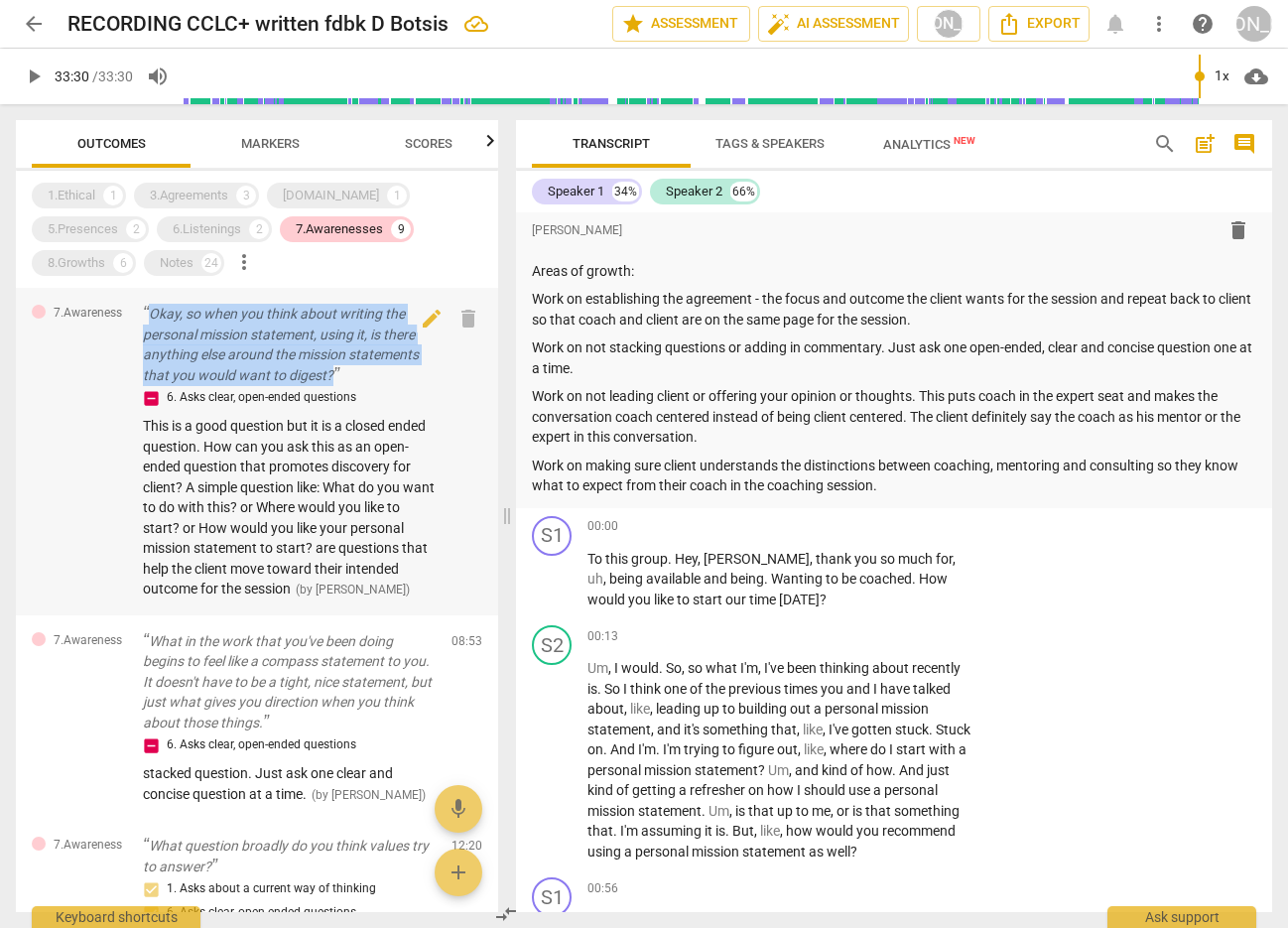click on "Okay, so when you think about writing the personal mission statement, using it, is there anything else around the mission statements that you would want to digest?" at bounding box center (289, 344) 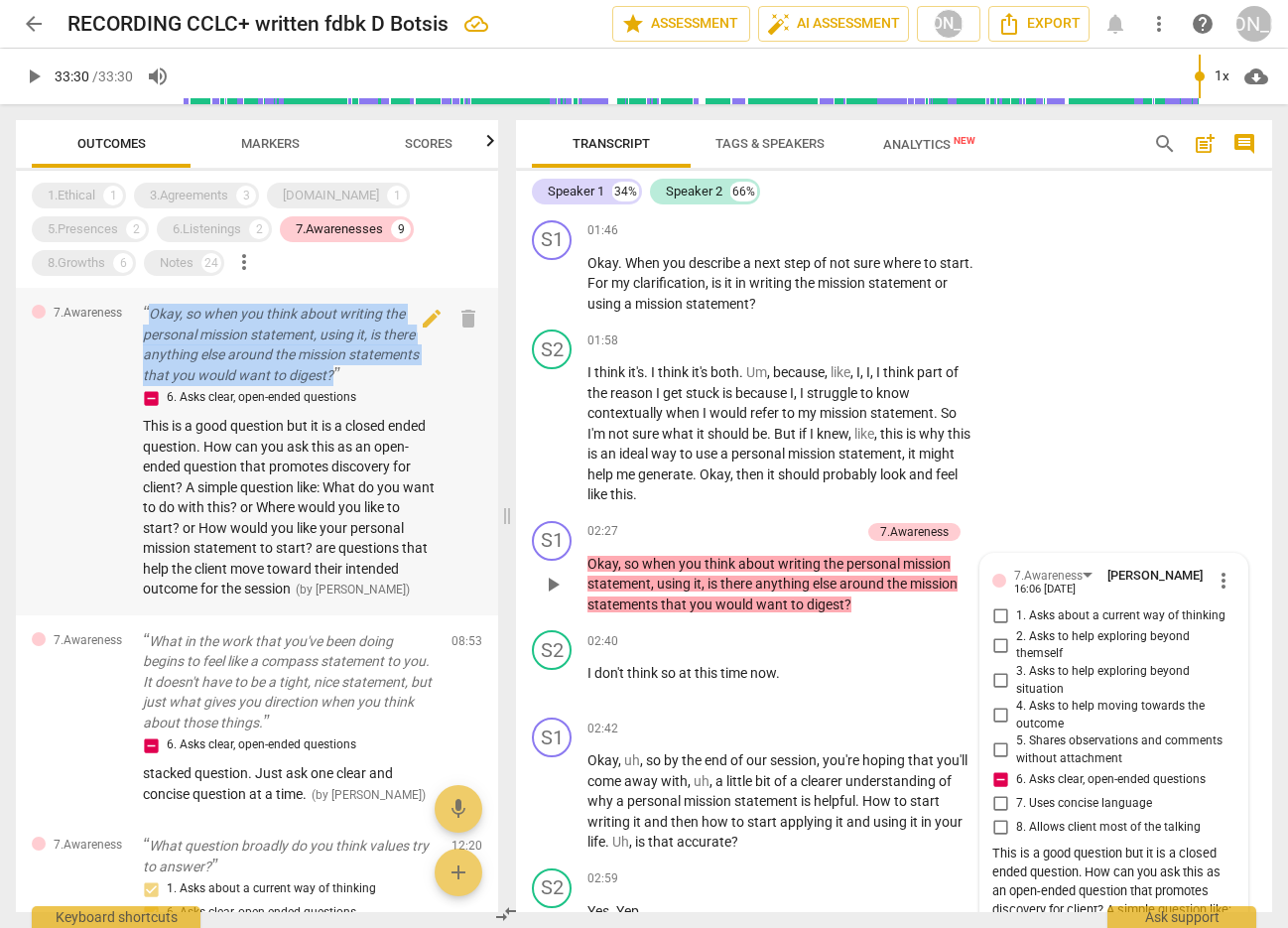 scroll, scrollTop: 1496, scrollLeft: 0, axis: vertical 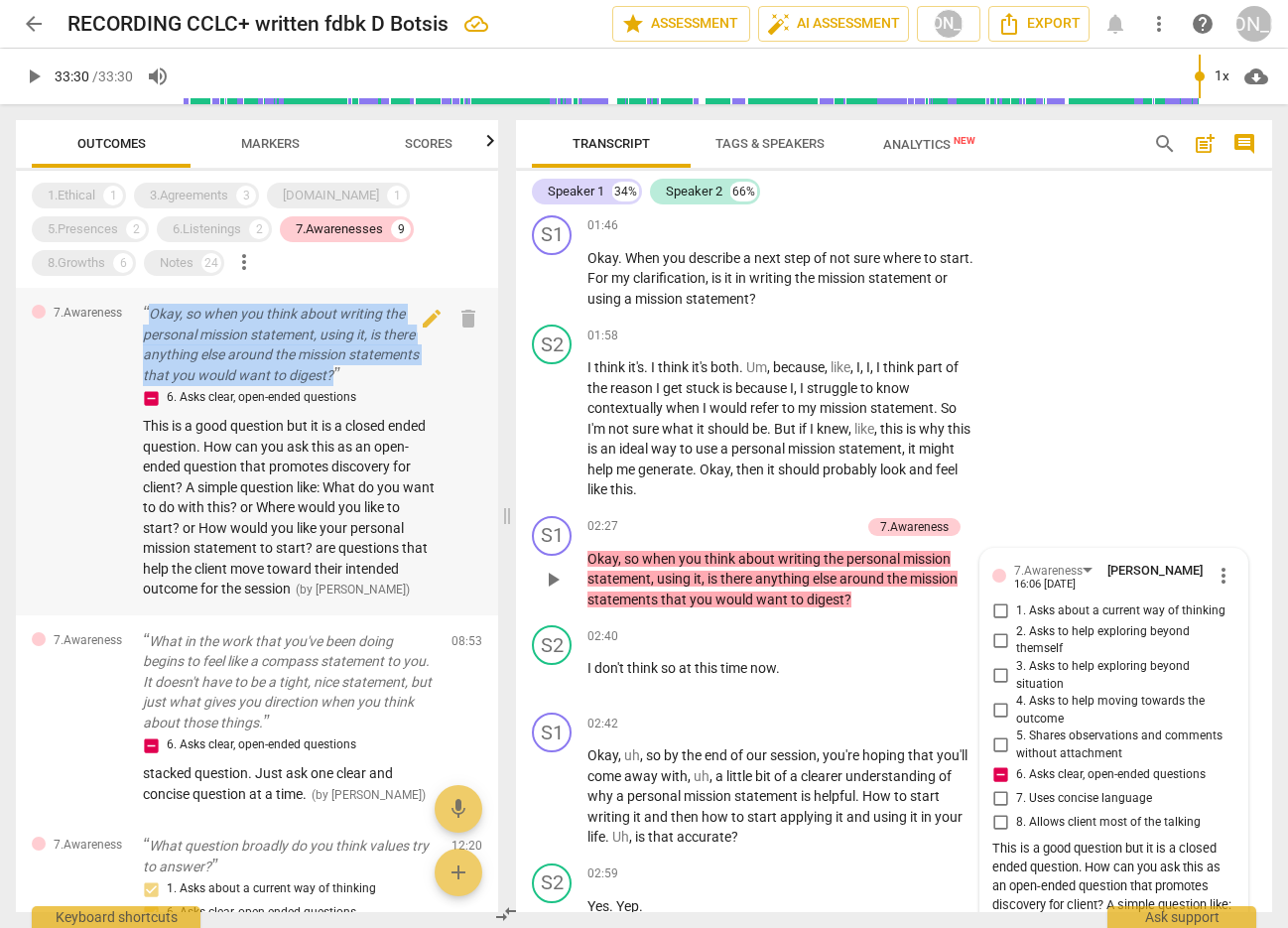 copy on "Okay, so when you think about writing the personal mission statement, using it, is there anything else around the mission statements that you would want to digest?" 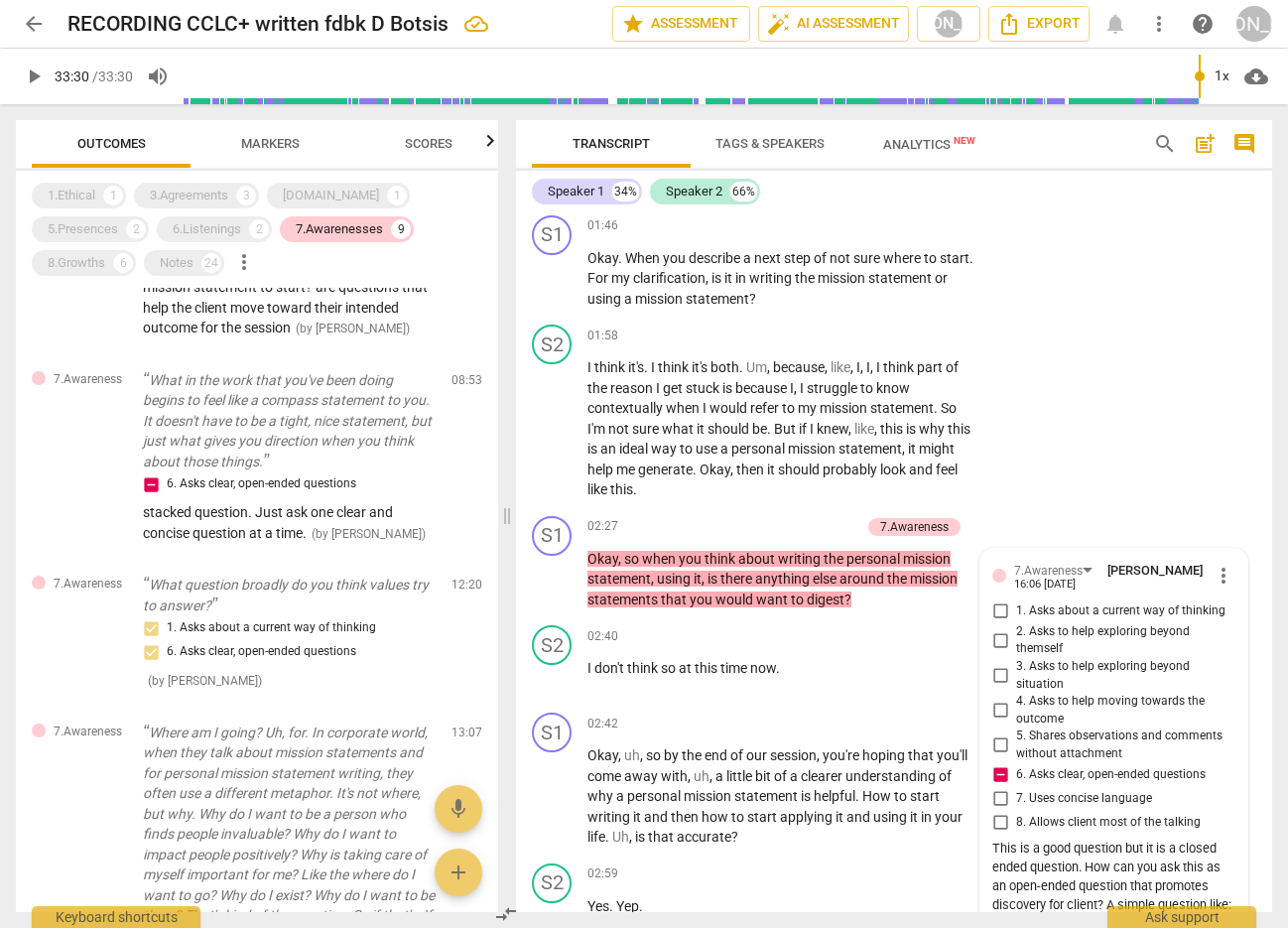 scroll, scrollTop: 267, scrollLeft: 0, axis: vertical 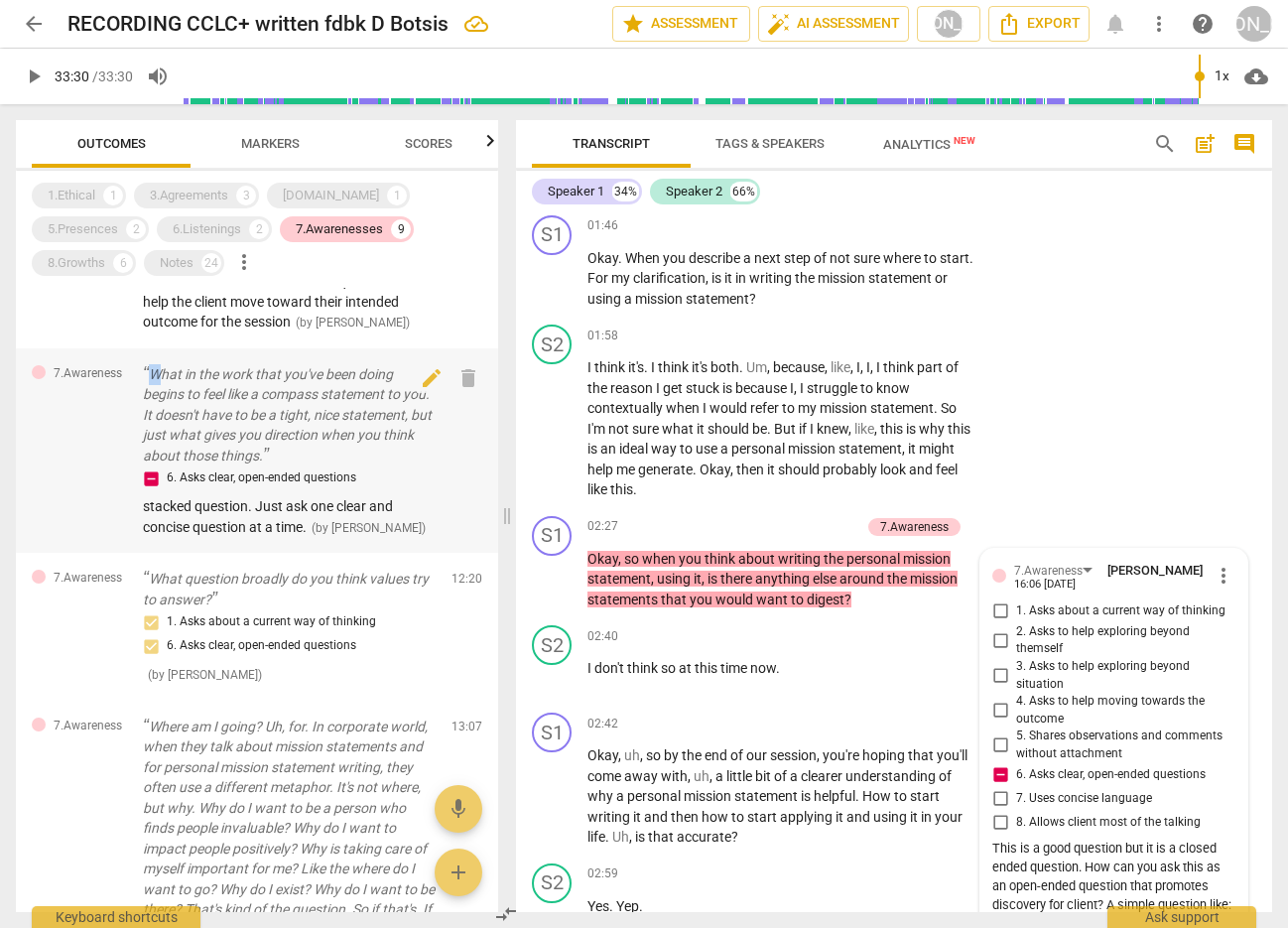 drag, startPoint x: 148, startPoint y: 371, endPoint x: 160, endPoint y: 375, distance: 12.649111 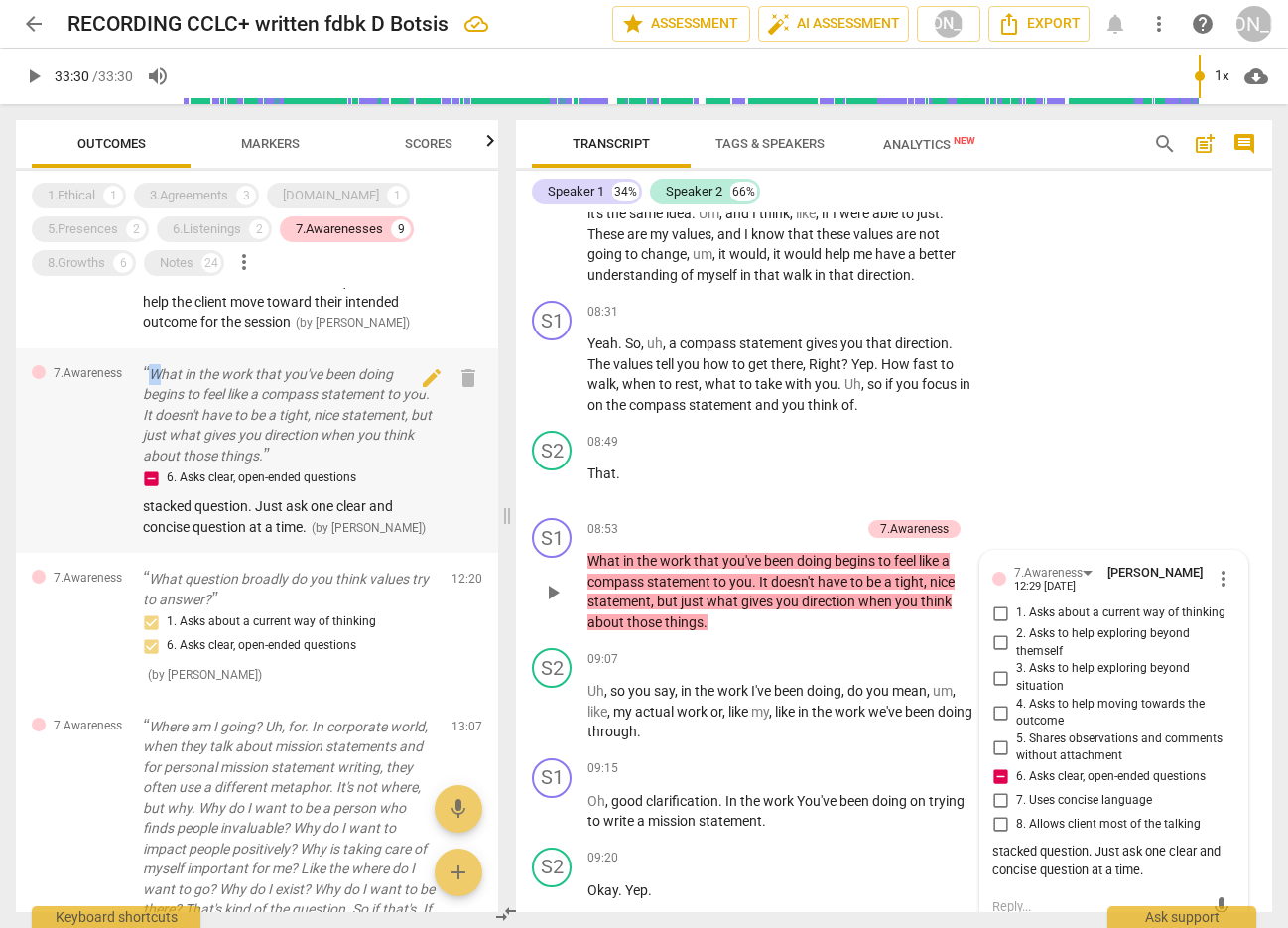 scroll, scrollTop: 4266, scrollLeft: 0, axis: vertical 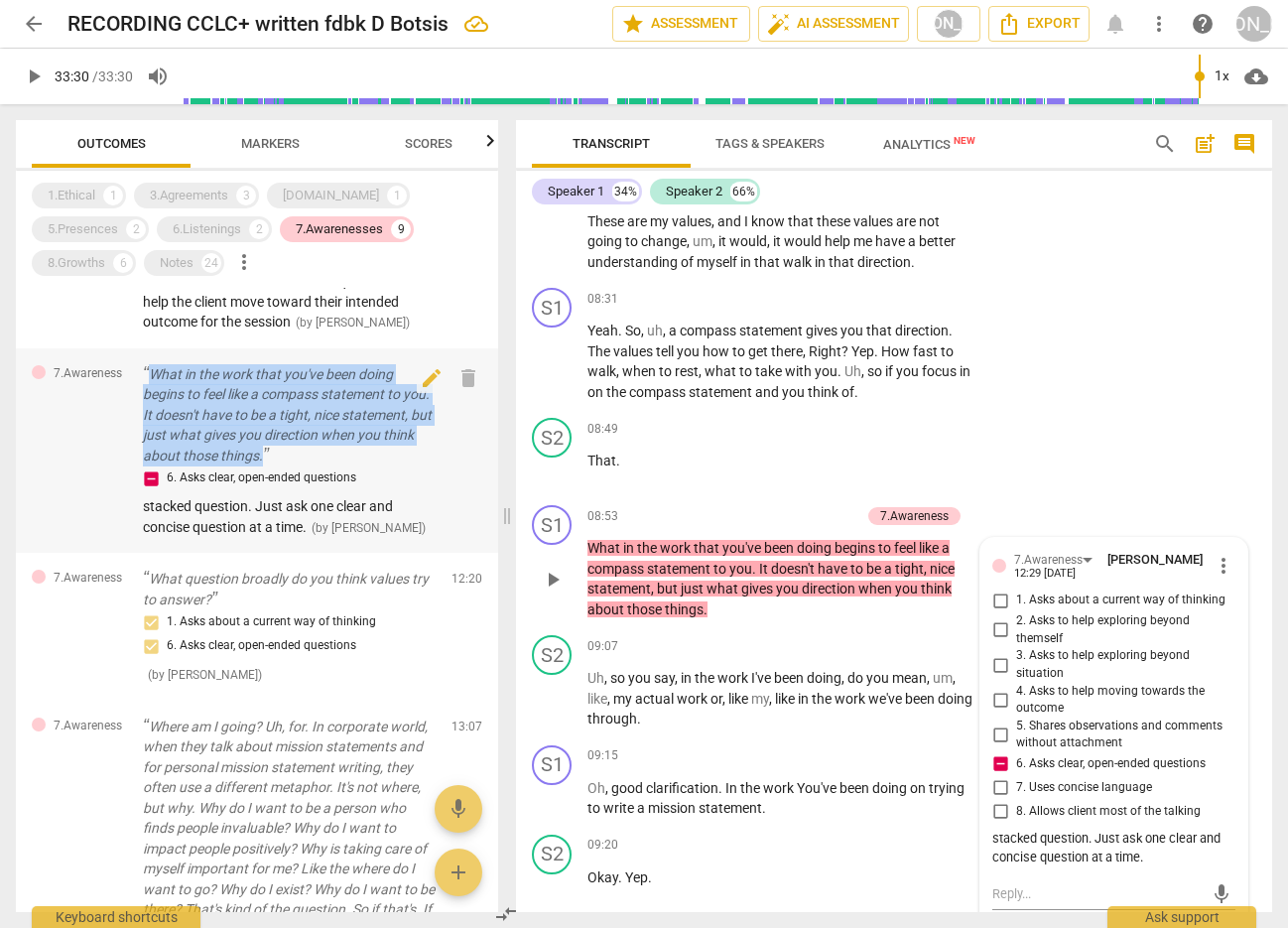drag, startPoint x: 153, startPoint y: 372, endPoint x: 373, endPoint y: 460, distance: 236.94725 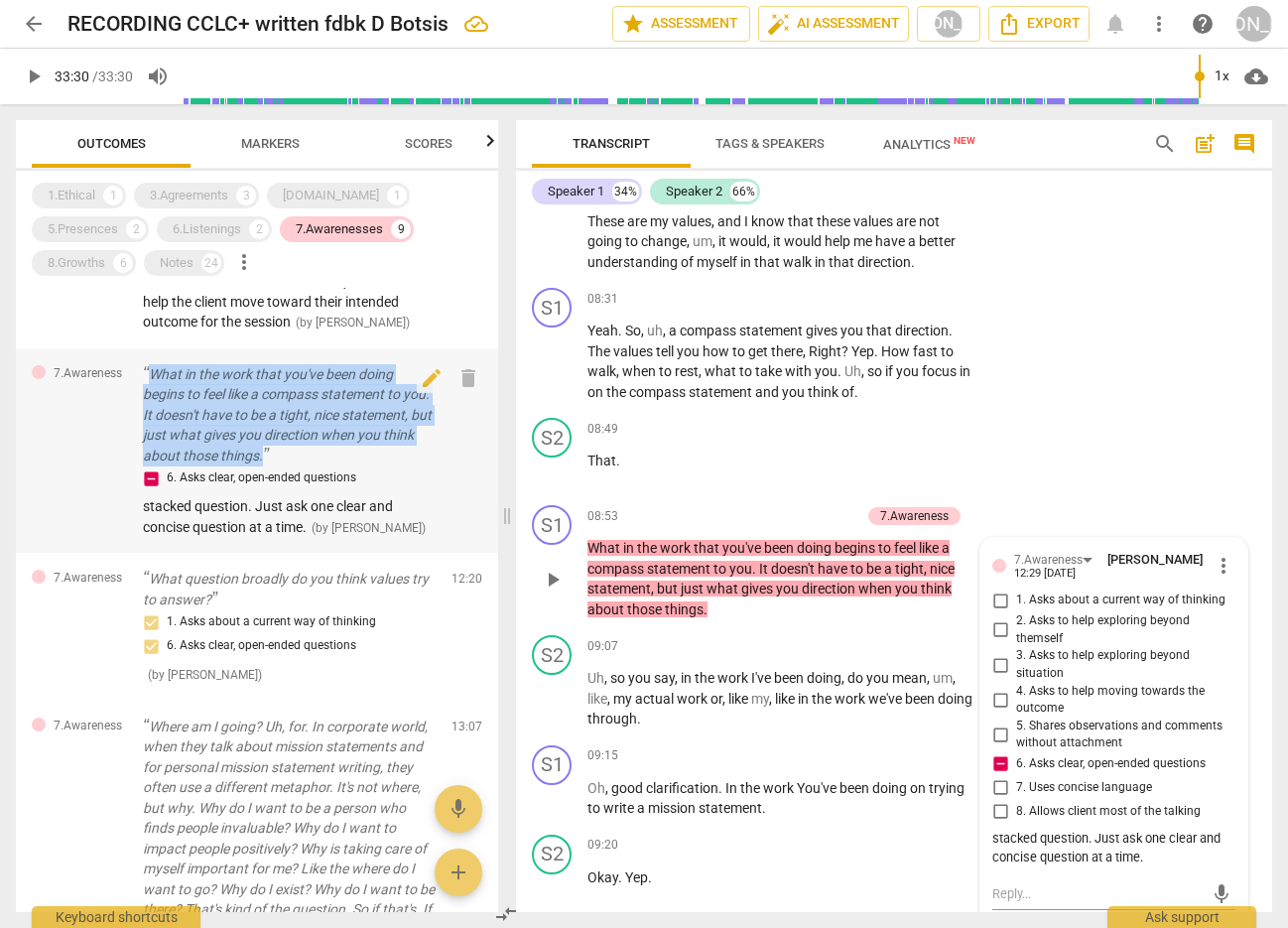 click on "What in the work that you've been doing begins to feel like a compass statement to you. It doesn't have to be a tight, nice statement, but just what gives you direction when you think about those things." at bounding box center (289, 415) 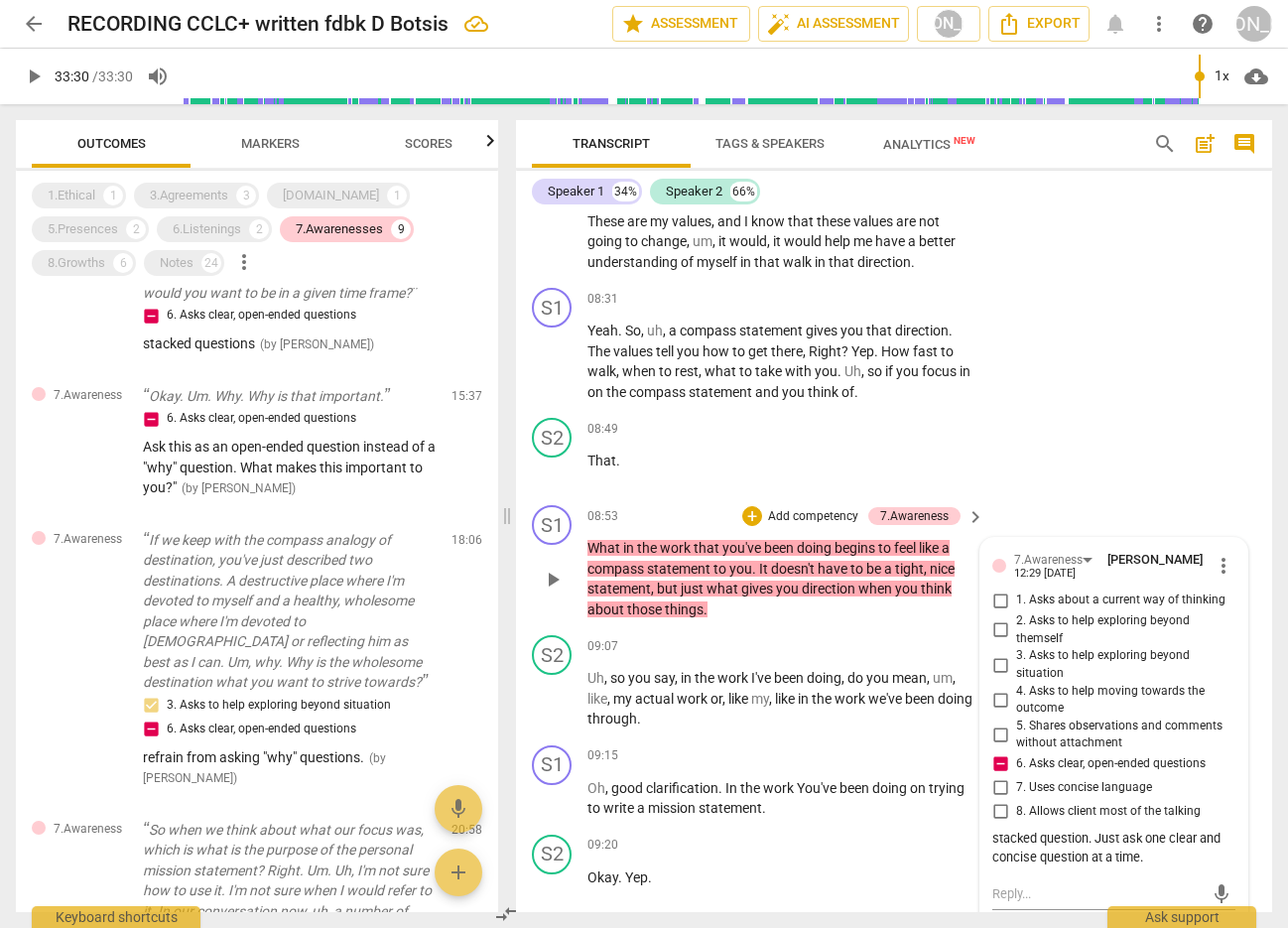scroll, scrollTop: 994, scrollLeft: 0, axis: vertical 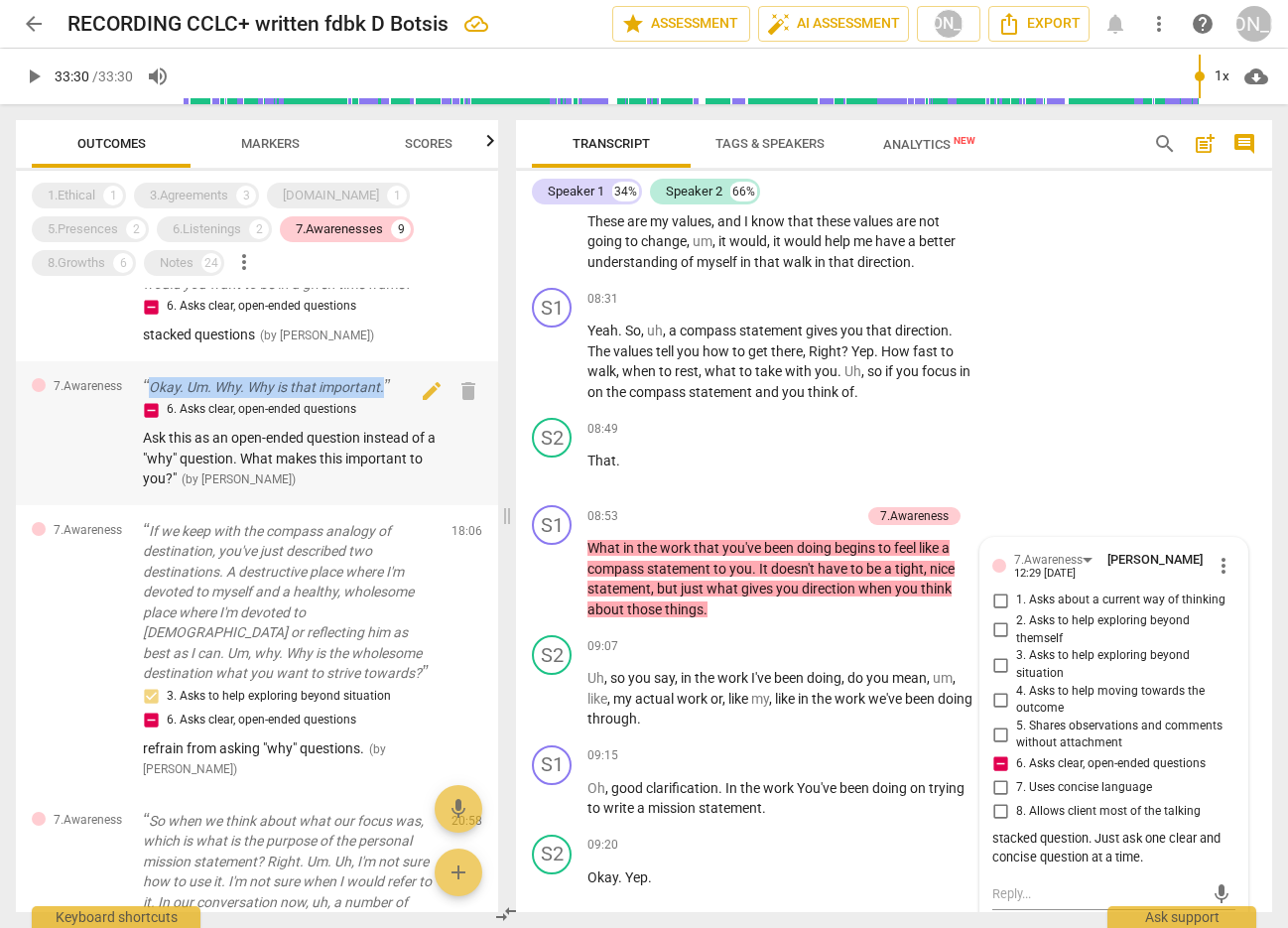 drag, startPoint x: 149, startPoint y: 425, endPoint x: 368, endPoint y: 442, distance: 219.65883 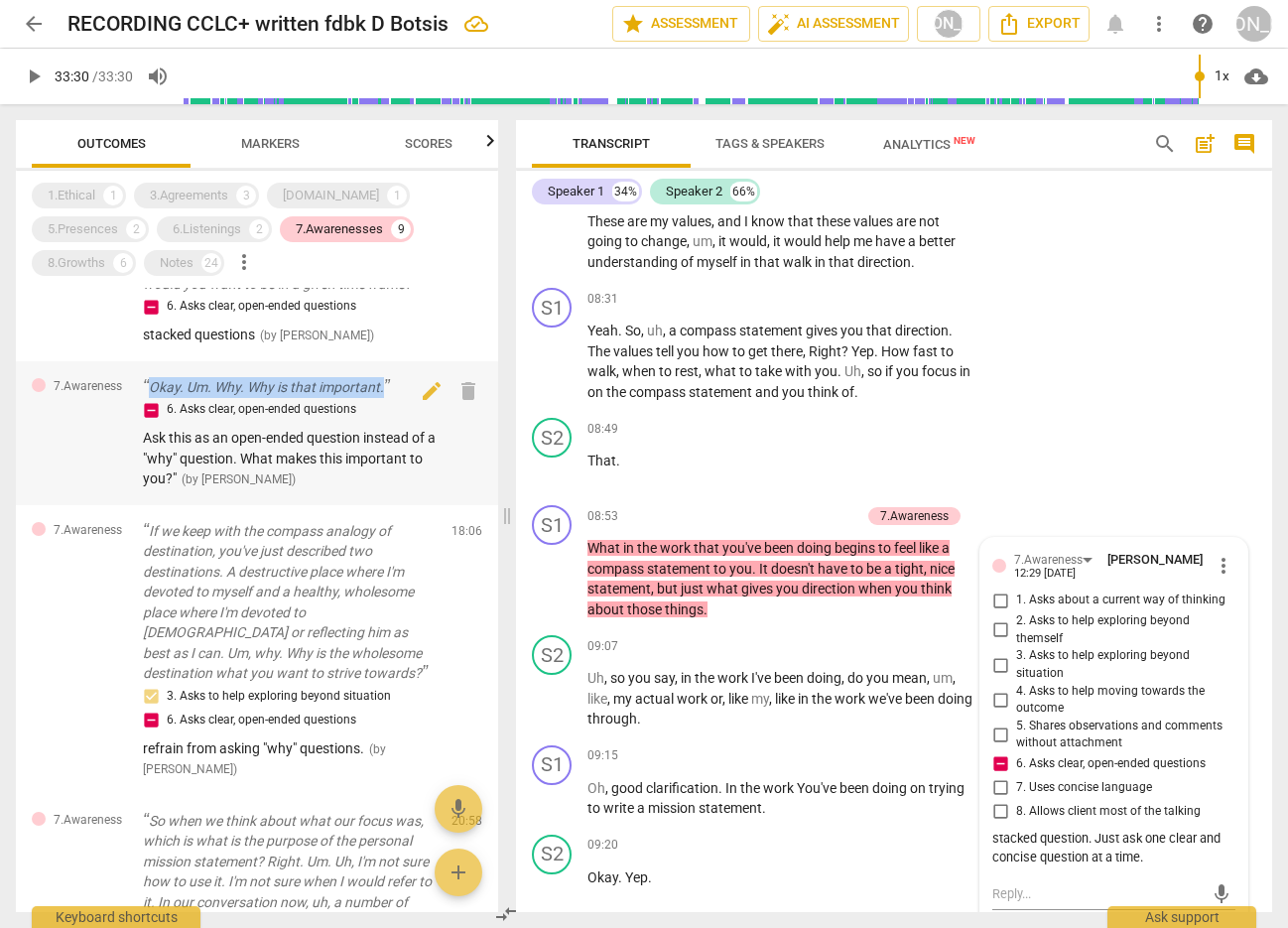 click on "Okay. Um. Why. Why is that important. 6. Asks clear, open-ended questions Ask this as an open-ended question instead of a "why" question. What makes this important to you?" ( by [PERSON_NAME] )" at bounding box center (289, 433) 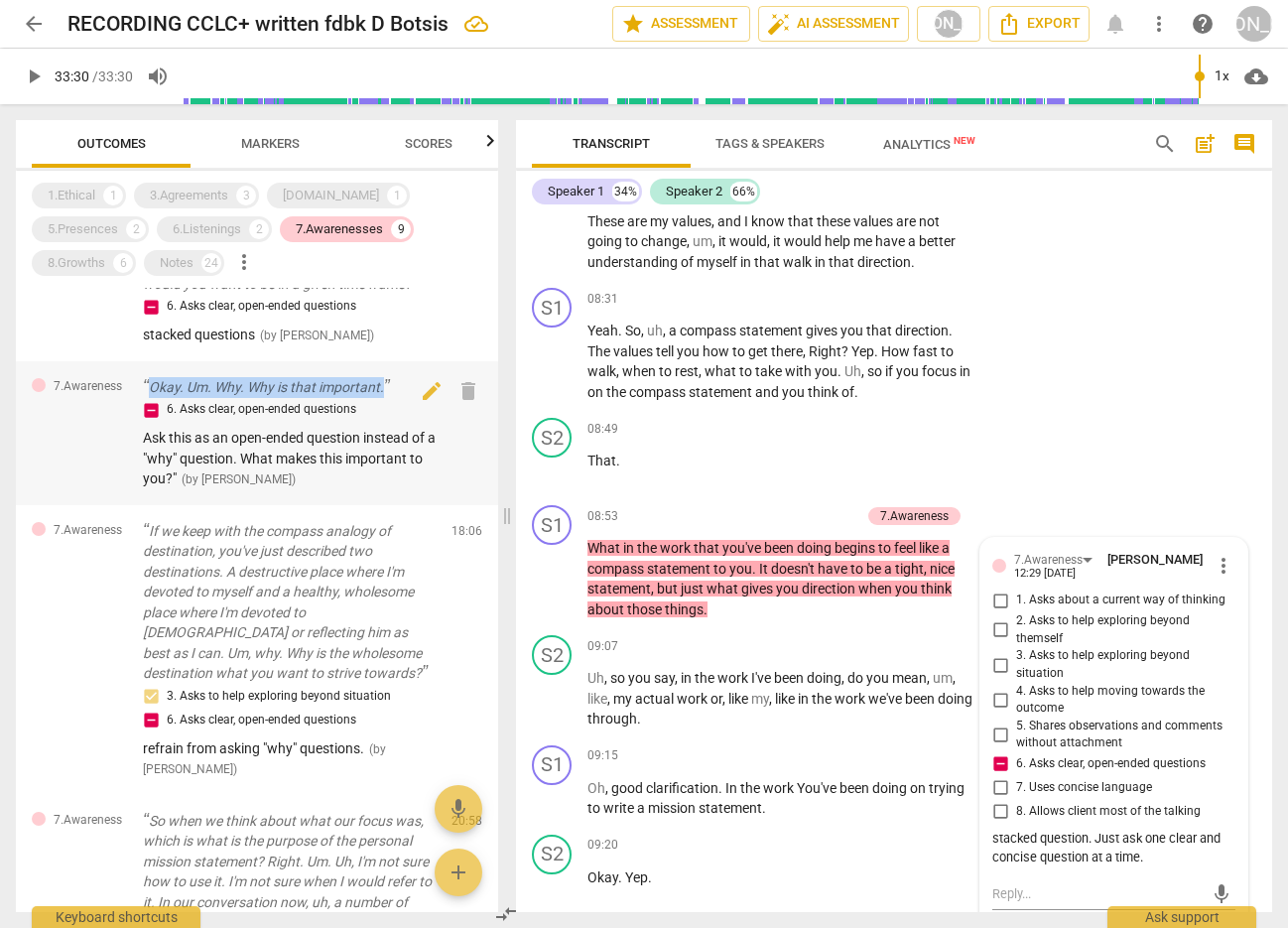 copy on "Okay. Um. Why. Why is that important." 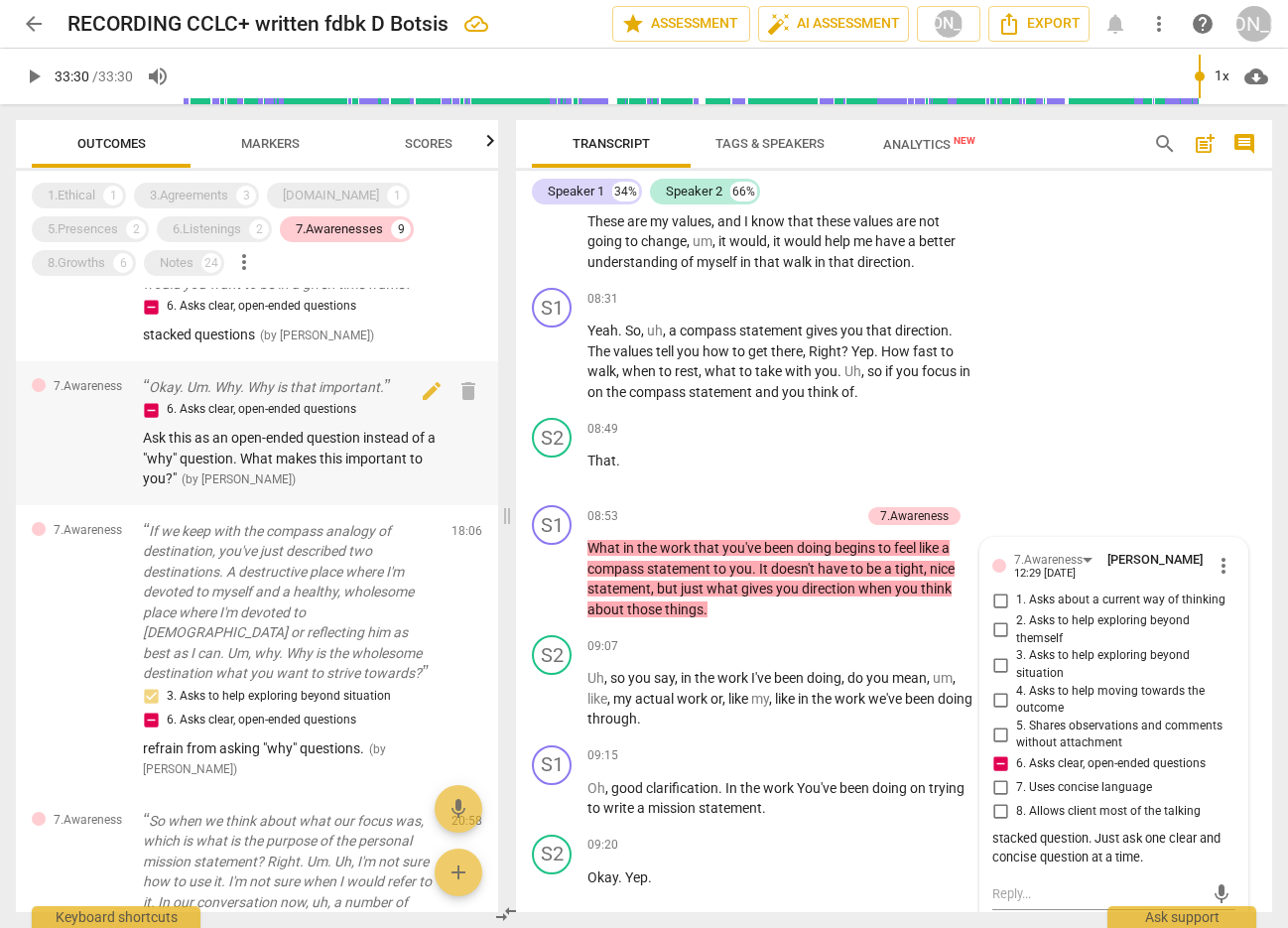 click on "Ask this as an open-ended question instead of a "why" question. What makes this important to you?"" at bounding box center [289, 458] 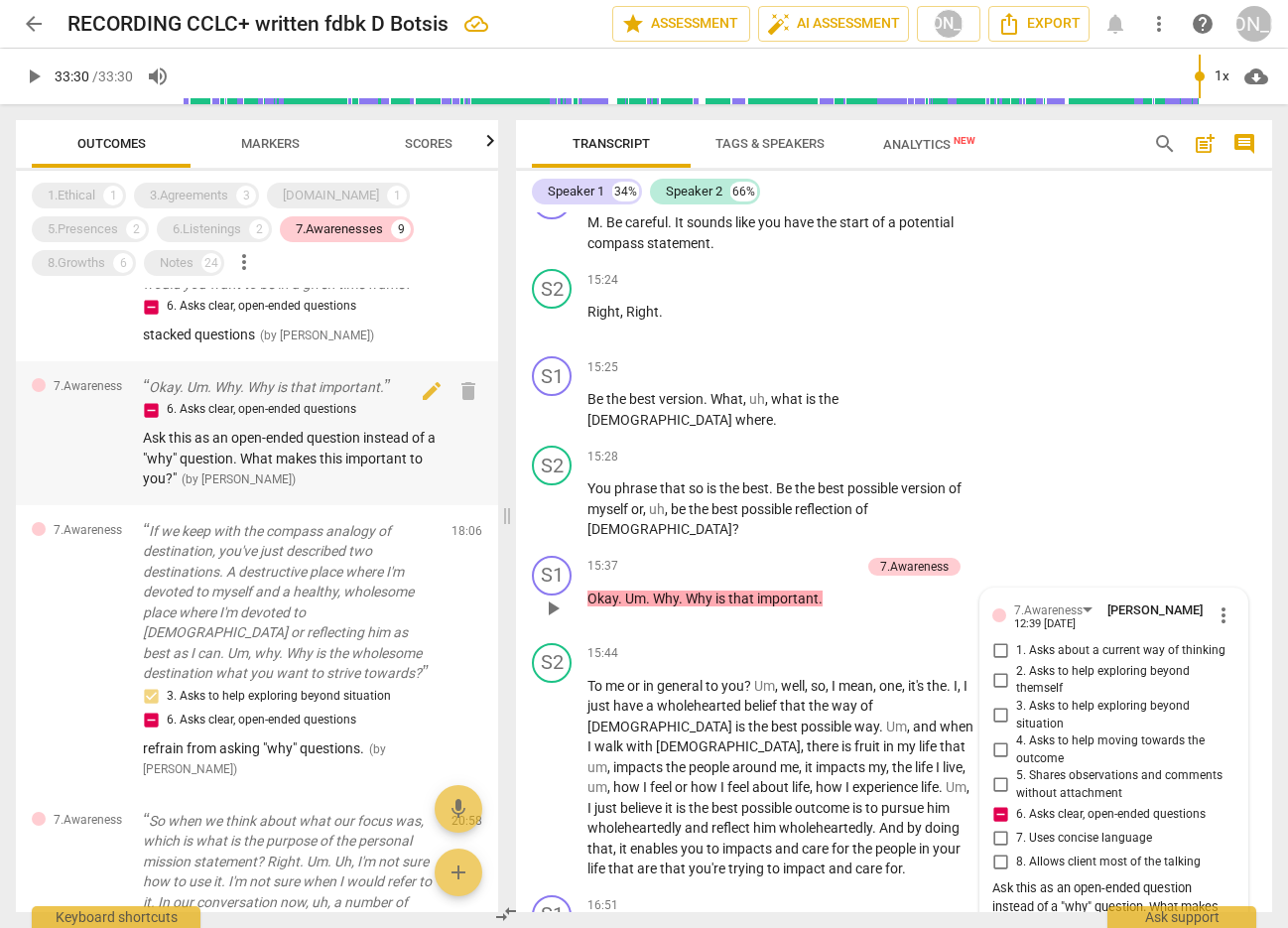 scroll, scrollTop: 7517, scrollLeft: 0, axis: vertical 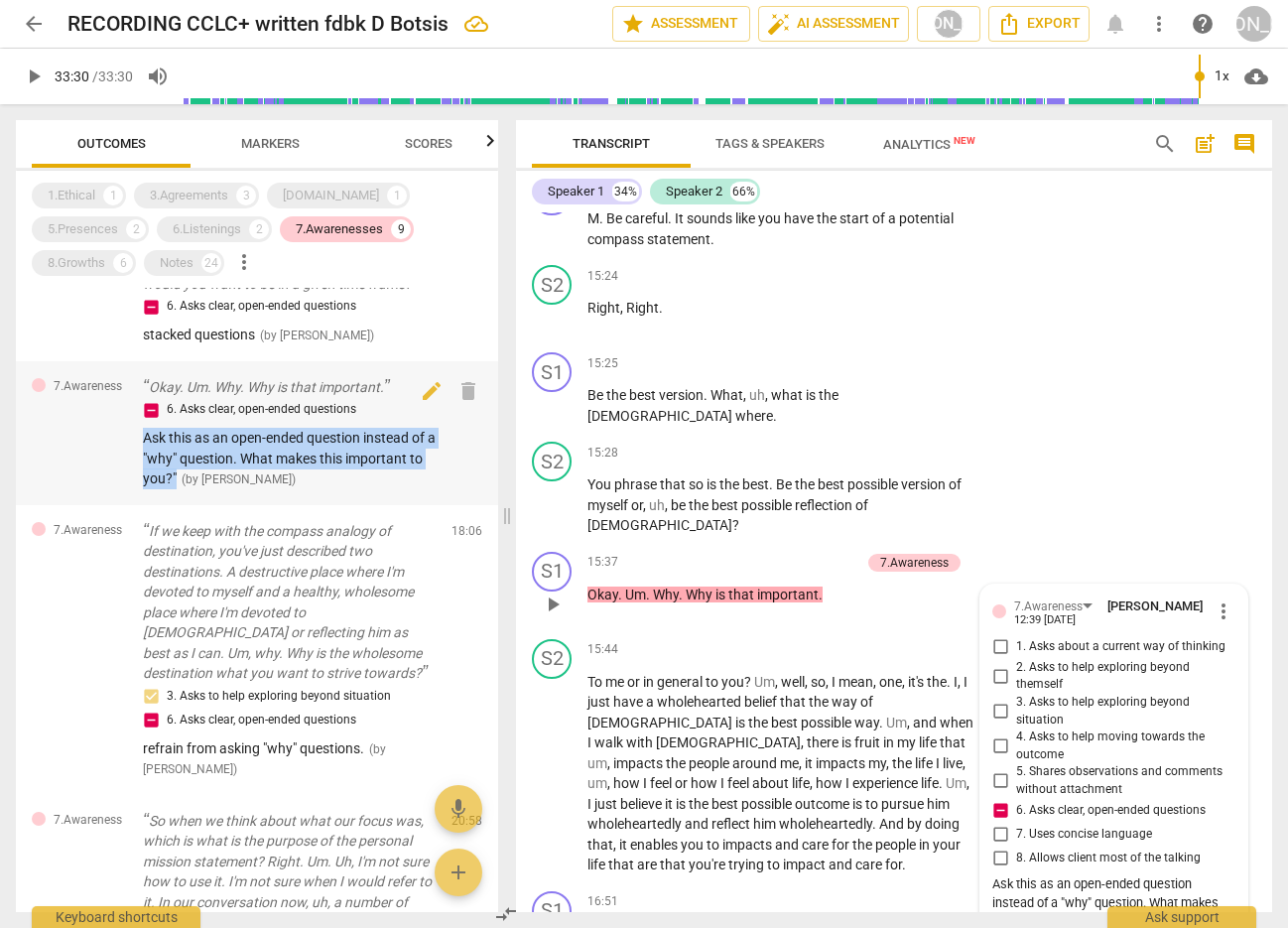 drag, startPoint x: 144, startPoint y: 475, endPoint x: 194, endPoint y: 515, distance: 64.031242 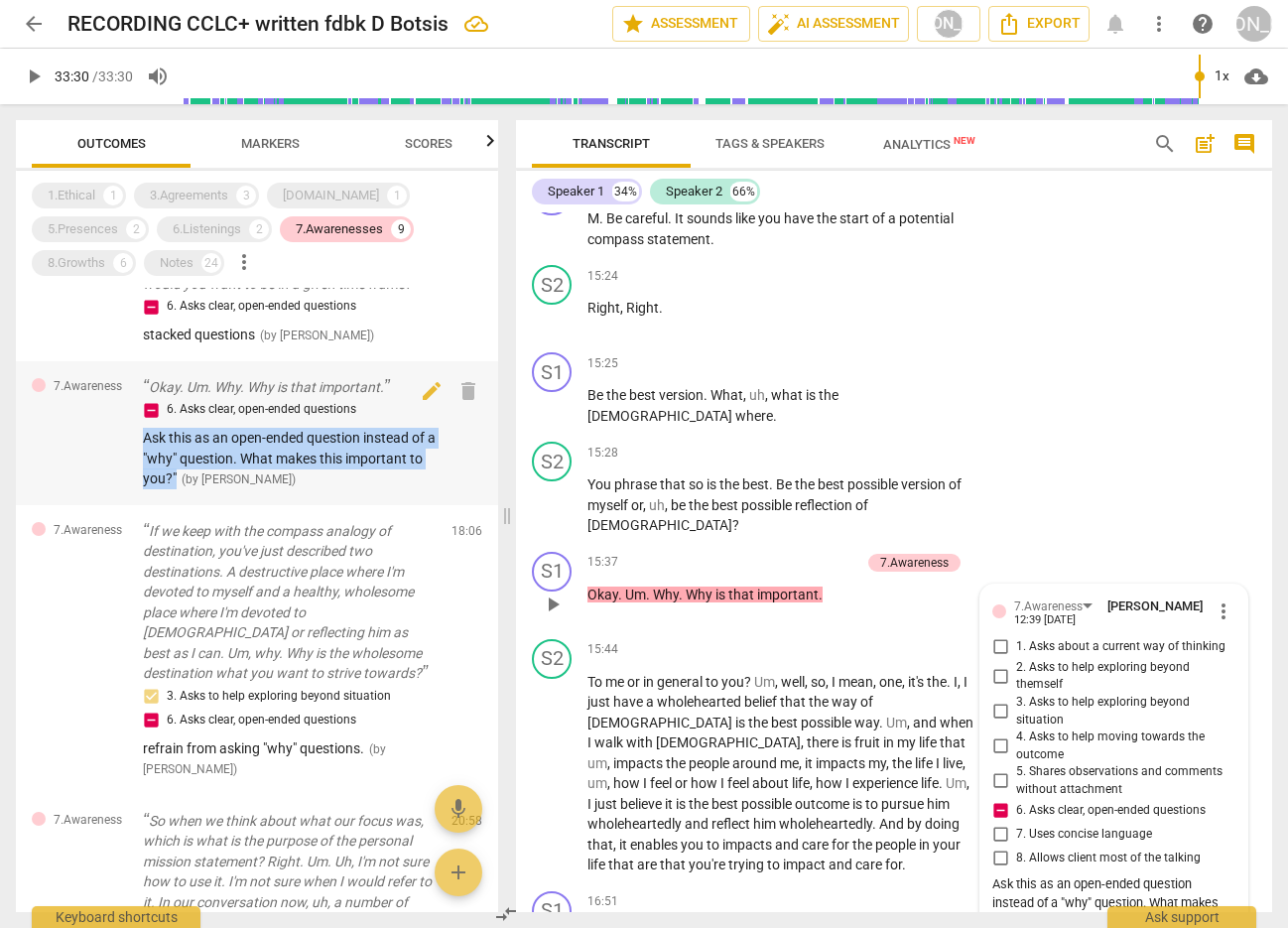 click on "6. Asks clear, open-ended questions Ask this as an open-ended question instead of a "why" question. What makes this important to you?" ( by [PERSON_NAME] )" at bounding box center (289, 444) 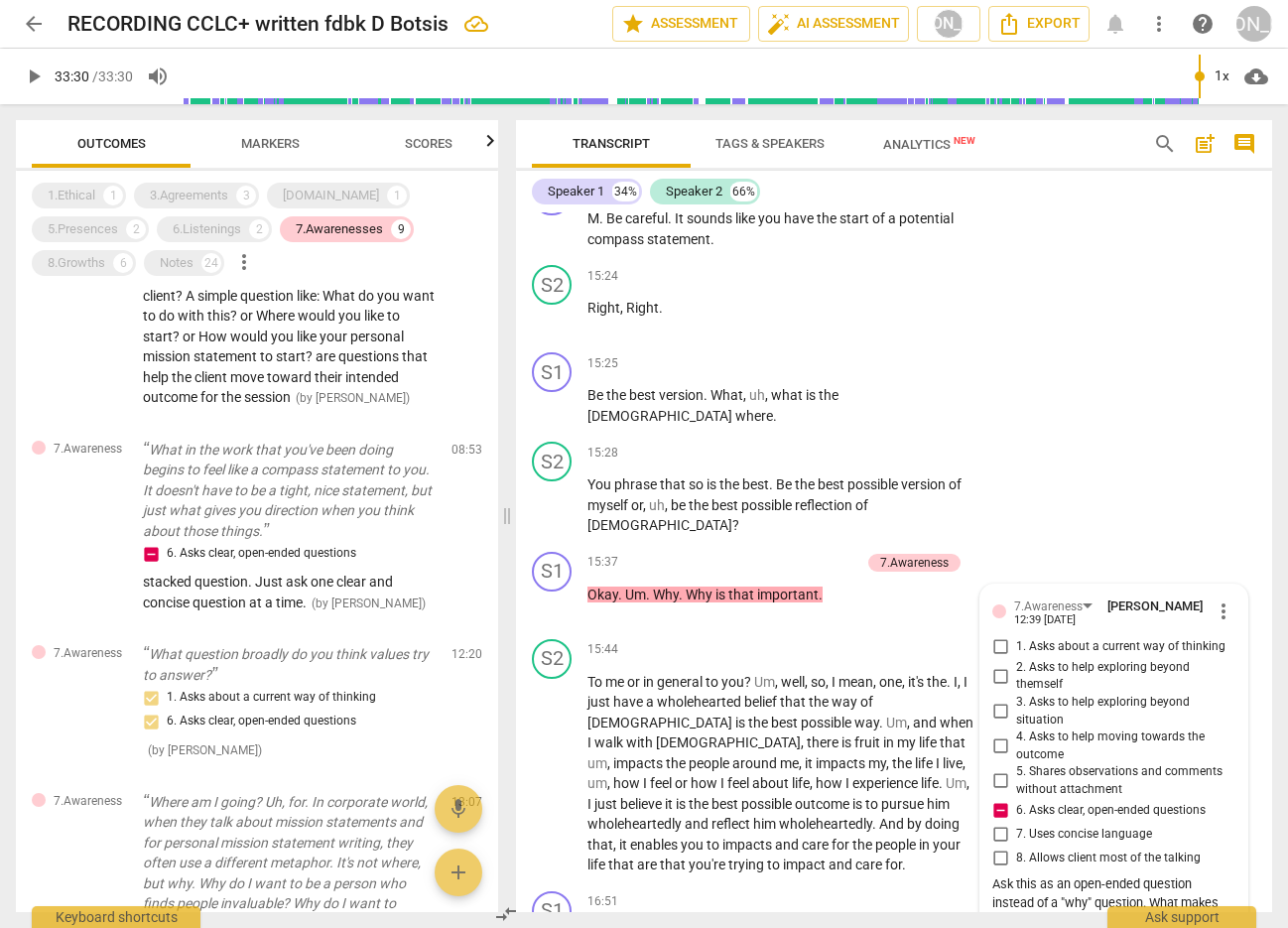 scroll, scrollTop: 0, scrollLeft: 0, axis: both 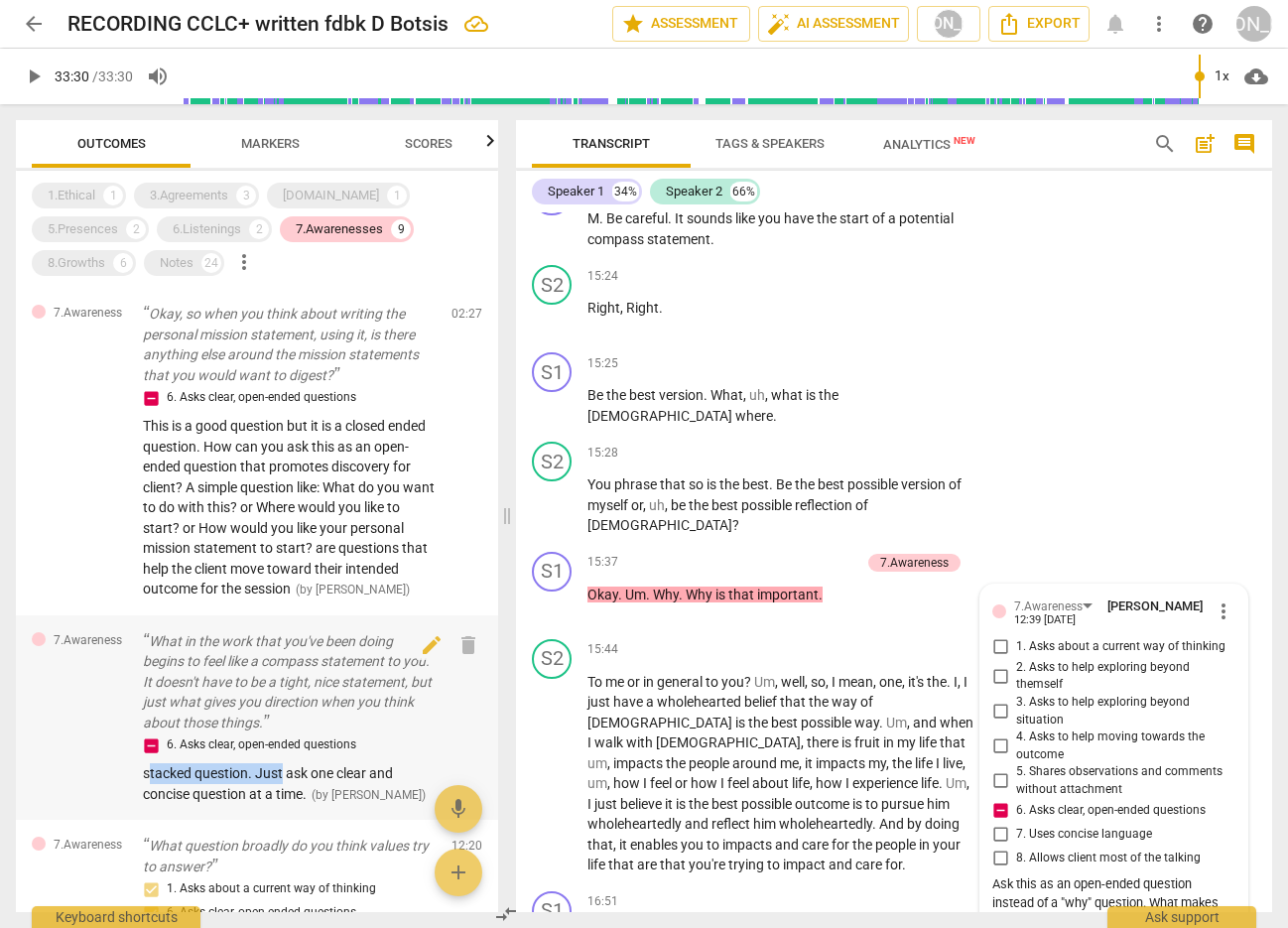 drag, startPoint x: 147, startPoint y: 768, endPoint x: 199, endPoint y: 767, distance: 52.009614 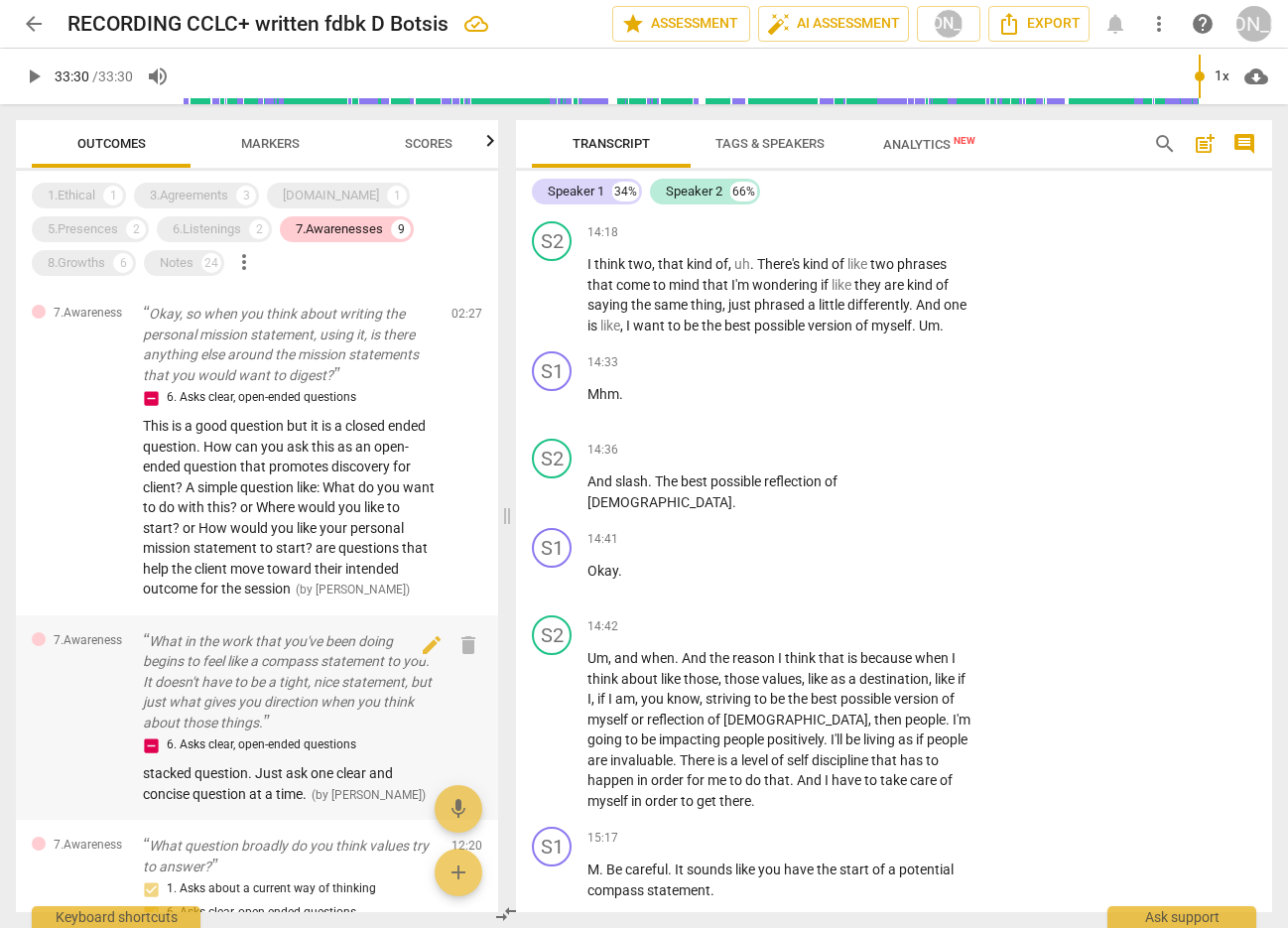 click on "7.Awareness What in the work that you've been doing begins to feel like a compass statement to you. It doesn't have to be a tight, nice statement, but just what gives you direction when you think about those things. 6. Asks clear, open-ended questions stacked question. Just ask one clear and concise question at a time. ( by [PERSON_NAME] ) 08:53 edit delete" at bounding box center (257, 718) 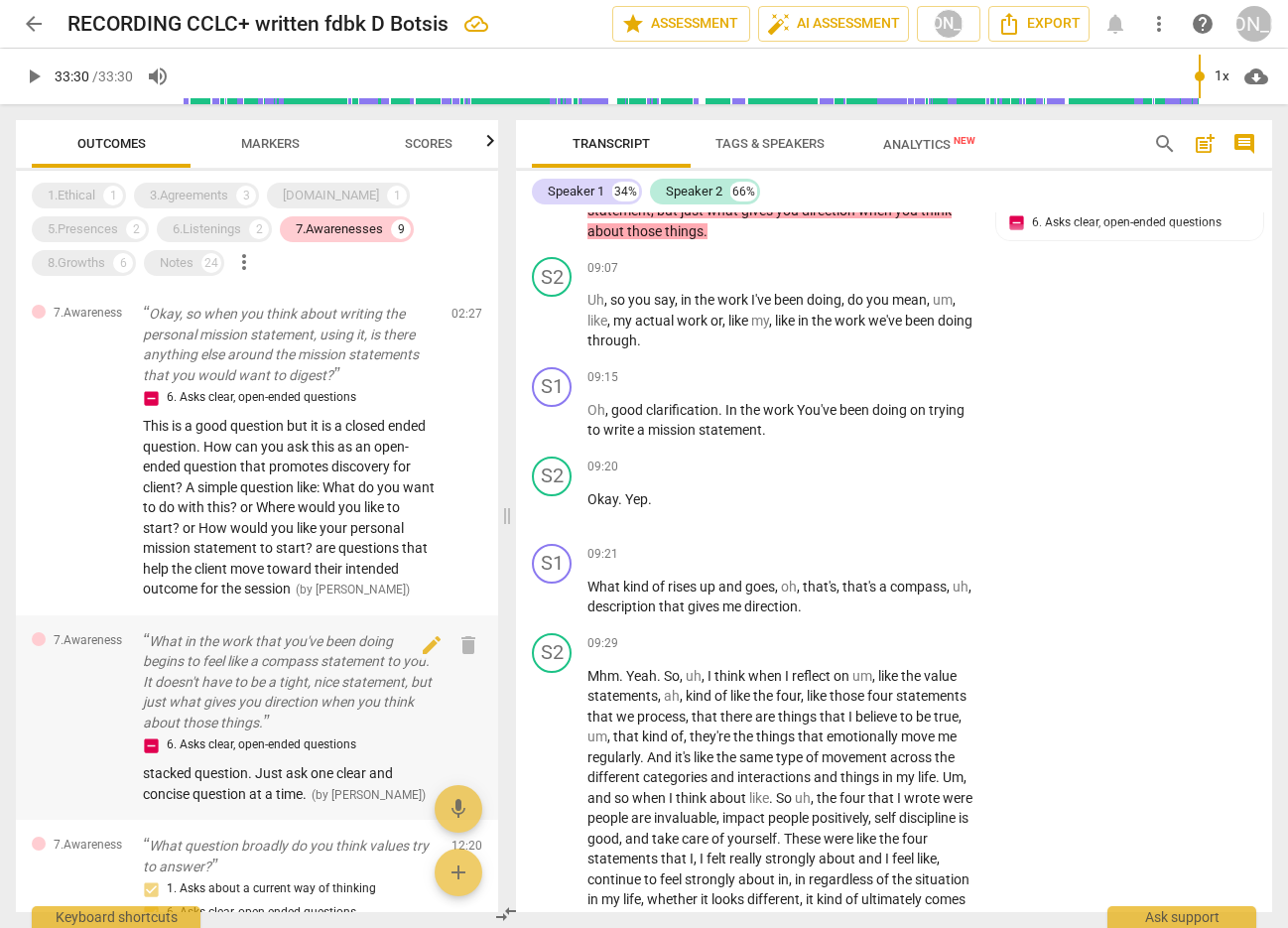 scroll, scrollTop: 4266, scrollLeft: 0, axis: vertical 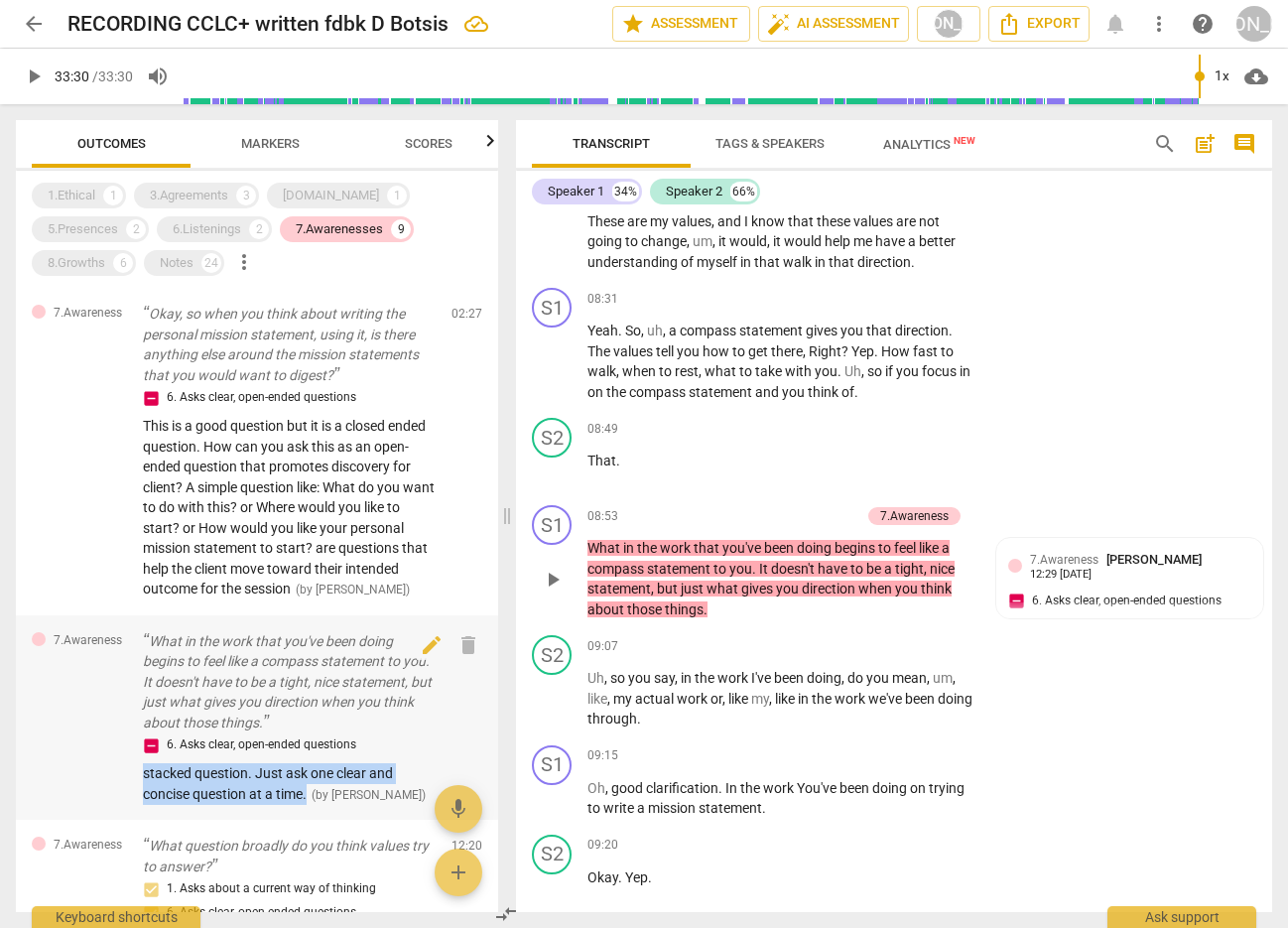 drag, startPoint x: 139, startPoint y: 768, endPoint x: 310, endPoint y: 791, distance: 172.53985 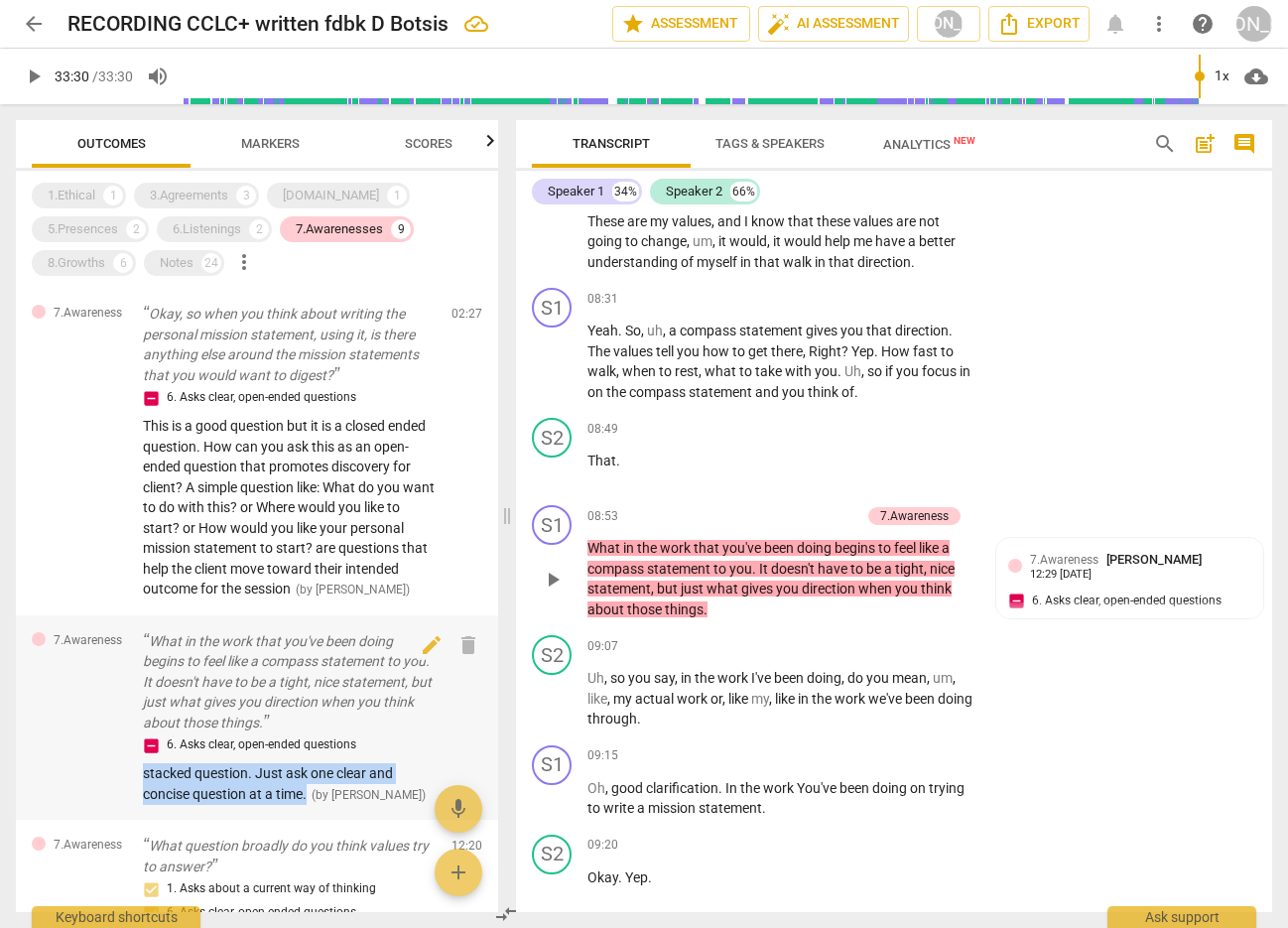 click on "7.Awareness What in the work that you've been doing begins to feel like a compass statement to you. It doesn't have to be a tight, nice statement, but just what gives you direction when you think about those things. 6. Asks clear, open-ended questions stacked question. Just ask one clear and concise question at a time. ( by [PERSON_NAME] ) 08:53 edit delete" at bounding box center [257, 718] 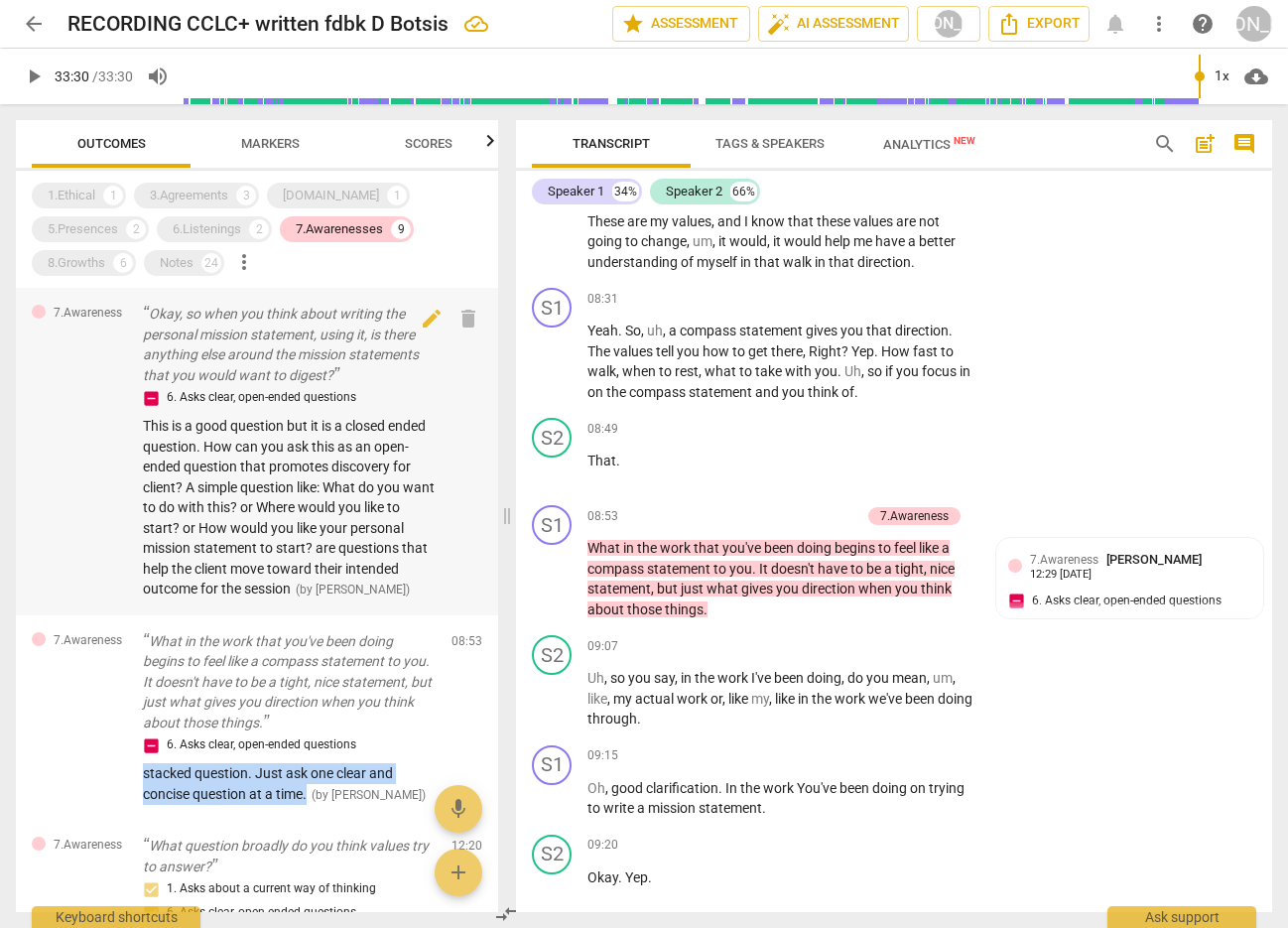click on "This is a good question but it is a closed ended question. How can you ask this as an open-ended question that promotes discovery for client? A simple question like: What do you want to do with this? or Where would you like to start? or How would you like your personal mission statement to start? are questions that help the client move toward their intended outcome for the session" at bounding box center [289, 507] 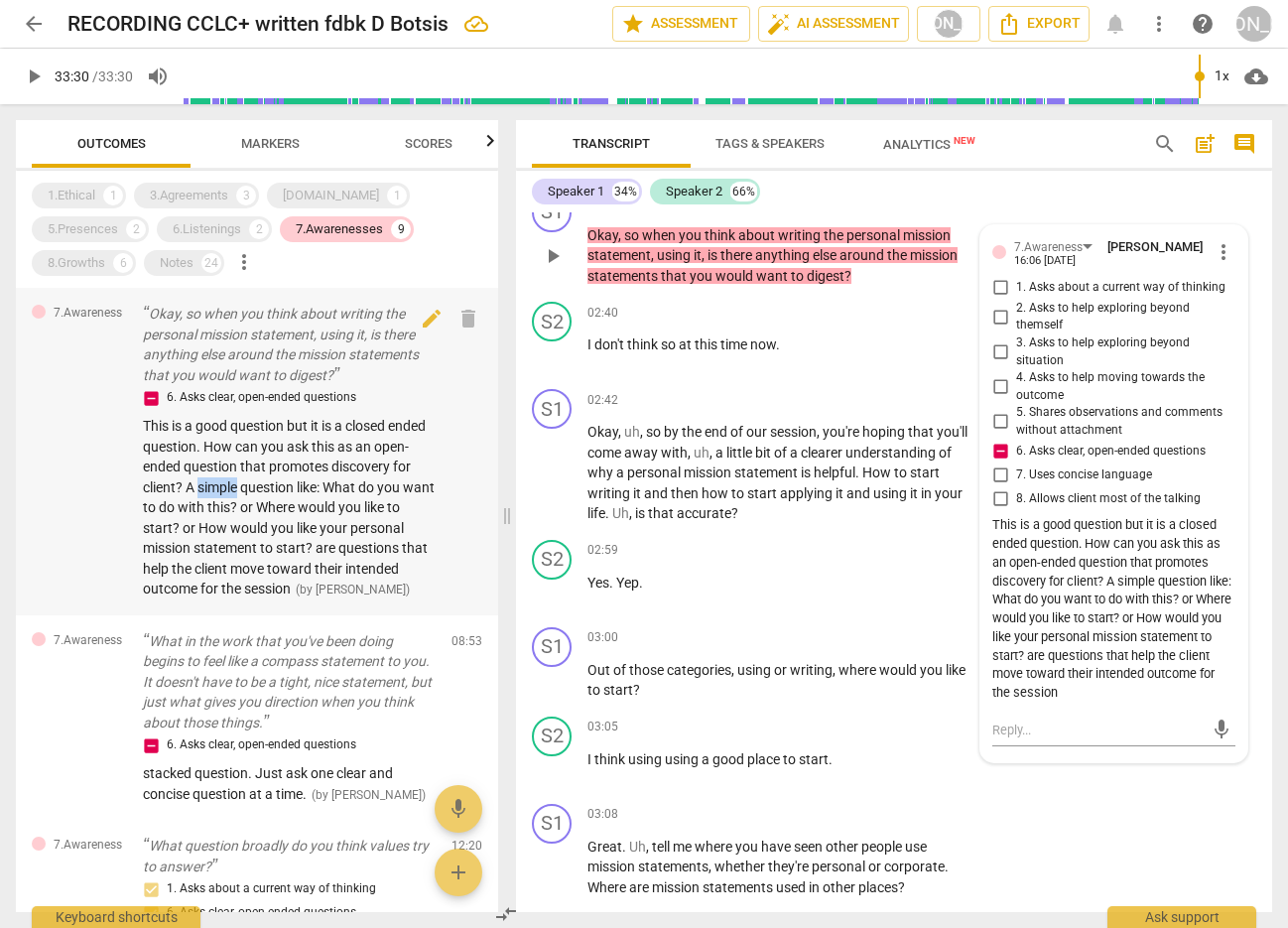 scroll, scrollTop: 1496, scrollLeft: 0, axis: vertical 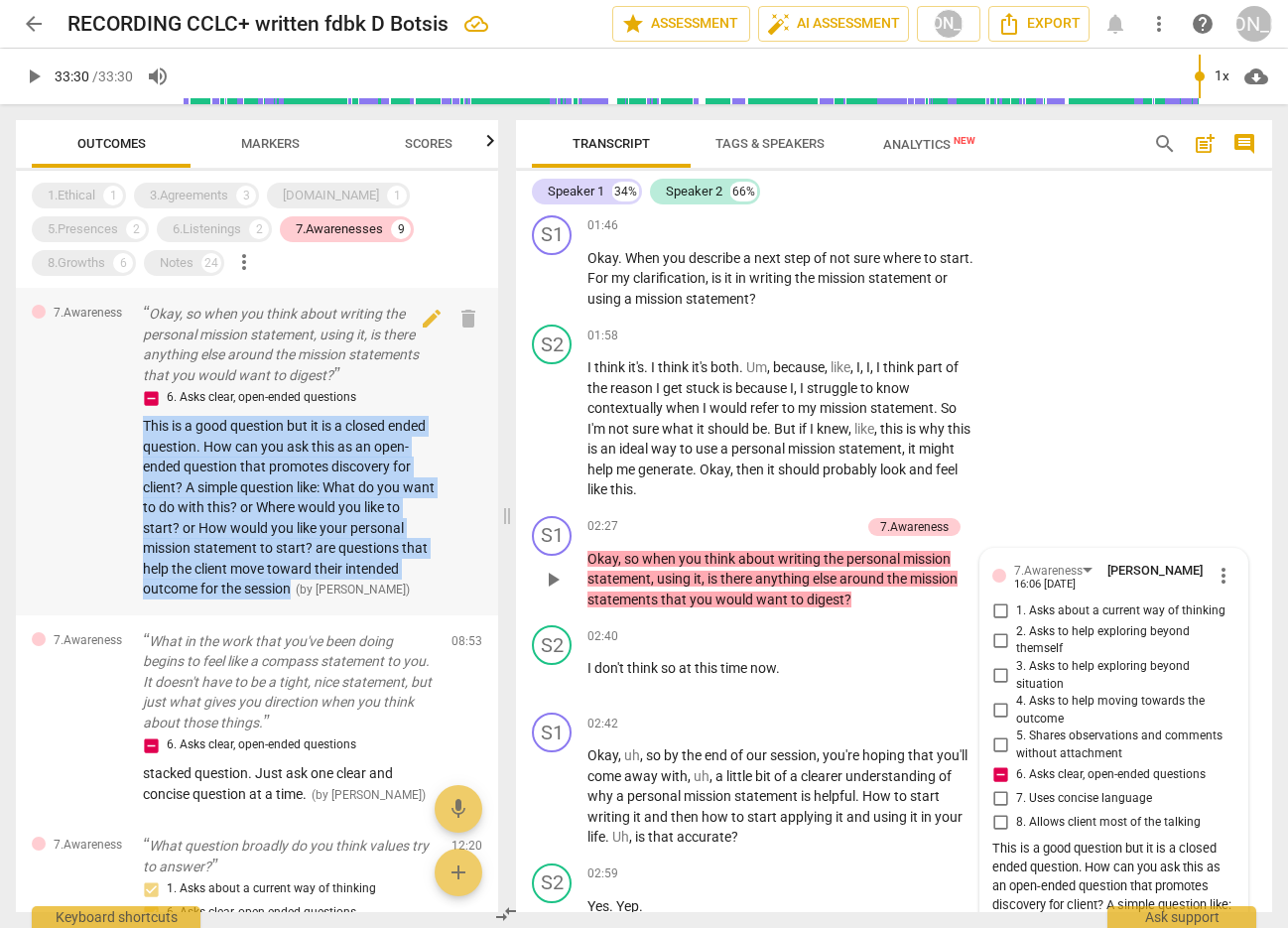 drag, startPoint x: 138, startPoint y: 426, endPoint x: 298, endPoint y: 595, distance: 232.72516 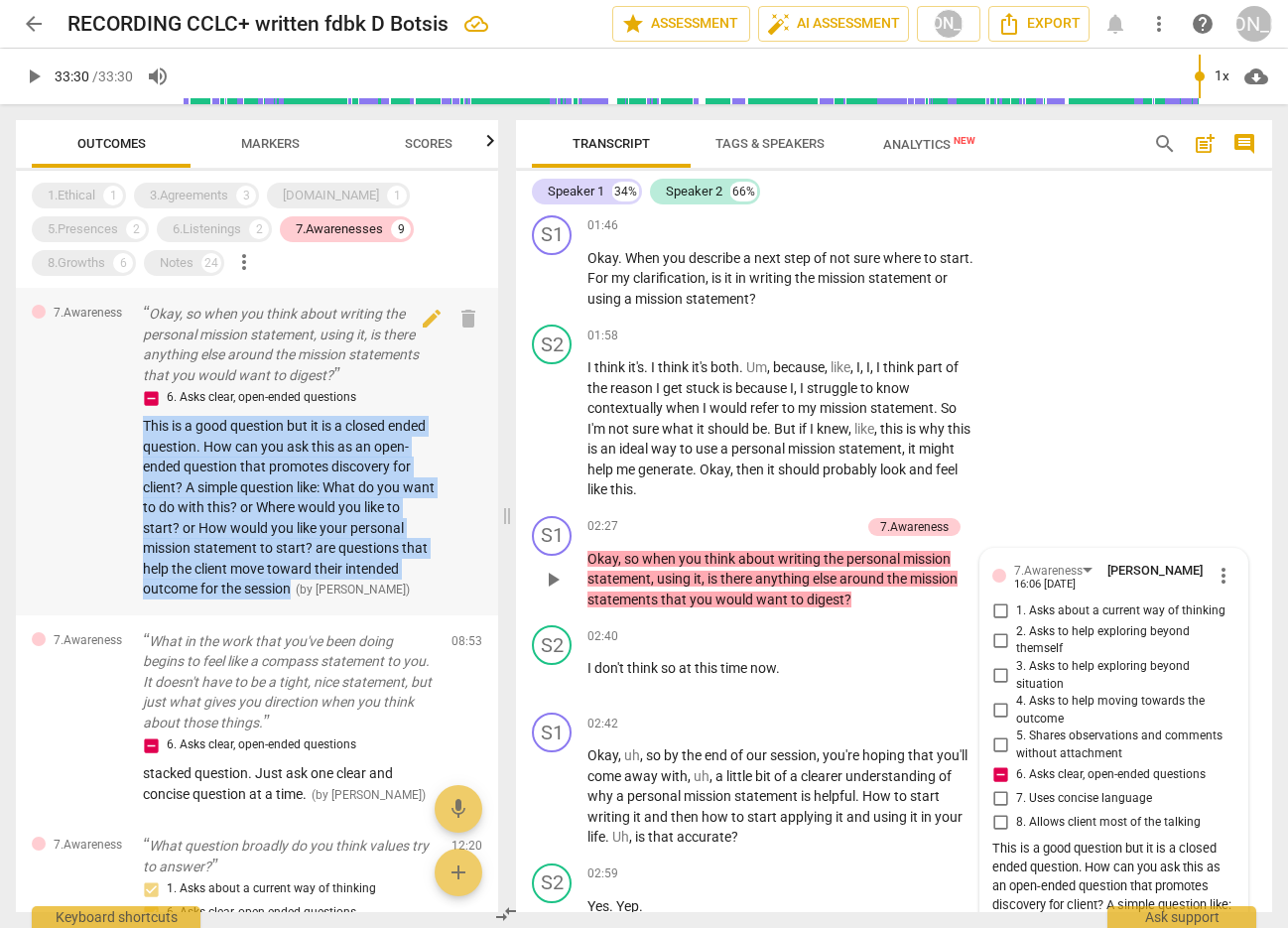 click on "7.Awareness Okay, so when you think about writing the personal mission statement, using it, is there anything else around the mission statements that you would want to digest? 6. Asks clear, open-ended questions This is a good question but it is a closed ended question. How can you ask this as an open-ended question that promotes discovery for client? A simple question like: What do you want to do with this? or Where would you like to start? or How would you like your personal mission statement to start? are questions that help the client move toward their intended outcome for the session ( by [PERSON_NAME] ) 02:27 edit delete" at bounding box center [257, 452] 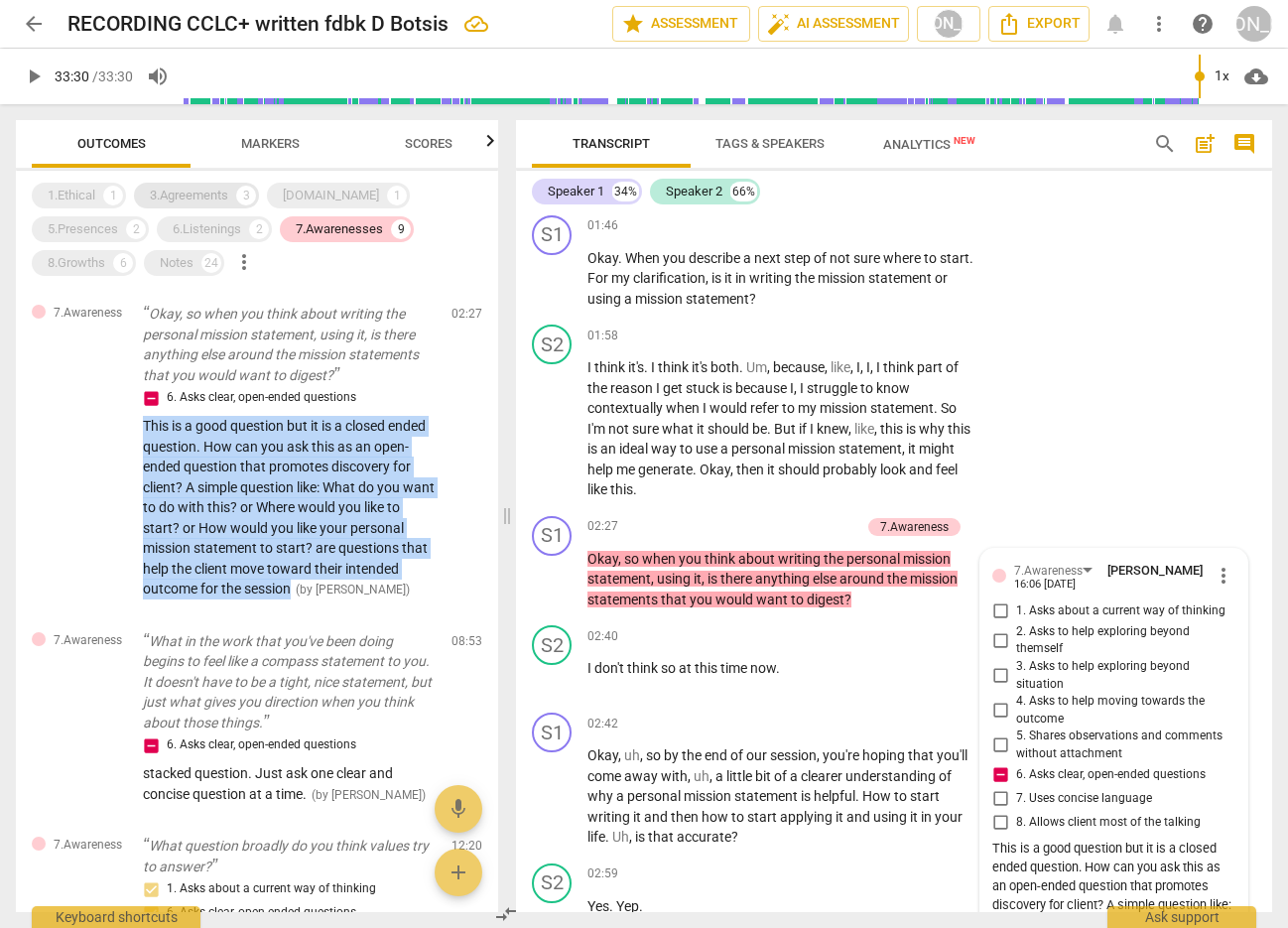 click on "3.Agreements" at bounding box center [189, 196] 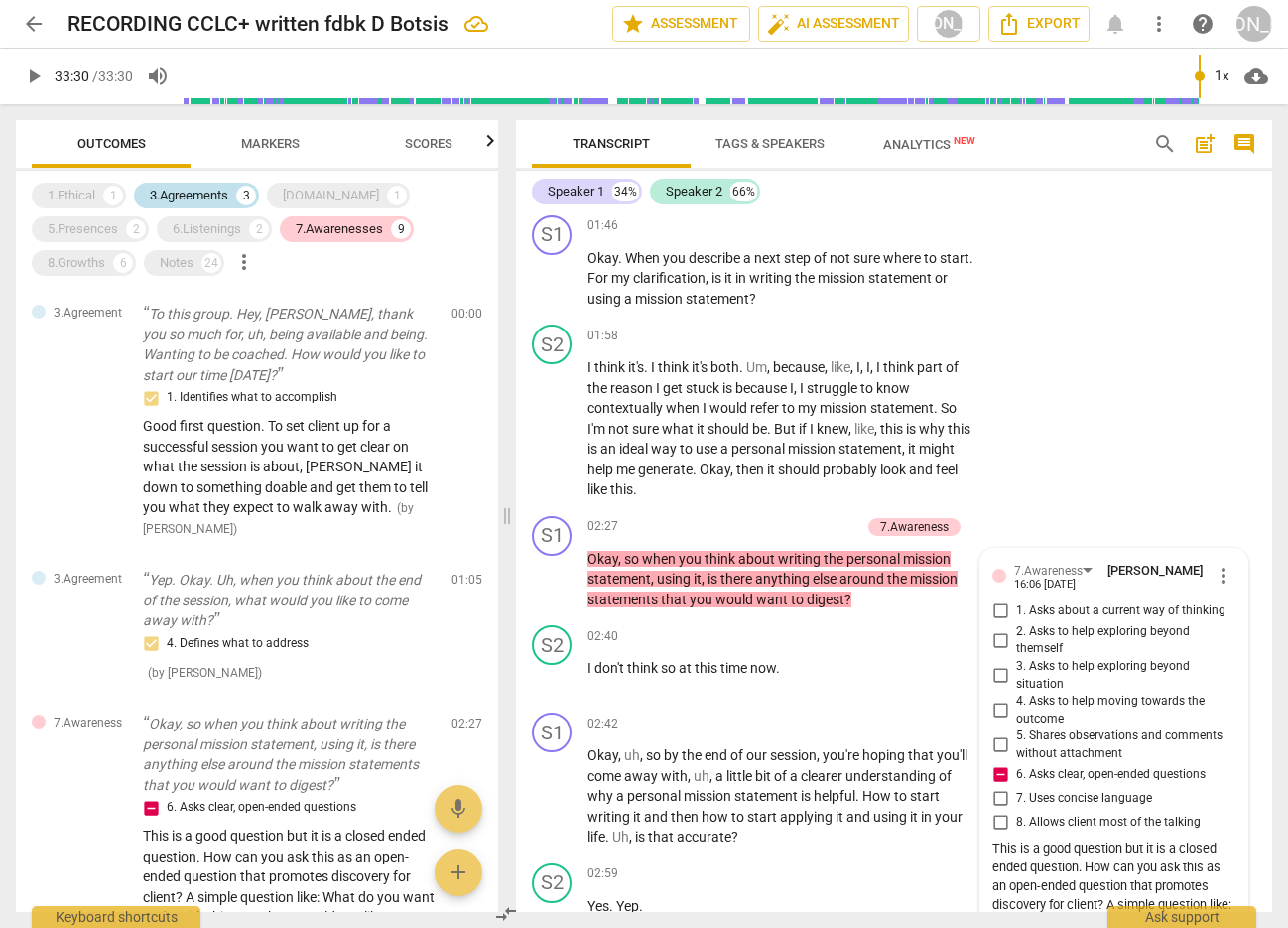 scroll, scrollTop: 922, scrollLeft: 0, axis: vertical 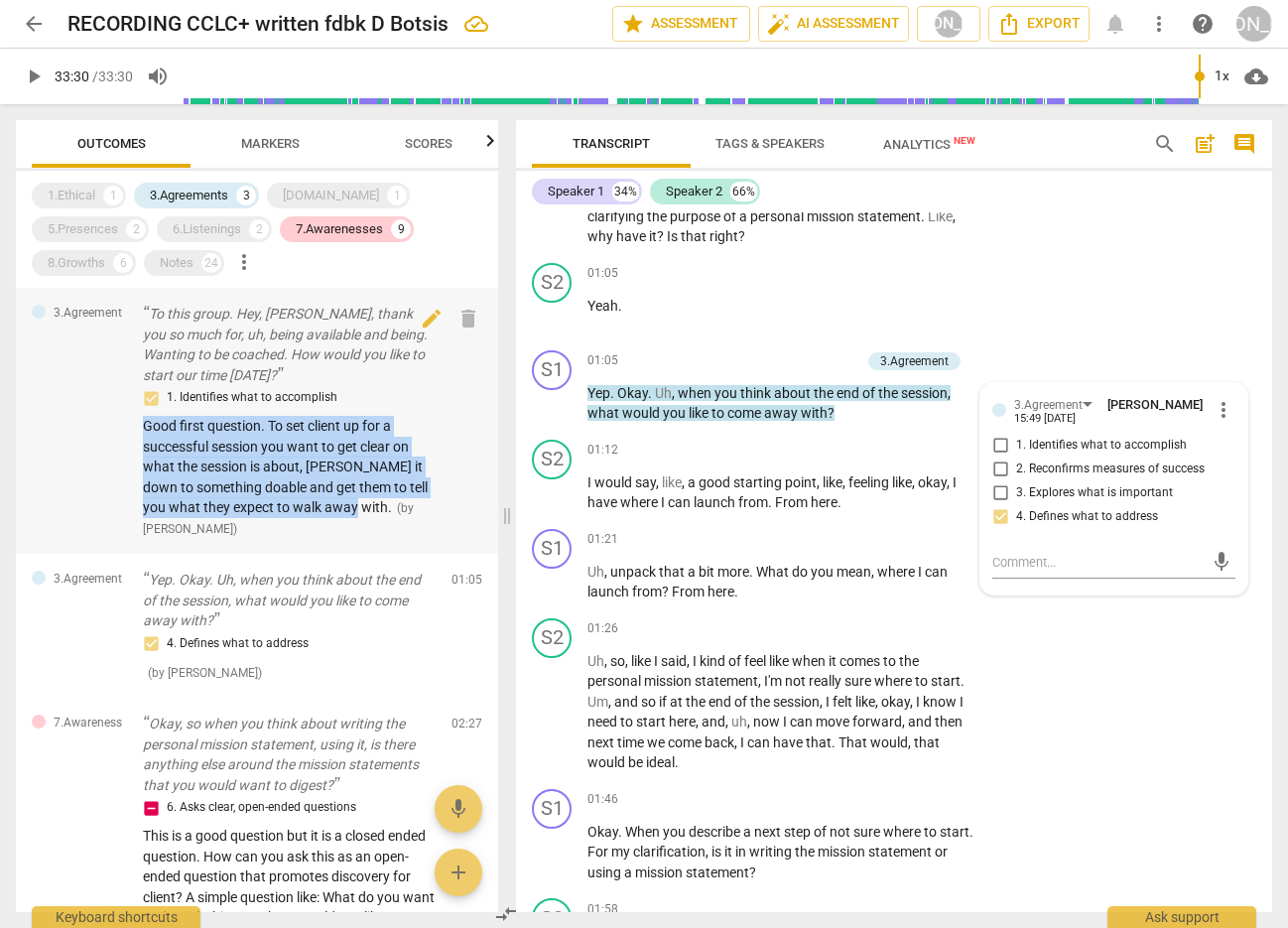 drag, startPoint x: 141, startPoint y: 421, endPoint x: 363, endPoint y: 511, distance: 239.54958 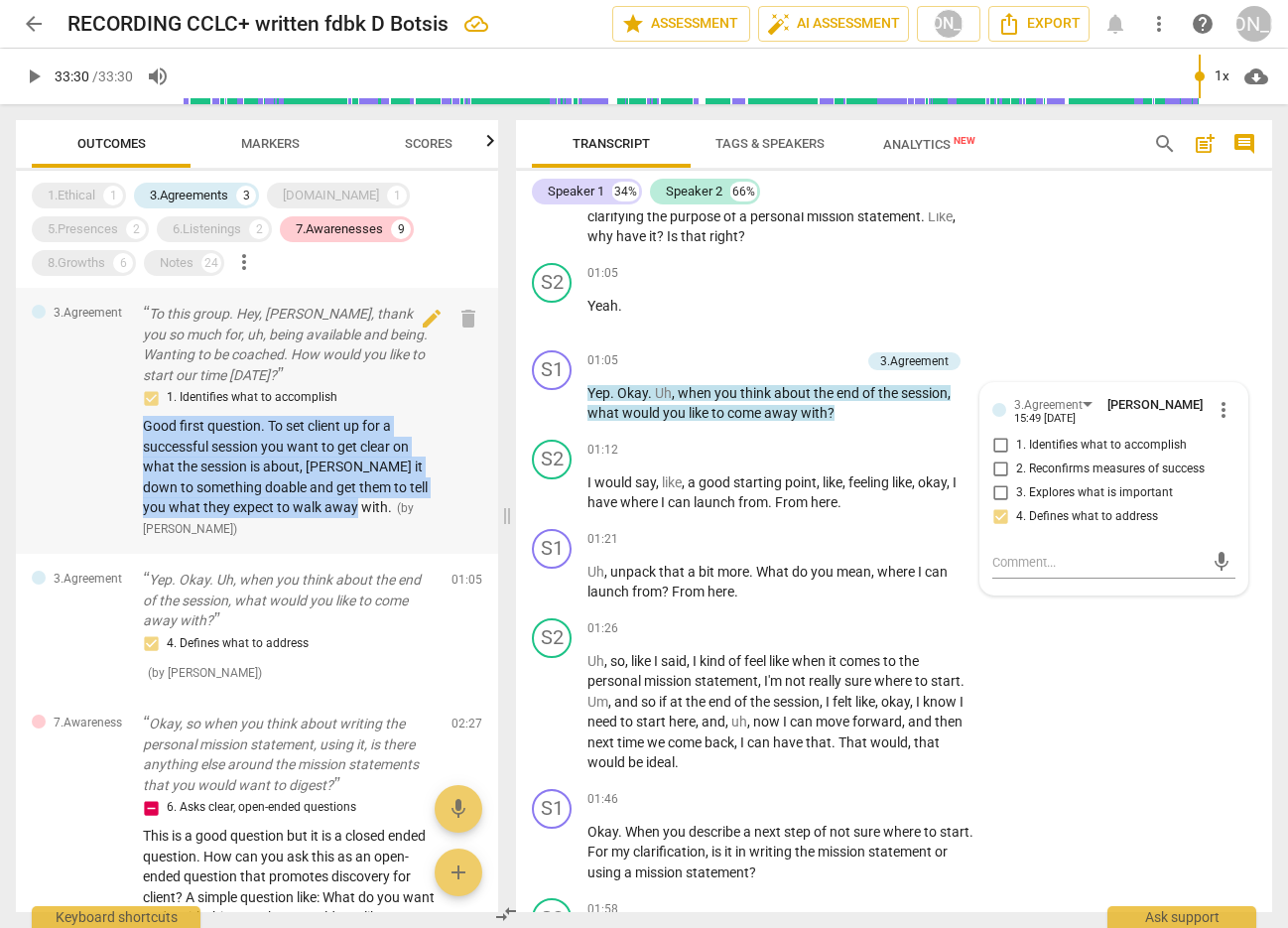 click on "3.Agreement To this group. Hey, [PERSON_NAME], thank you so much for, uh, being available and being. Wanting to be coached. How would you like to start our time [DATE]? 1. Identifies what to accomplish Good first question. To set client up for a successful session you want to get clear on what the session is about, [PERSON_NAME] it down to something doable and get them to tell you what they expect to walk away with. ( by [PERSON_NAME] ) 00:00 edit delete" at bounding box center [257, 421] 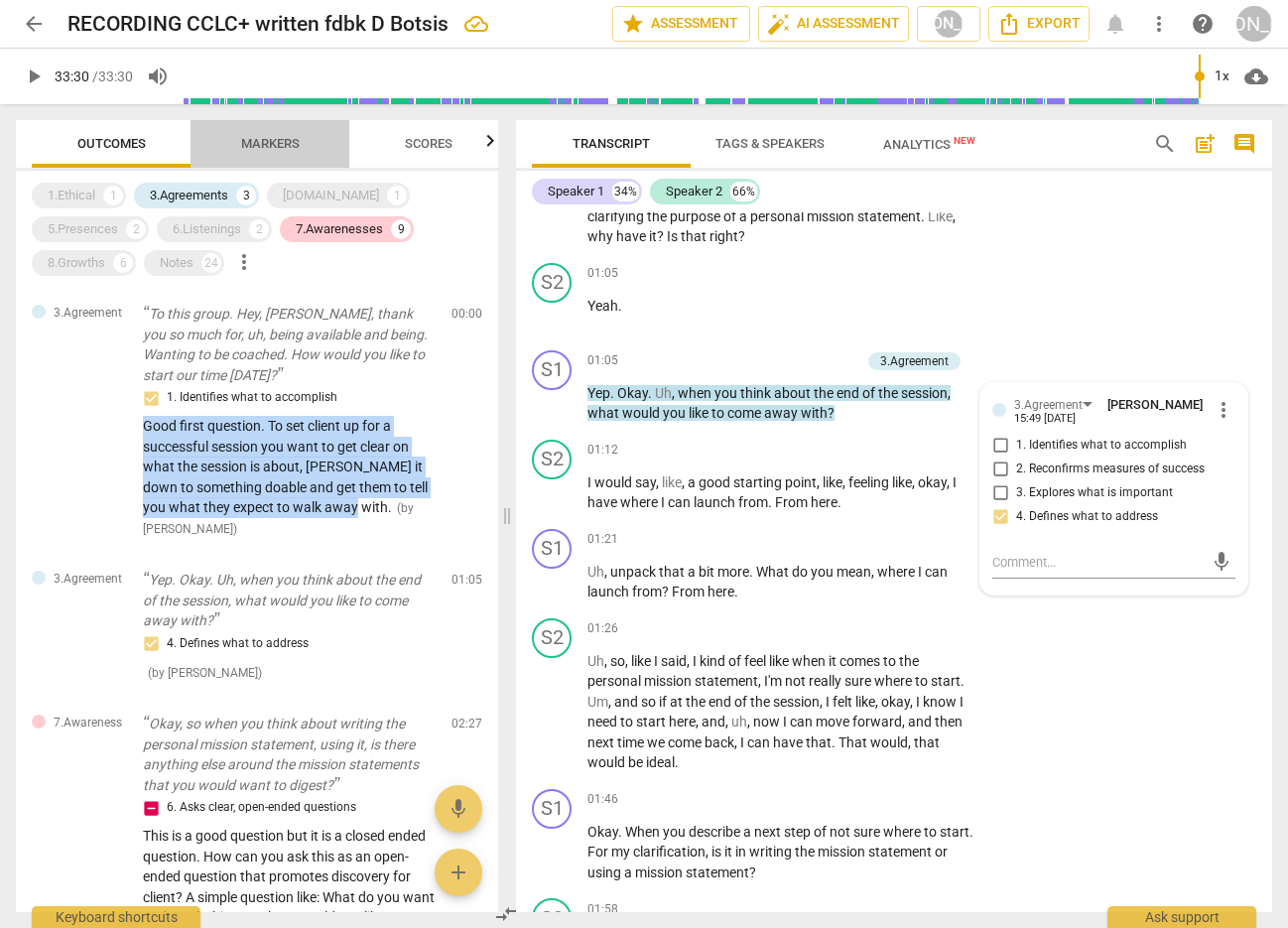 click on "Markers" at bounding box center [270, 143] 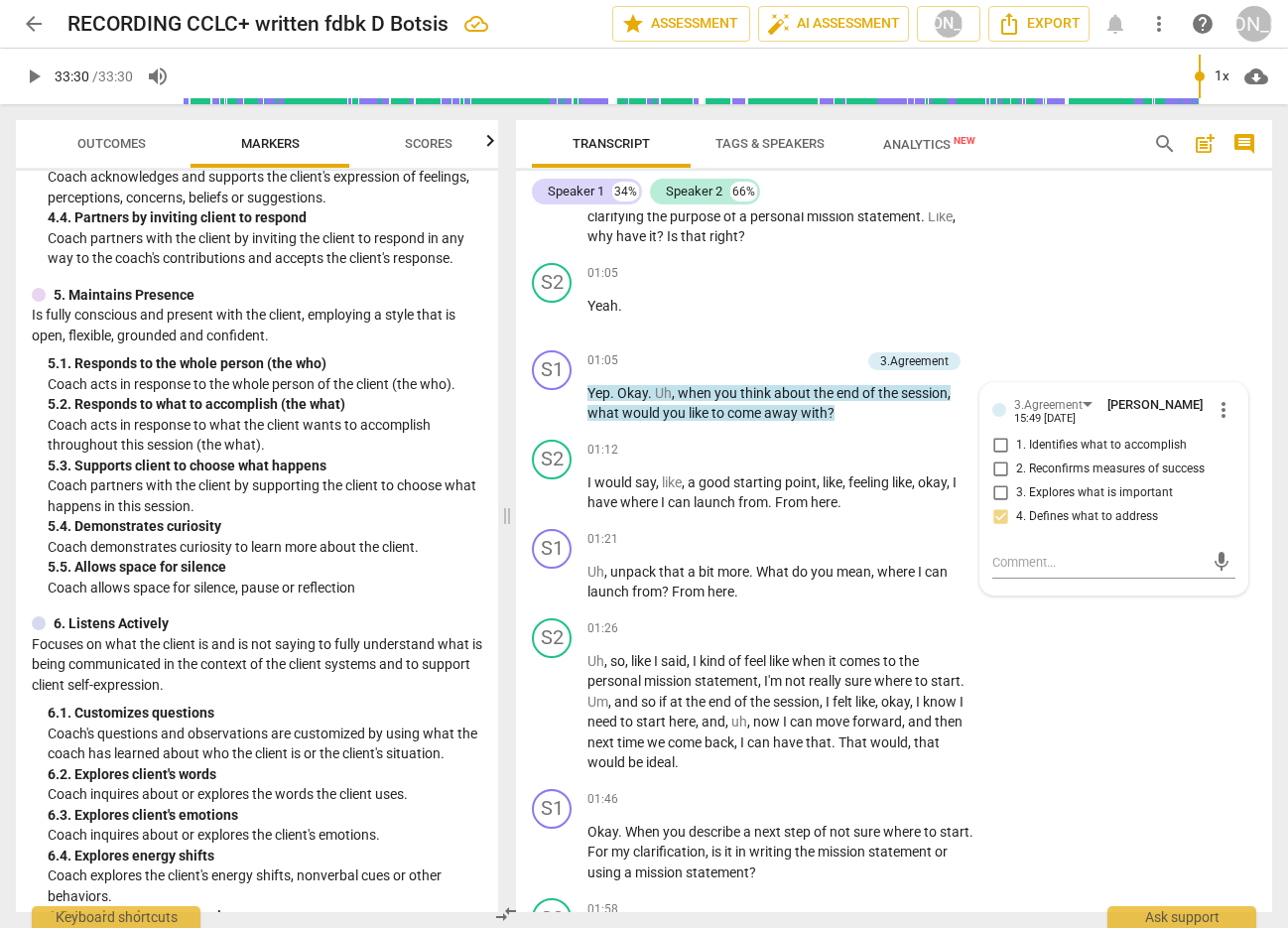 scroll, scrollTop: 1005, scrollLeft: 0, axis: vertical 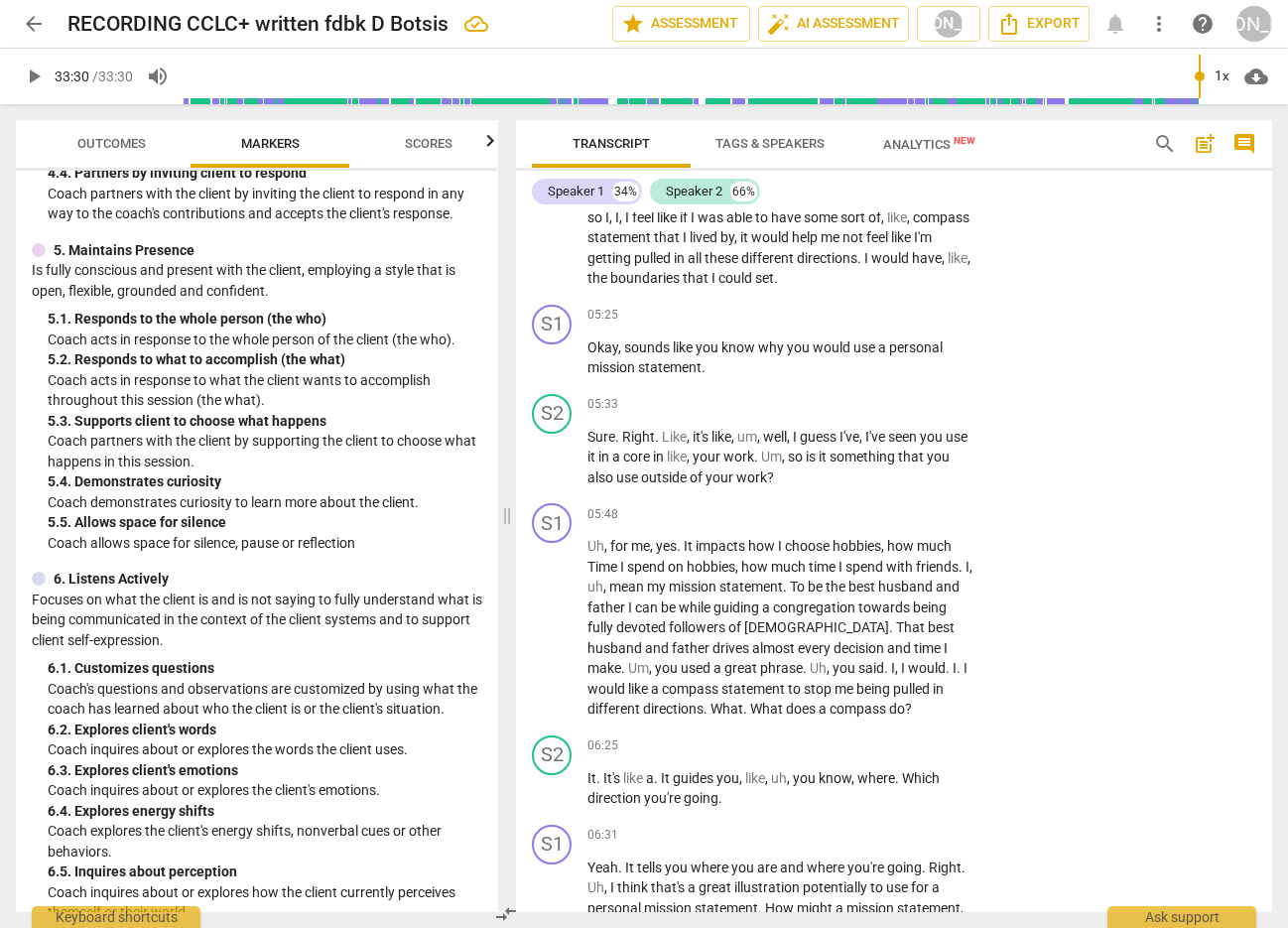 click on "Outcomes" at bounding box center (111, 143) 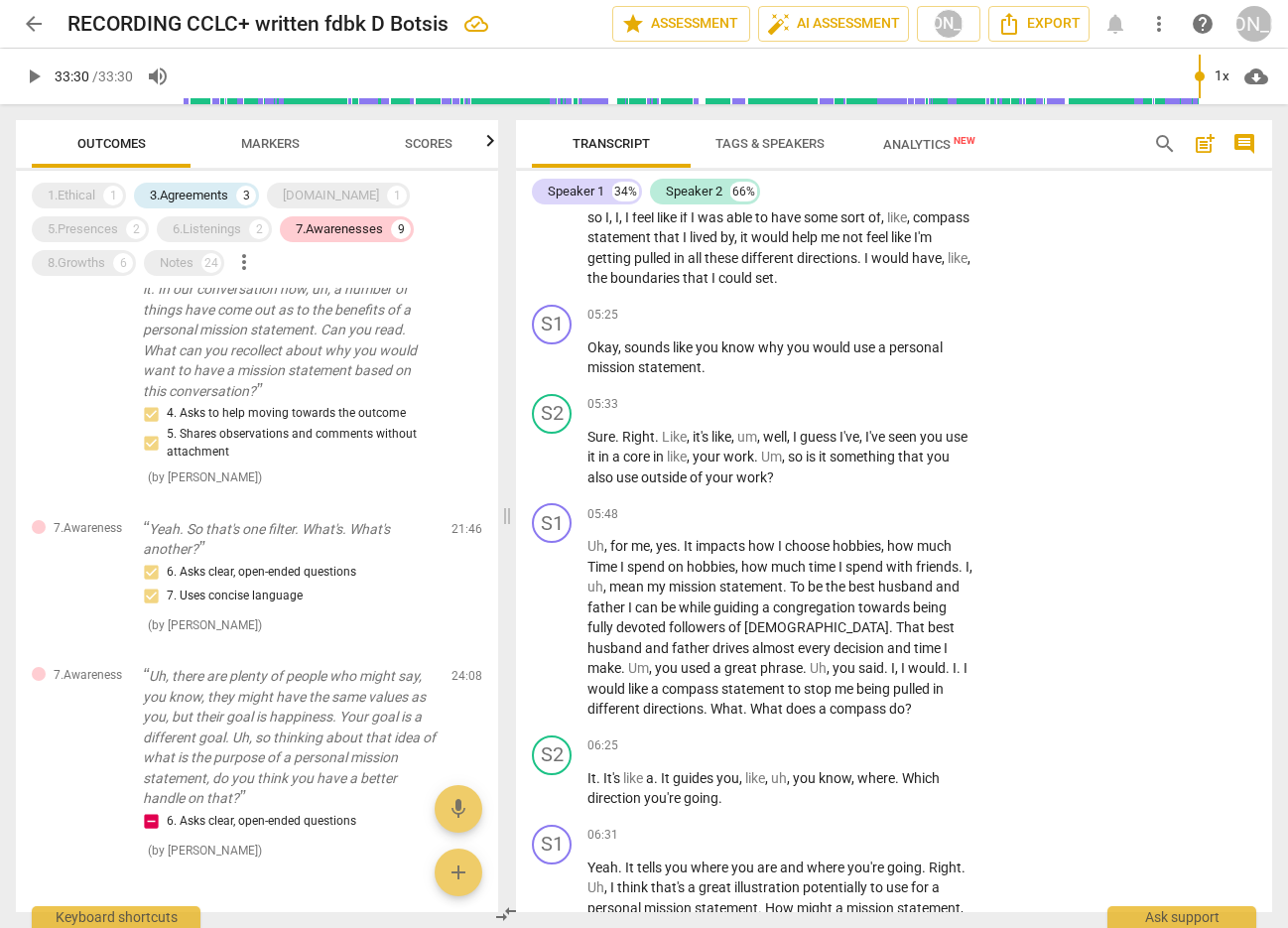 scroll, scrollTop: 2145, scrollLeft: 0, axis: vertical 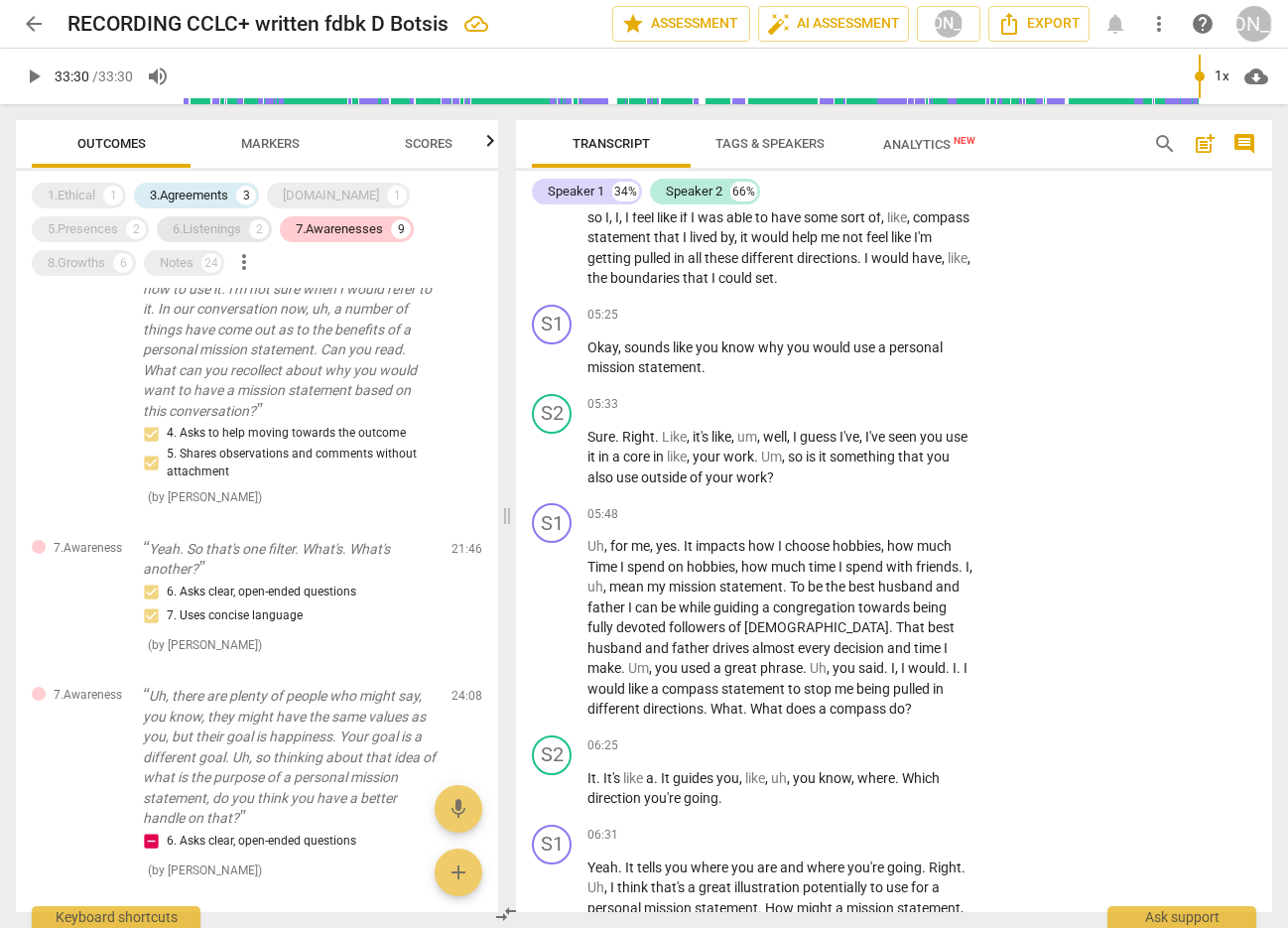 click on "6.Listenings" at bounding box center (206, 229) 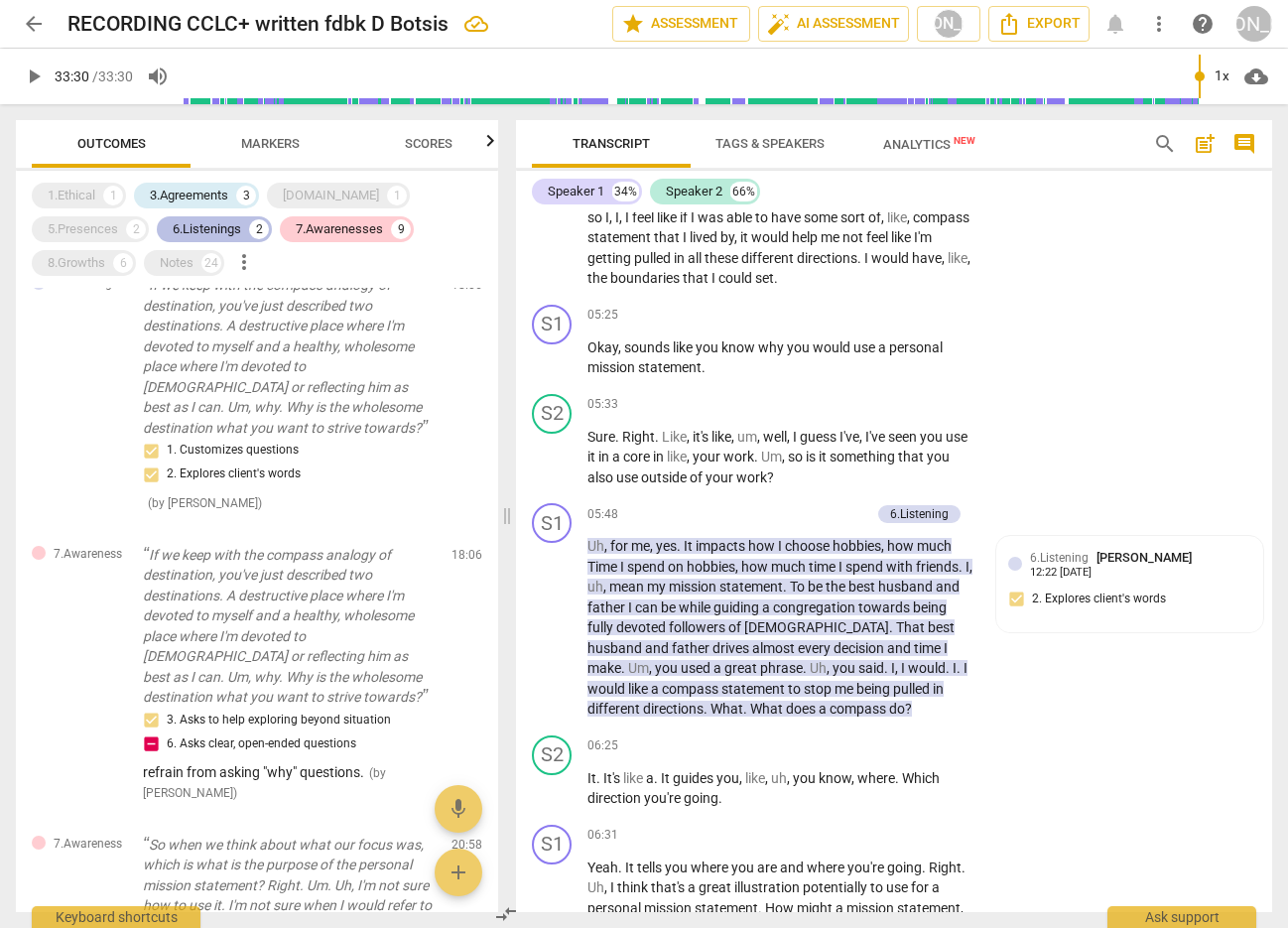 scroll, scrollTop: 8467, scrollLeft: 0, axis: vertical 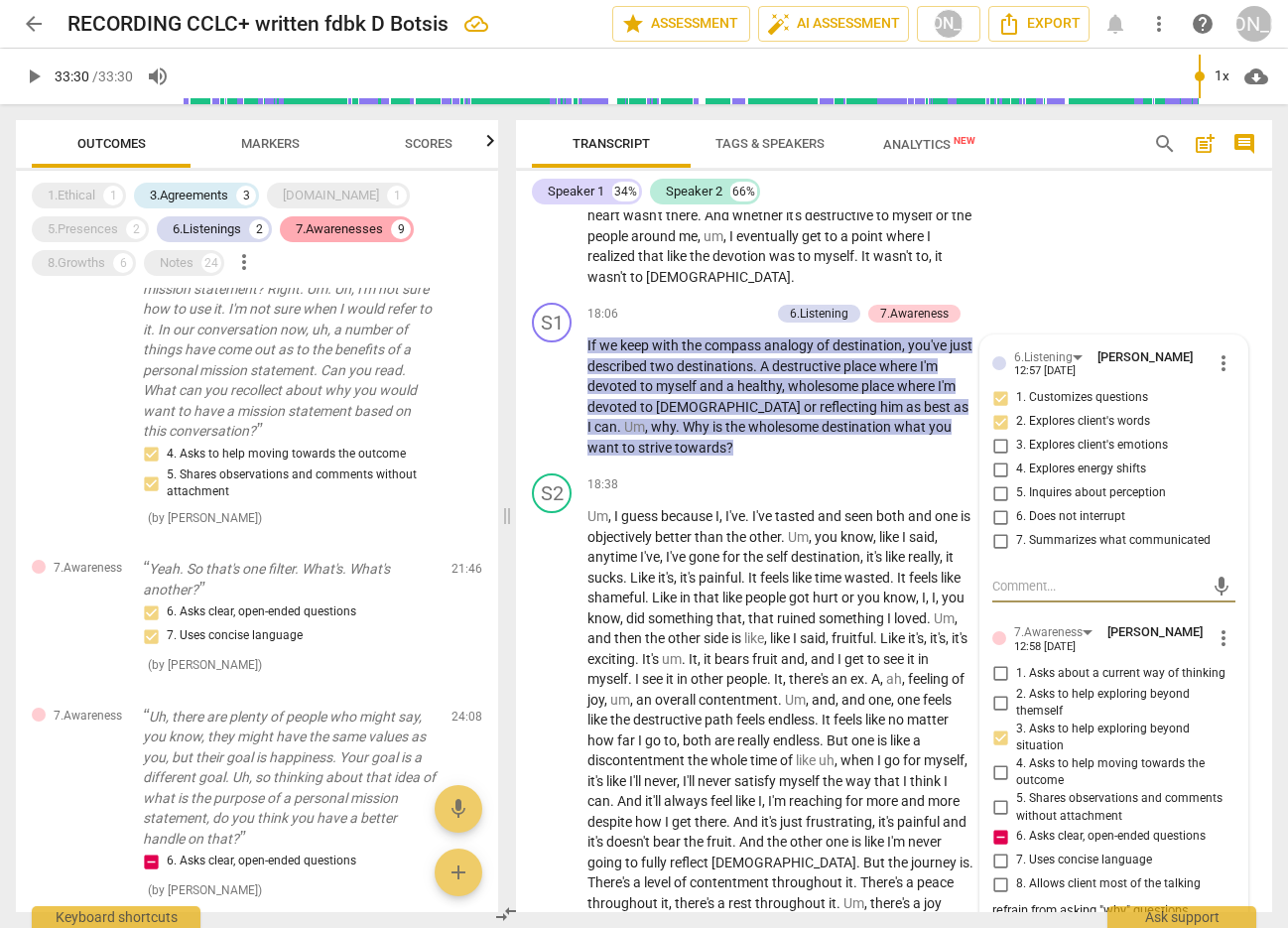 click on "7.Awarenesses" at bounding box center (339, 229) 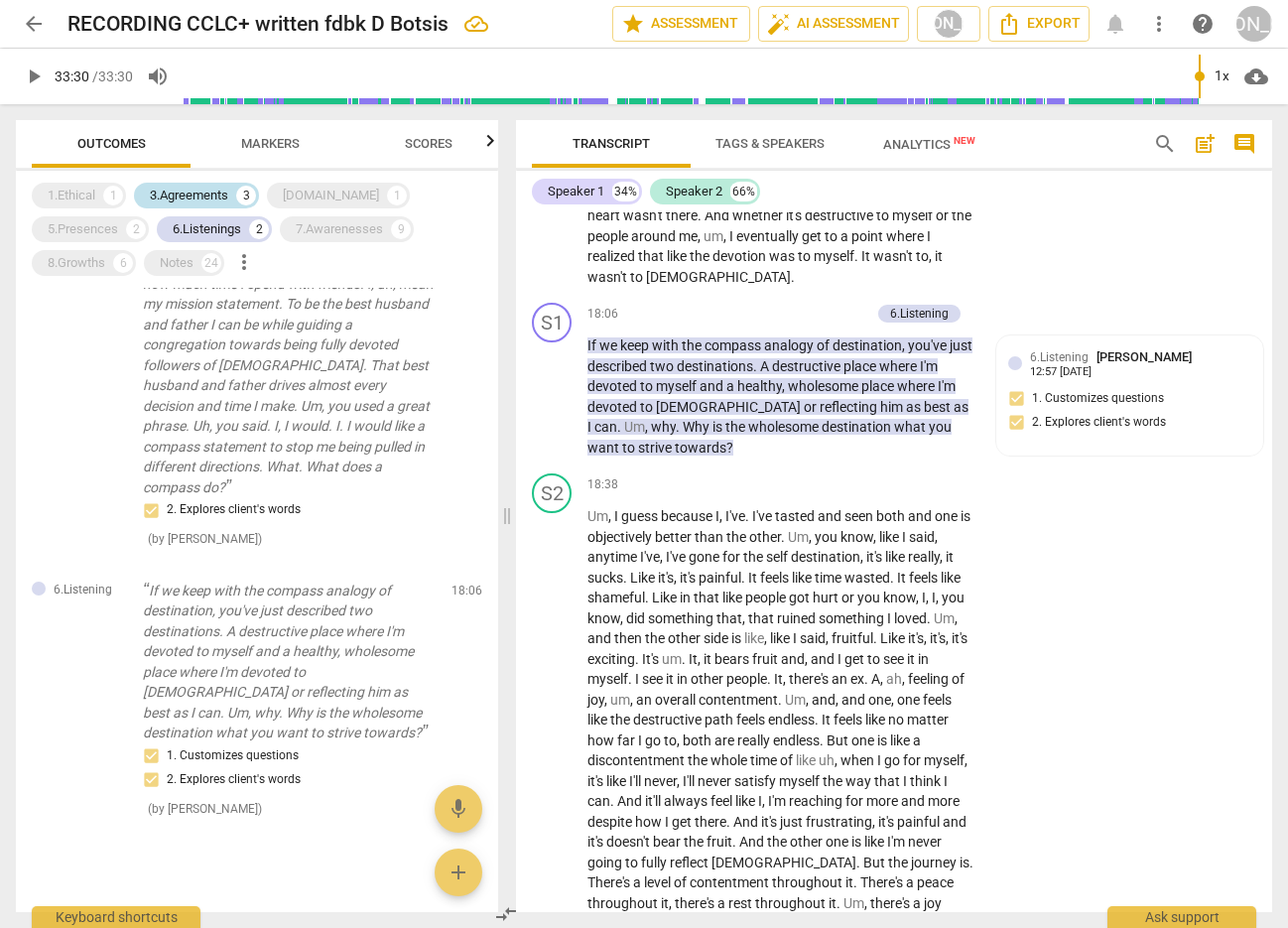 click on "3.Agreements" at bounding box center (189, 196) 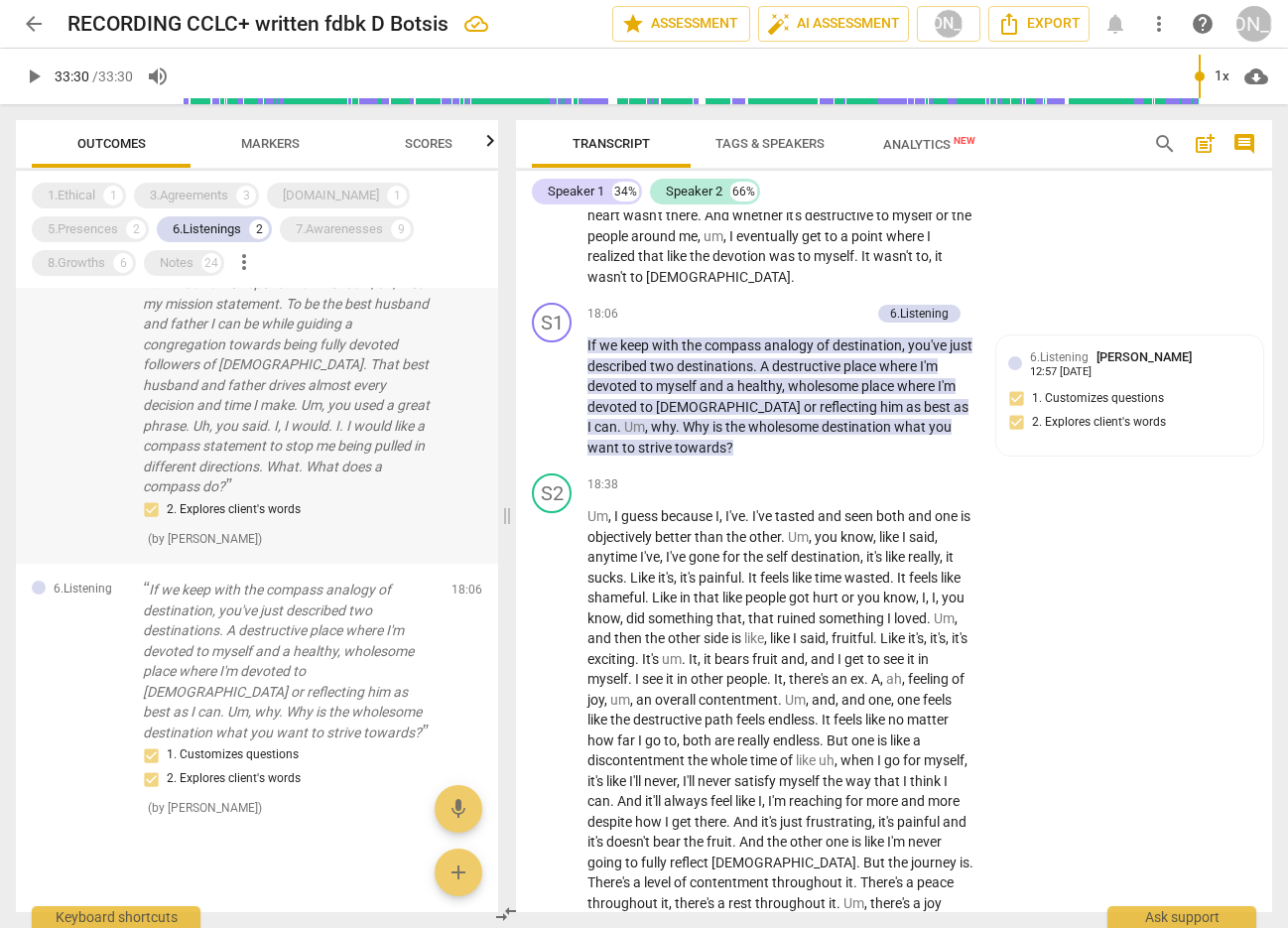 scroll, scrollTop: 0, scrollLeft: 0, axis: both 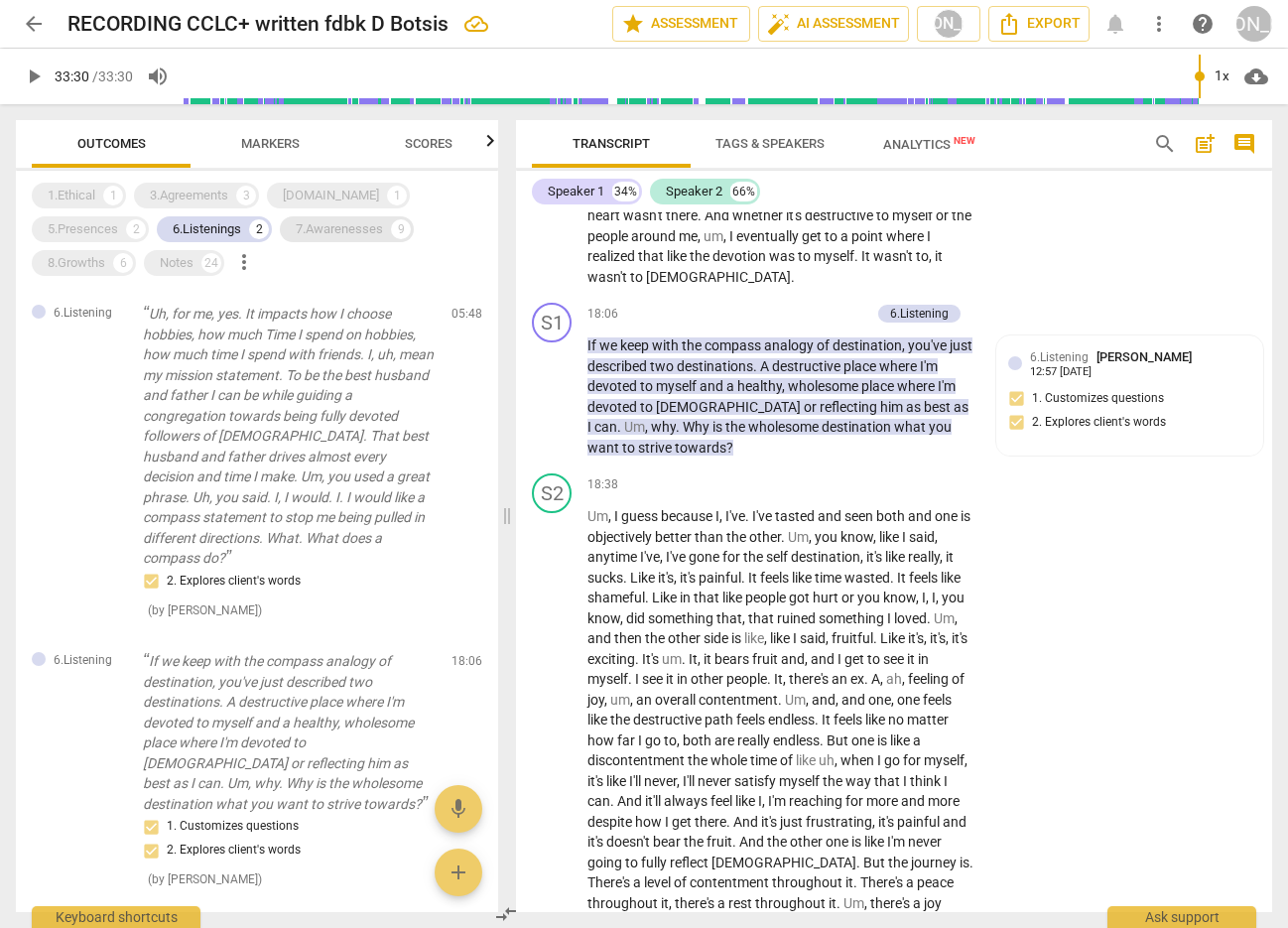 click on "7.Awarenesses" at bounding box center (339, 229) 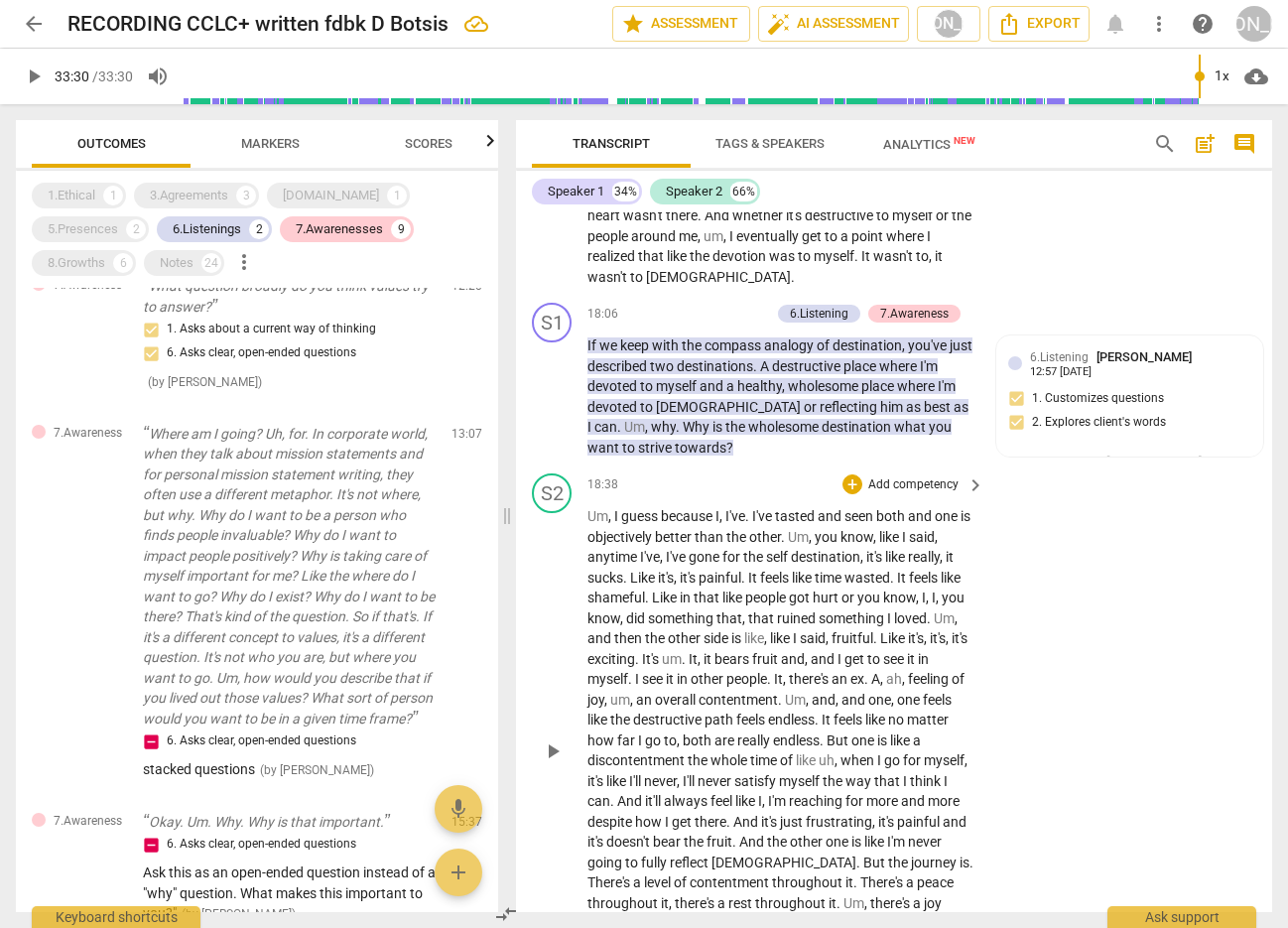 scroll, scrollTop: 913, scrollLeft: 0, axis: vertical 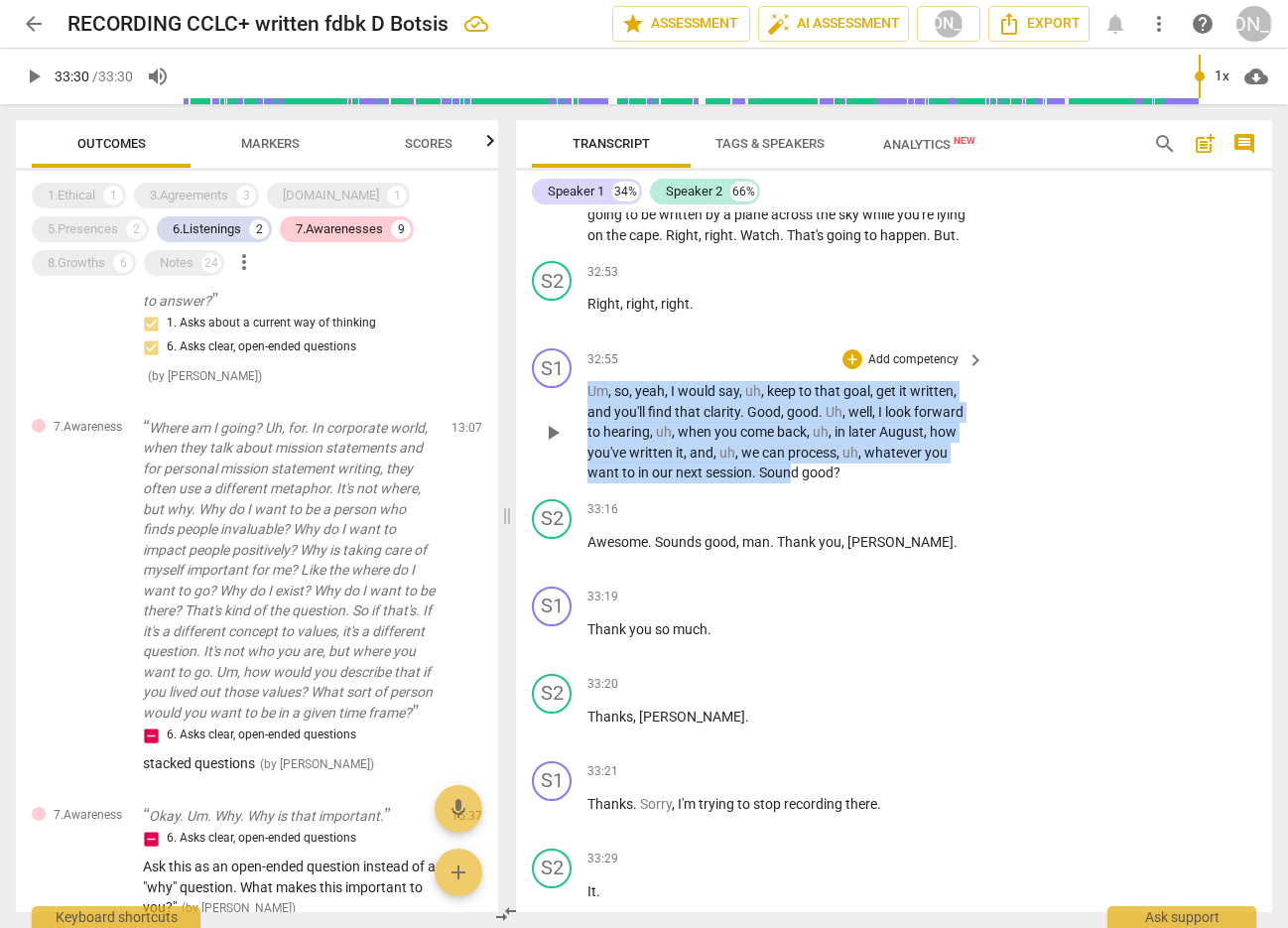 drag, startPoint x: 588, startPoint y: 449, endPoint x: 789, endPoint y: 522, distance: 213.84574 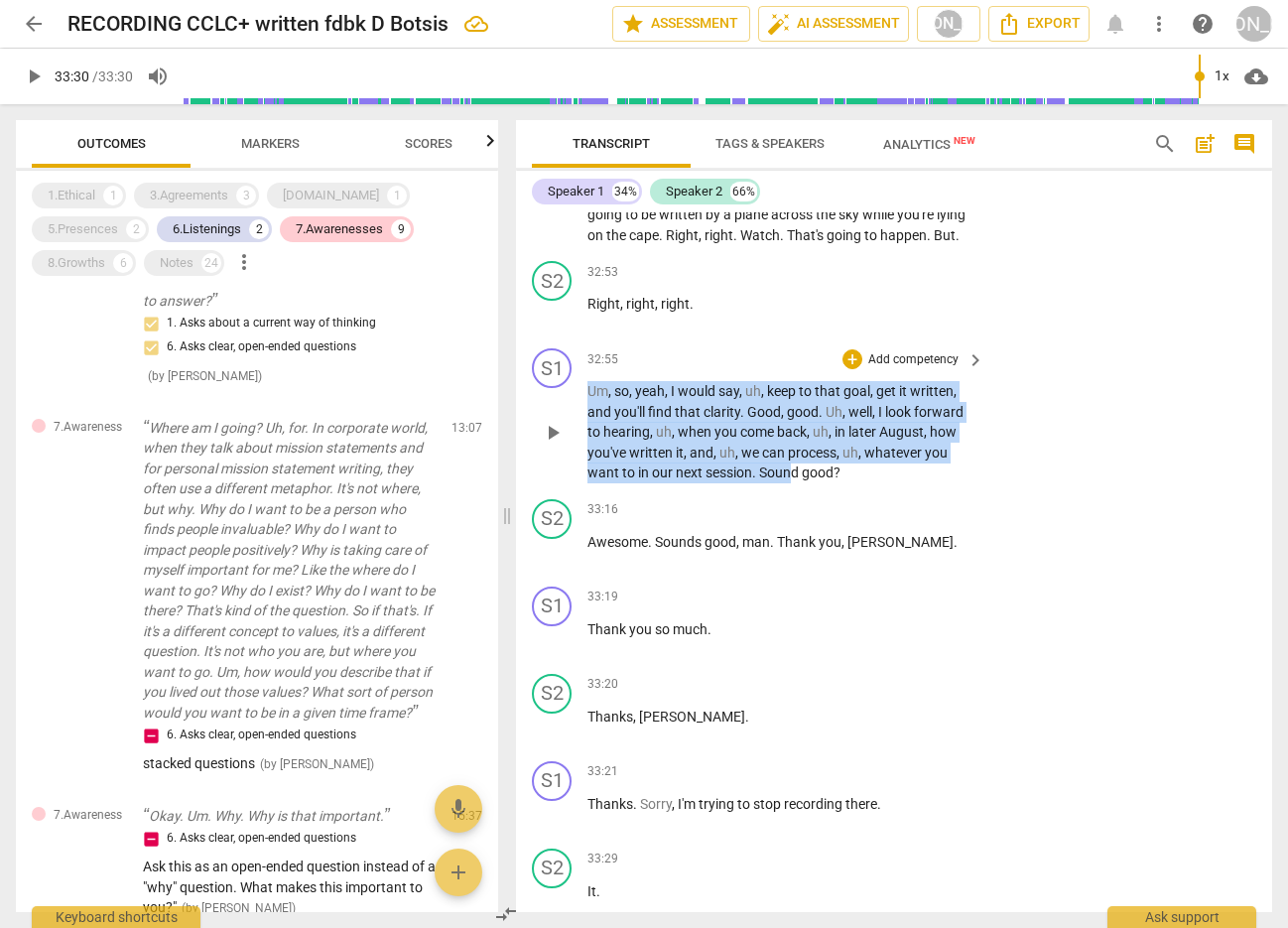 click on "Um ,   so ,   yeah ,   I   would   say ,   uh ,   keep   to   that   goal ,   get   it   written ,   and   you'll   find   that   clarity .   Good ,   good .   Uh ,   well ,   I   look   forward   to   hearing ,   uh ,   when   you   come   back ,   uh ,   in   later   August ,   how   you've   written   it ,   and ,   uh ,   we   can   process ,   uh ,   whatever   you   want   to   in   our   next   session .   Sound   good ?" at bounding box center (781, 432) 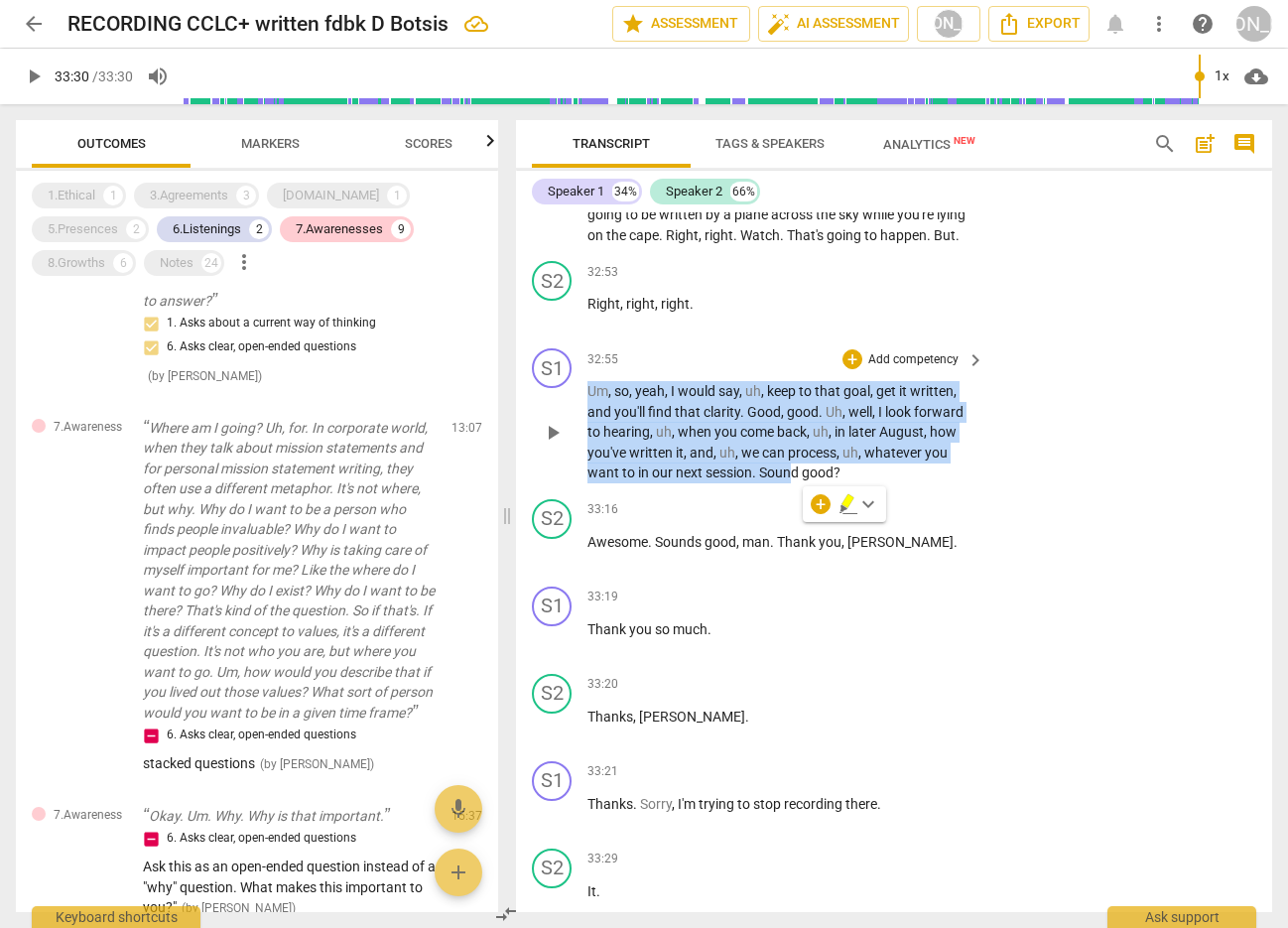 click on "and" at bounding box center [702, 453] 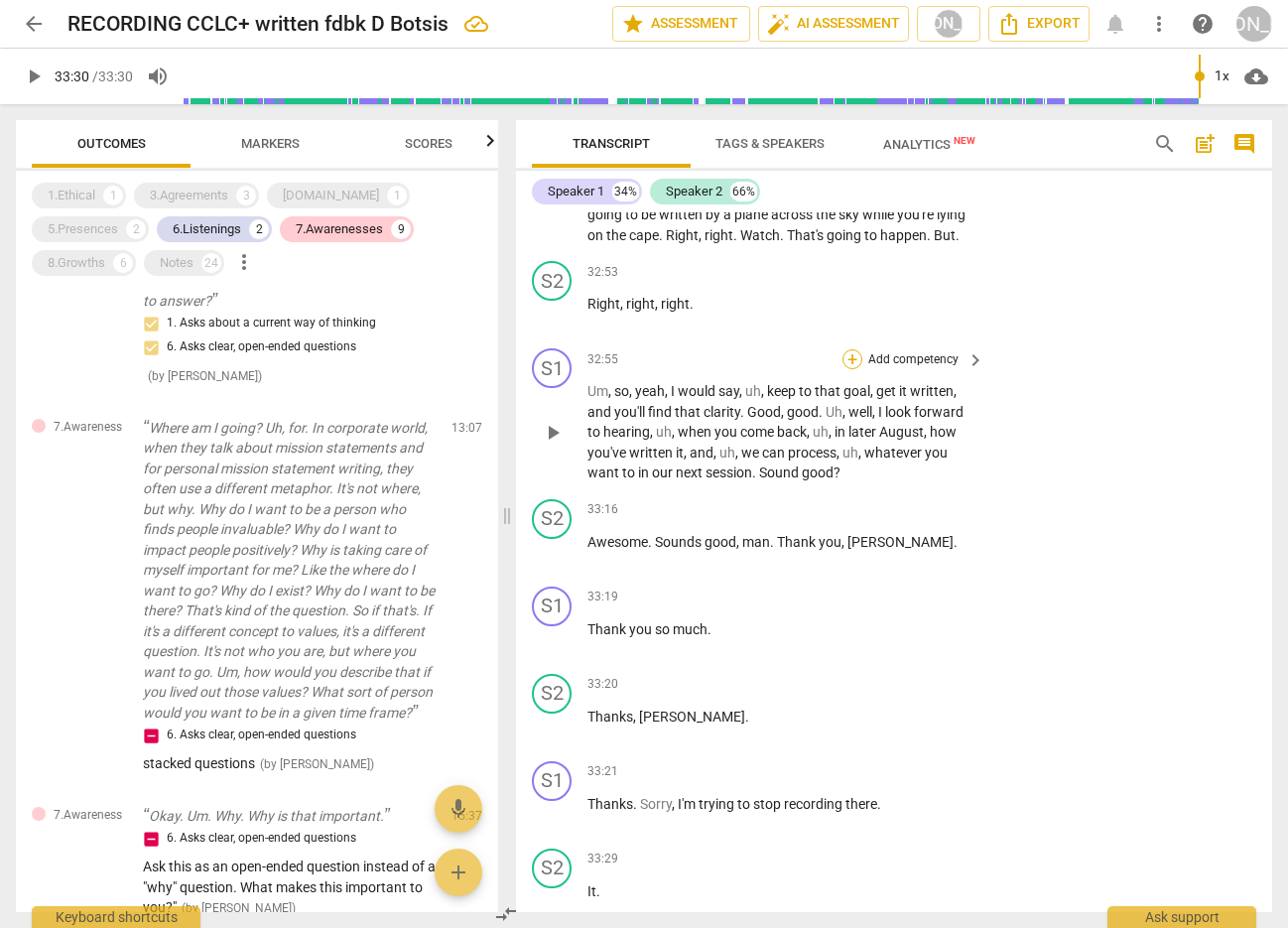 click on "+" at bounding box center (852, 359) 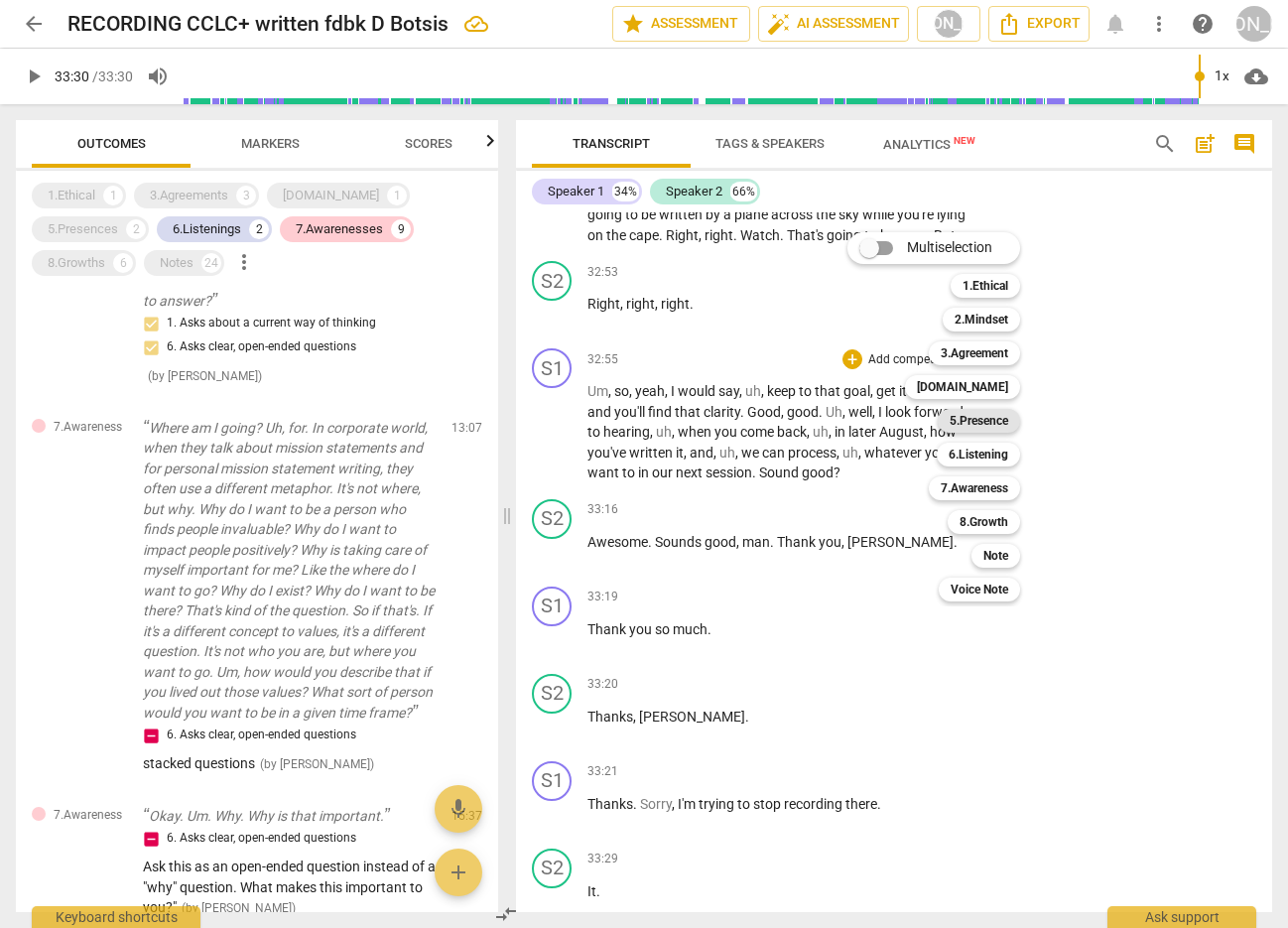 click on "5.Presence" at bounding box center (978, 421) 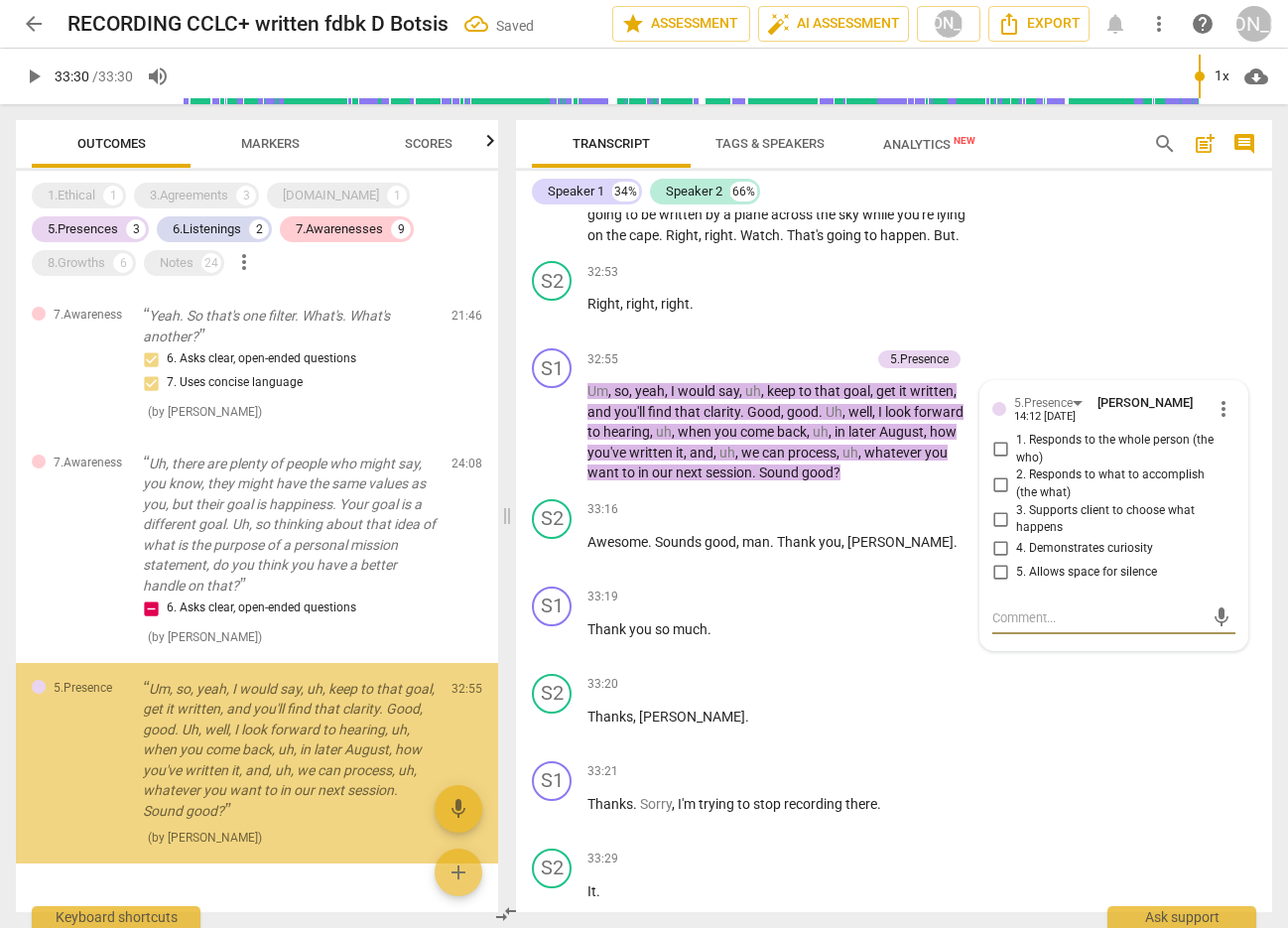 scroll, scrollTop: 3005, scrollLeft: 0, axis: vertical 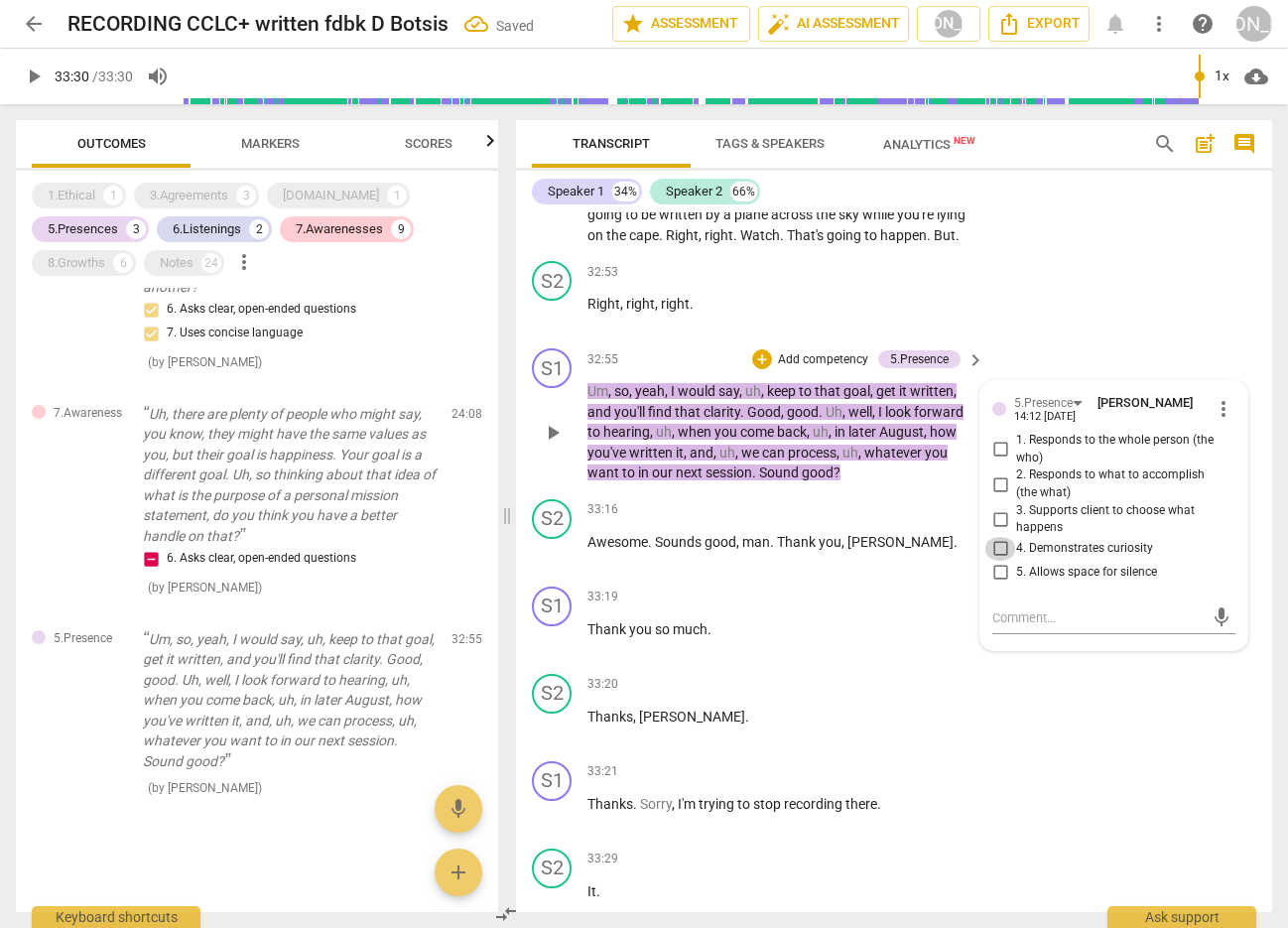 click on "4. Demonstrates curiosity" at bounding box center (1000, 549) 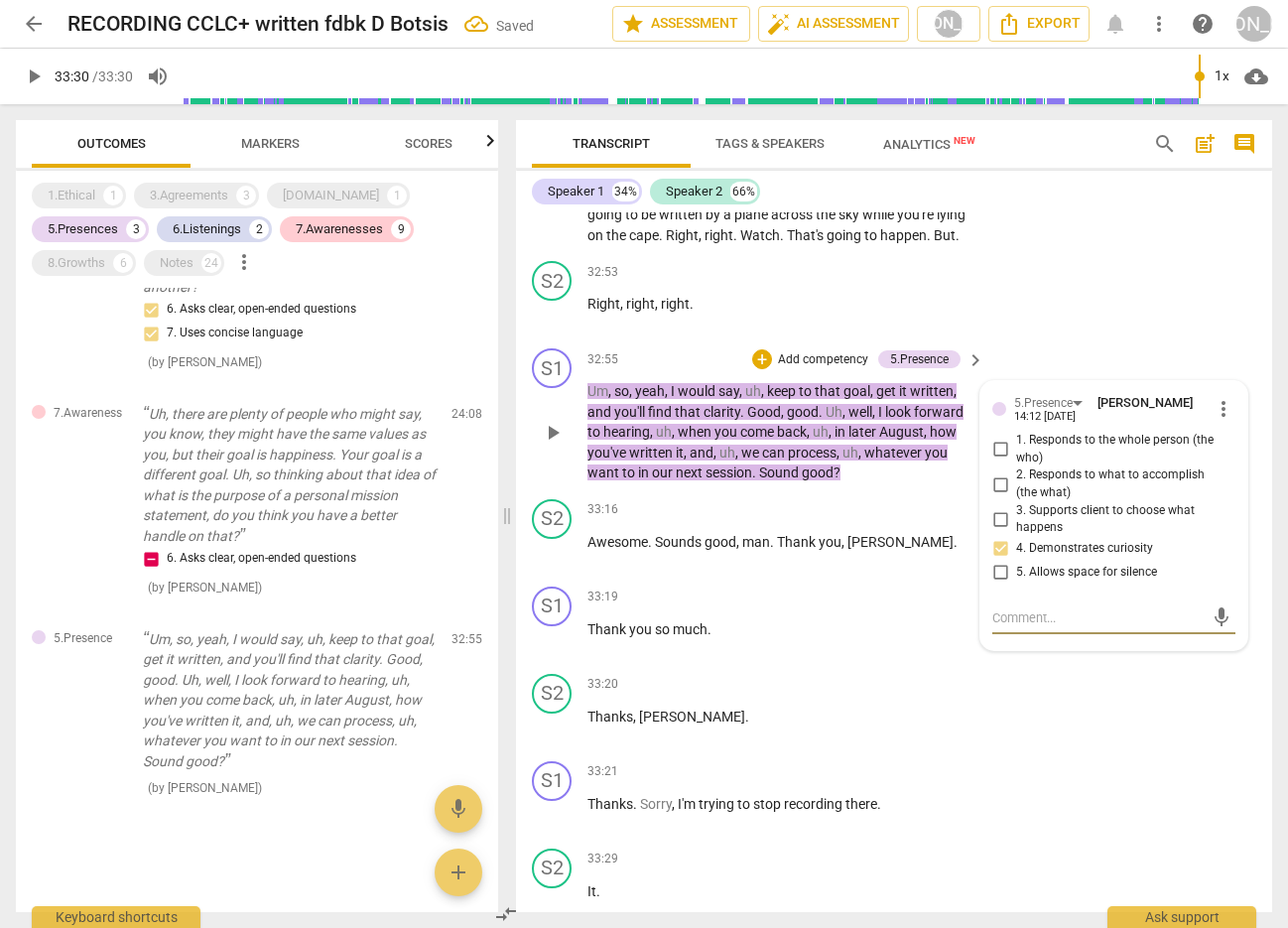 click at bounding box center (1097, 617) 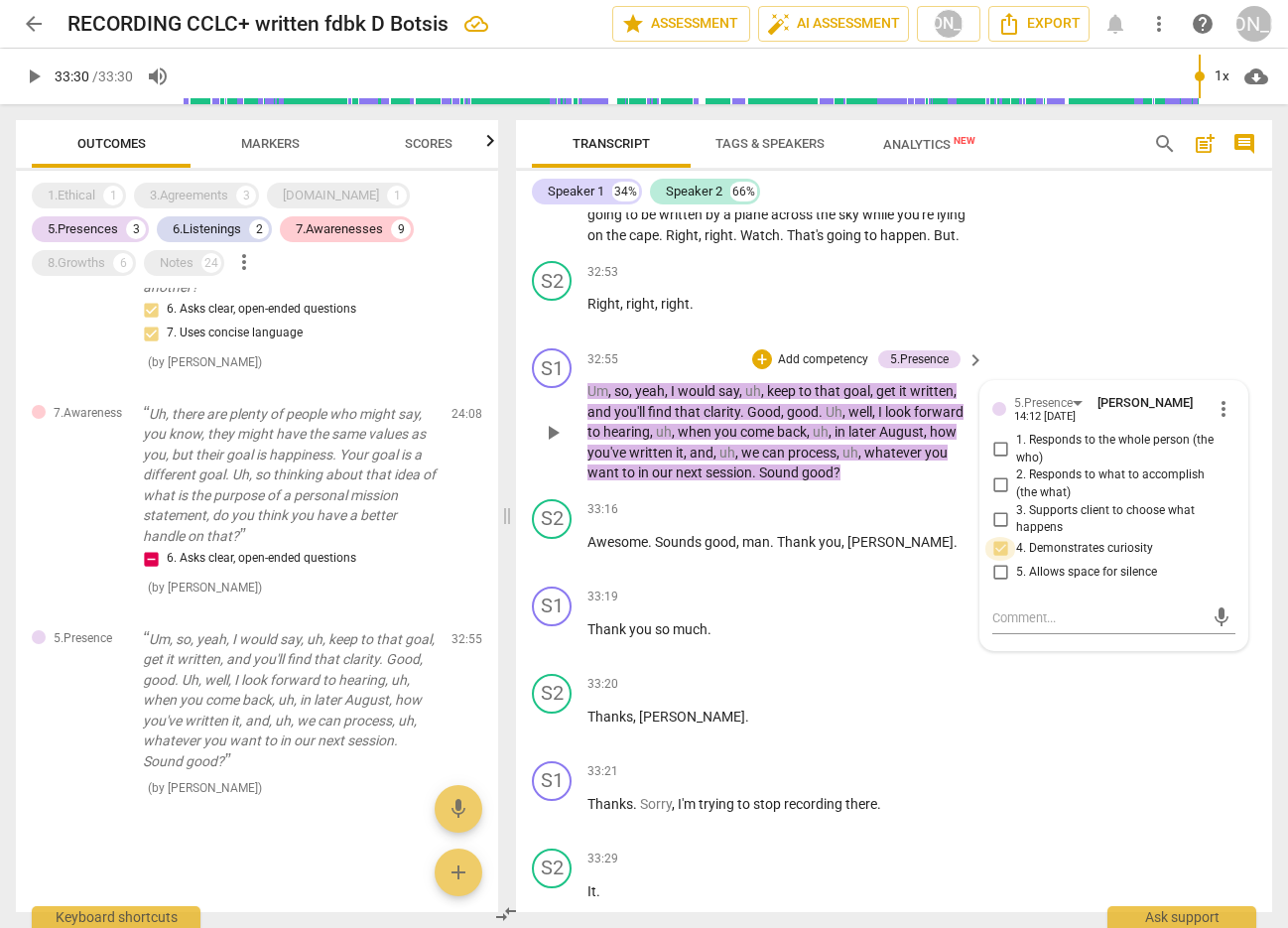 click on "4. Demonstrates curiosity" at bounding box center (1000, 549) 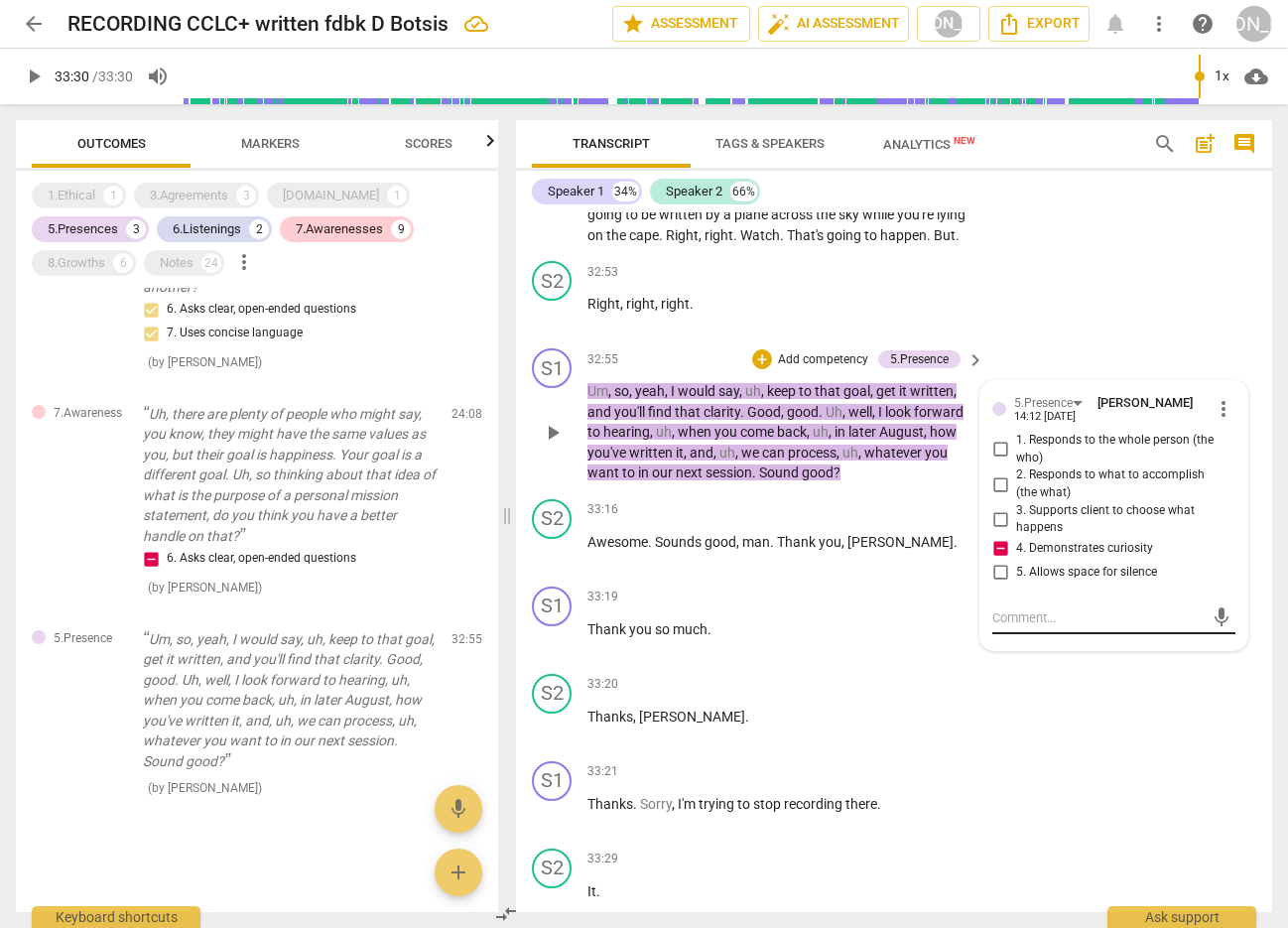 click at bounding box center [1097, 617] 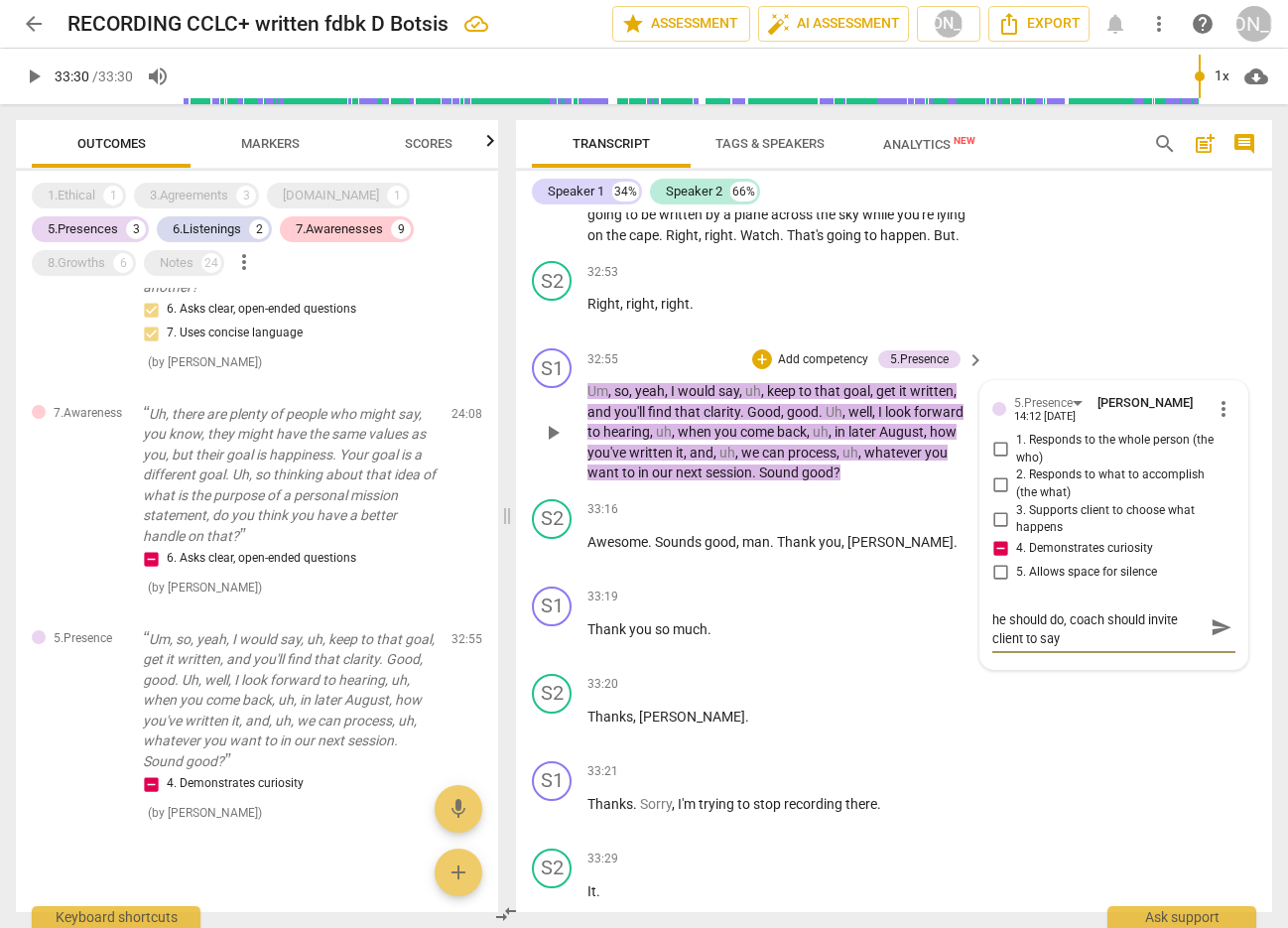 scroll, scrollTop: 0, scrollLeft: 0, axis: both 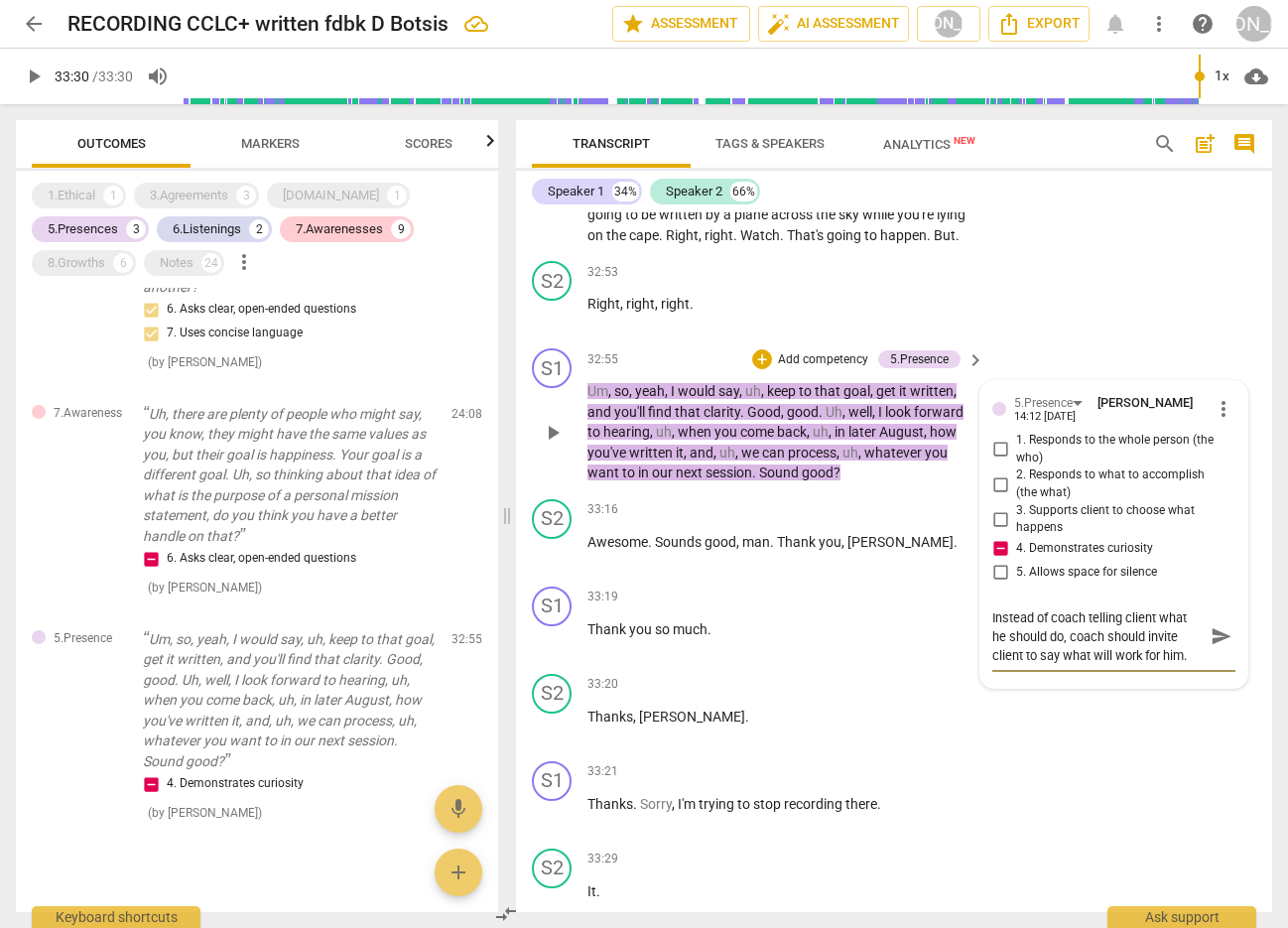 click on "send" at bounding box center [1222, 636] 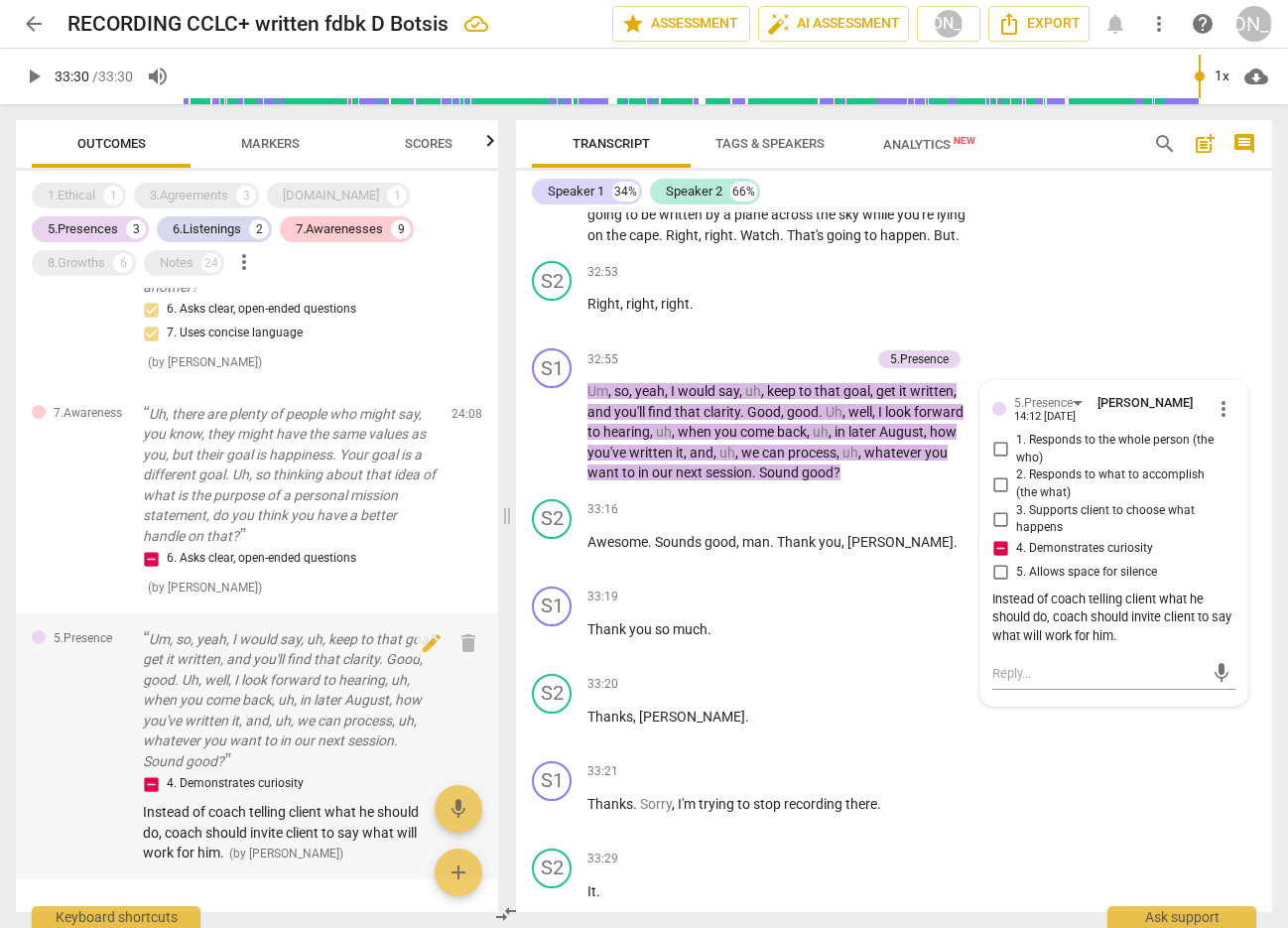 click on "Um, so, yeah, I would say, uh, keep to that goal, get it written, and you'll find that clarity. Good, good. Uh, well, I look forward to hearing, uh, when you come back, uh, in later August, how you've written it, and, uh, we can process, uh, whatever you want to in our next session. Sound good?" at bounding box center (289, 701) 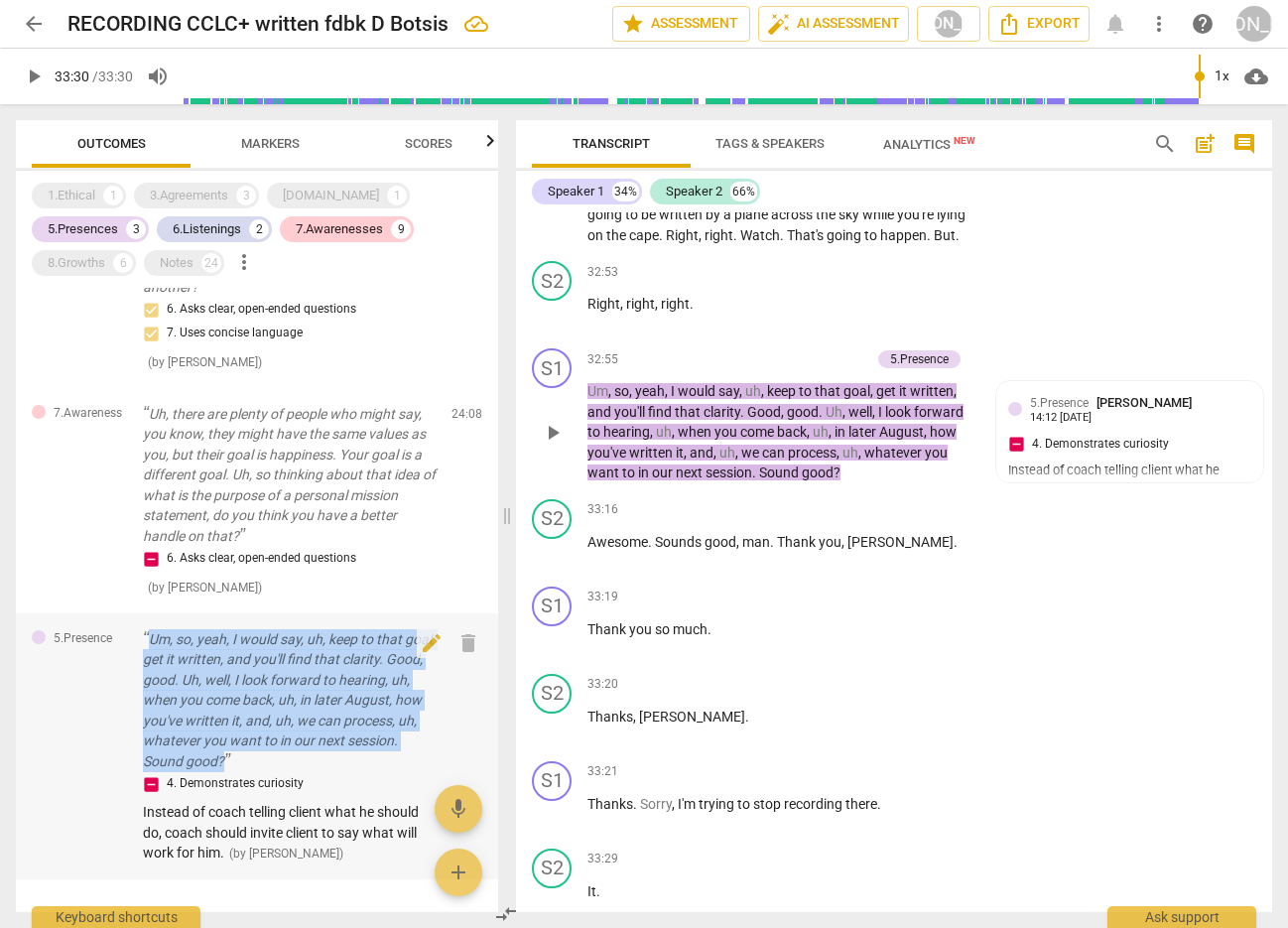 drag, startPoint x: 151, startPoint y: 634, endPoint x: 237, endPoint y: 757, distance: 150.08331 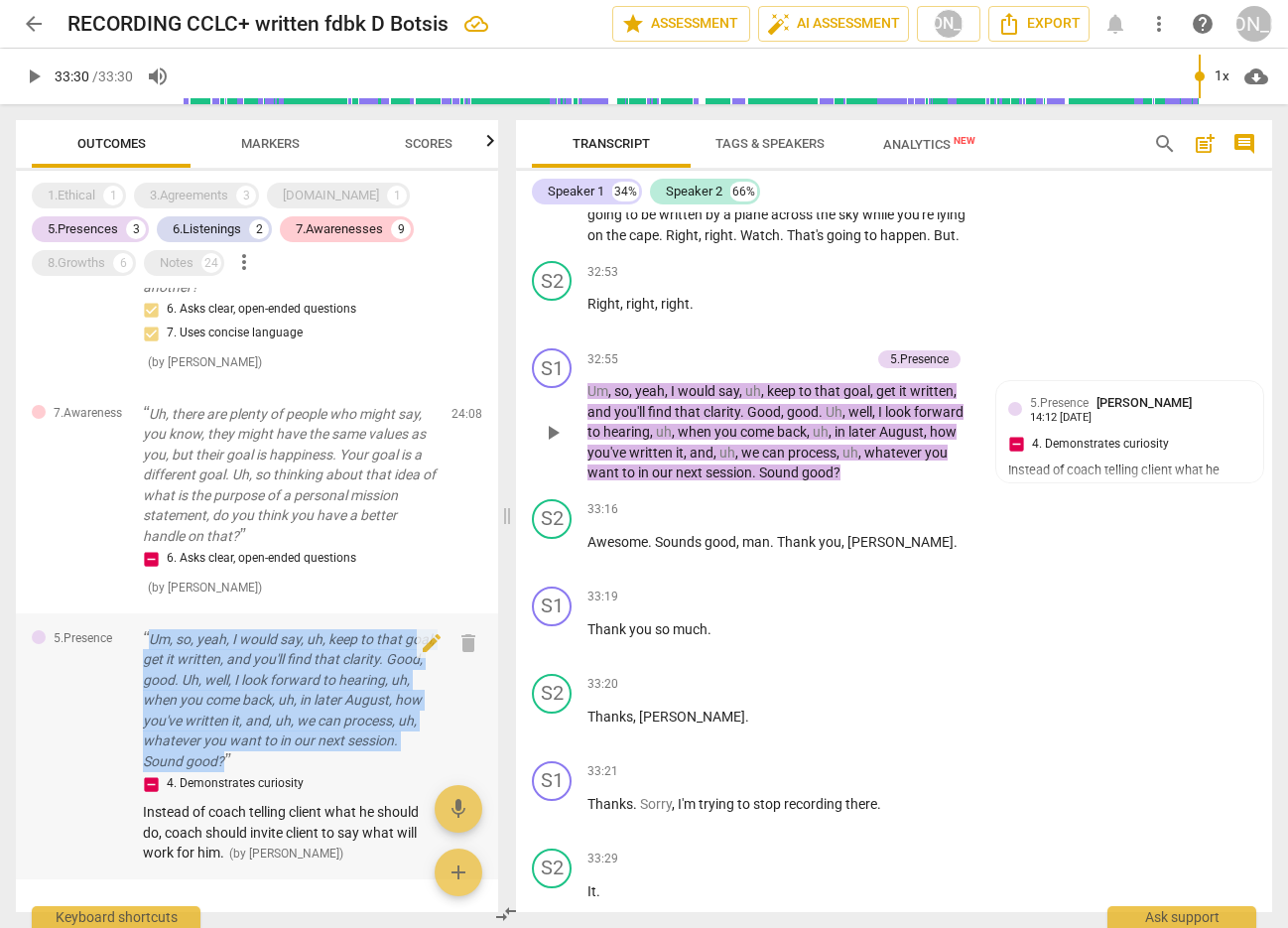 click on "Um, so, yeah, I would say, uh, keep to that goal, get it written, and you'll find that clarity. Good, good. Uh, well, I look forward to hearing, uh, when you come back, uh, in later August, how you've written it, and, uh, we can process, uh, whatever you want to in our next session. Sound good?" at bounding box center (289, 701) 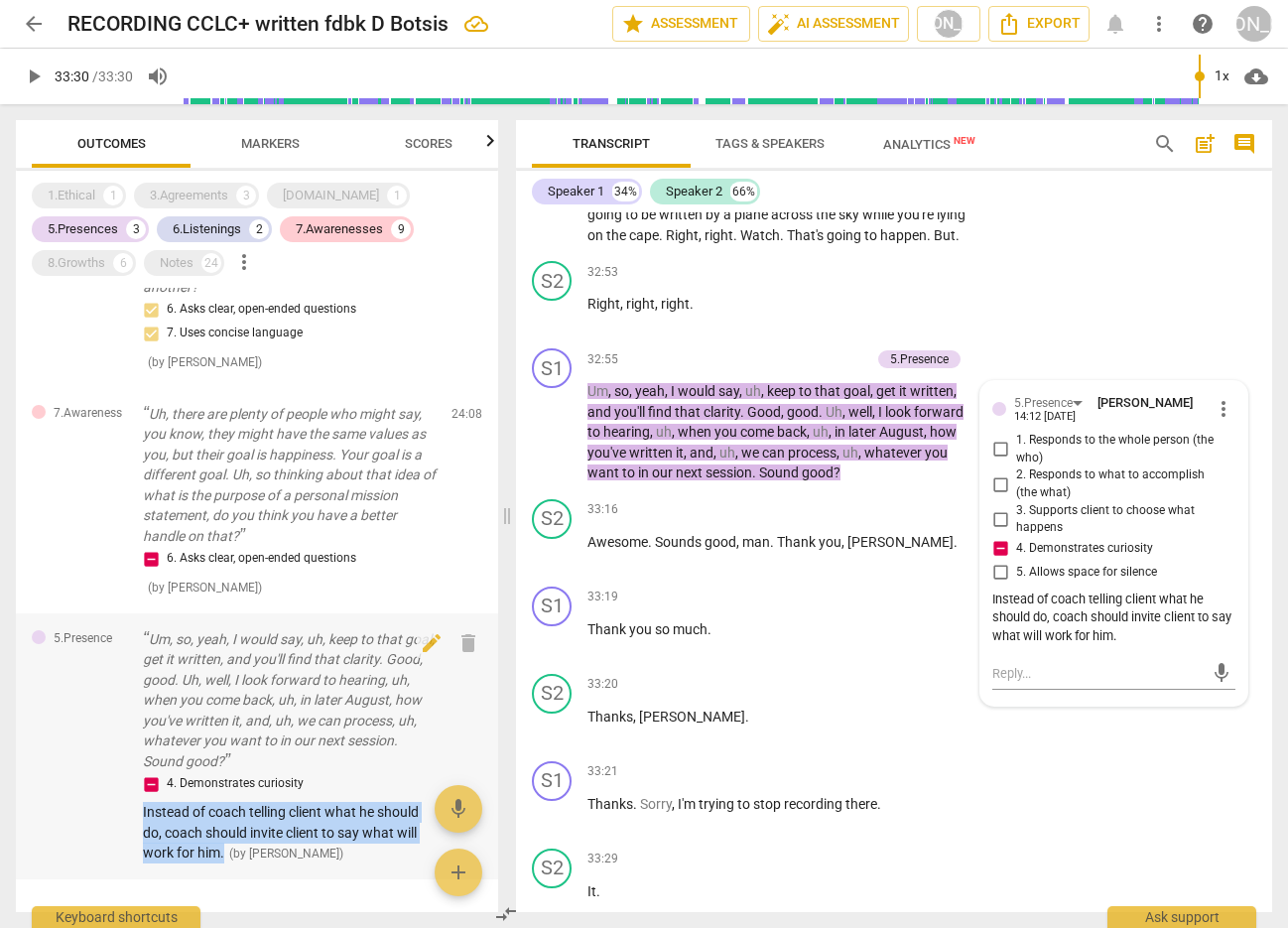 drag, startPoint x: 137, startPoint y: 810, endPoint x: 224, endPoint y: 854, distance: 97.49359 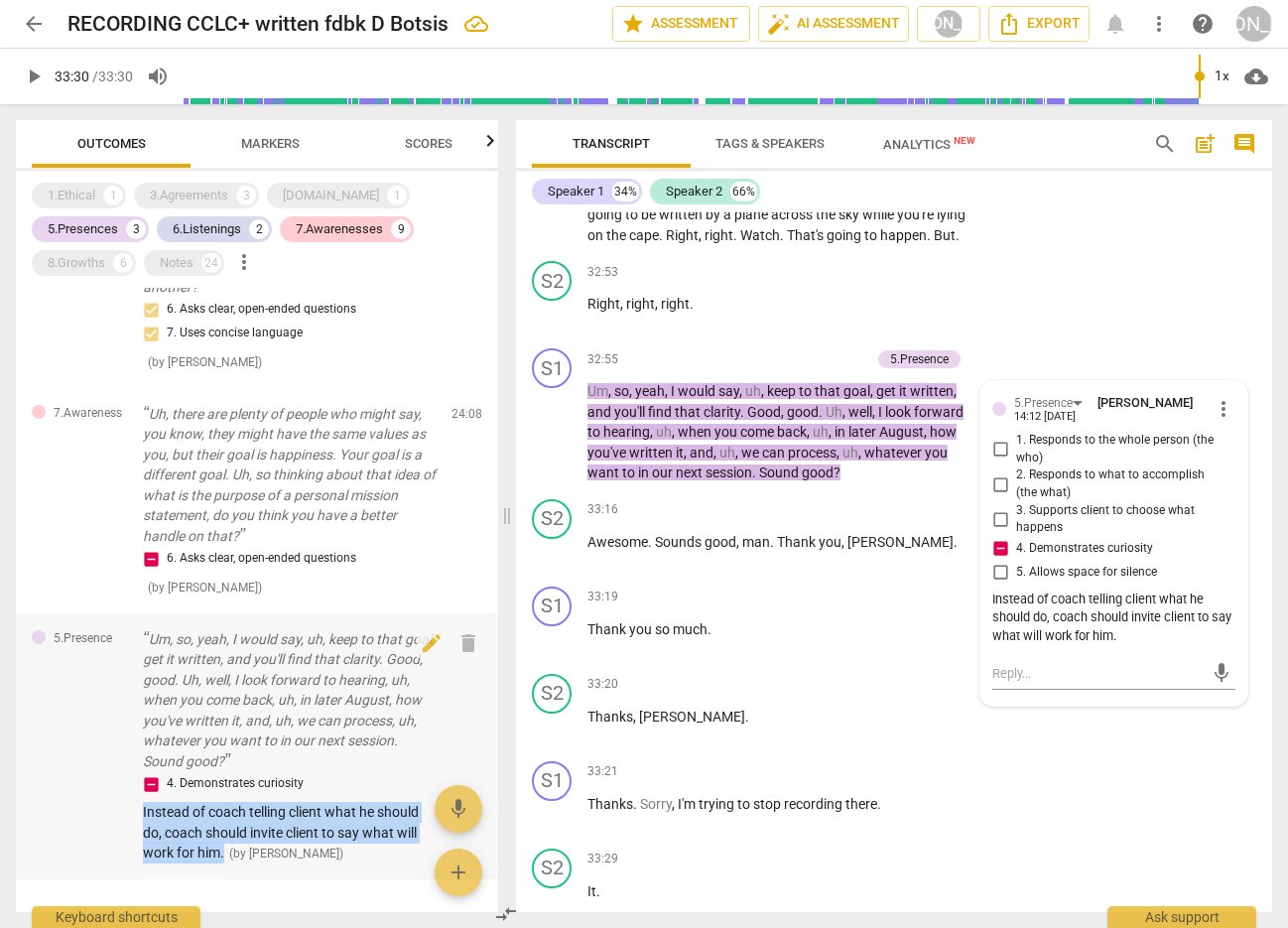 click on "5.Presence Um, so, yeah, I would say, uh, keep to that goal, get it written, and you'll find that clarity. Good, good. Uh, well, I look forward to hearing, uh, when you come back, uh, in later August, how you've written it, and, uh, we can process, uh, whatever you want to in our next session. Sound good? 4. Demonstrates curiosity Instead of coach telling client what he should do, coach should invite client to say what will work for him. ( by [PERSON_NAME] ) 32:55 edit delete" at bounding box center [257, 746] 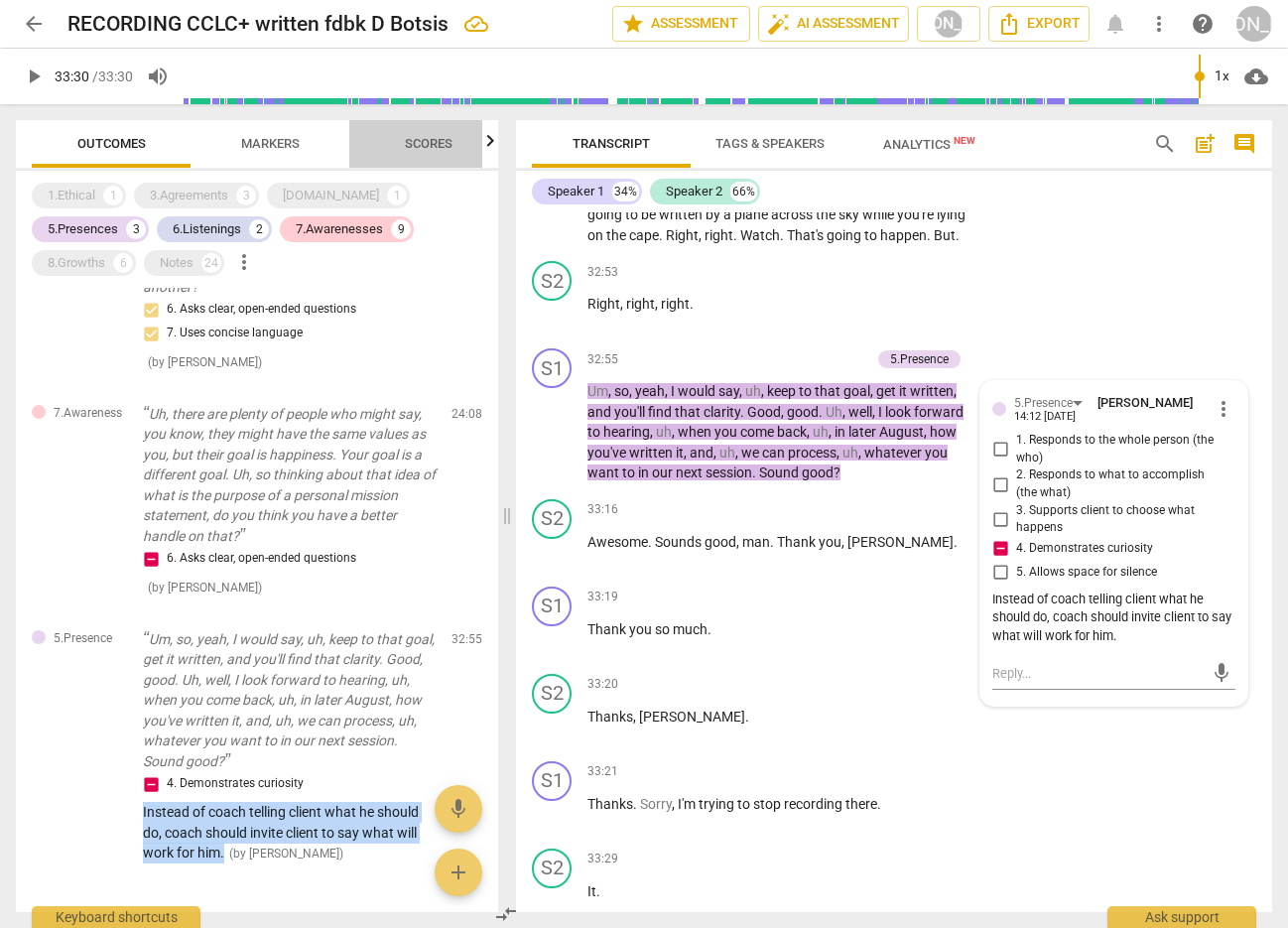 click on "Scores" at bounding box center (429, 143) 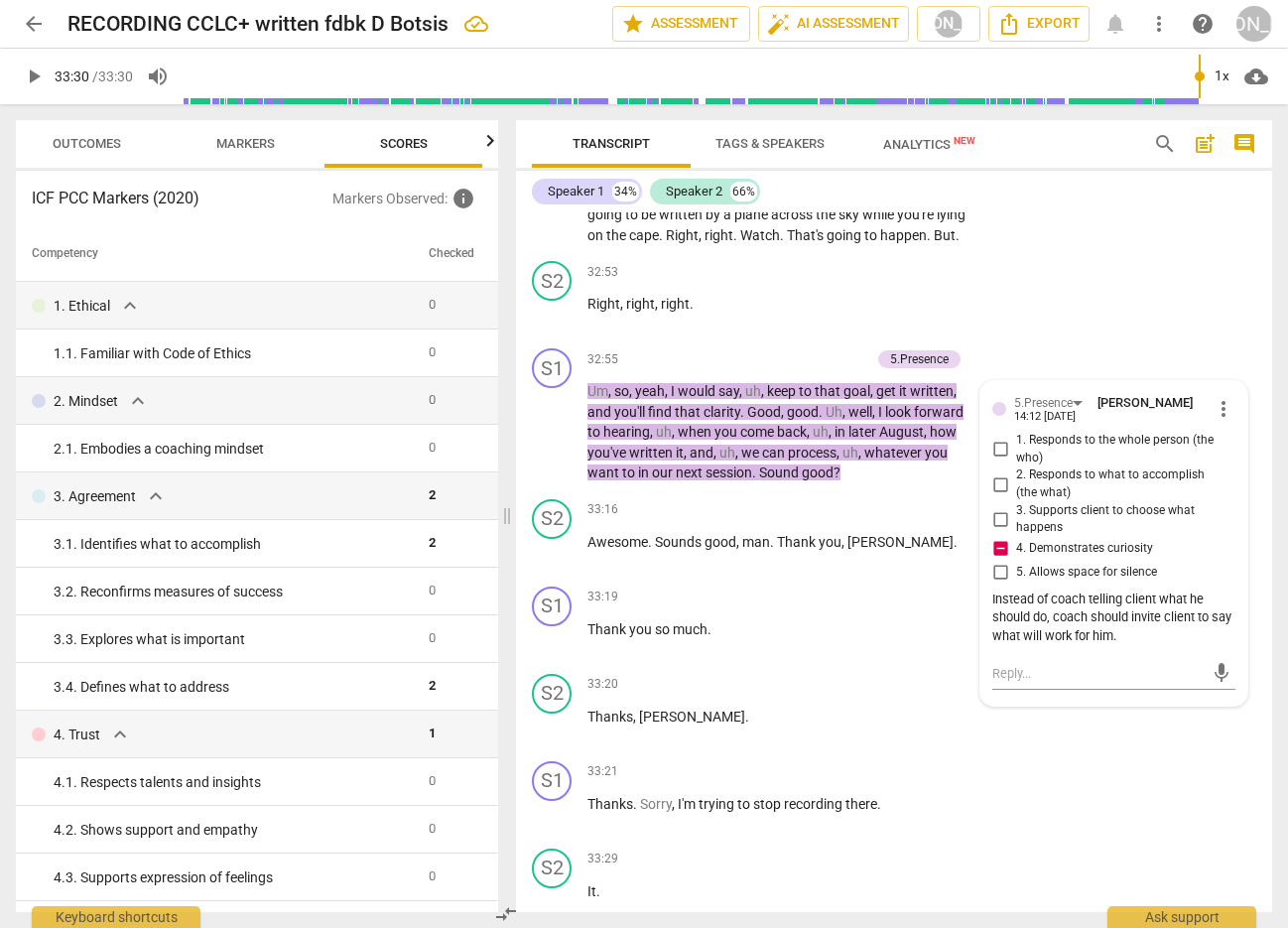 scroll, scrollTop: 0, scrollLeft: 26, axis: horizontal 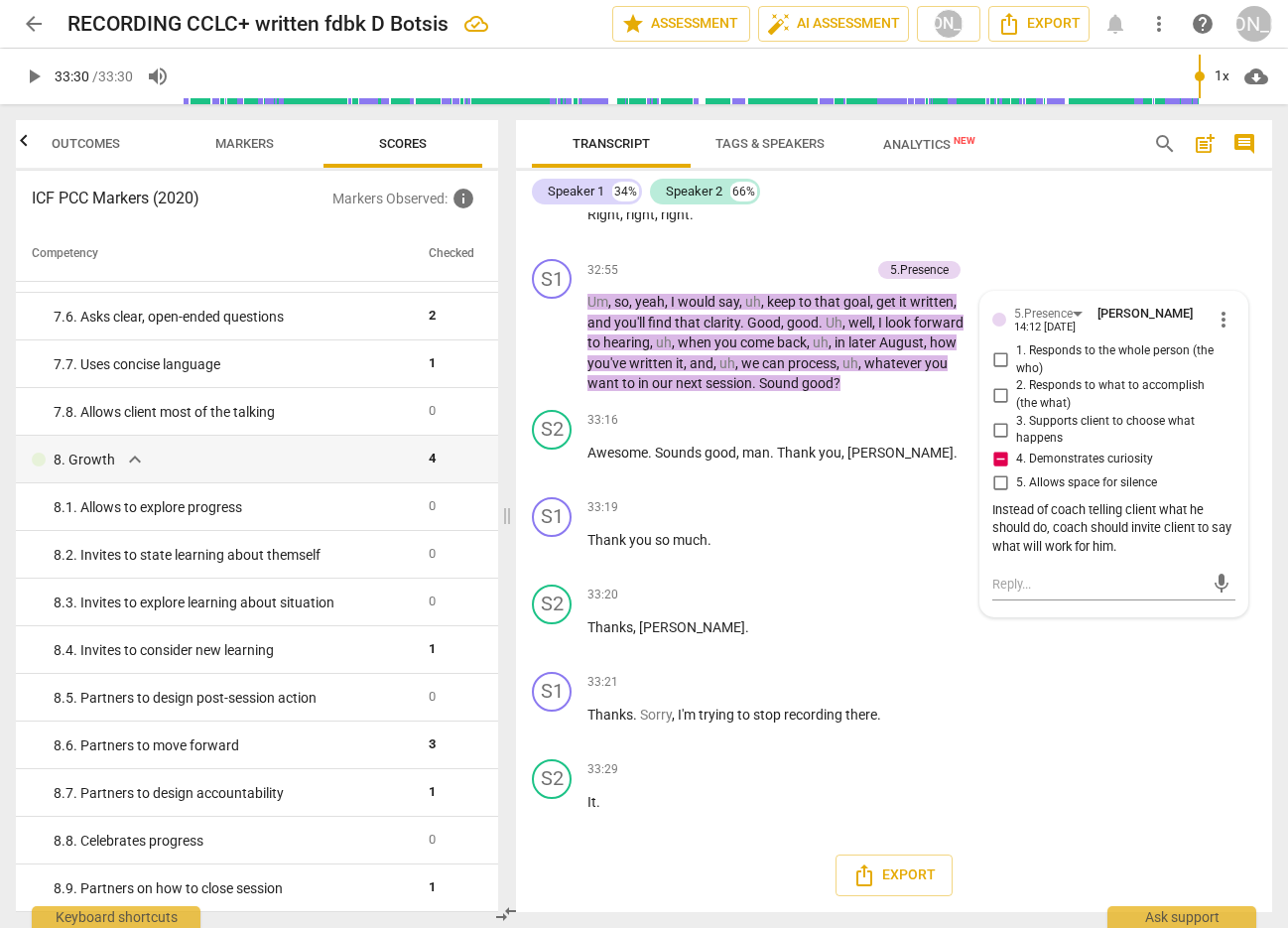 click on "Outcomes" at bounding box center (85, 143) 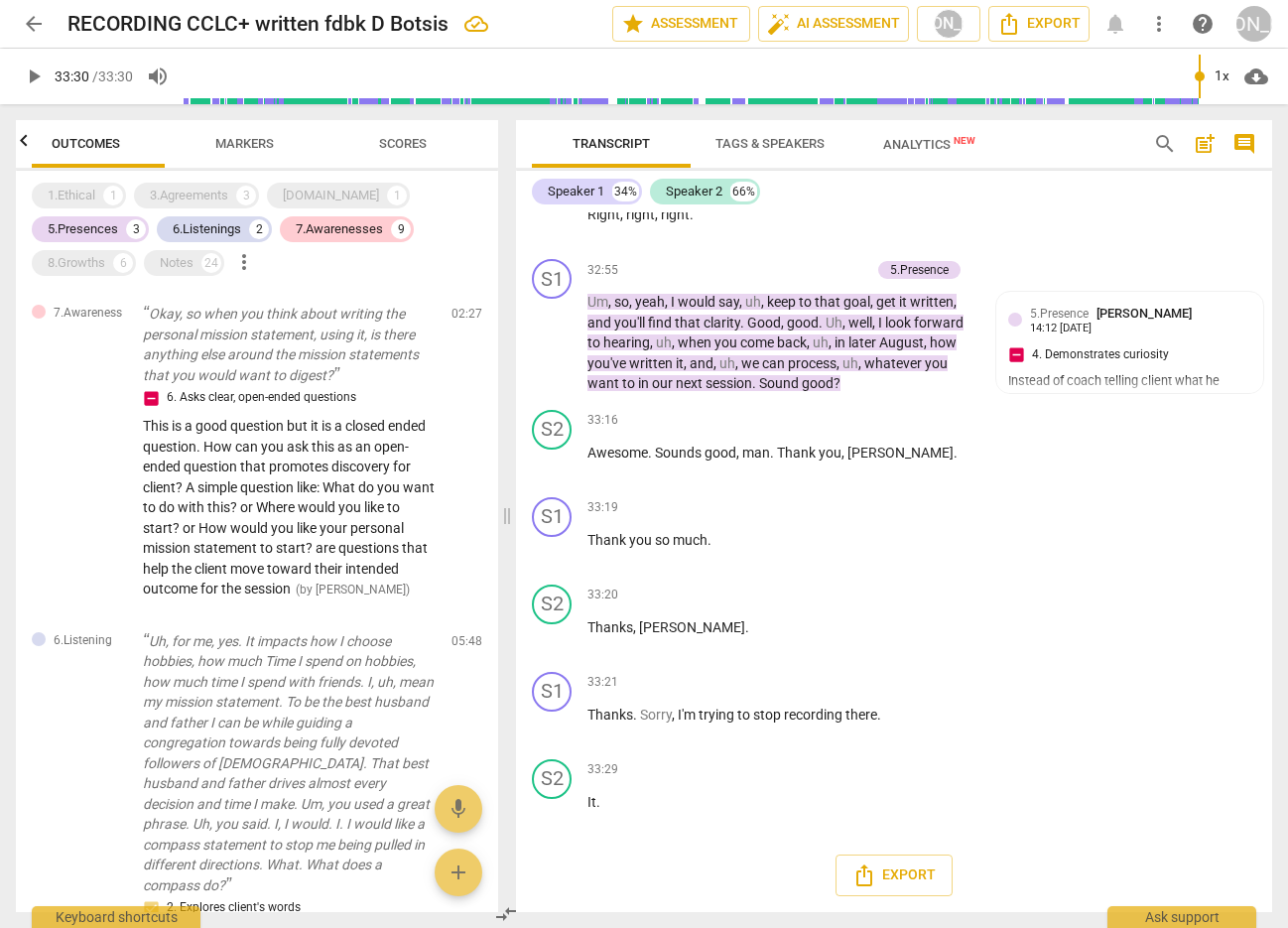 scroll, scrollTop: 0, scrollLeft: 0, axis: both 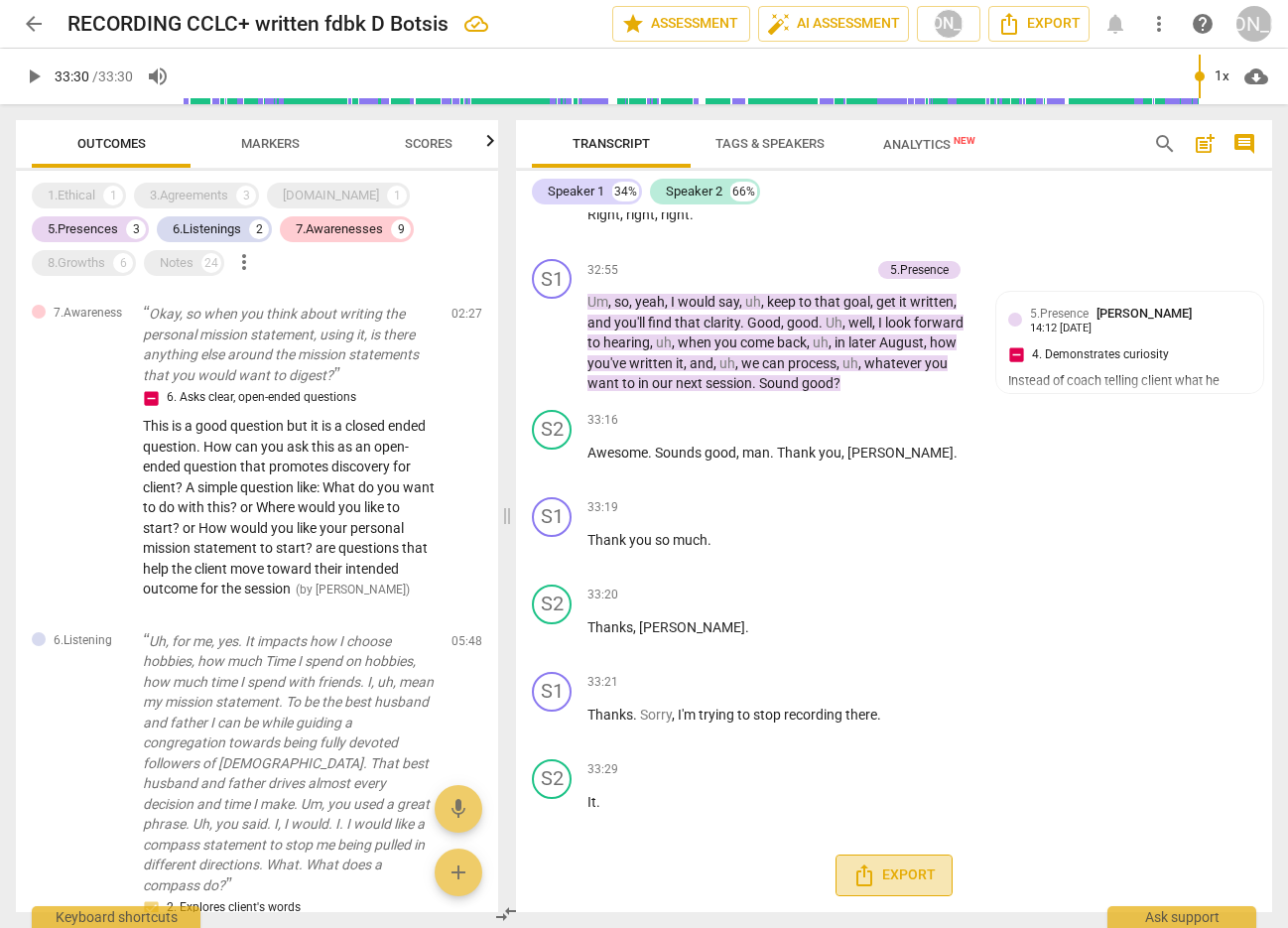 click on "Export" at bounding box center (894, 875) 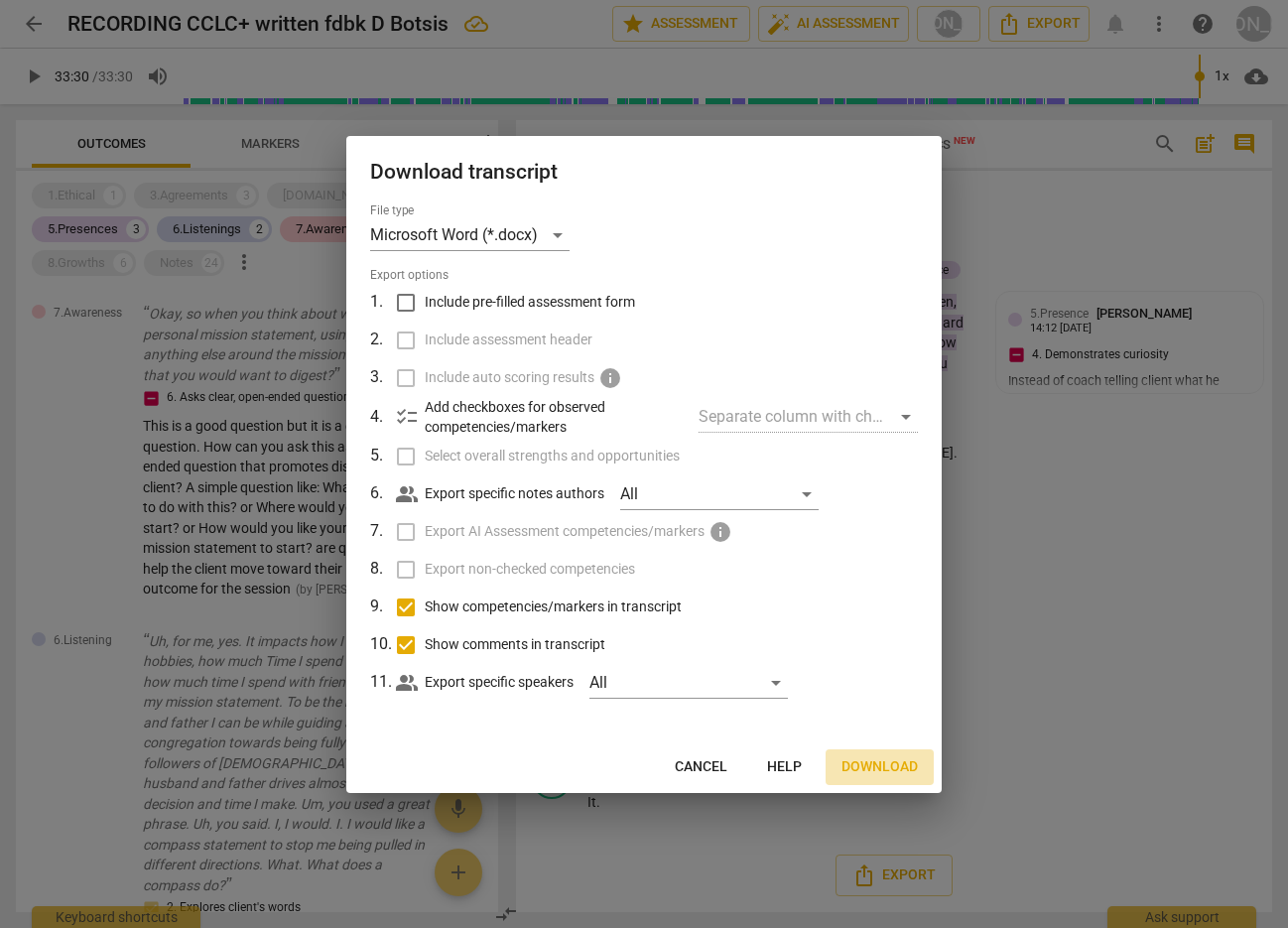click on "Download" at bounding box center [879, 767] 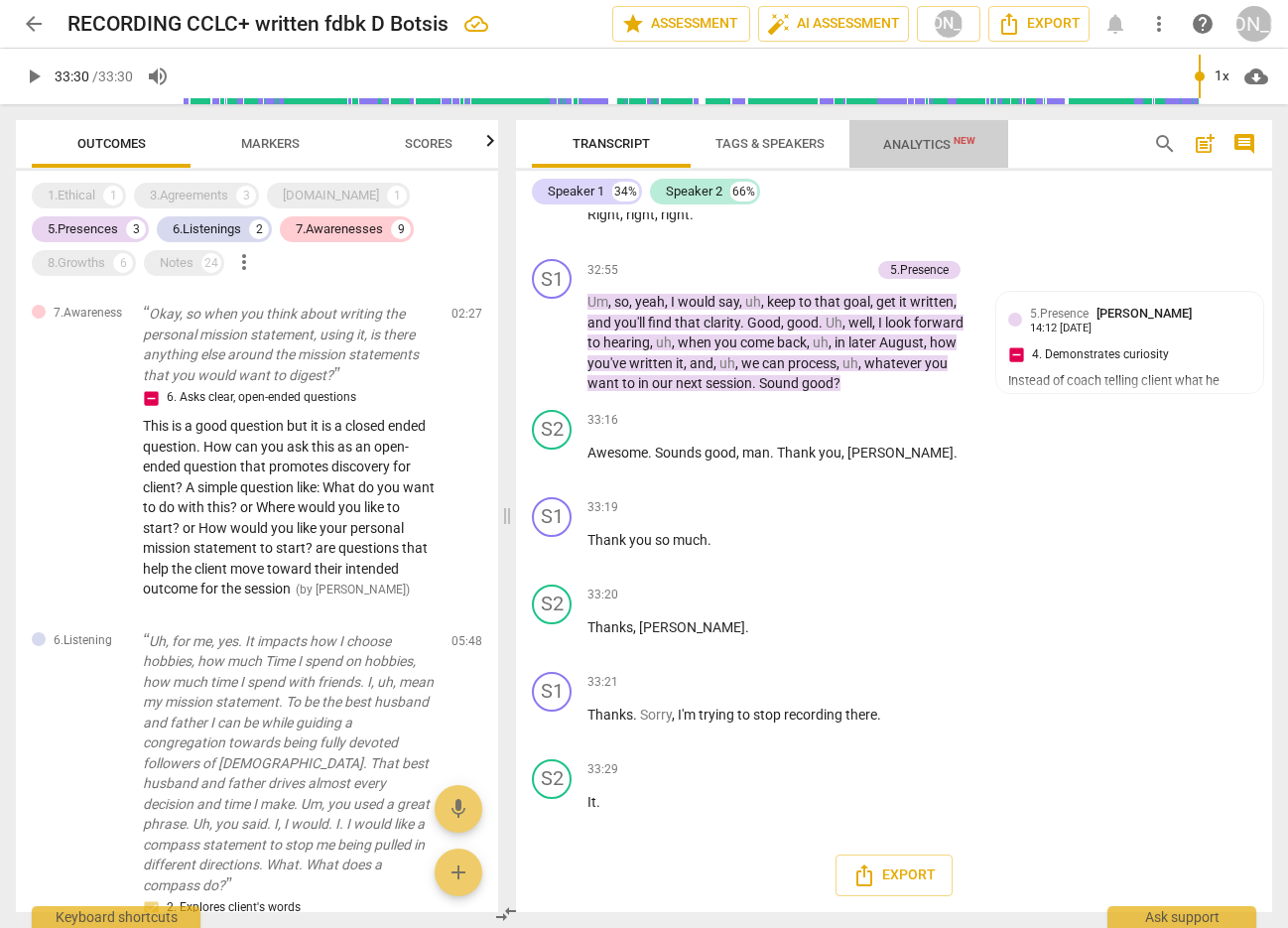 click on "Analytics   New" at bounding box center [929, 144] 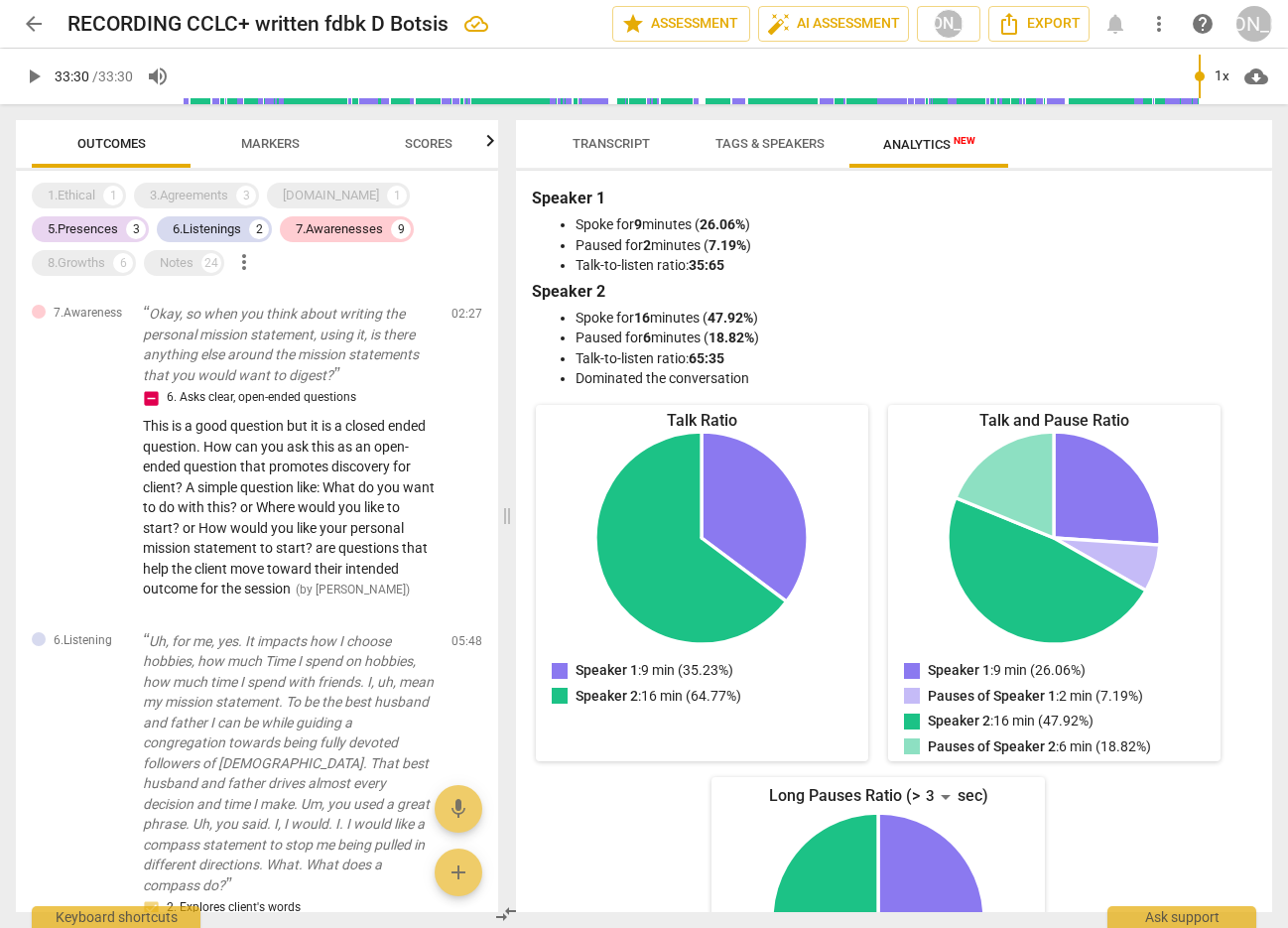 click on "Transcript" at bounding box center [611, 143] 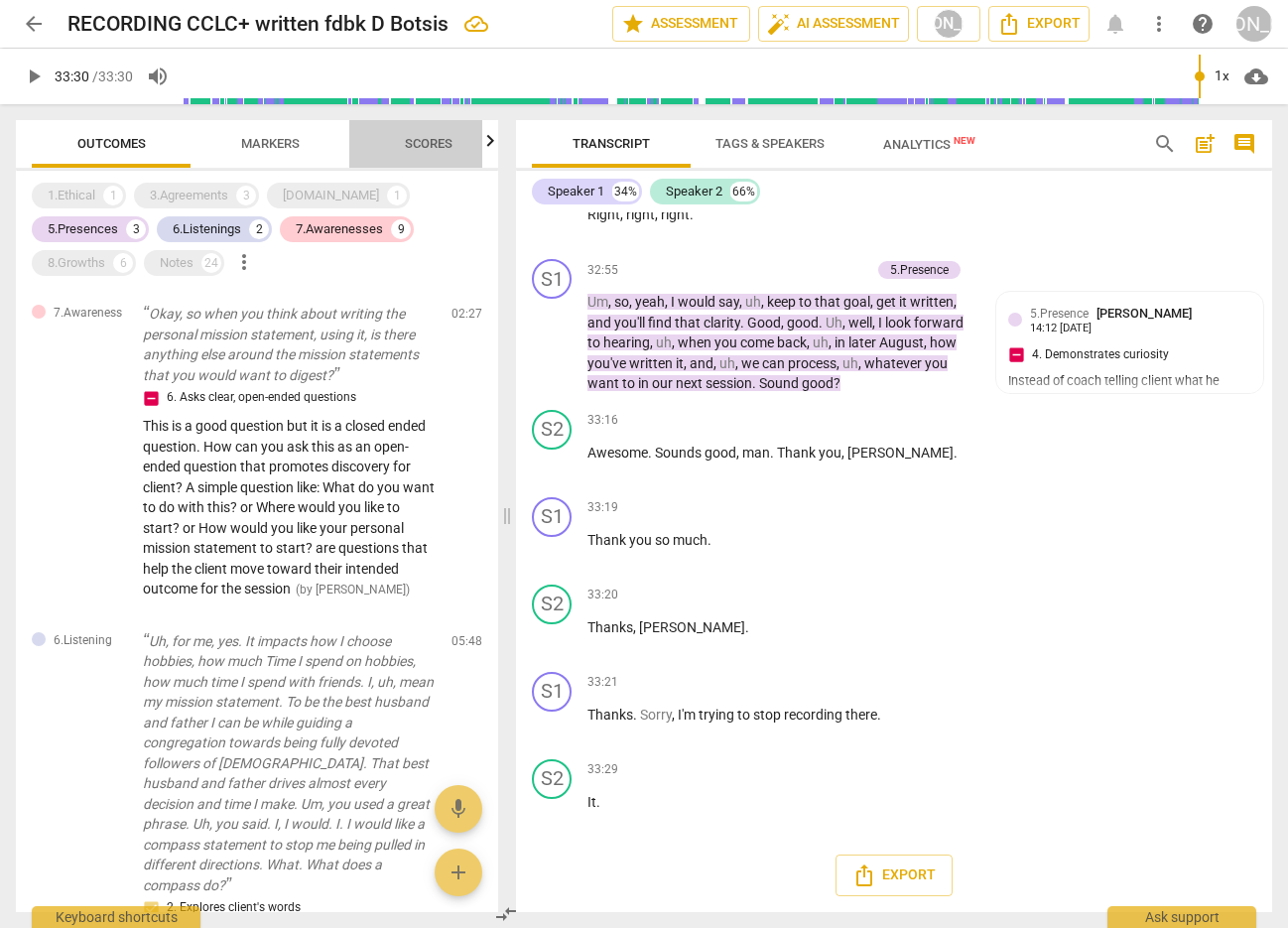 click on "Scores" at bounding box center (429, 143) 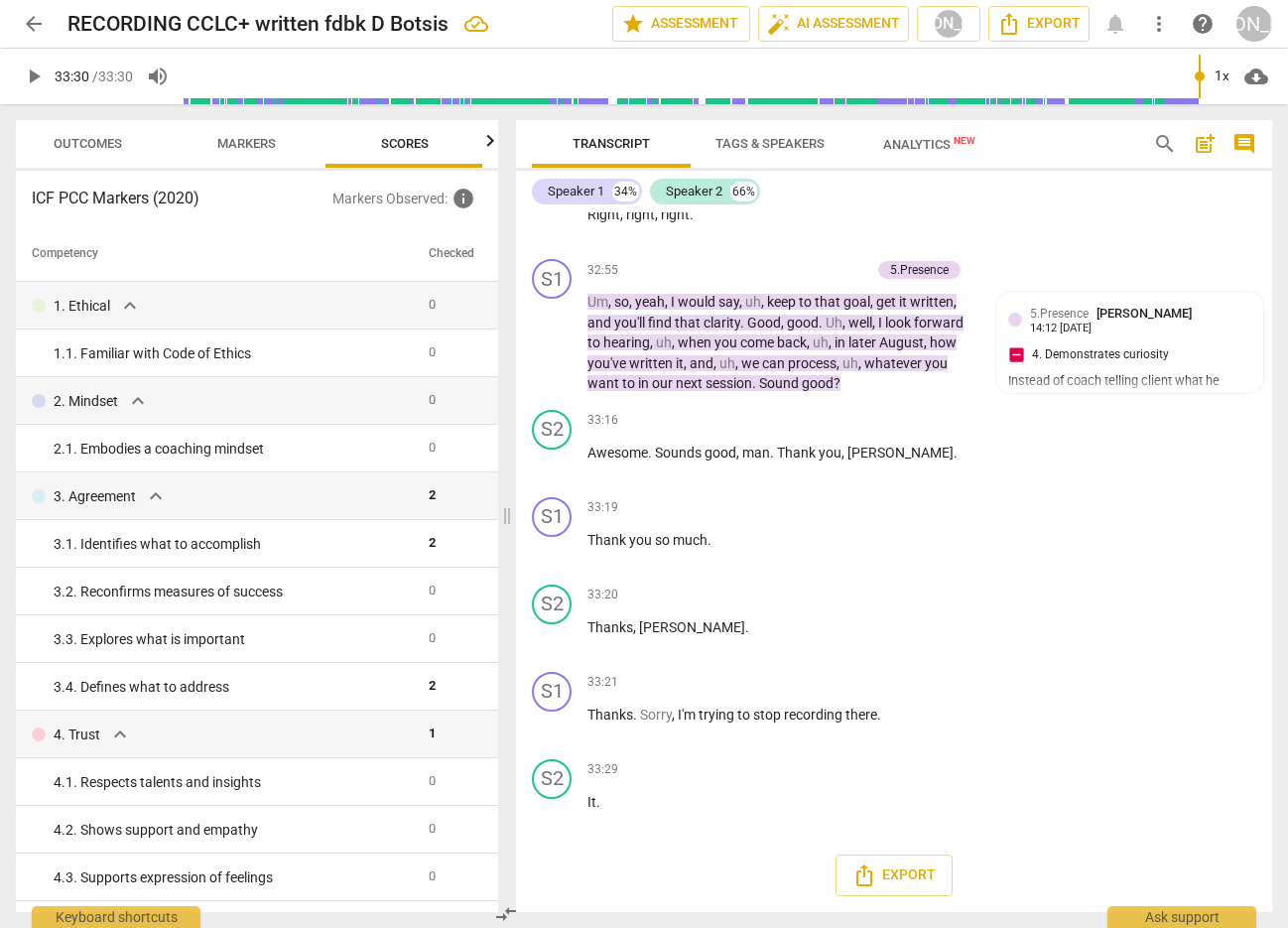 scroll, scrollTop: 0, scrollLeft: 26, axis: horizontal 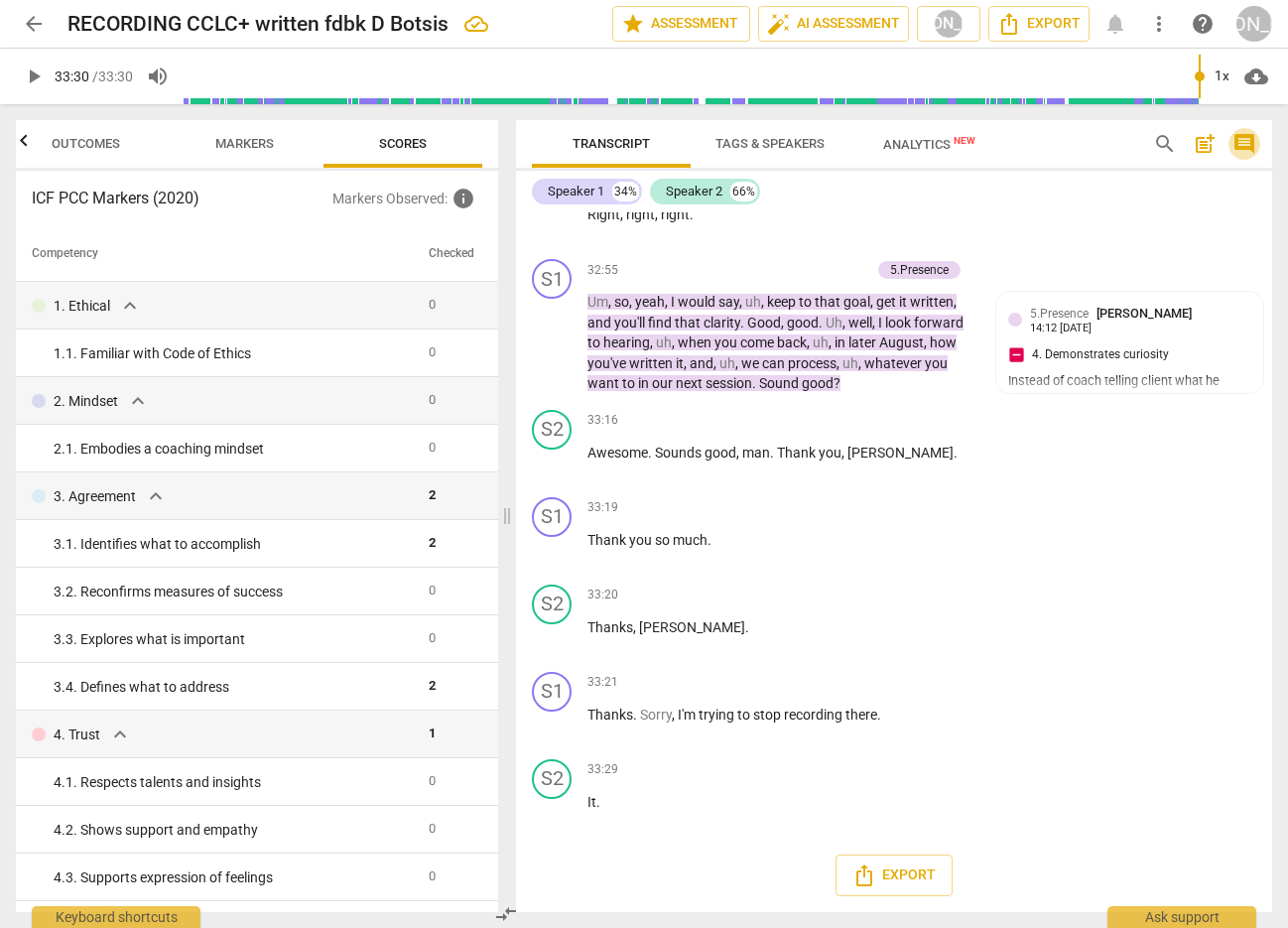 click on "comment" at bounding box center (1244, 144) 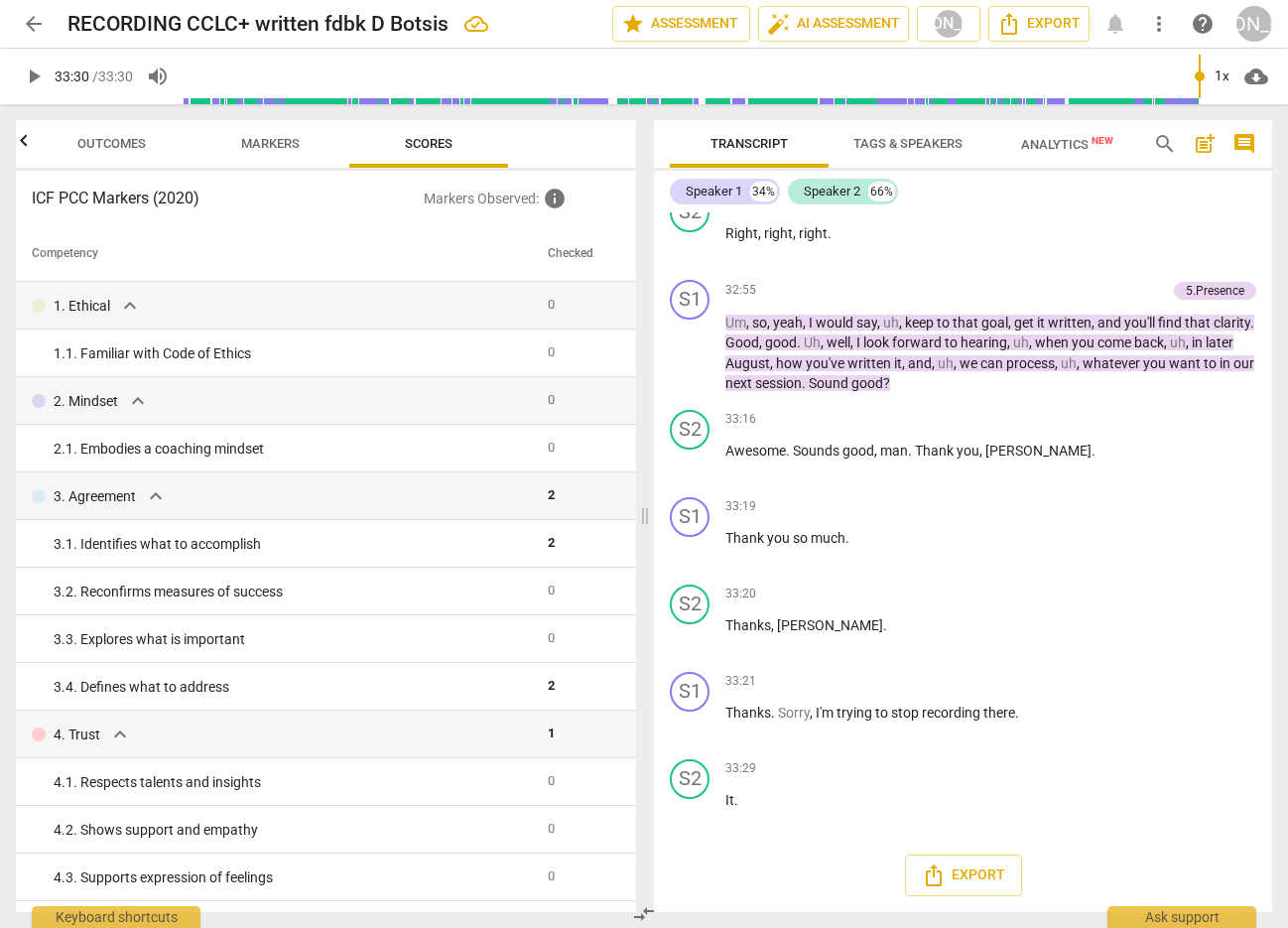 scroll, scrollTop: 0, scrollLeft: 0, axis: both 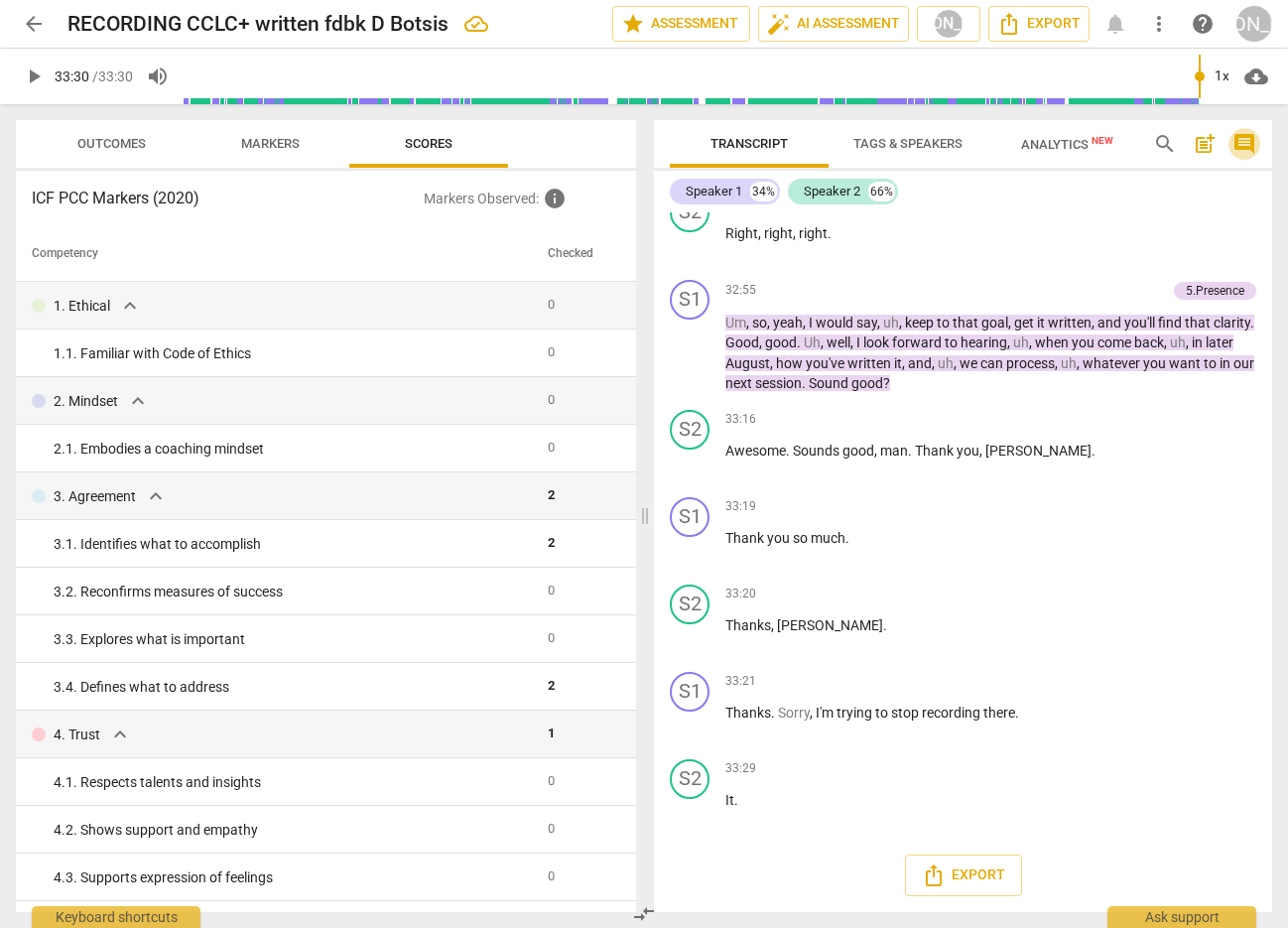 click on "comment" at bounding box center [1244, 144] 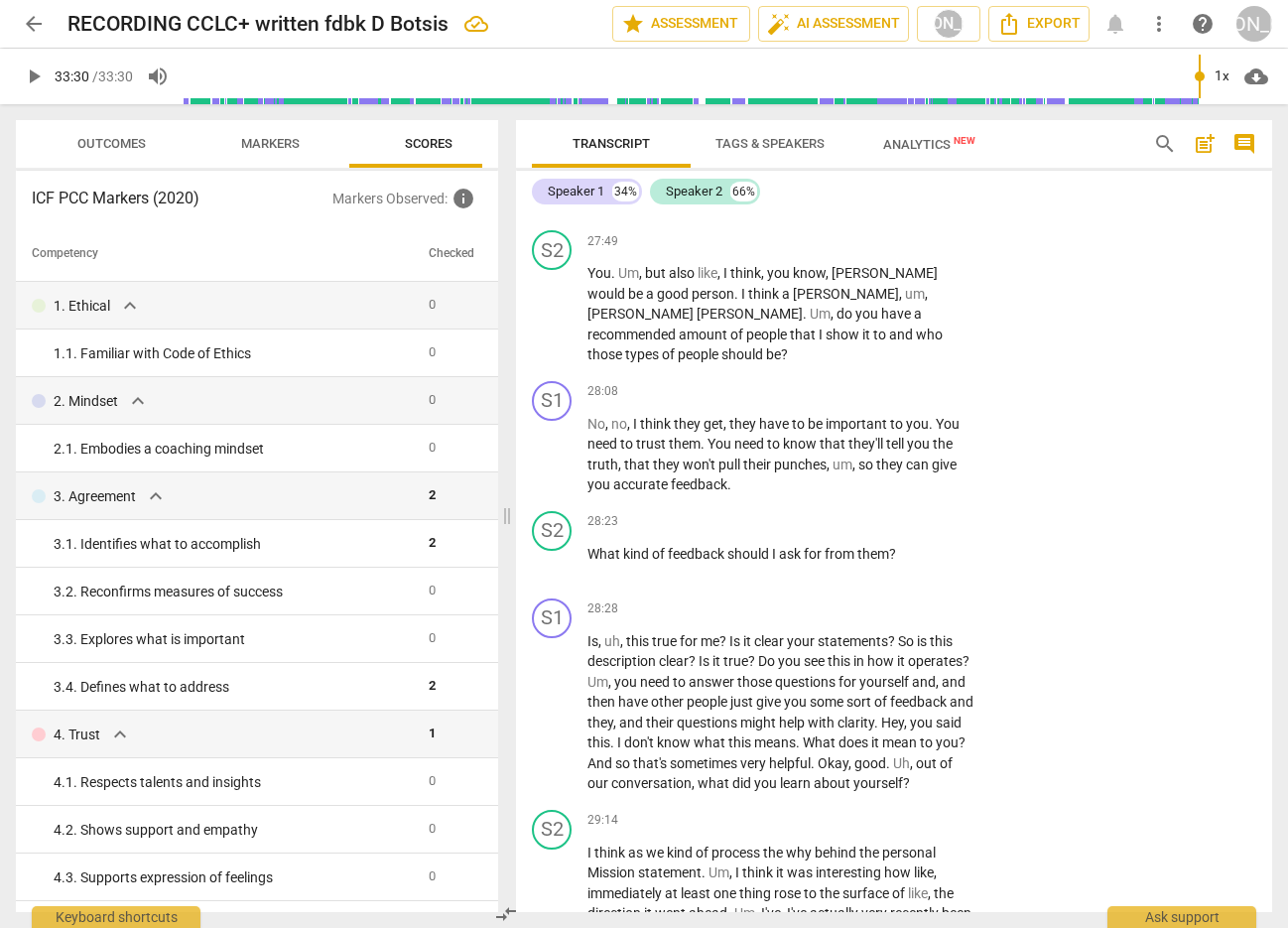 scroll, scrollTop: 15208, scrollLeft: 0, axis: vertical 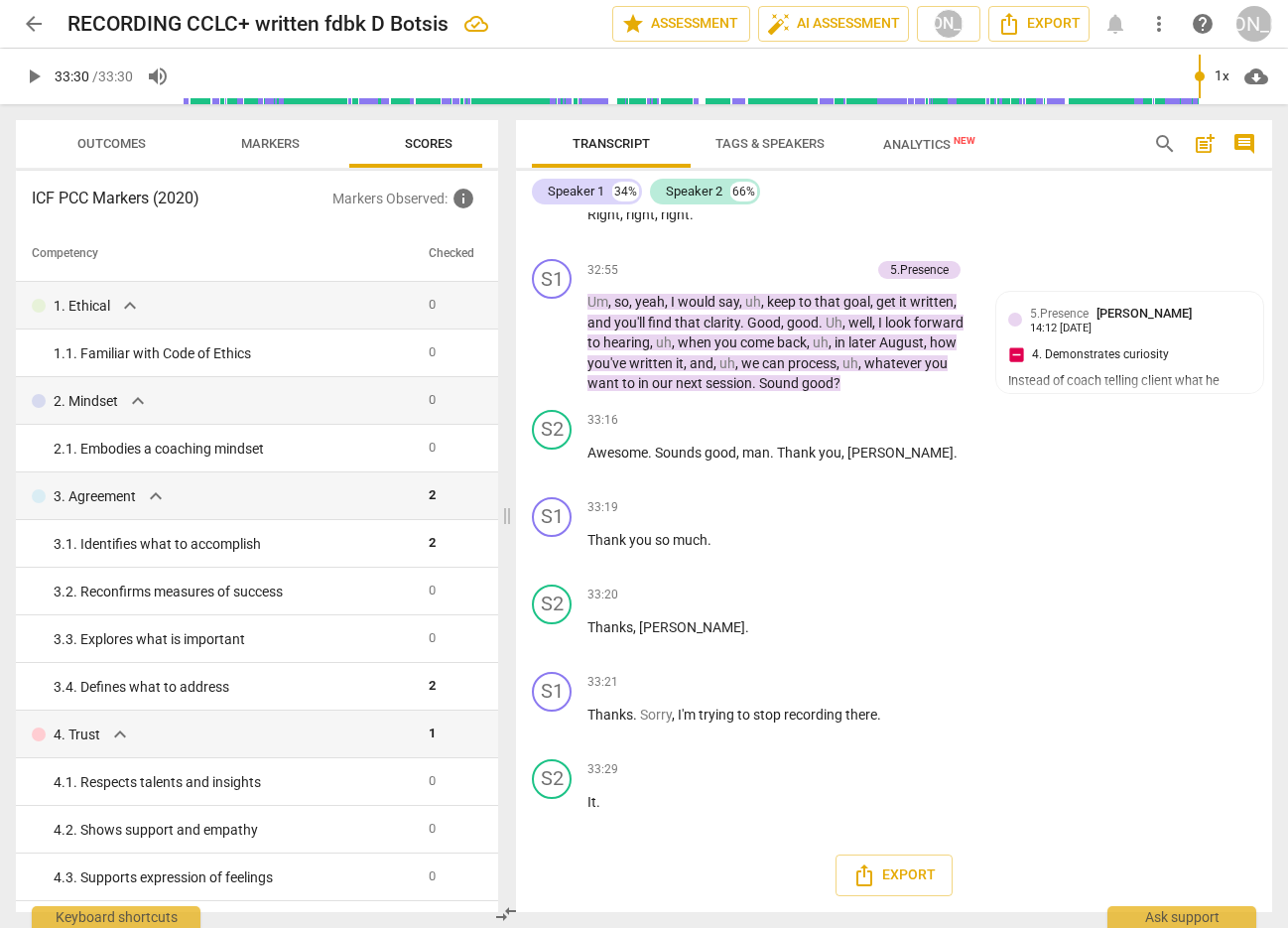 click on "Outcomes" at bounding box center [111, 144] 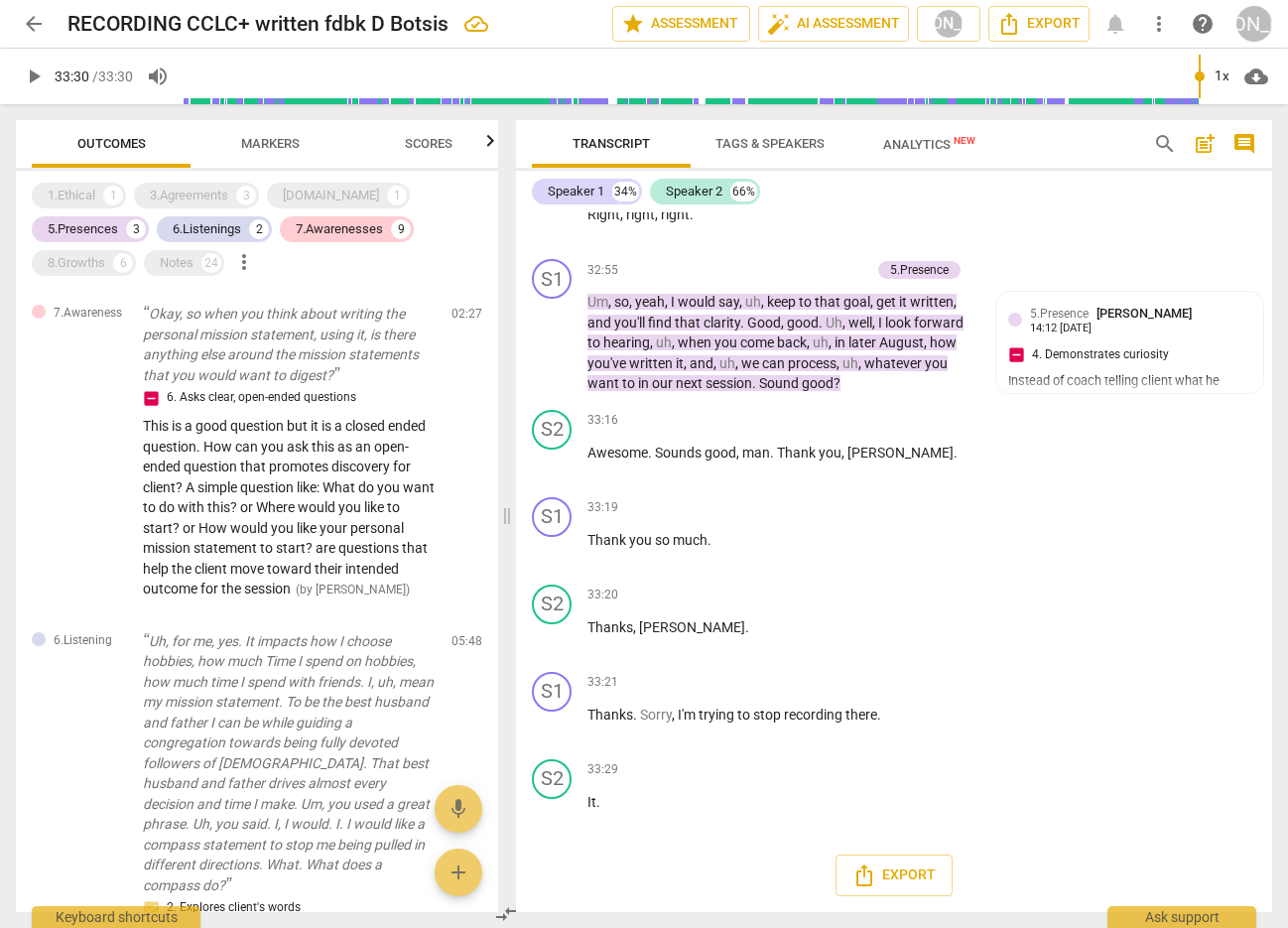 click on "Scores" at bounding box center [429, 143] 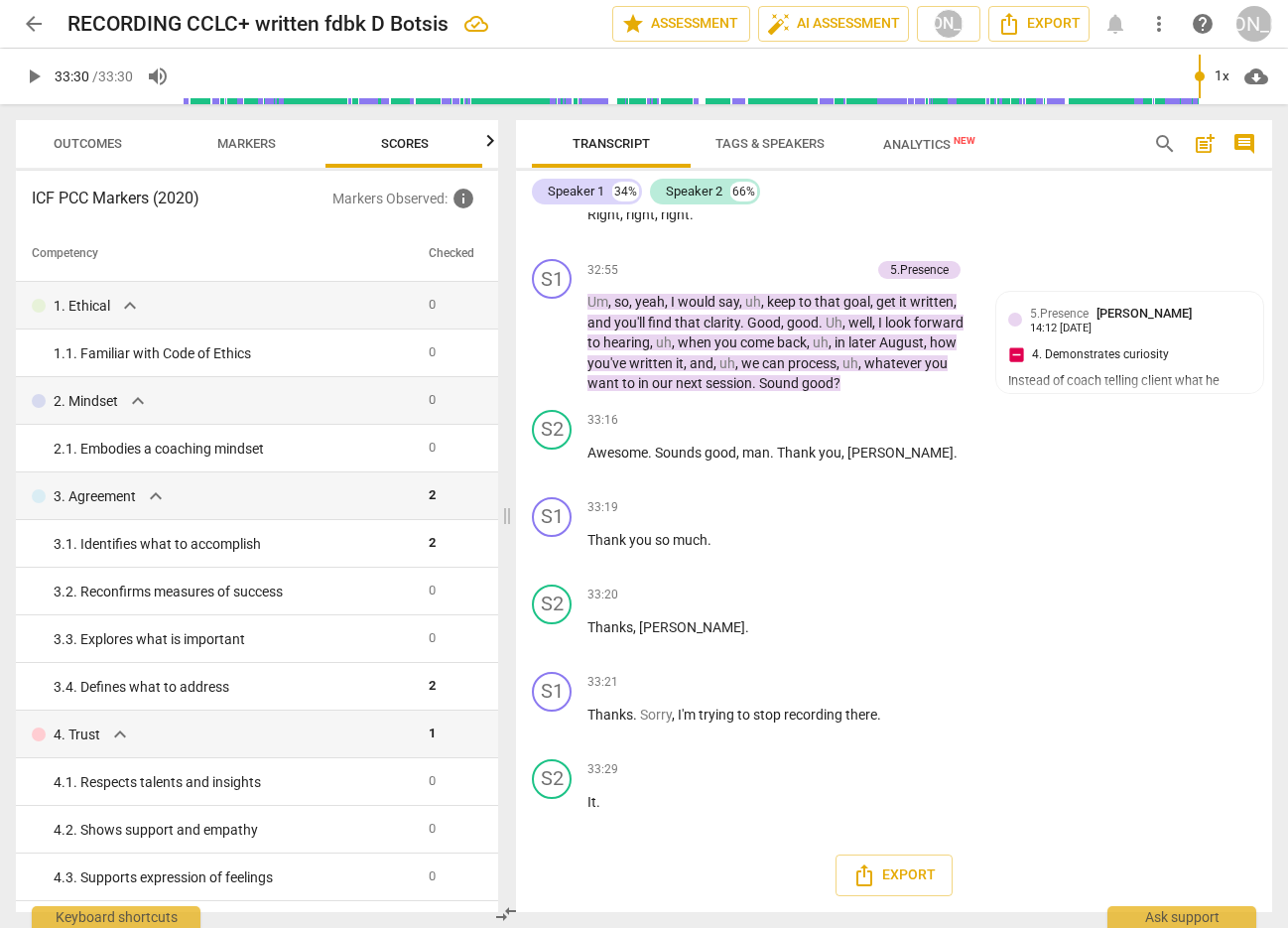 scroll, scrollTop: 0, scrollLeft: 26, axis: horizontal 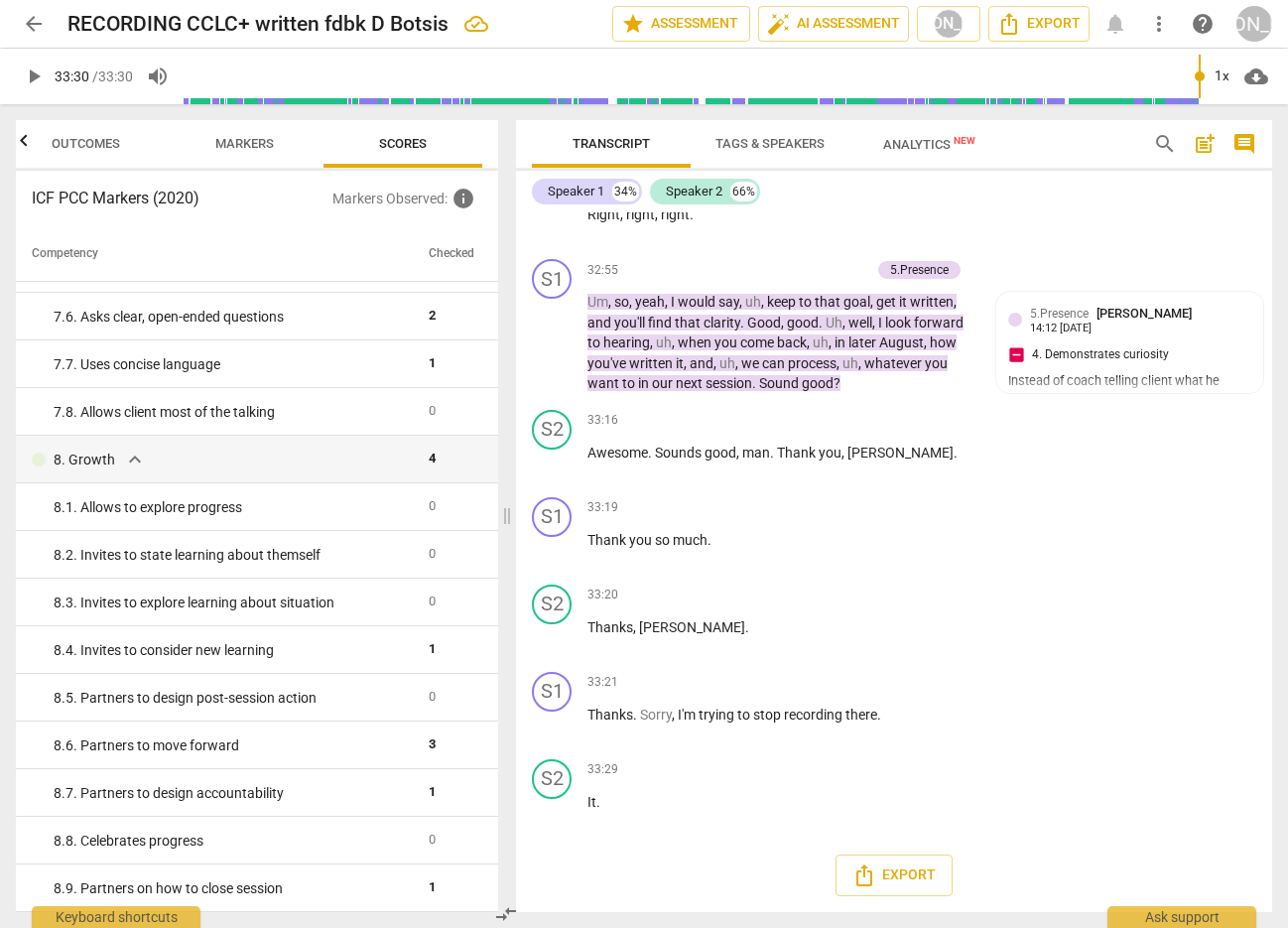 drag, startPoint x: 36, startPoint y: 234, endPoint x: 406, endPoint y: 916, distance: 775.9021 